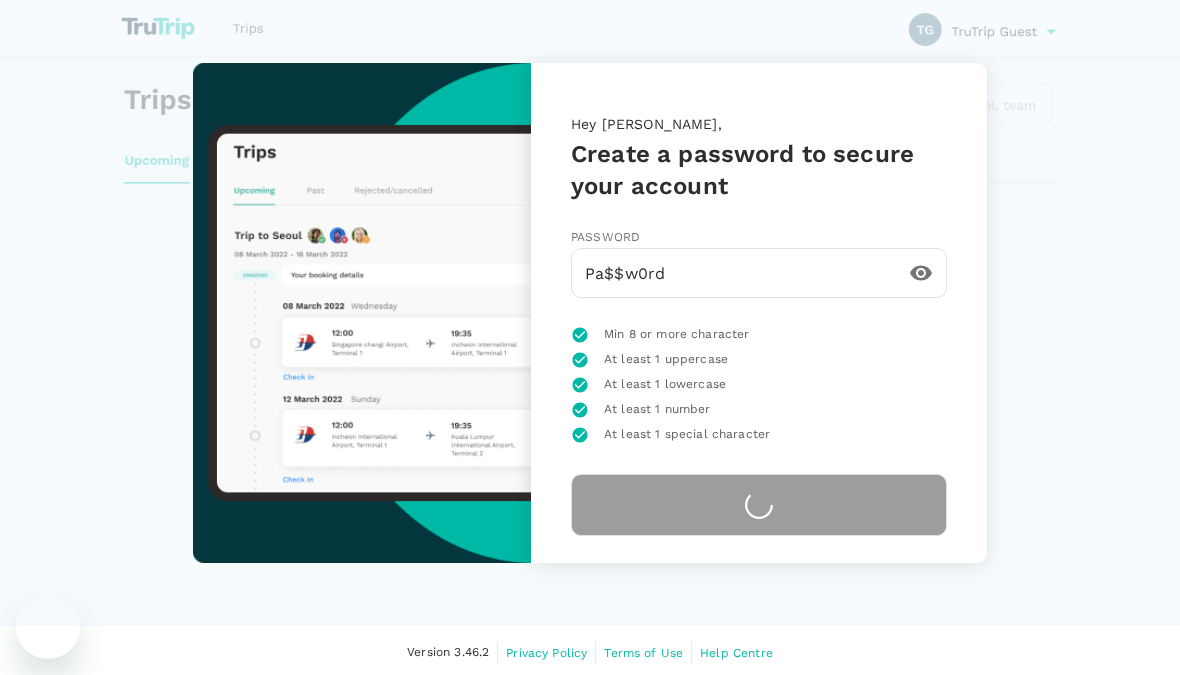 scroll, scrollTop: 28, scrollLeft: 0, axis: vertical 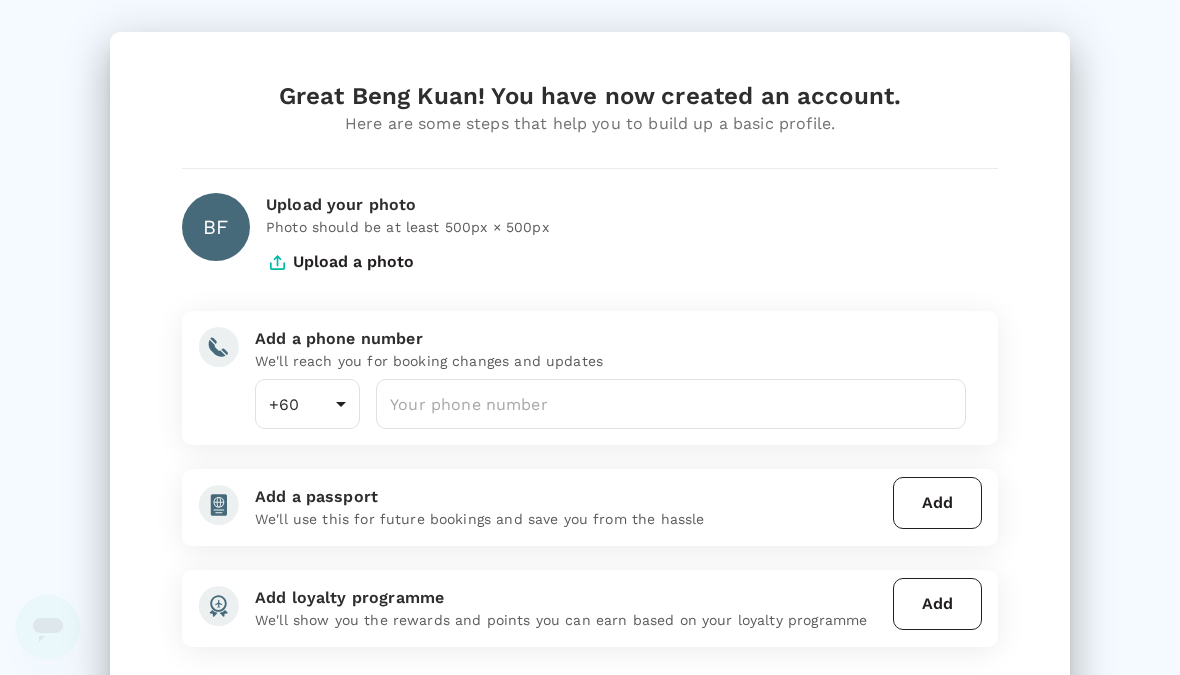click at bounding box center [671, 404] 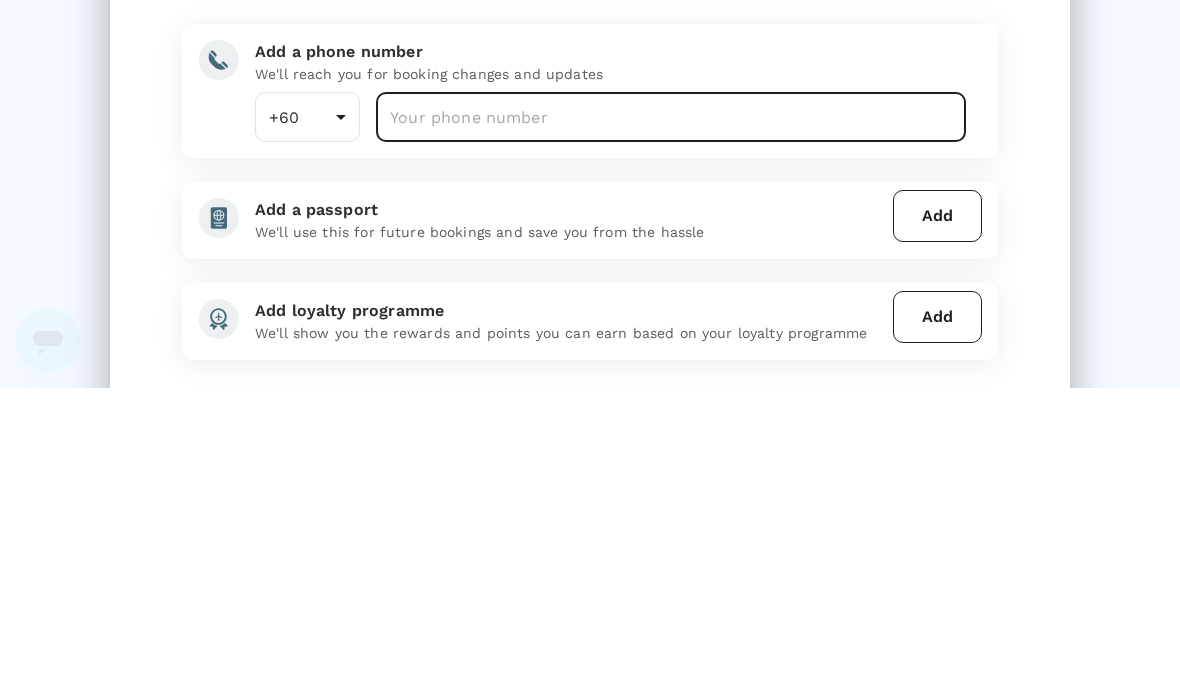 type on "0" 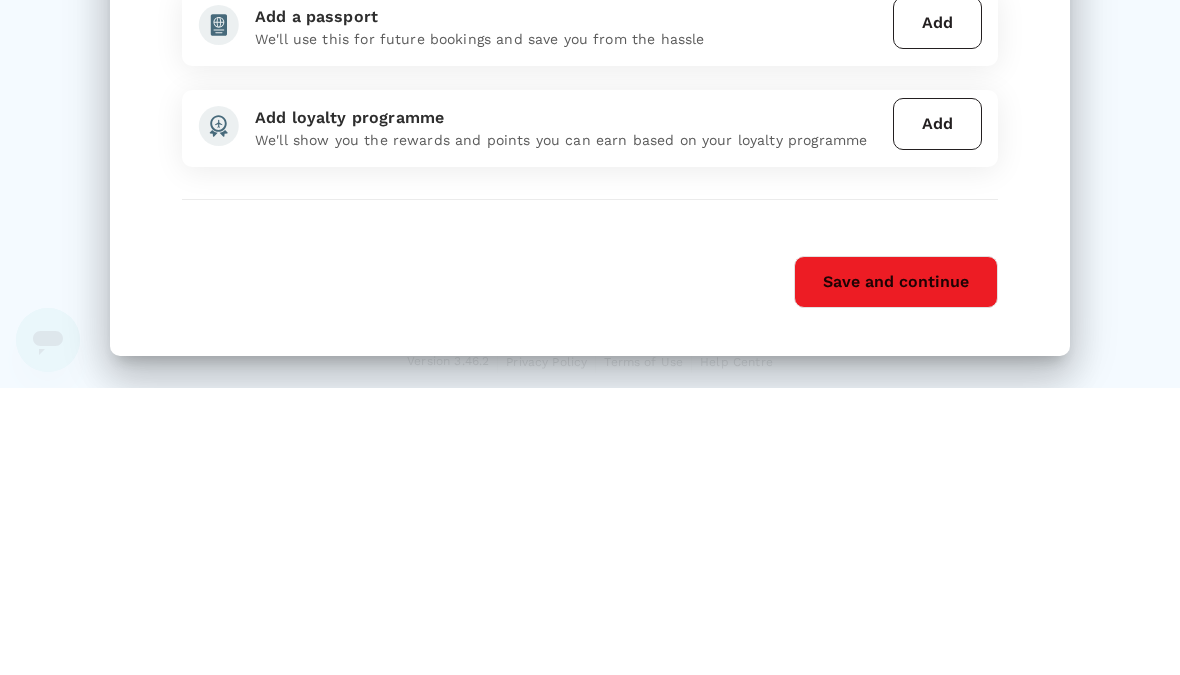 scroll, scrollTop: 193, scrollLeft: 0, axis: vertical 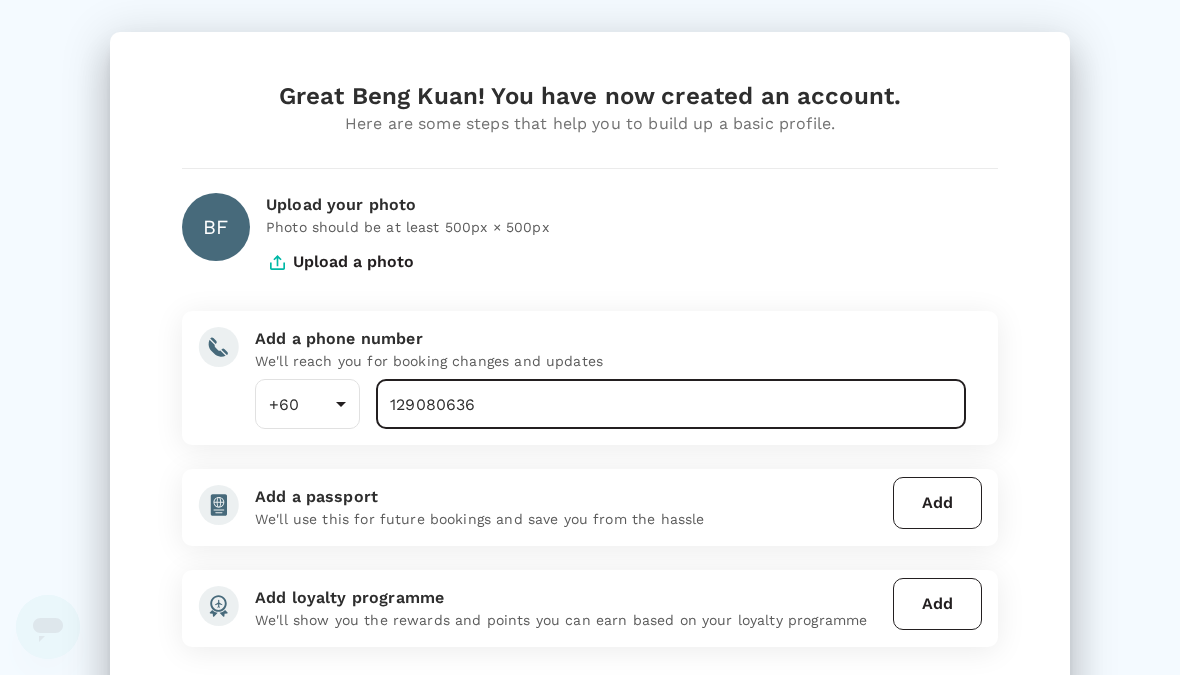 type on "129080636" 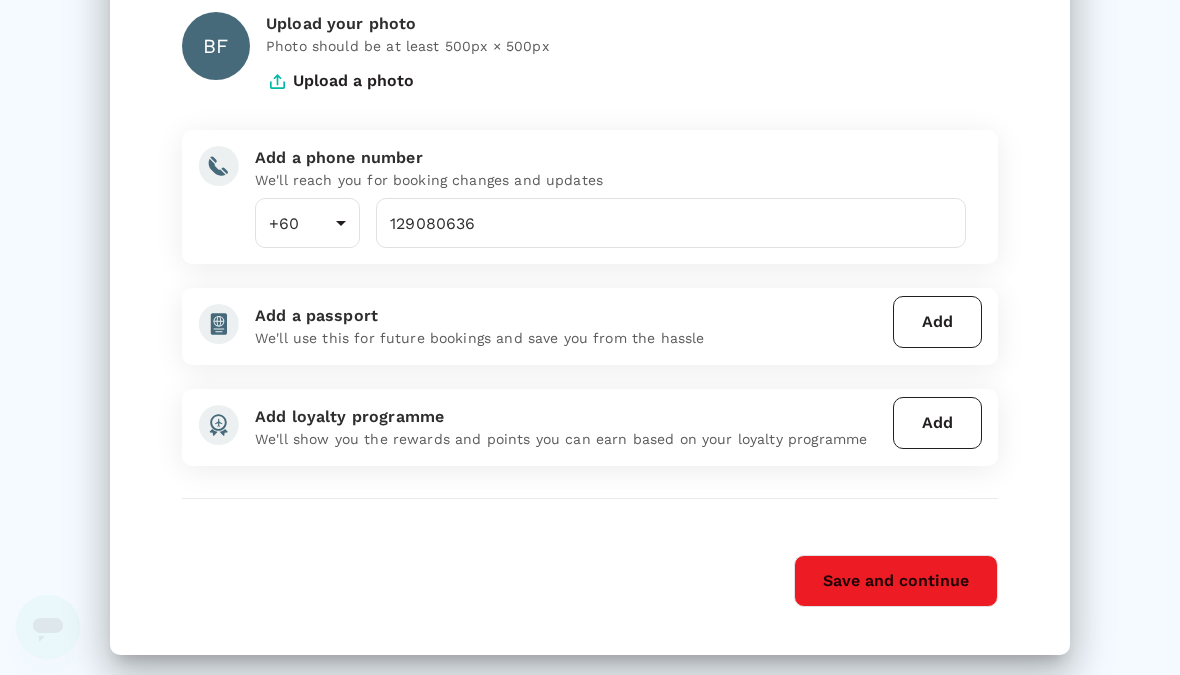 scroll, scrollTop: 180, scrollLeft: 0, axis: vertical 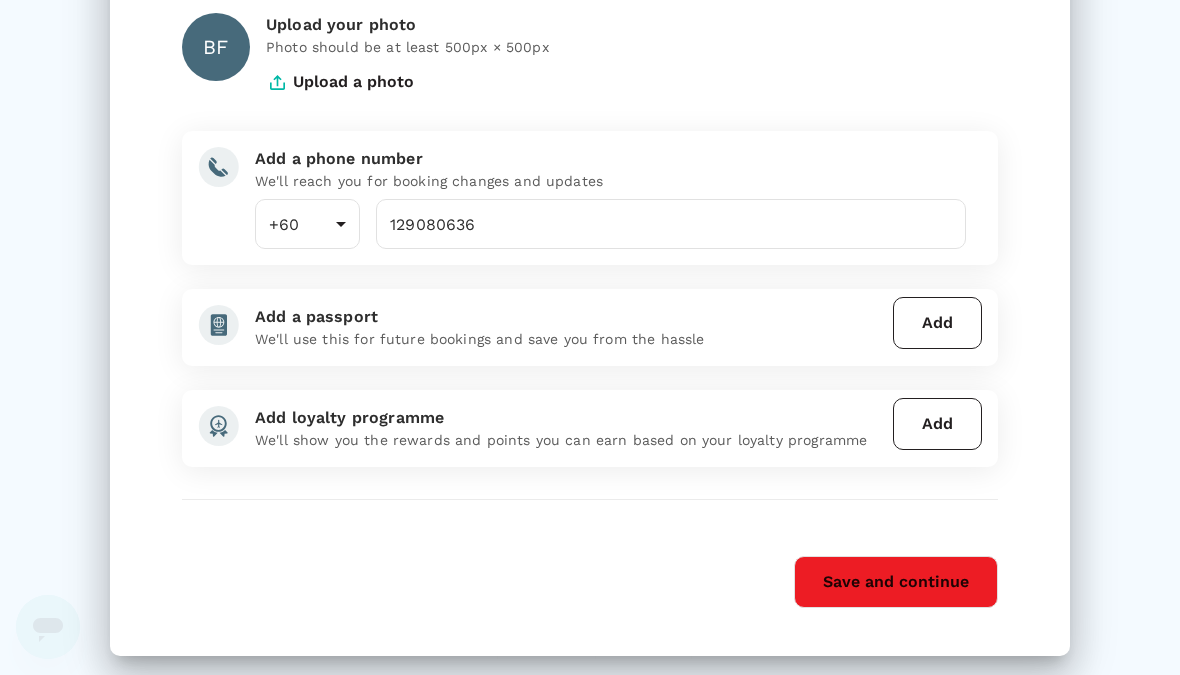 click on "Save and continue" at bounding box center [896, 582] 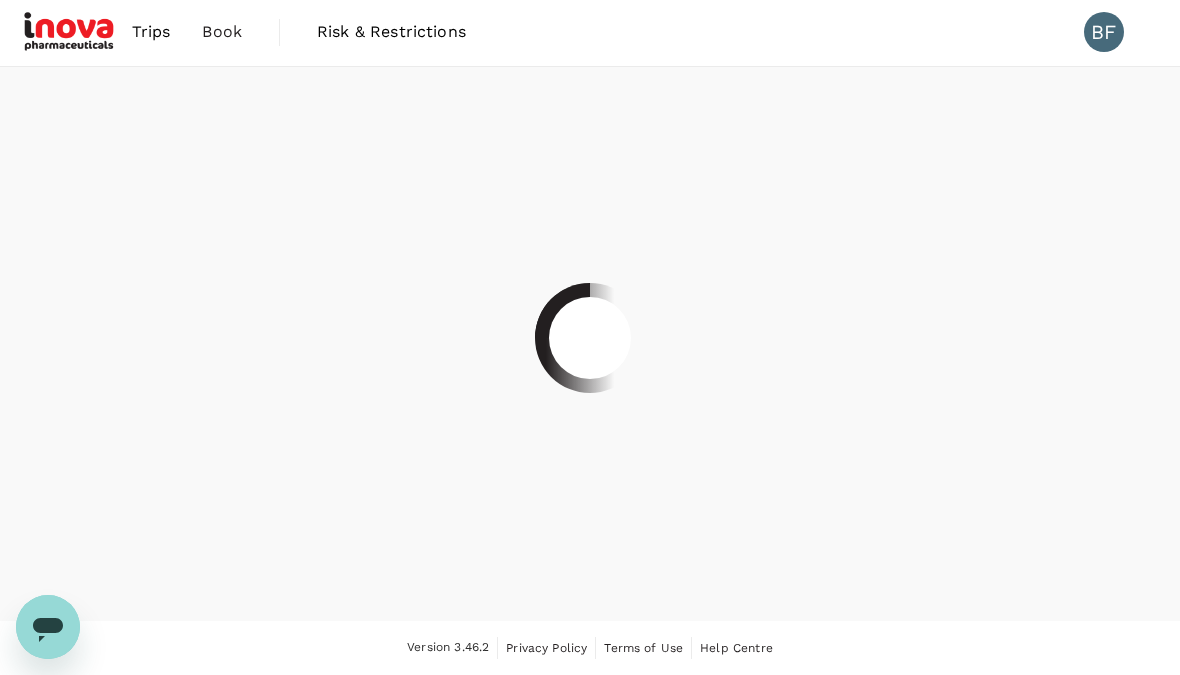 scroll, scrollTop: 4, scrollLeft: 0, axis: vertical 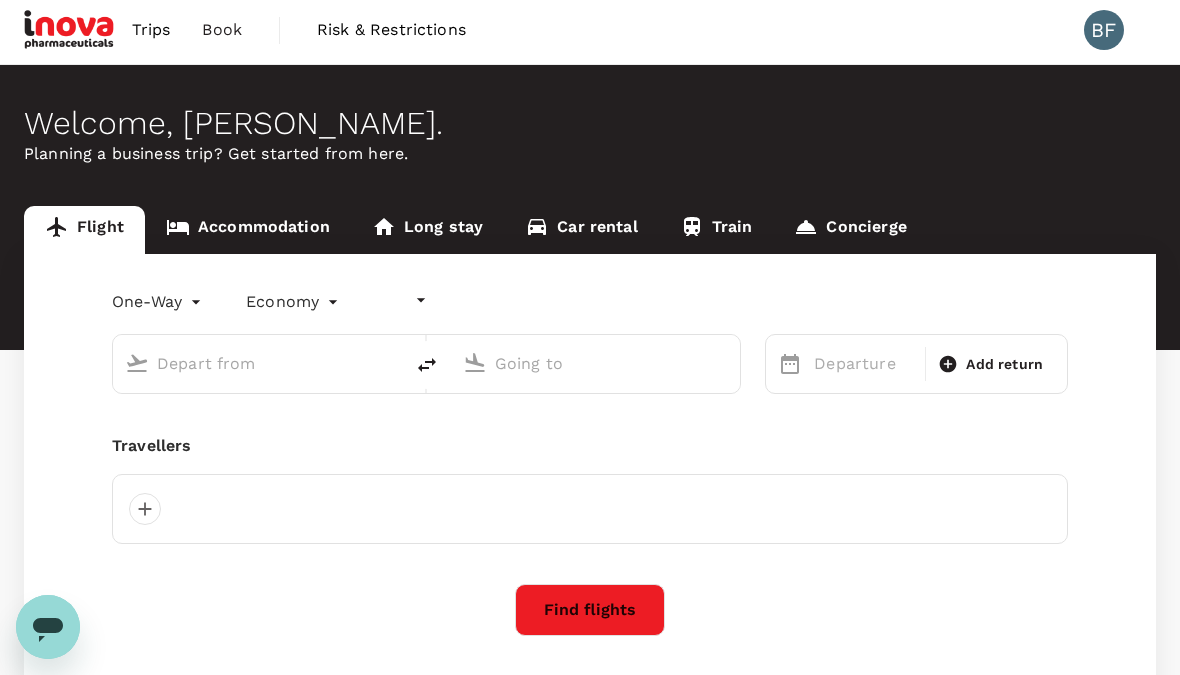 type on "undefined, undefined (any)" 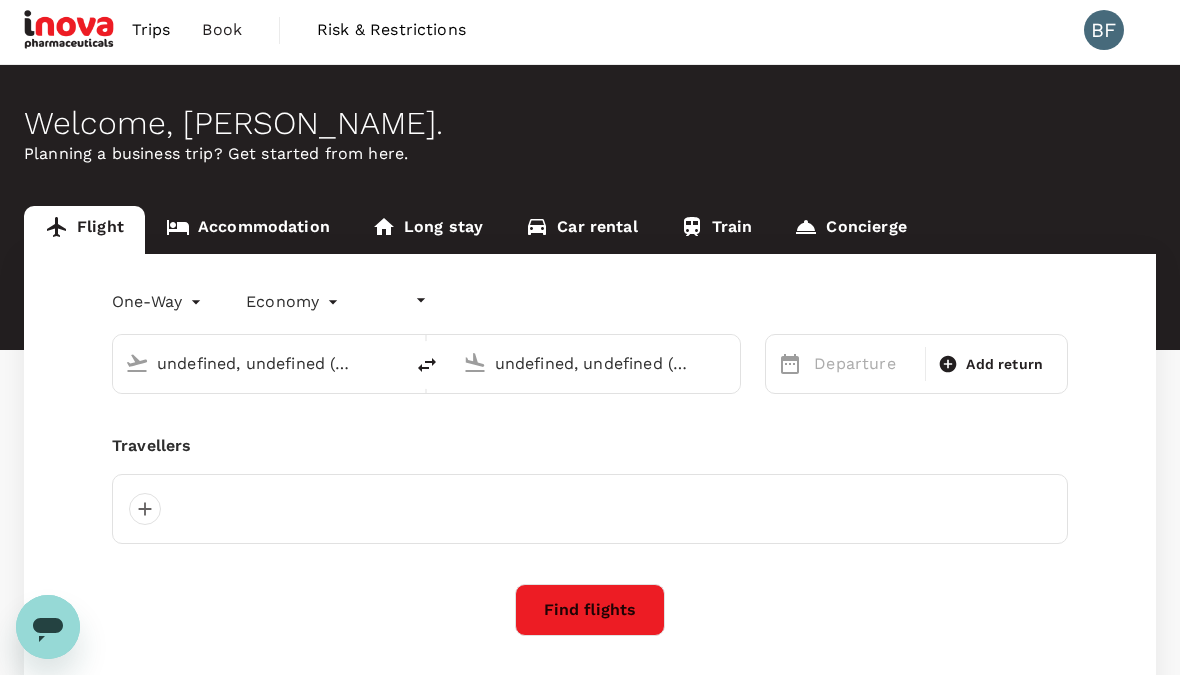 type 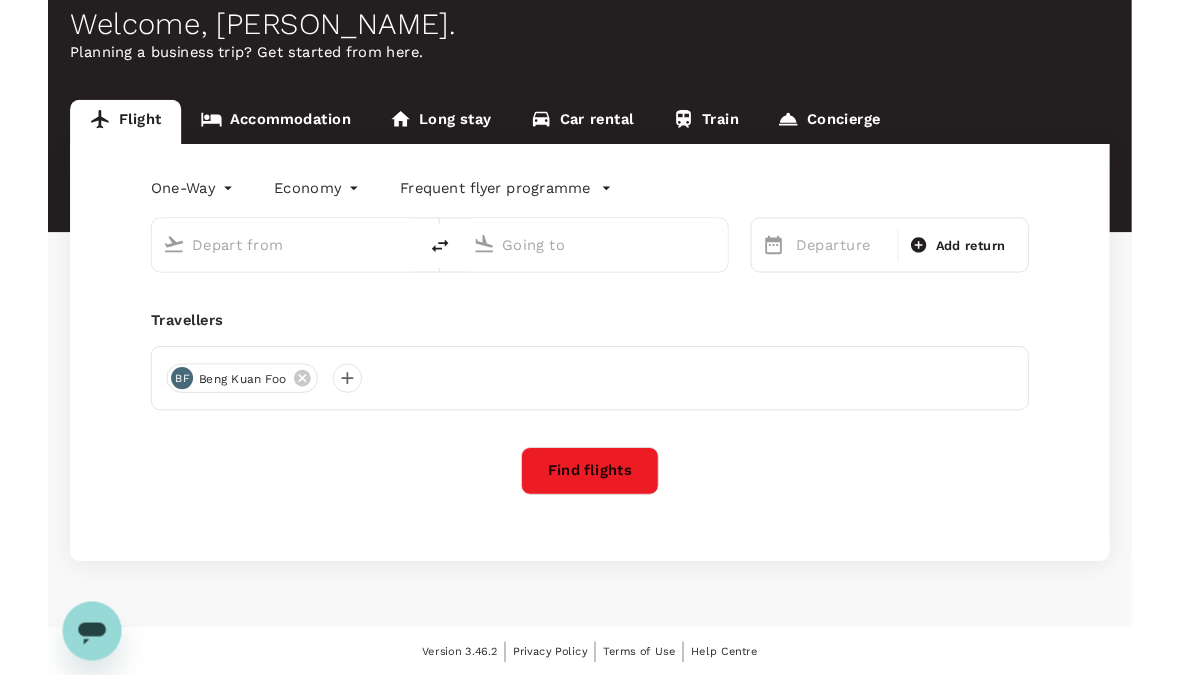 scroll, scrollTop: 161, scrollLeft: 0, axis: vertical 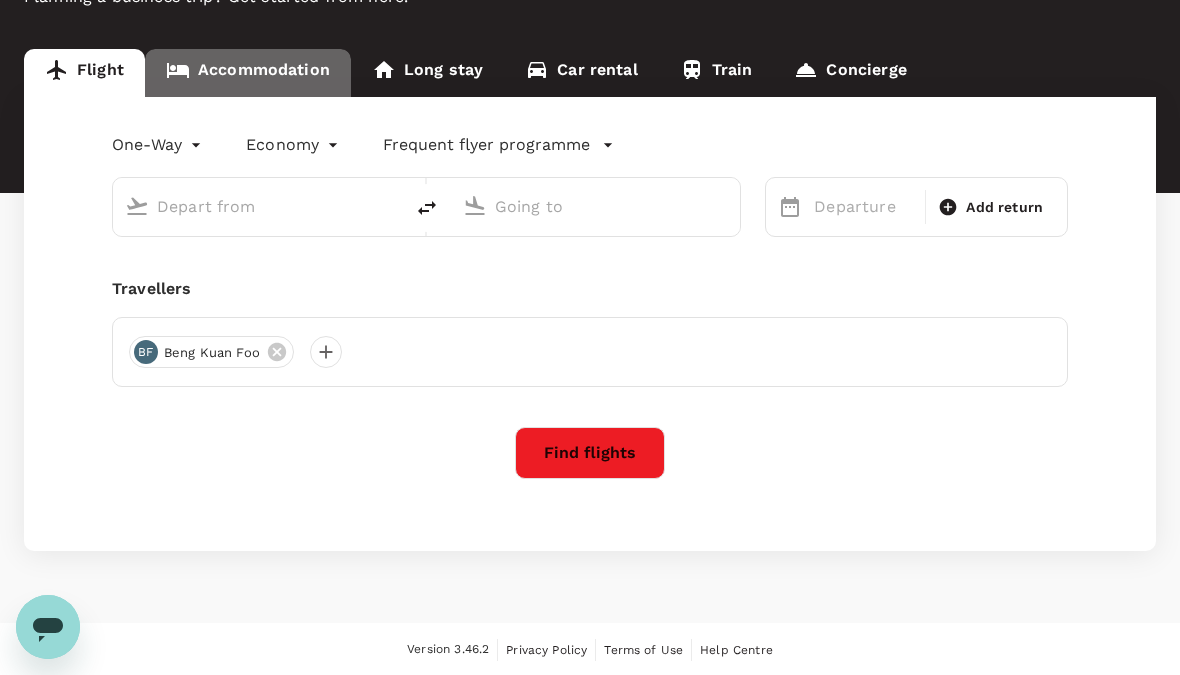 click on "Accommodation" at bounding box center (248, 73) 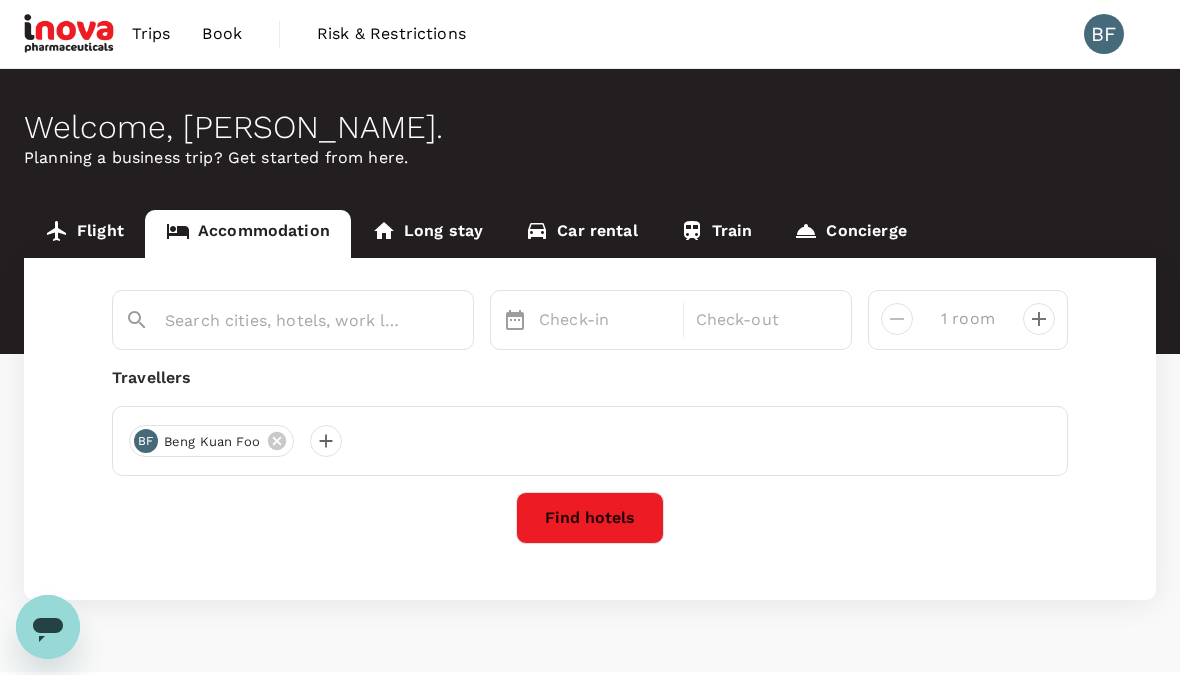 scroll, scrollTop: 49, scrollLeft: 0, axis: vertical 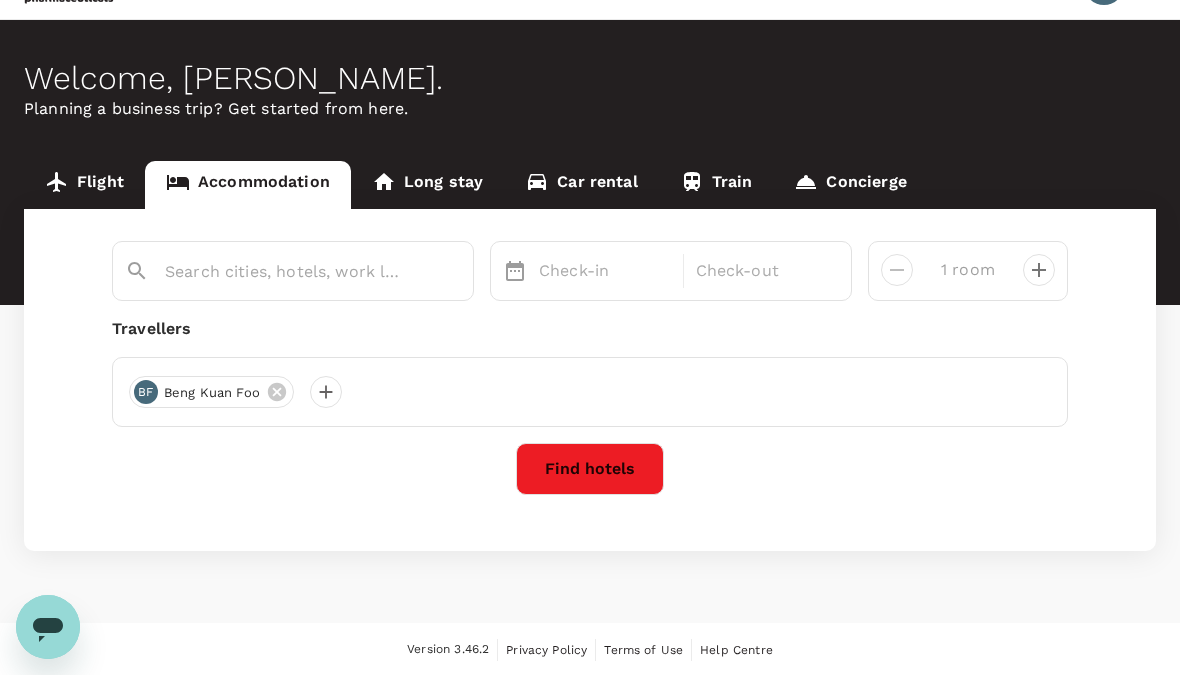 click at bounding box center [285, 271] 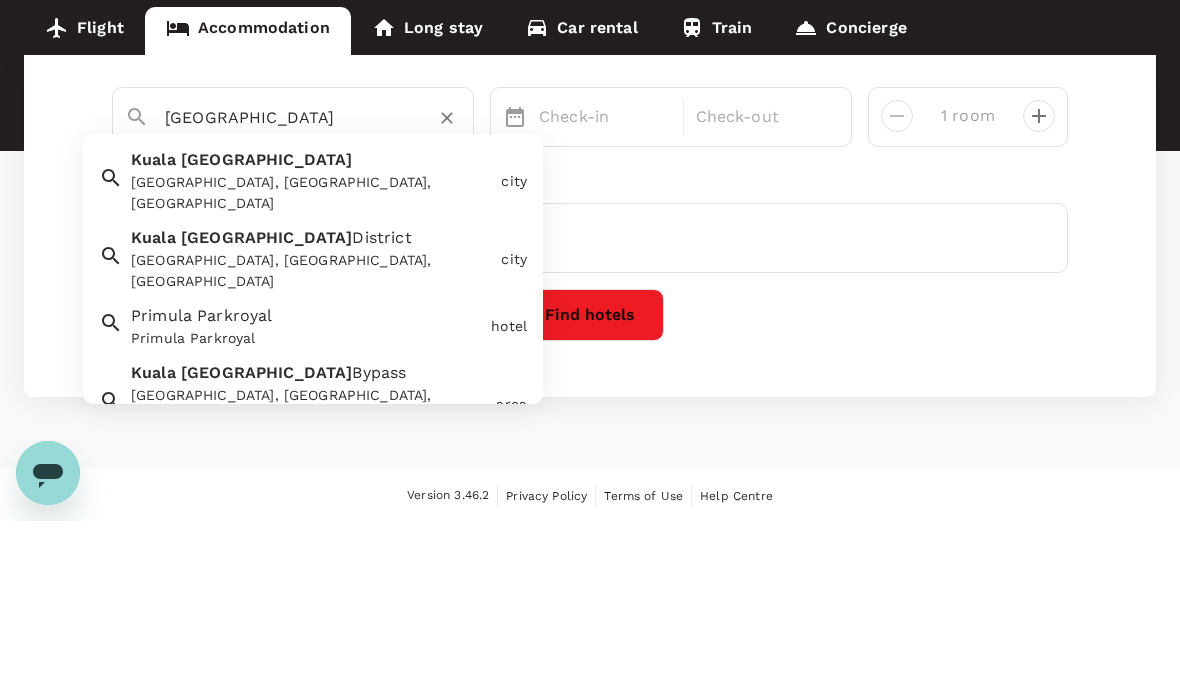 click on "Kuala" at bounding box center (153, 313) 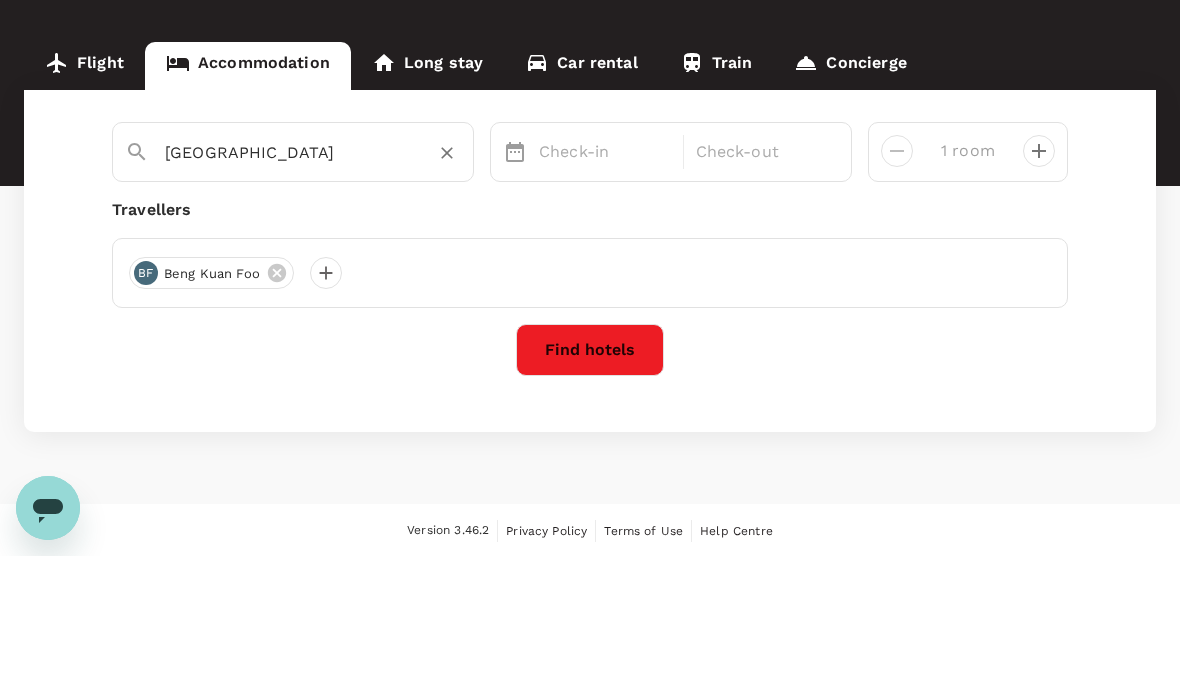 click on "Check-in" at bounding box center [605, 271] 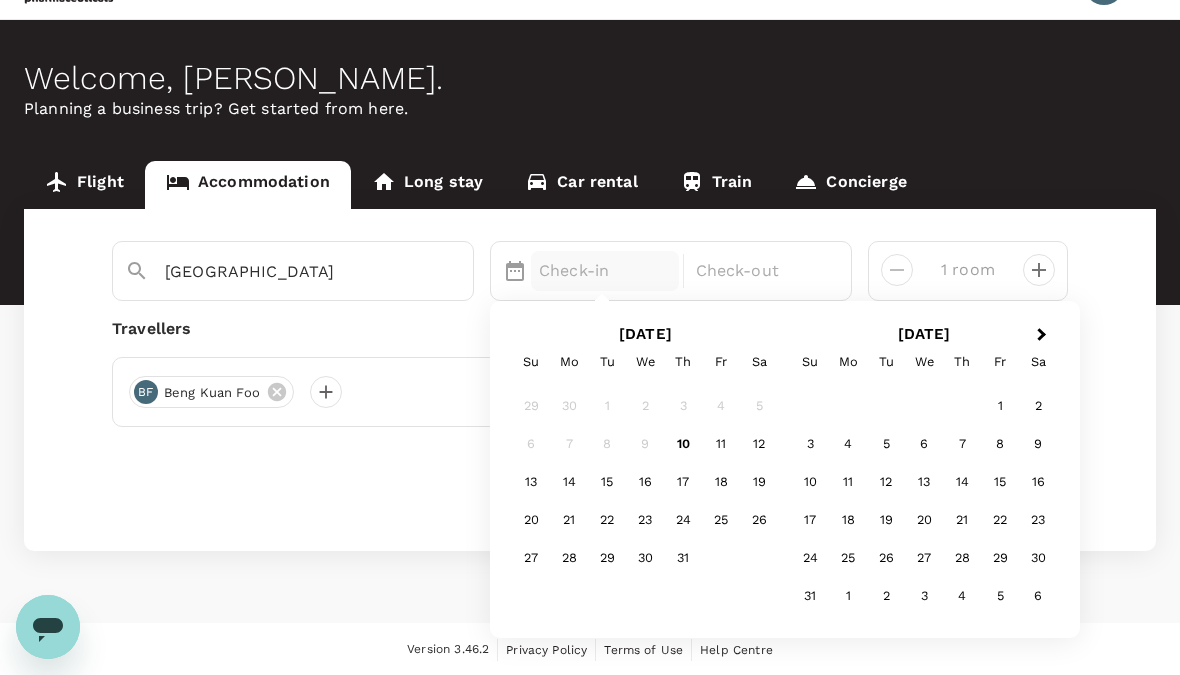 click on "14" at bounding box center [569, 483] 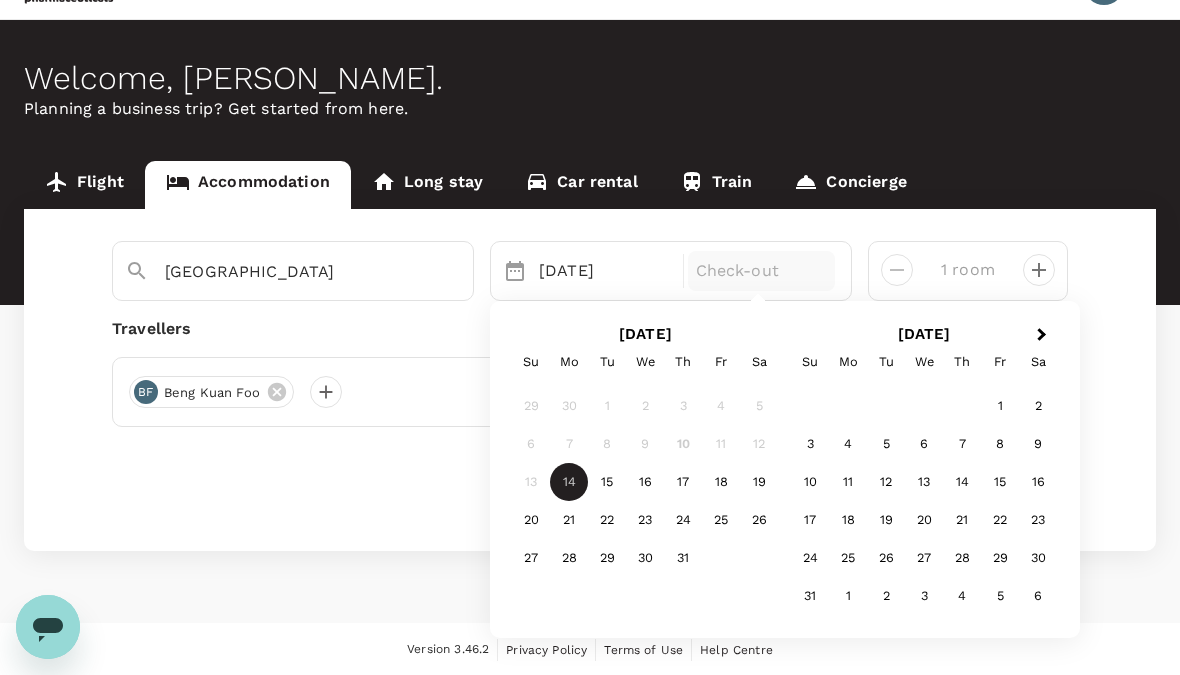 click on "Check-out" at bounding box center [762, 271] 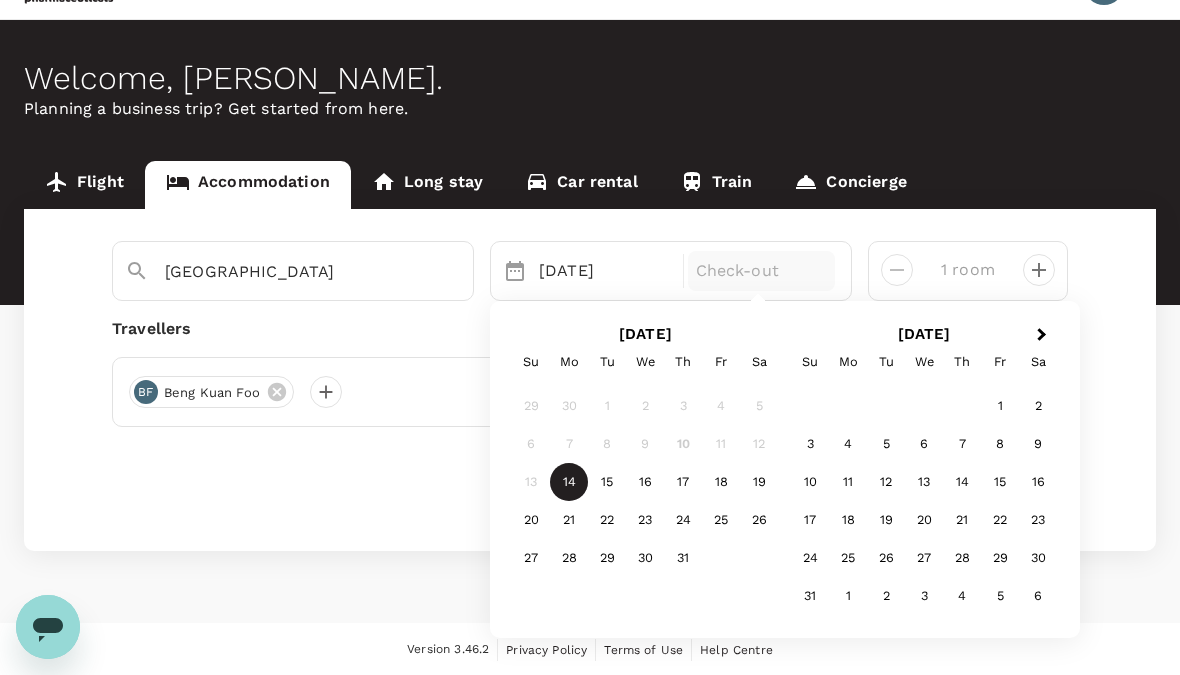 click on "15" at bounding box center (607, 483) 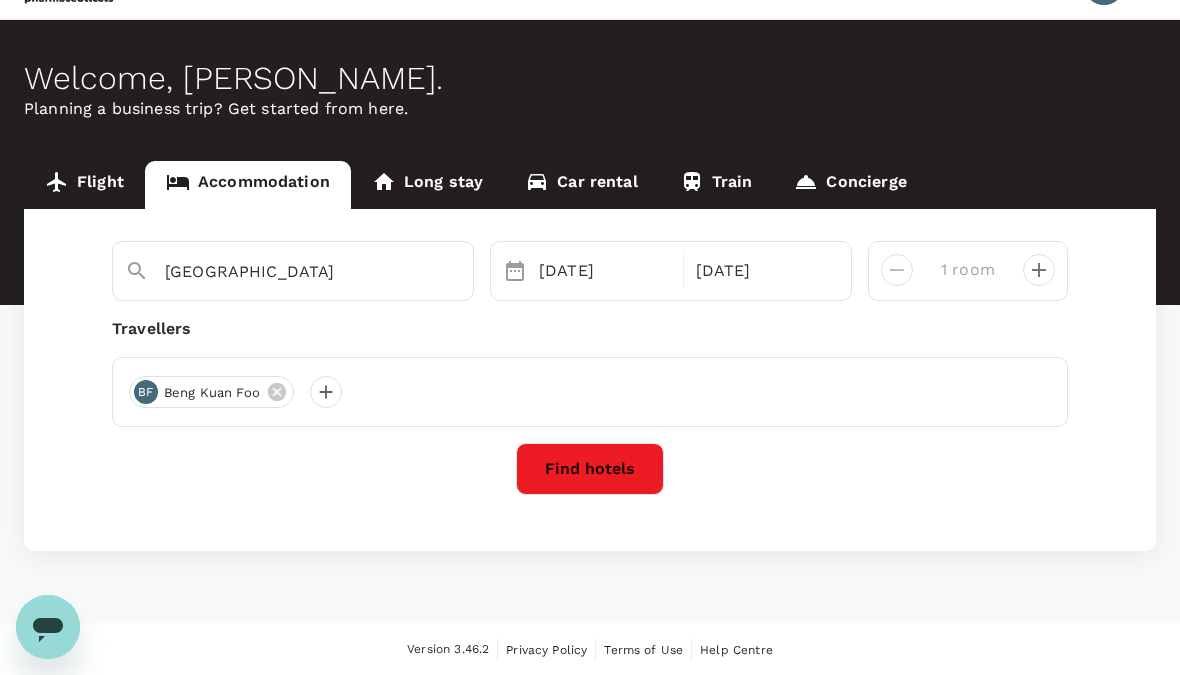 click on "Find hotels" at bounding box center [590, 469] 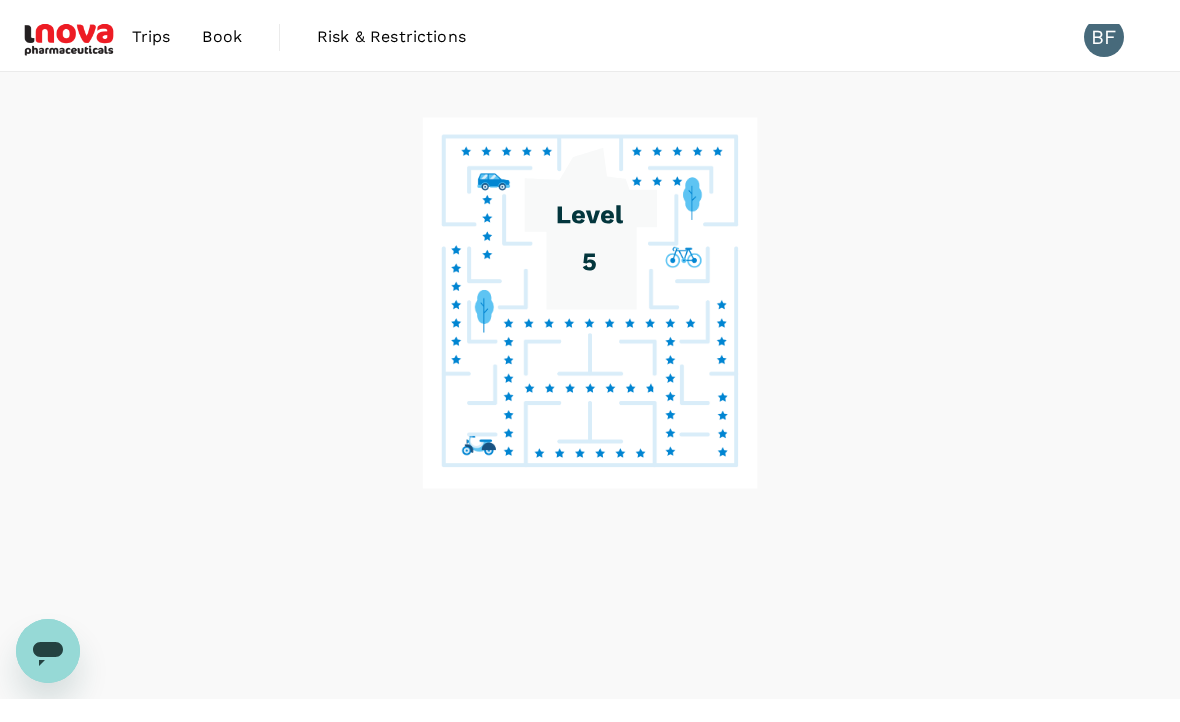 scroll, scrollTop: 0, scrollLeft: 0, axis: both 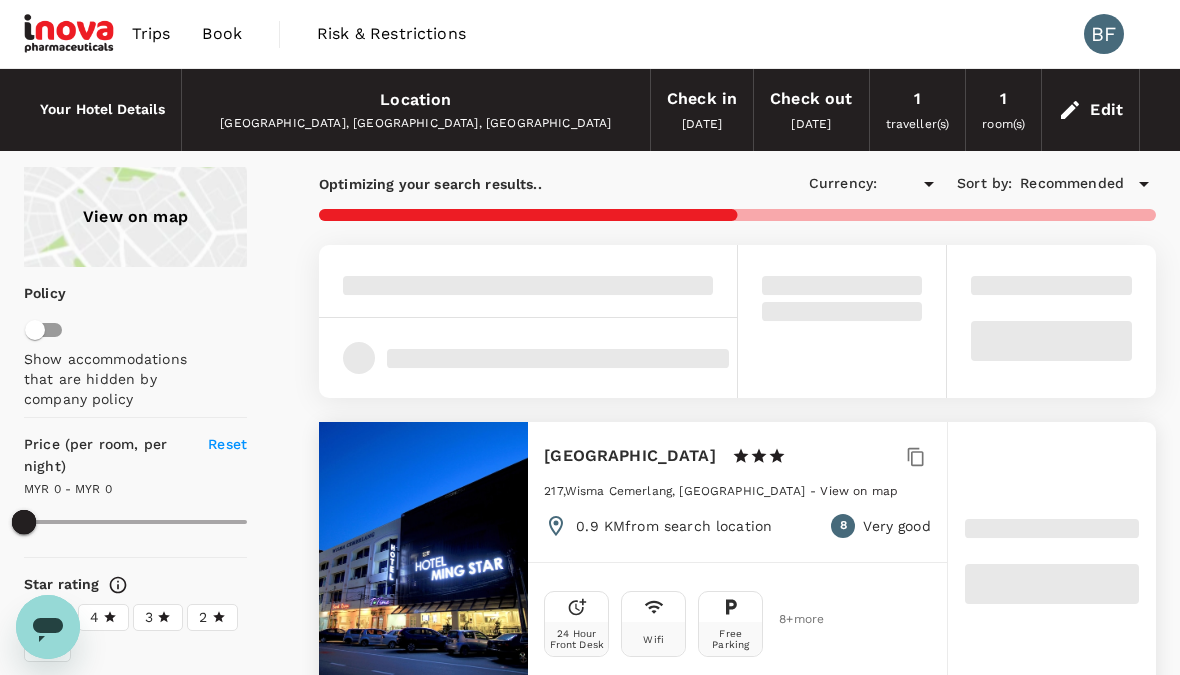 type on "365.08" 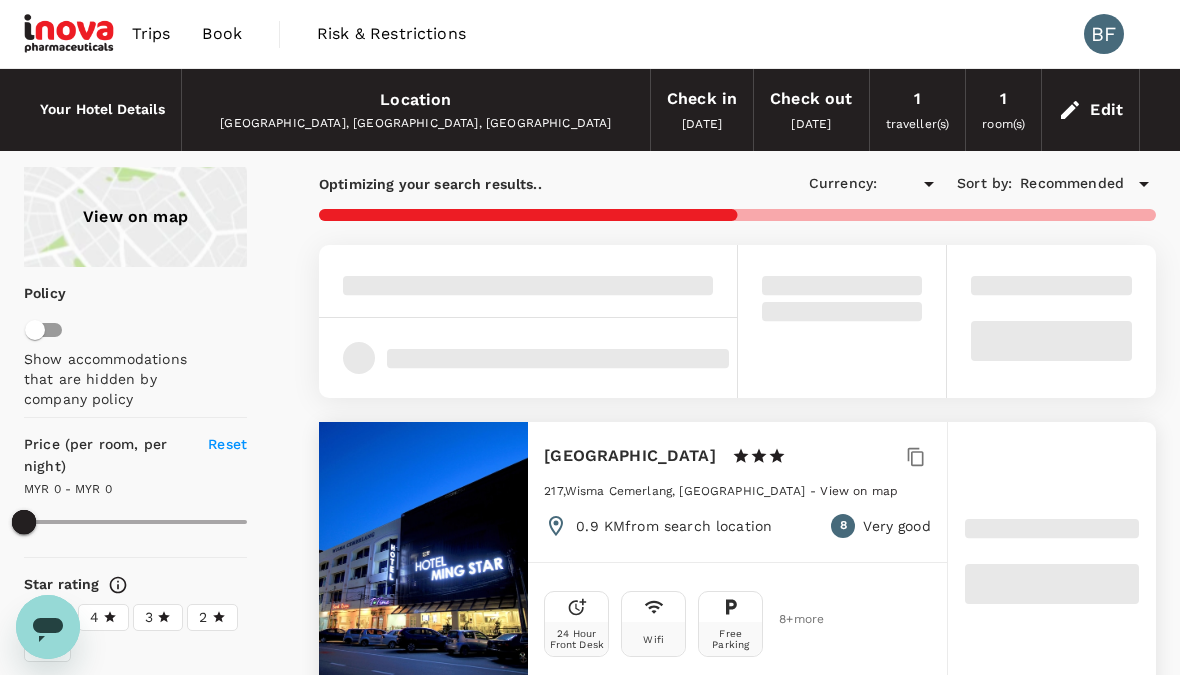 type on "MYR" 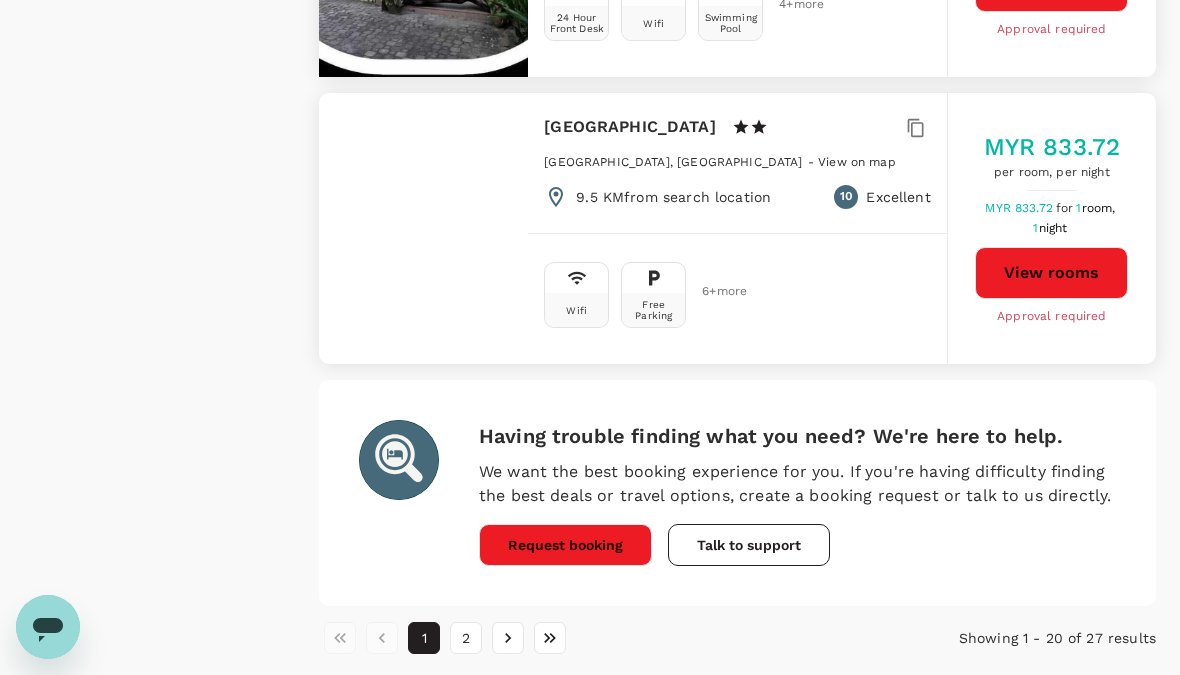 scroll, scrollTop: 5858, scrollLeft: 0, axis: vertical 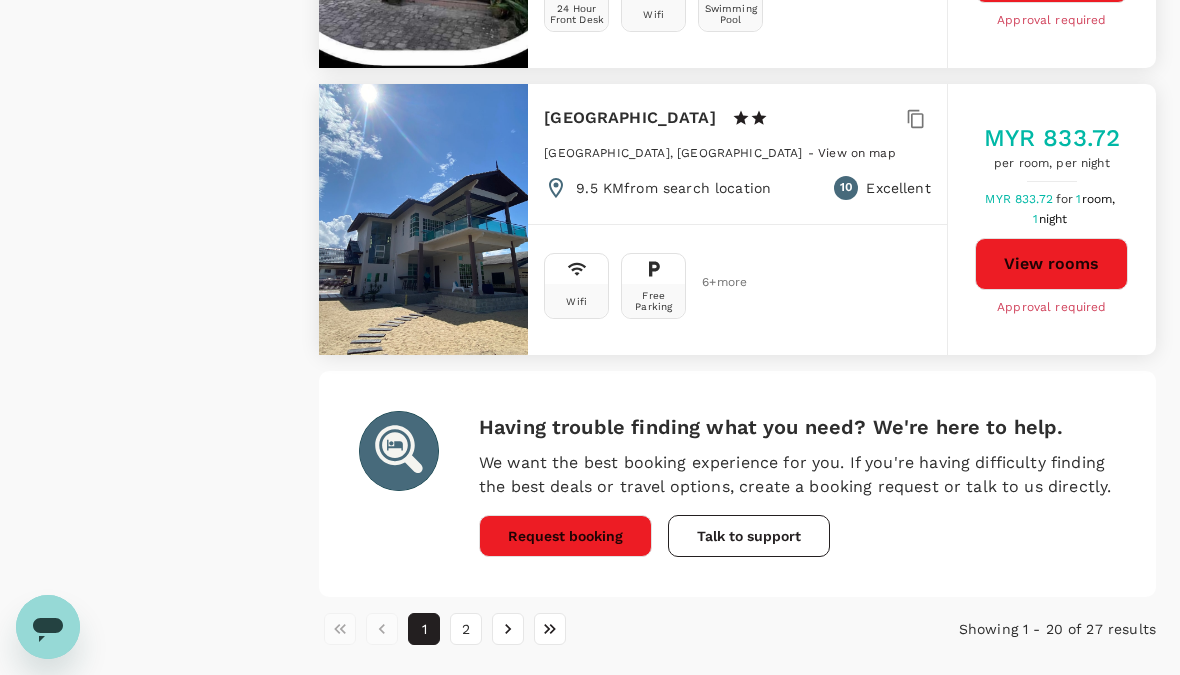 click on "2" at bounding box center [466, 629] 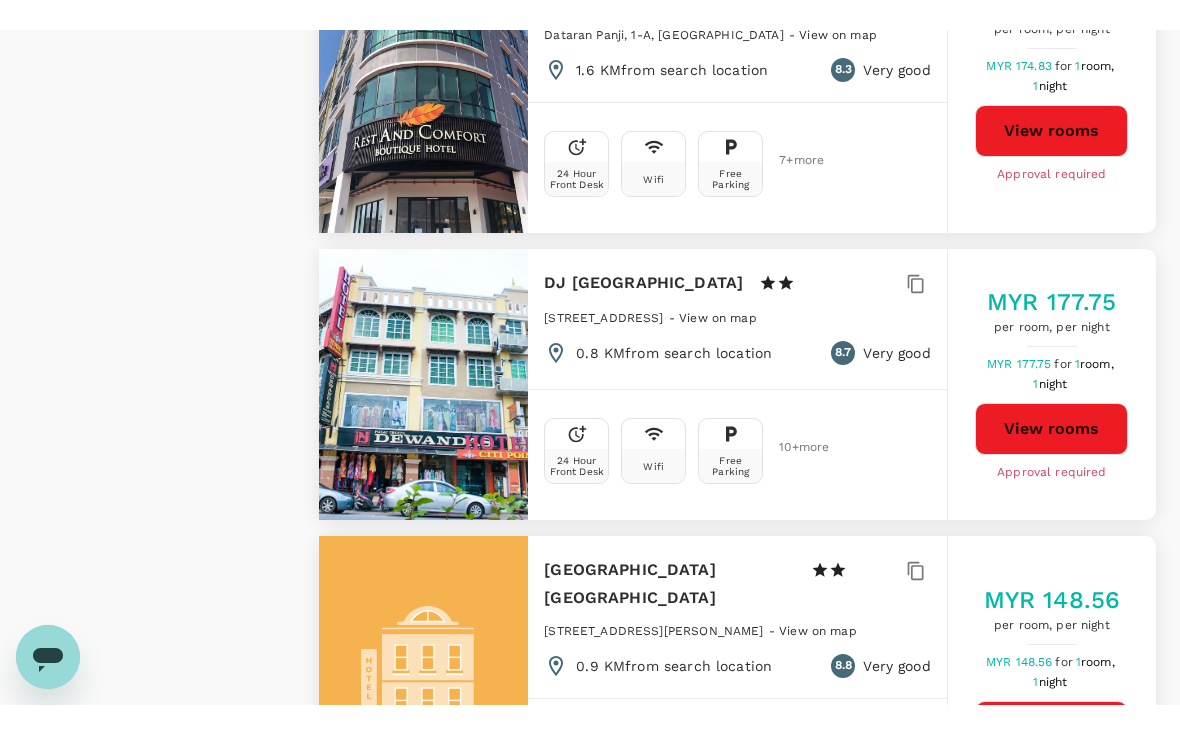 scroll, scrollTop: 0, scrollLeft: 0, axis: both 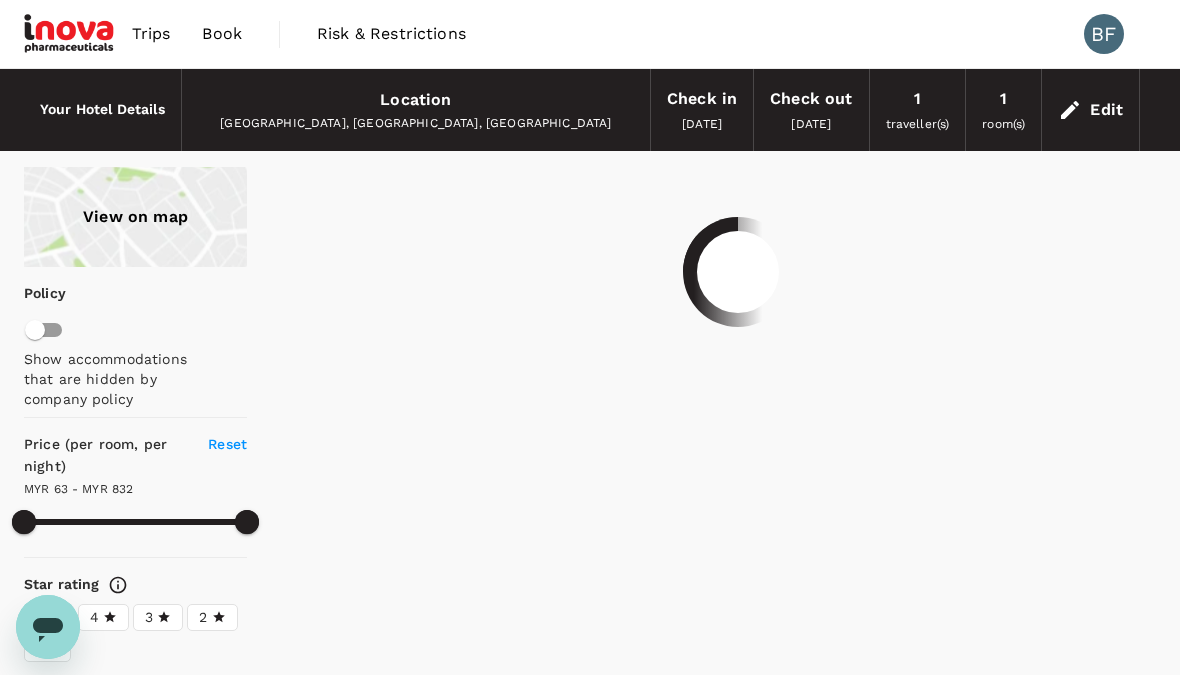 type on "831.08" 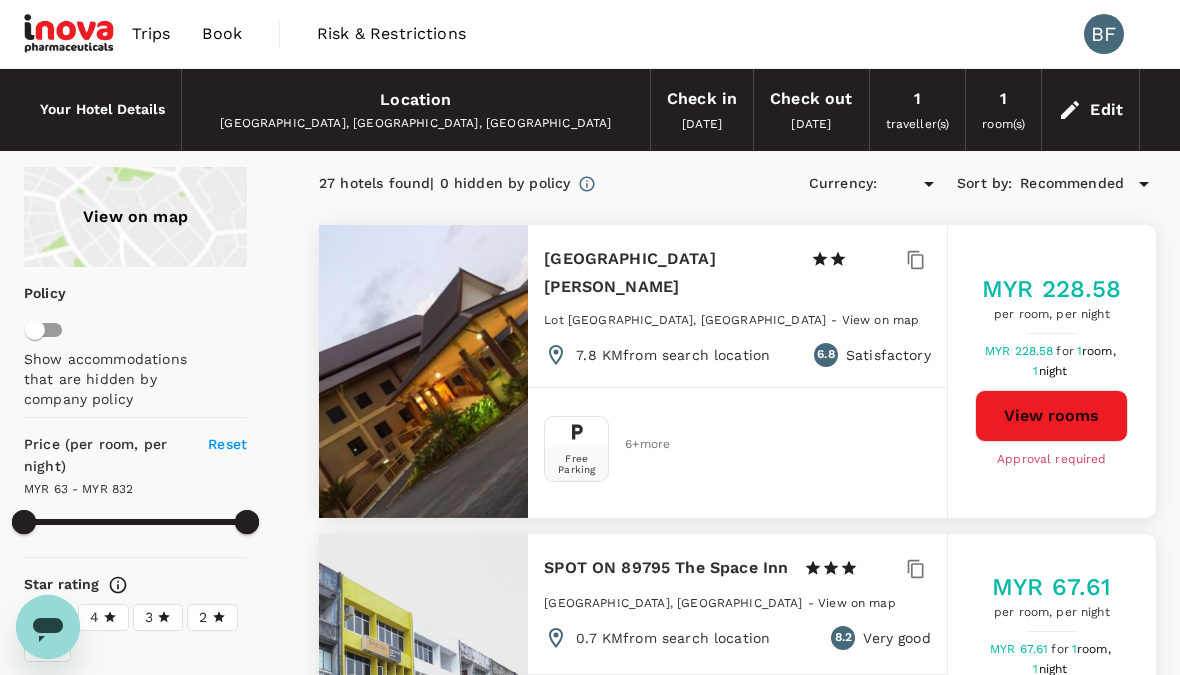 type on "MYR" 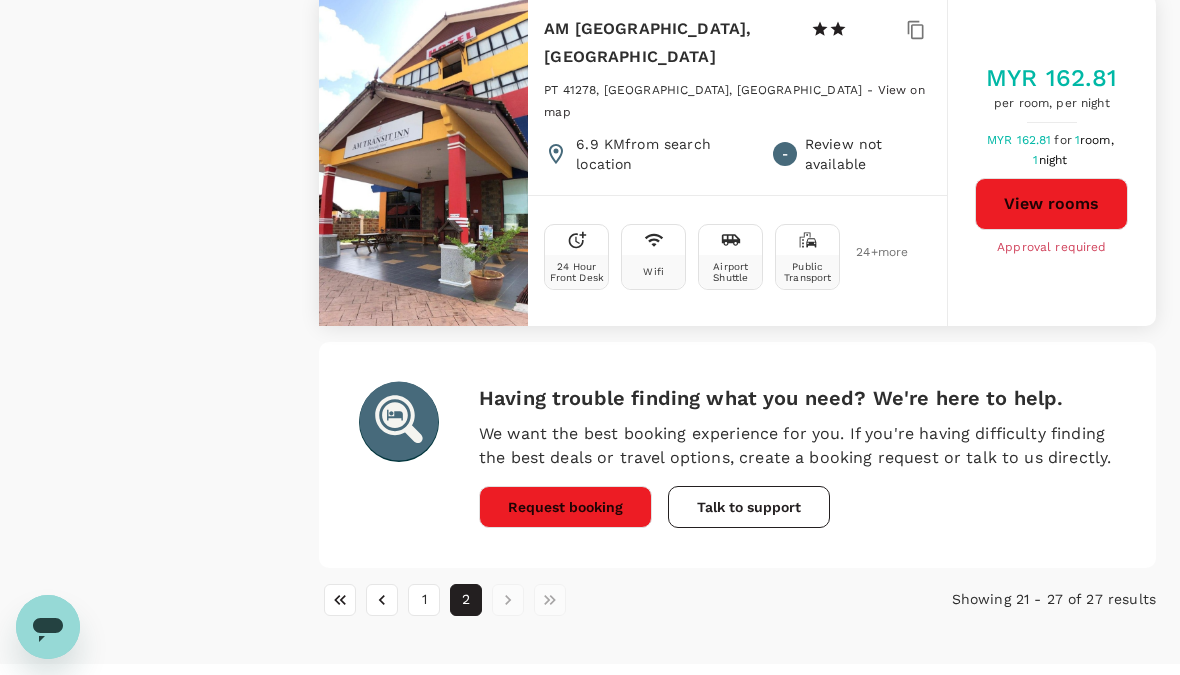 scroll, scrollTop: 2029, scrollLeft: 0, axis: vertical 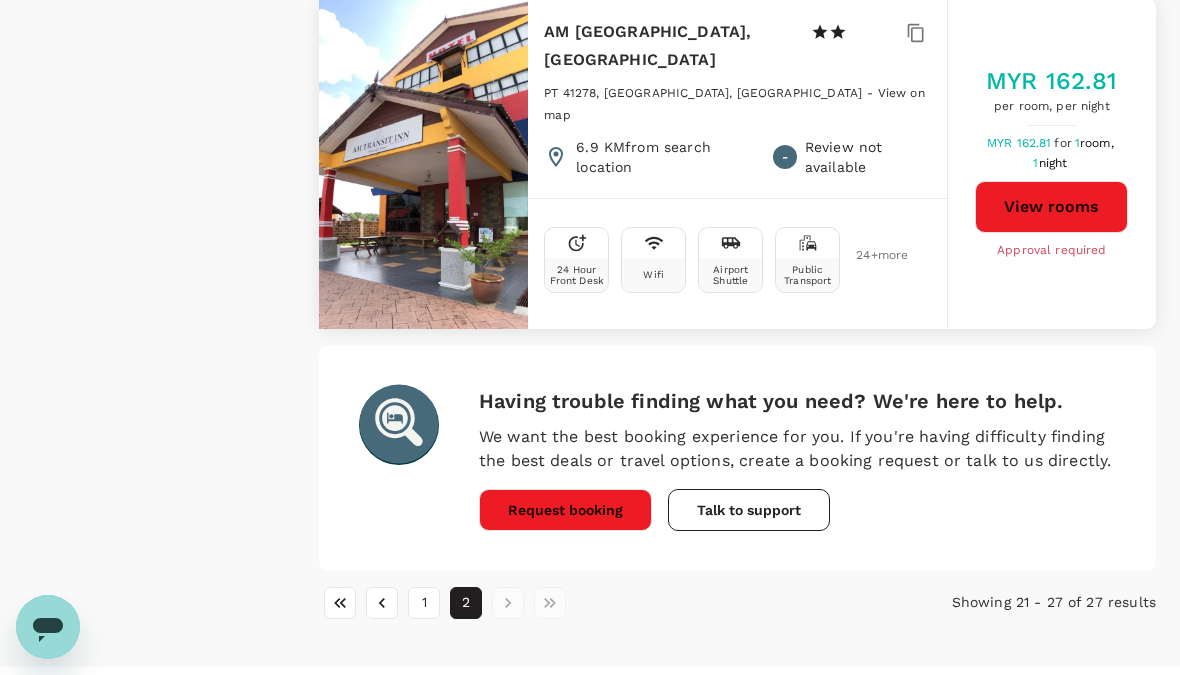 click at bounding box center (508, 603) 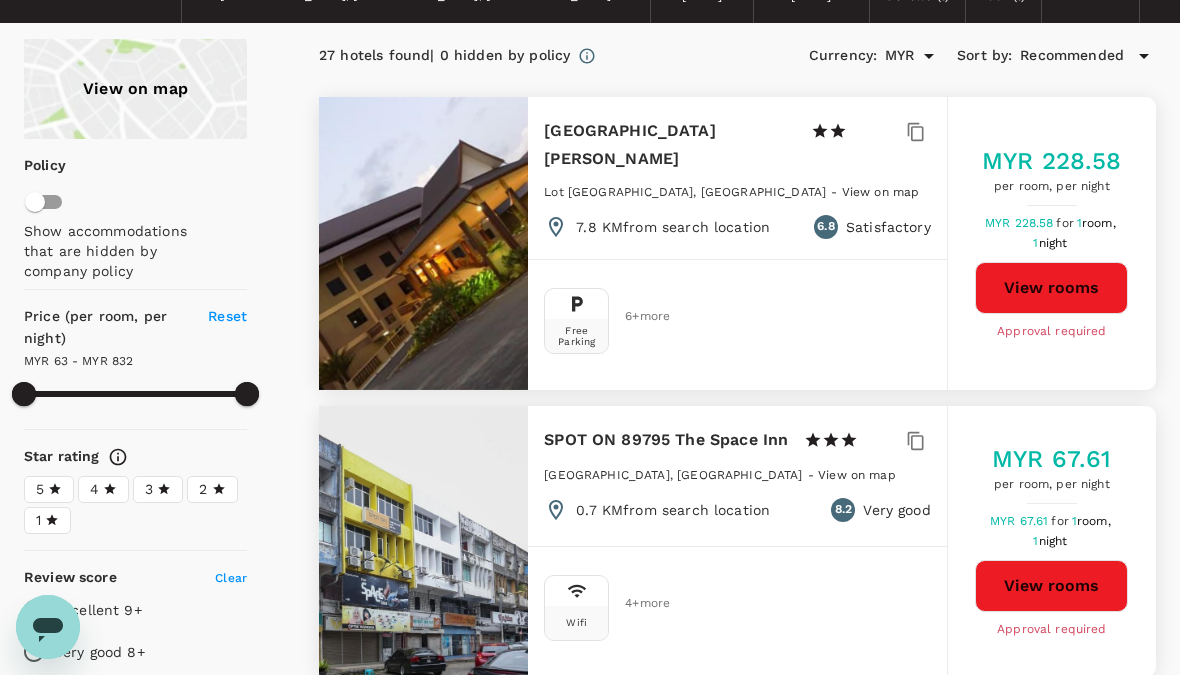 scroll, scrollTop: 0, scrollLeft: 0, axis: both 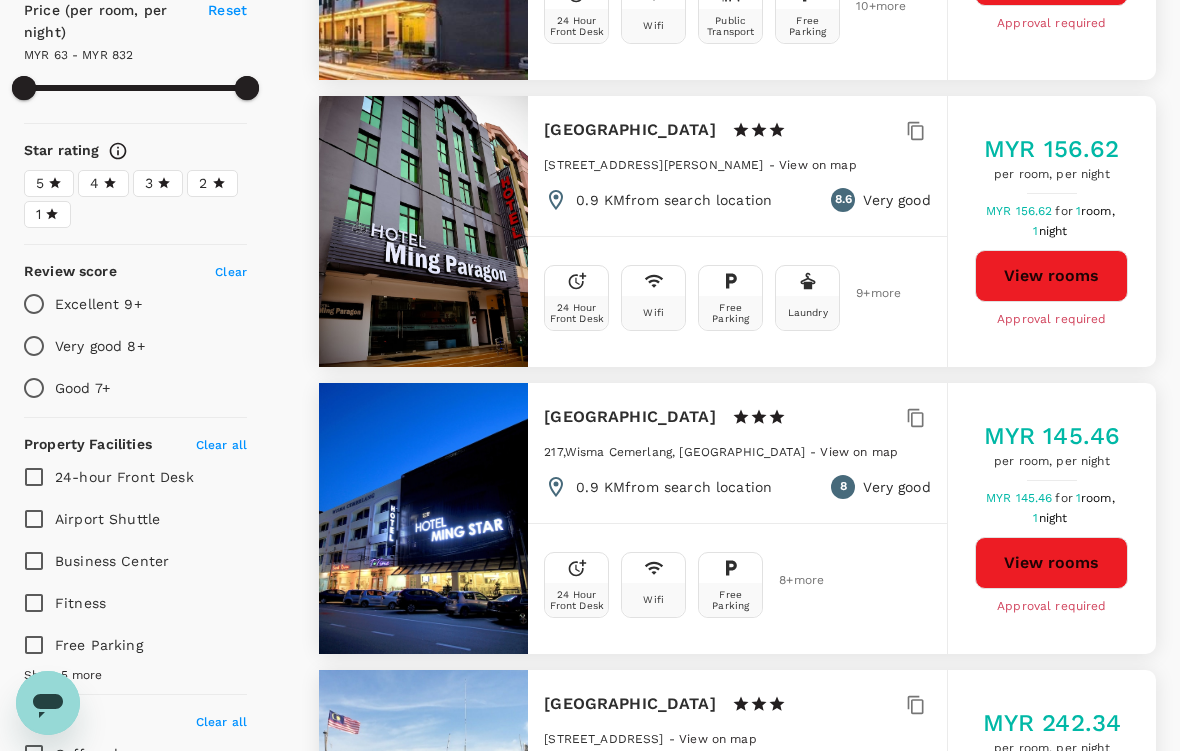 type on "831.08" 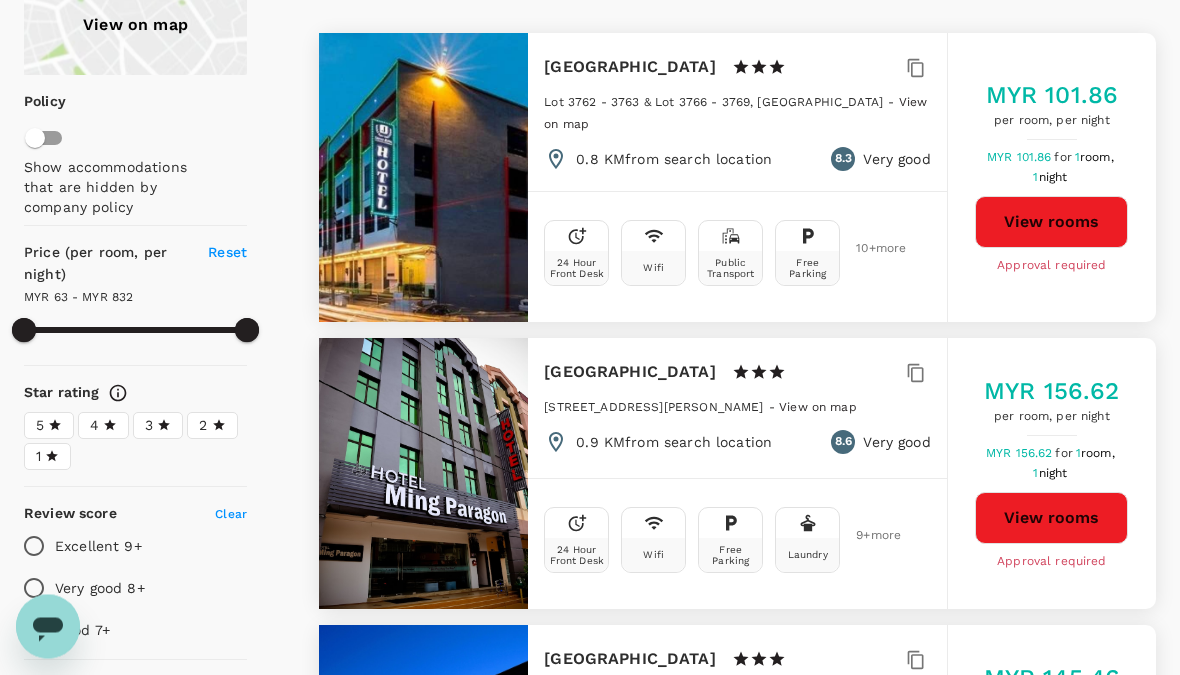 scroll, scrollTop: 0, scrollLeft: 0, axis: both 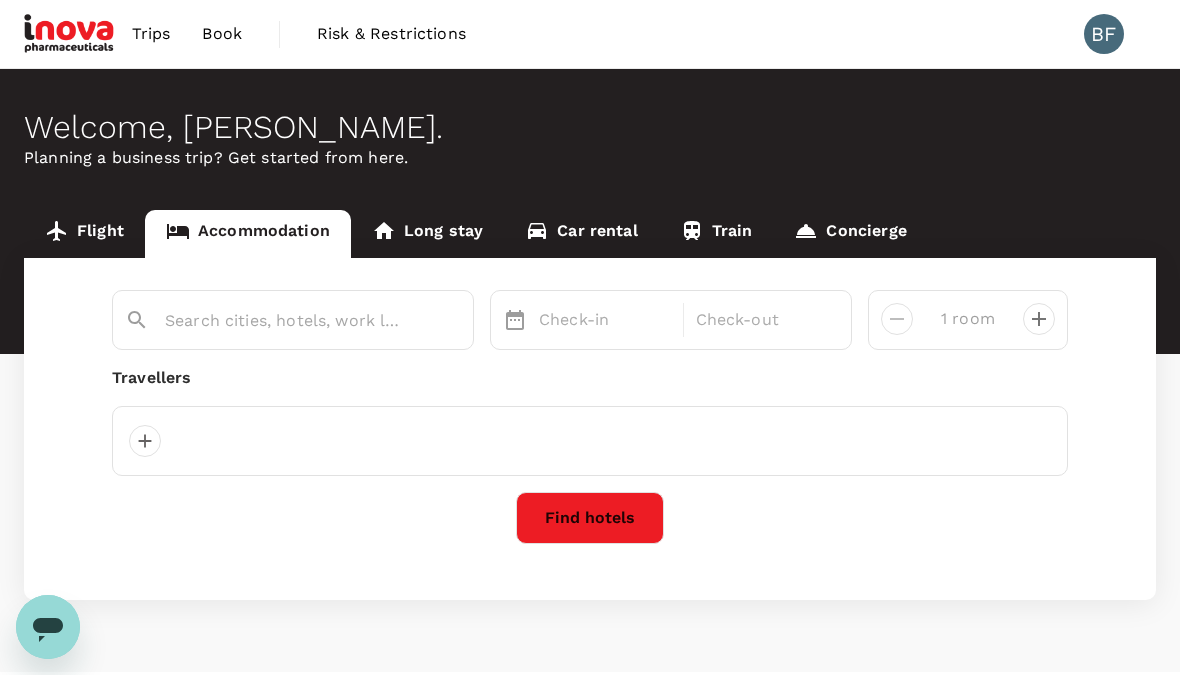 type on "[GEOGRAPHIC_DATA]" 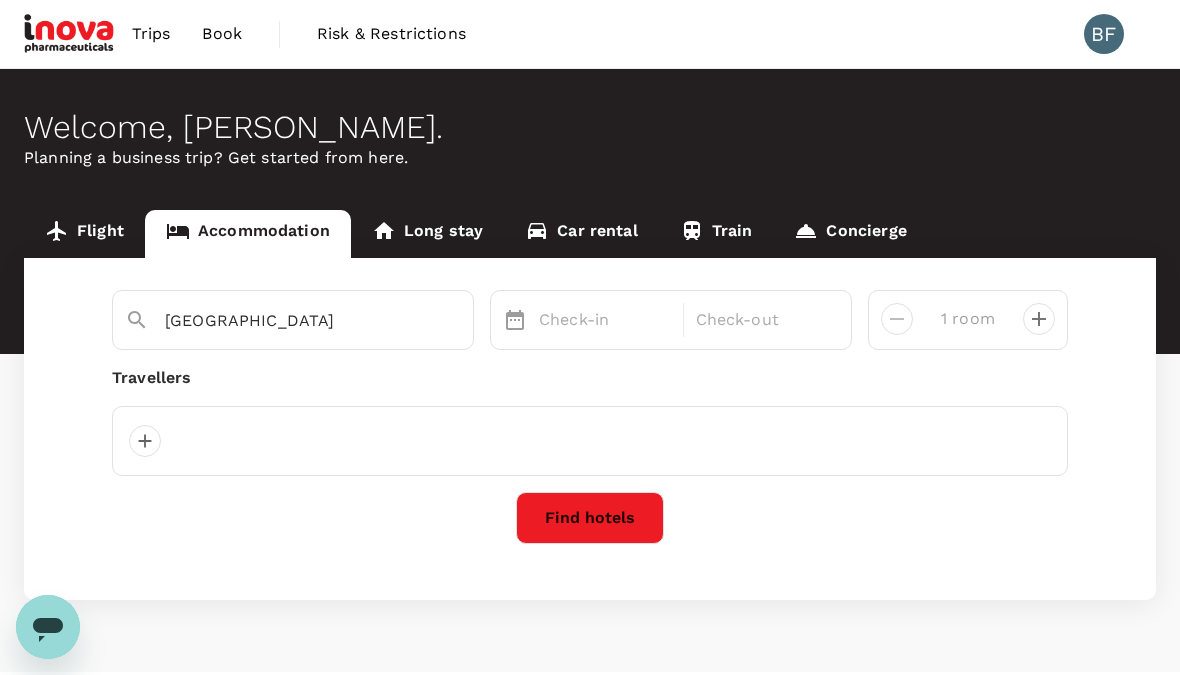 scroll, scrollTop: 49, scrollLeft: 0, axis: vertical 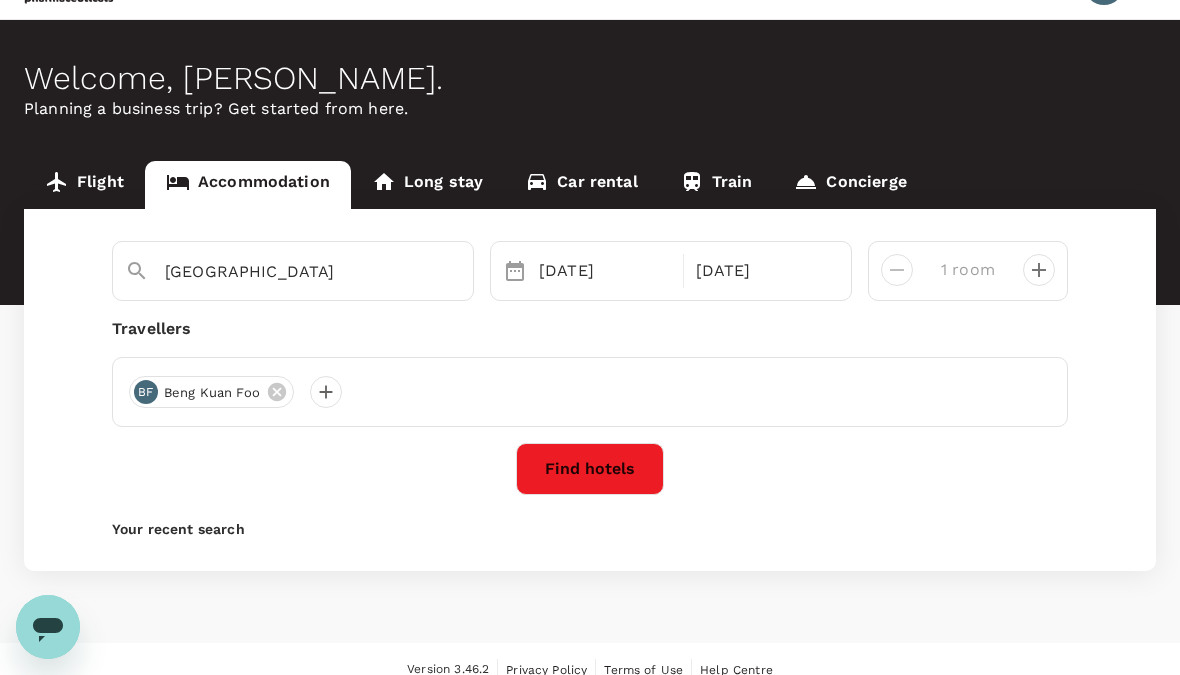 click on "Kuala Terengganu" at bounding box center (285, 271) 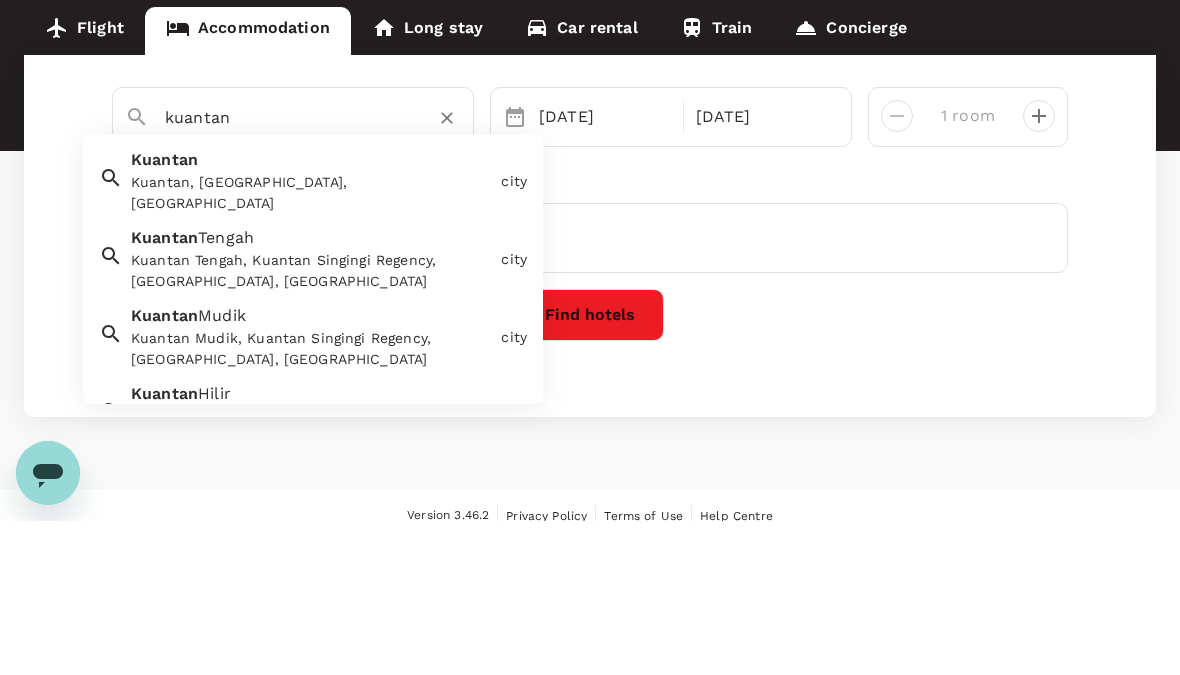 type on "kuantan" 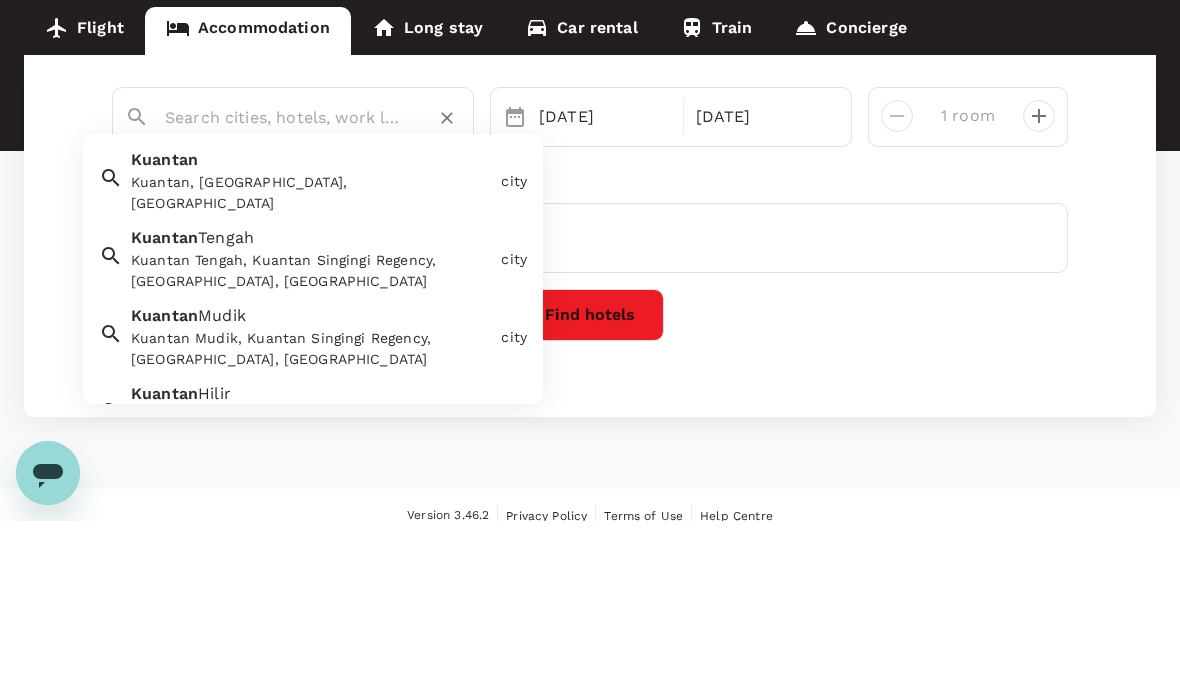 scroll, scrollTop: 69, scrollLeft: 0, axis: vertical 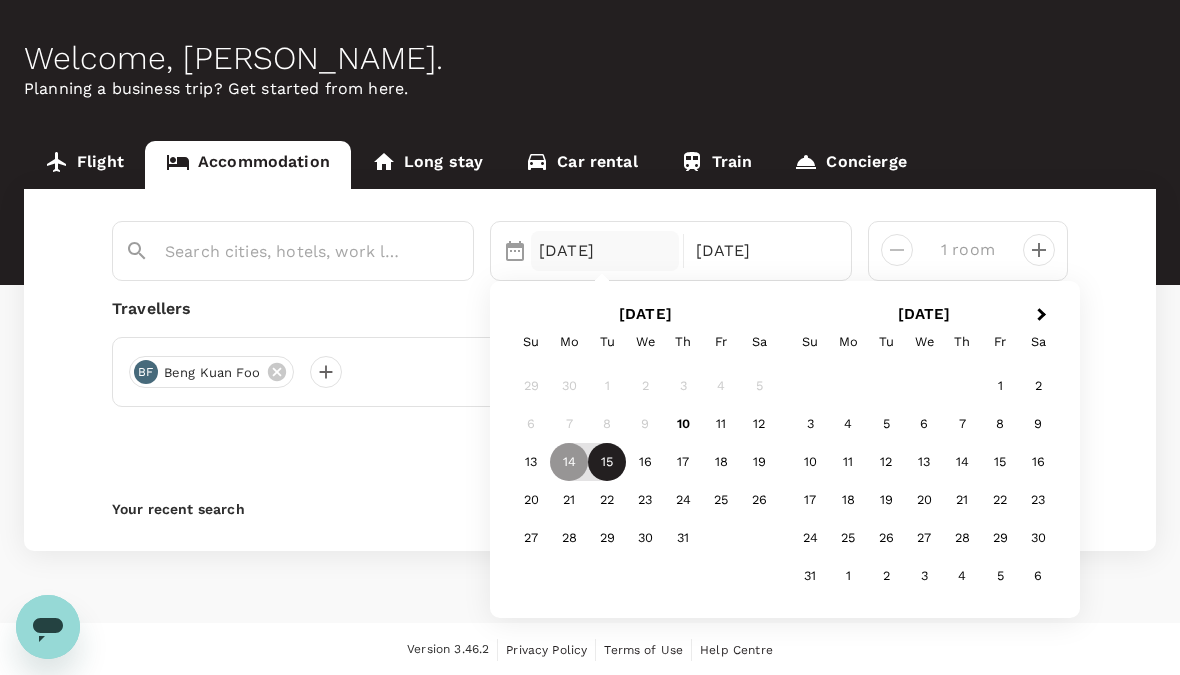 click on "15" at bounding box center (607, 463) 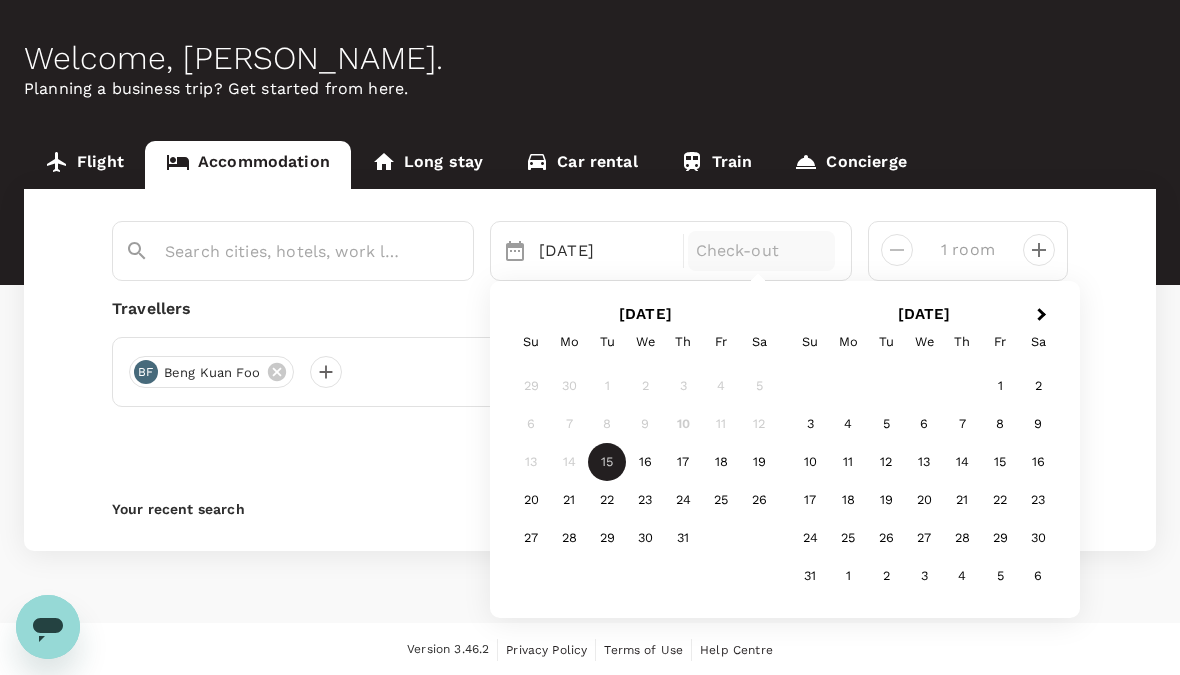 click on "Check-out" at bounding box center [762, 251] 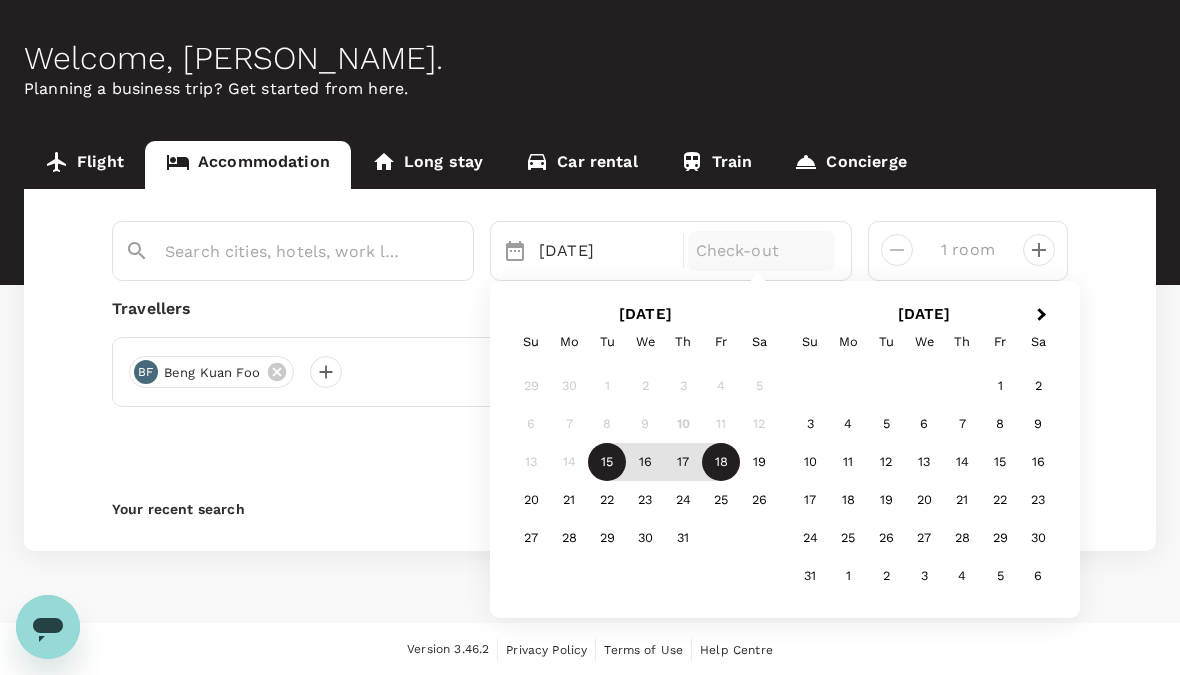 click on "18" at bounding box center [721, 463] 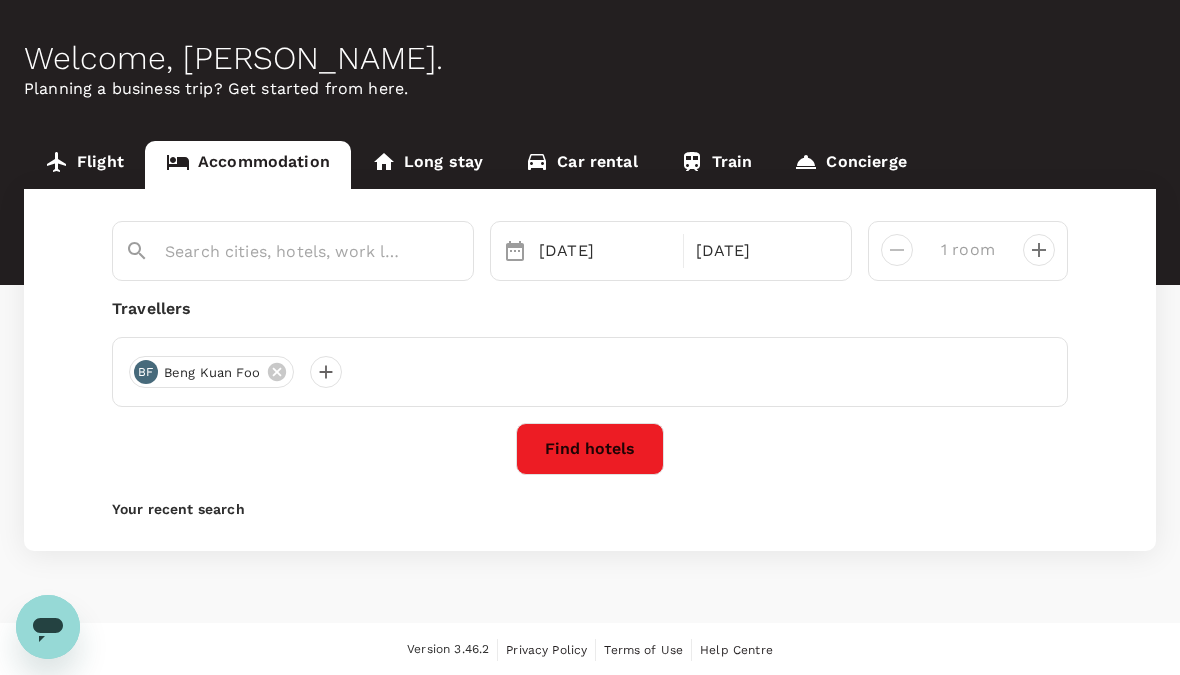 click on "Find hotels" at bounding box center [590, 449] 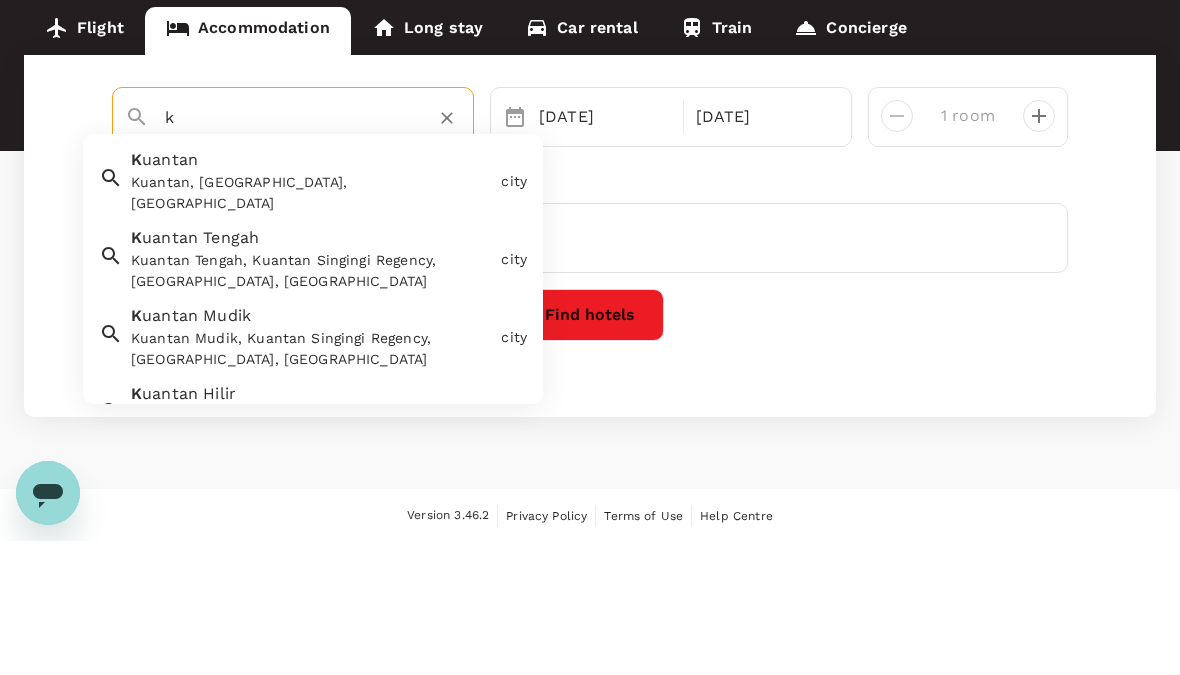 click on "K uantan Kuantan, Pahang, Malaysia" at bounding box center [308, 311] 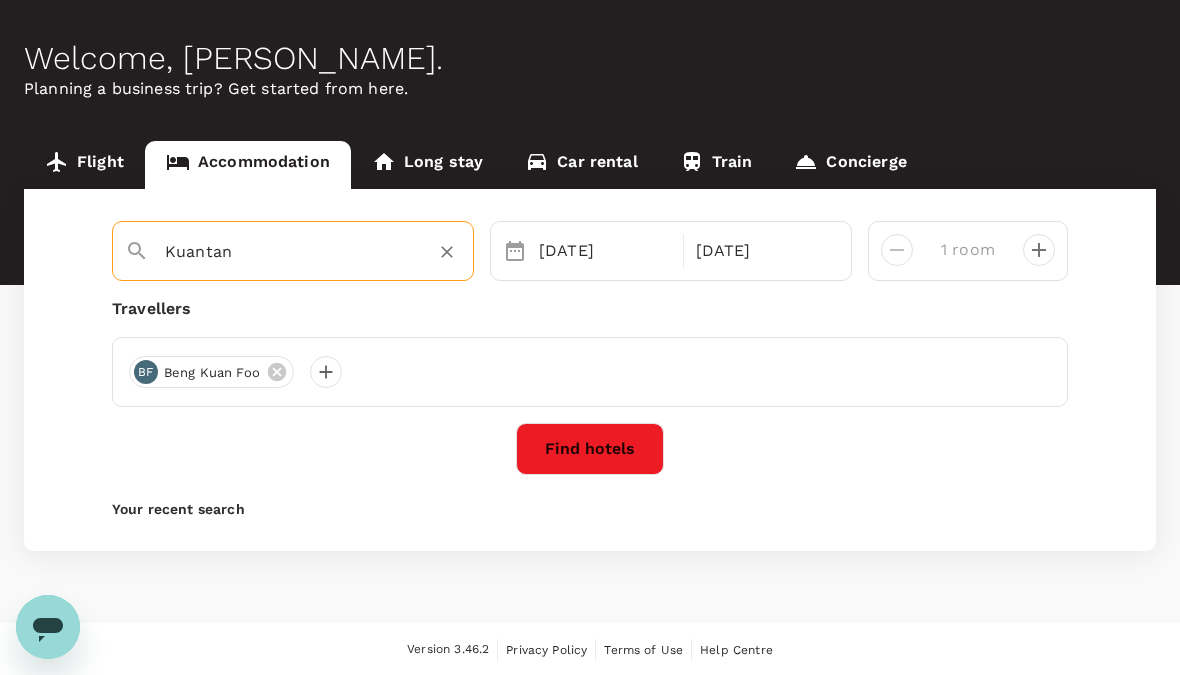 click on "Find hotels" at bounding box center (590, 449) 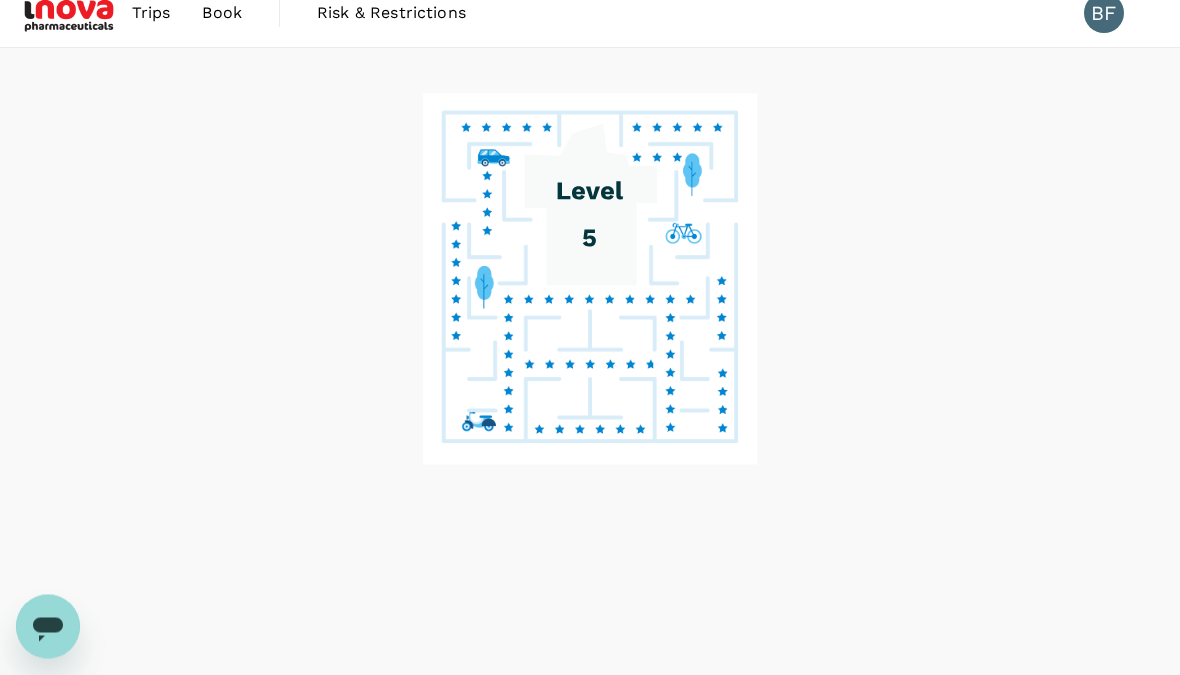 scroll, scrollTop: 0, scrollLeft: 0, axis: both 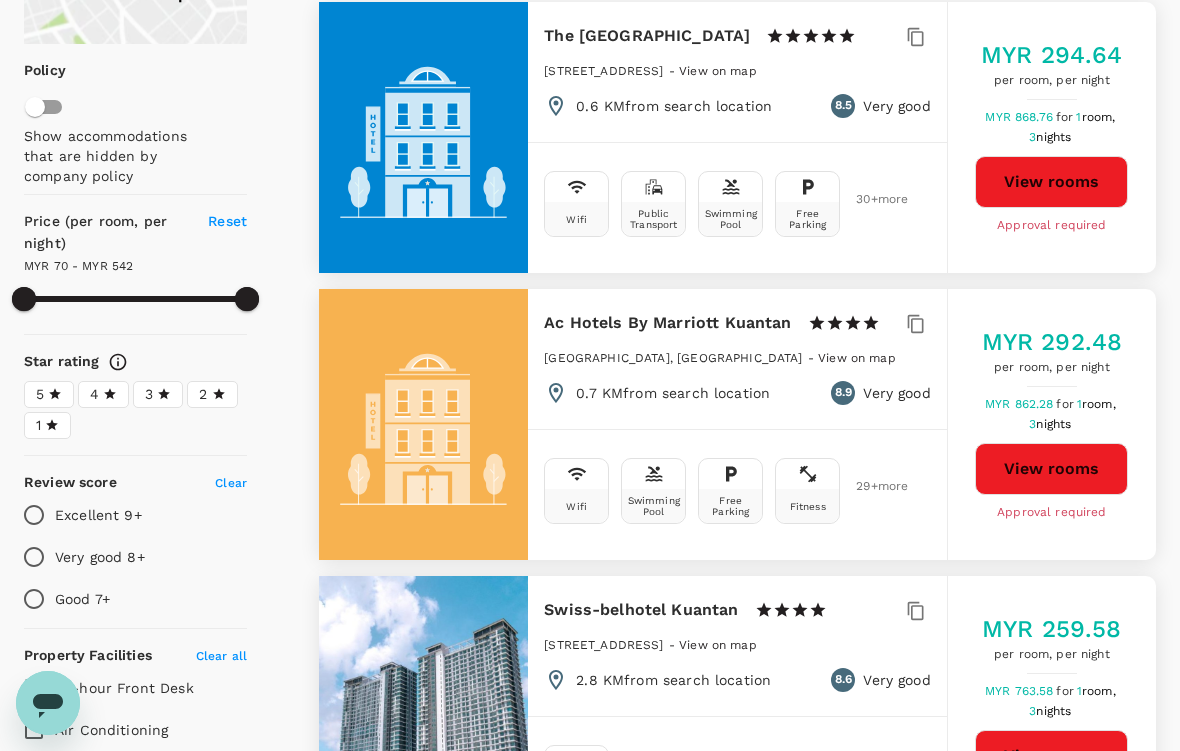 type on "541.55" 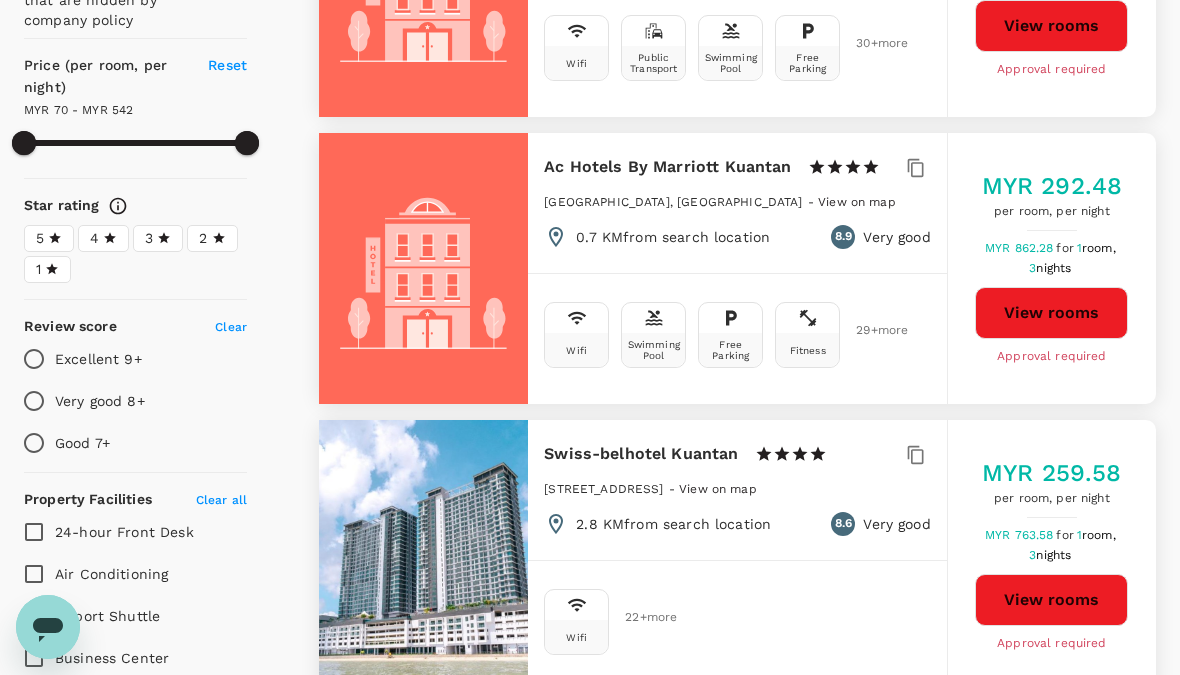 scroll, scrollTop: 0, scrollLeft: 0, axis: both 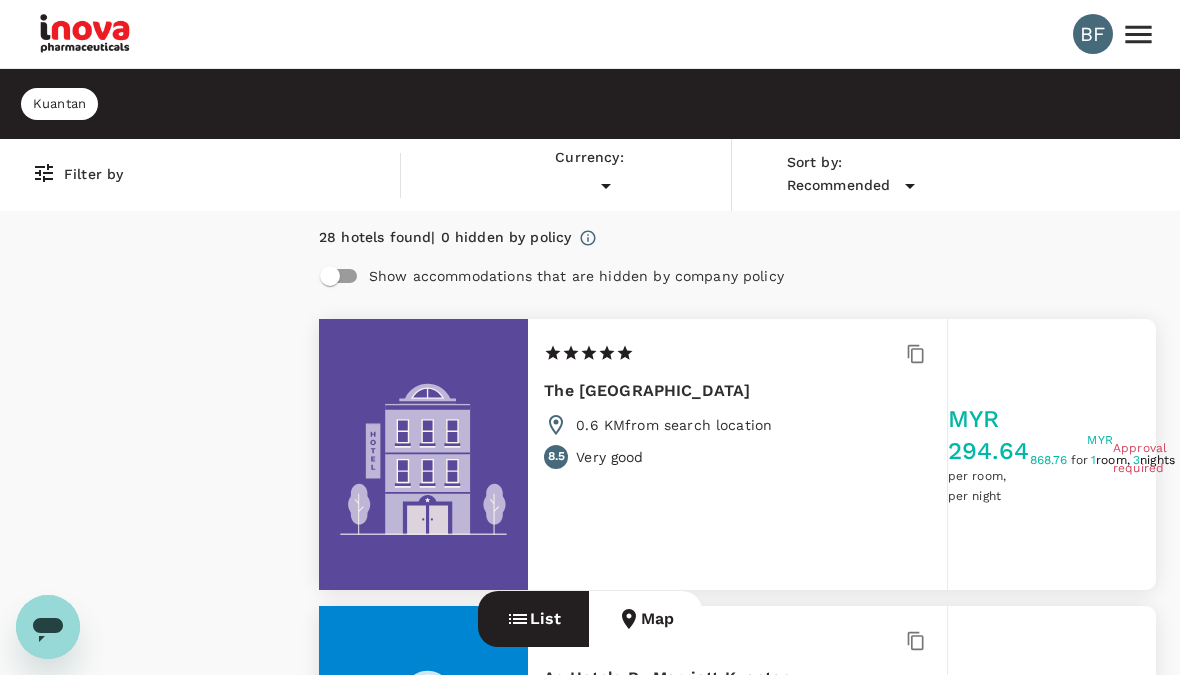 type on "MYR" 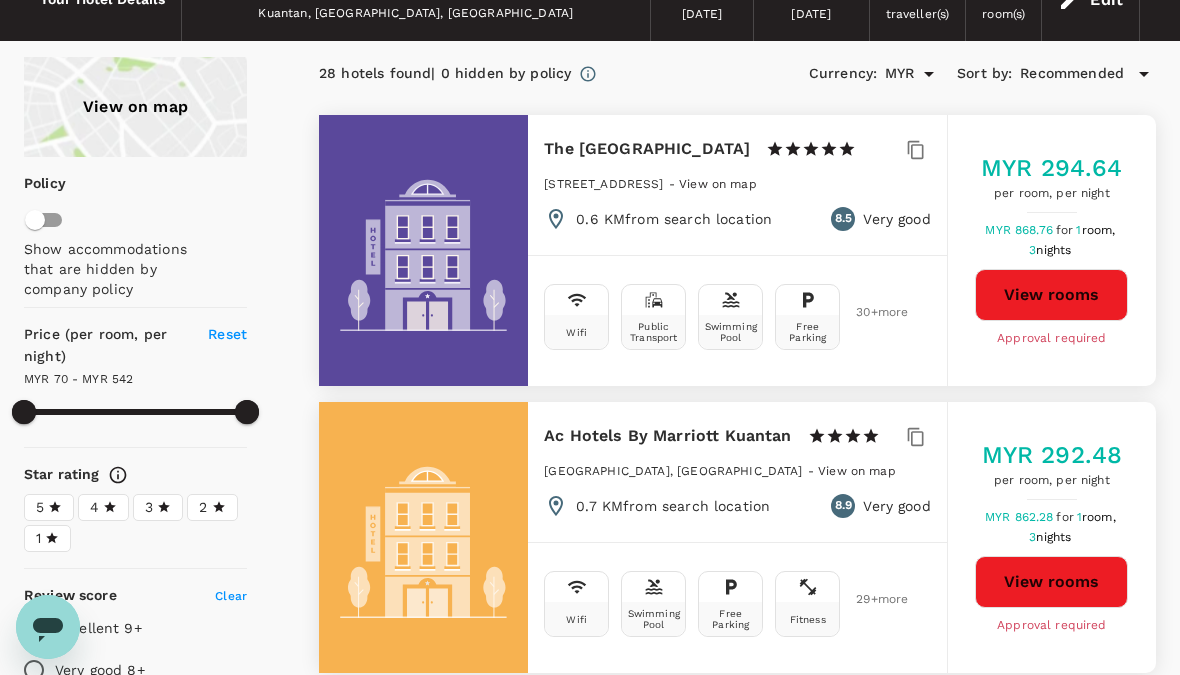 scroll, scrollTop: 0, scrollLeft: 0, axis: both 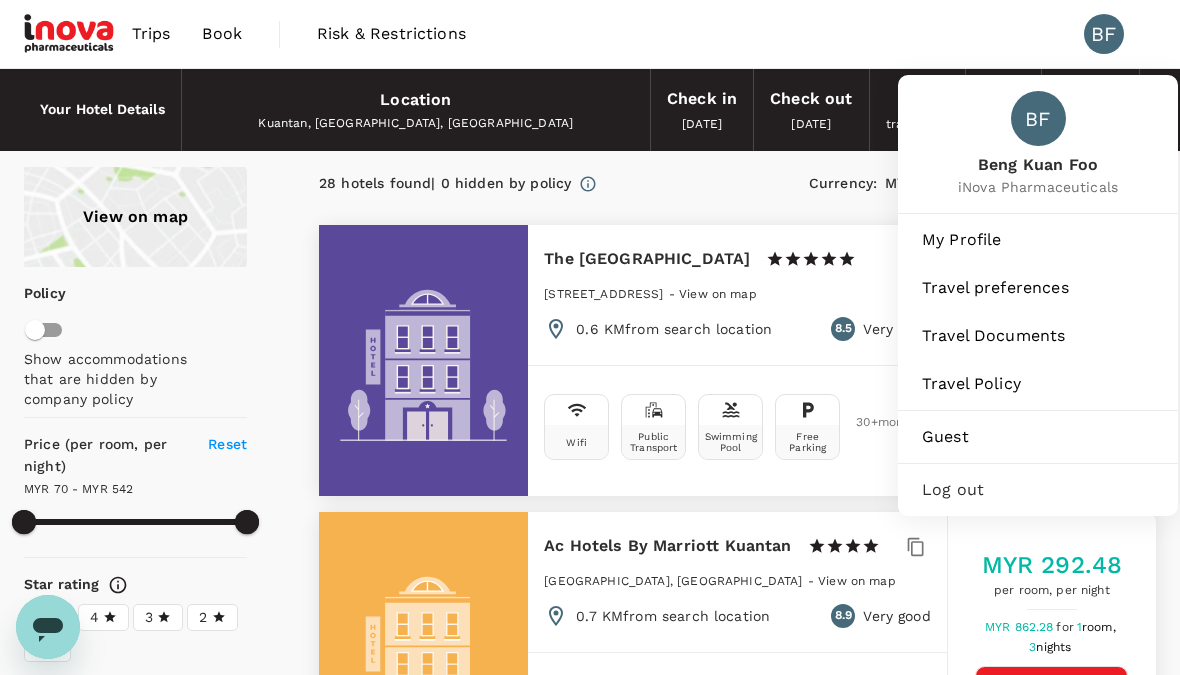 click on "My Profile" at bounding box center [1038, 240] 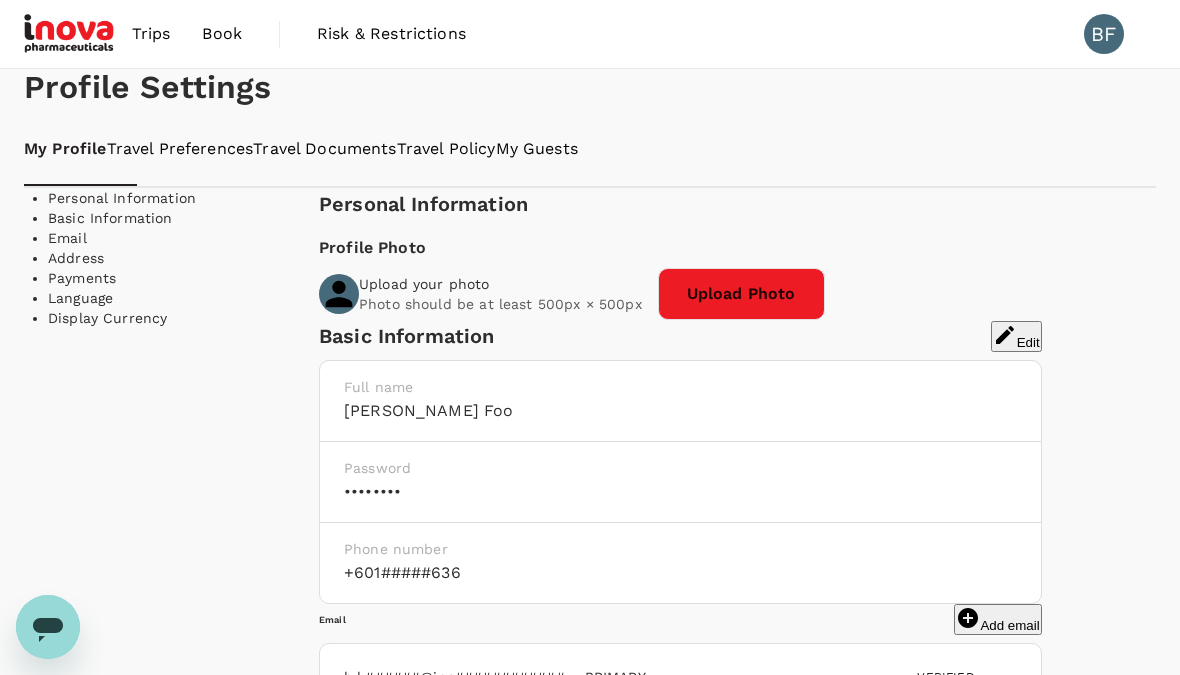 click on "Payments" at bounding box center (183, 278) 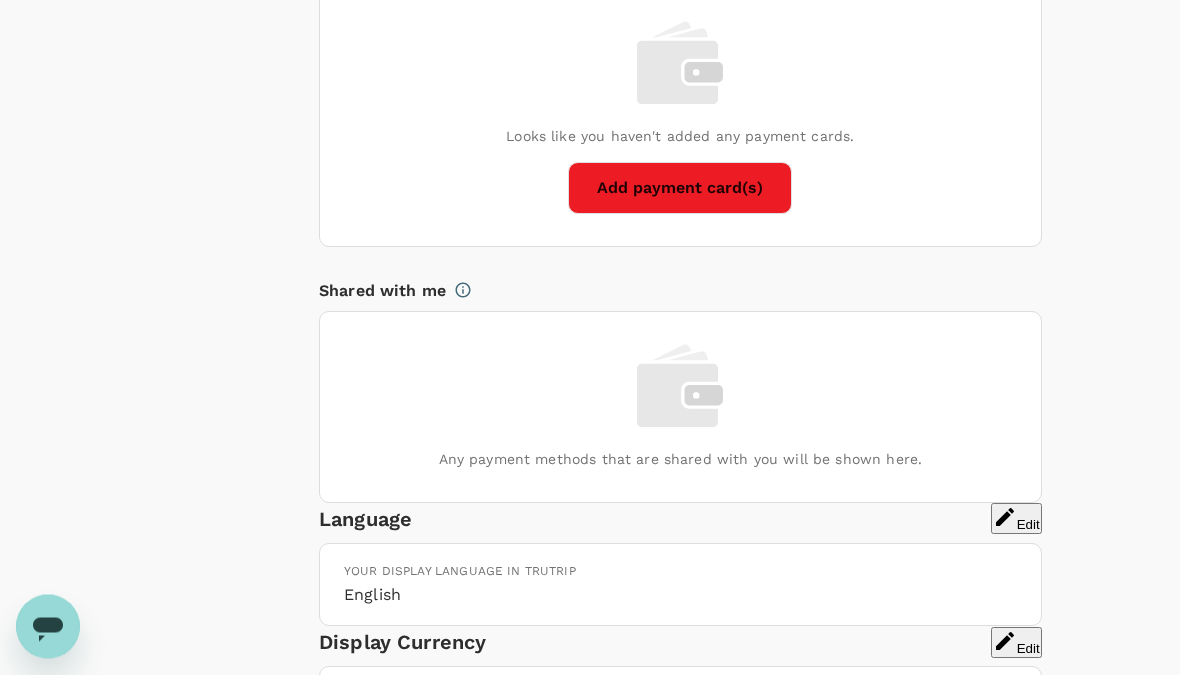 scroll, scrollTop: 1405, scrollLeft: 0, axis: vertical 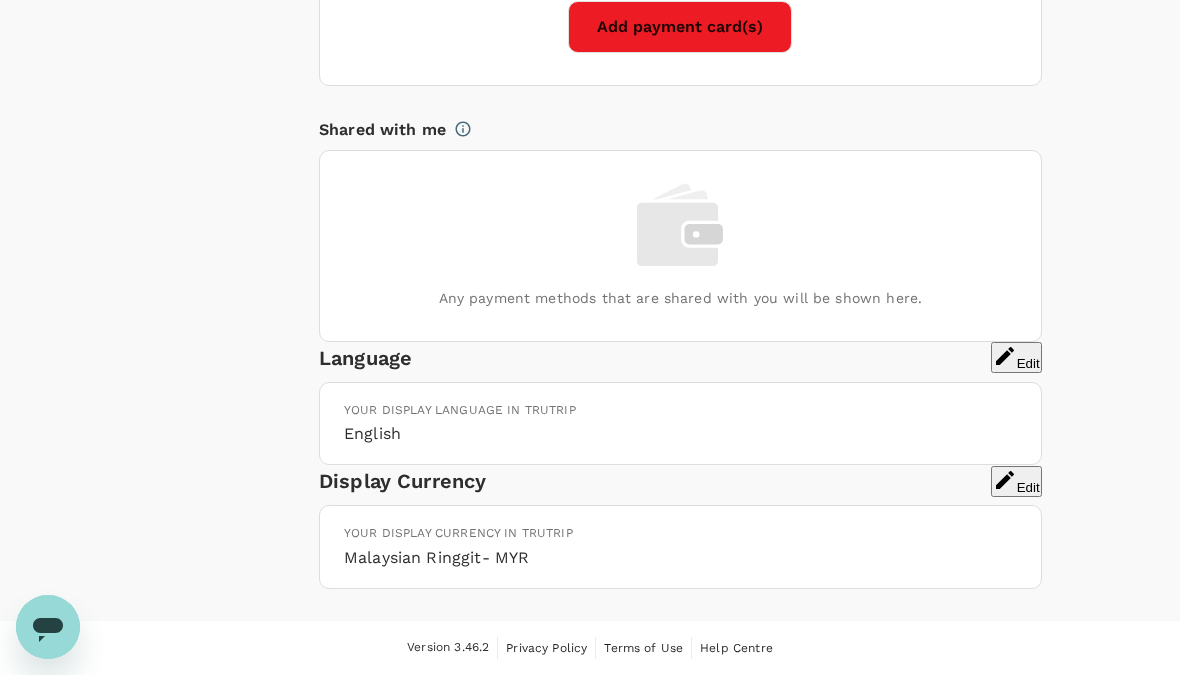 click on "Add payment card(s)" at bounding box center [680, 27] 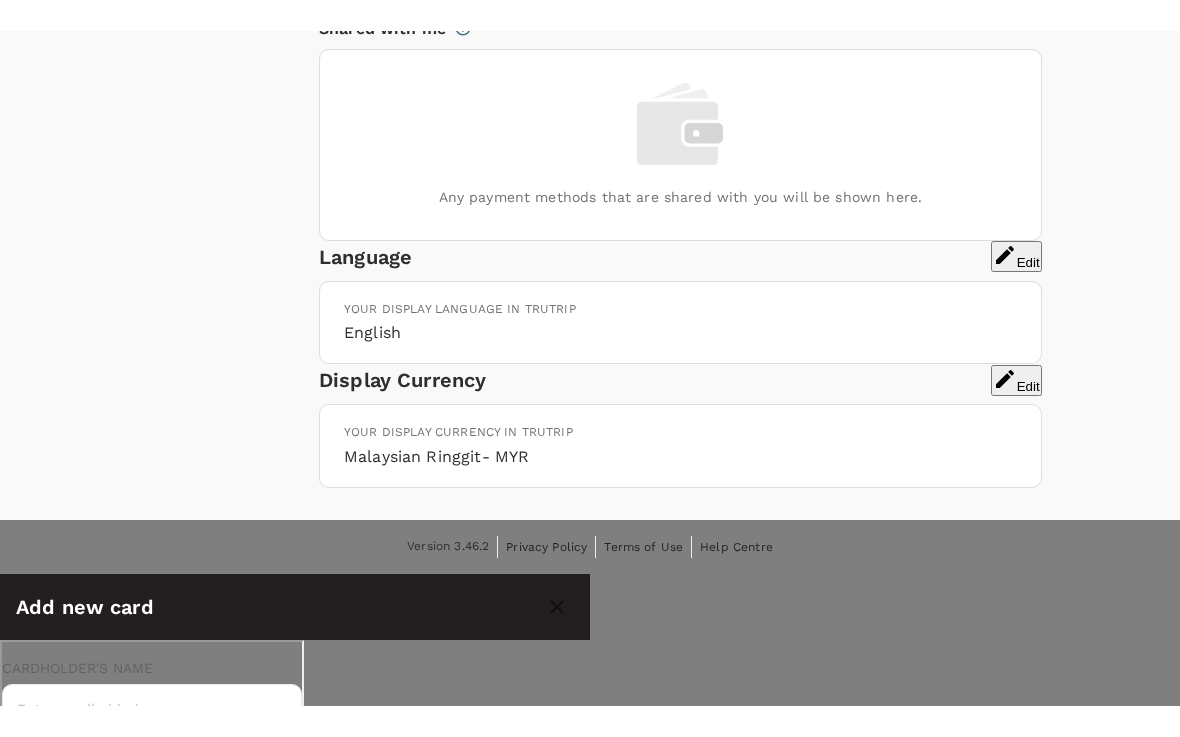 scroll, scrollTop: 0, scrollLeft: 0, axis: both 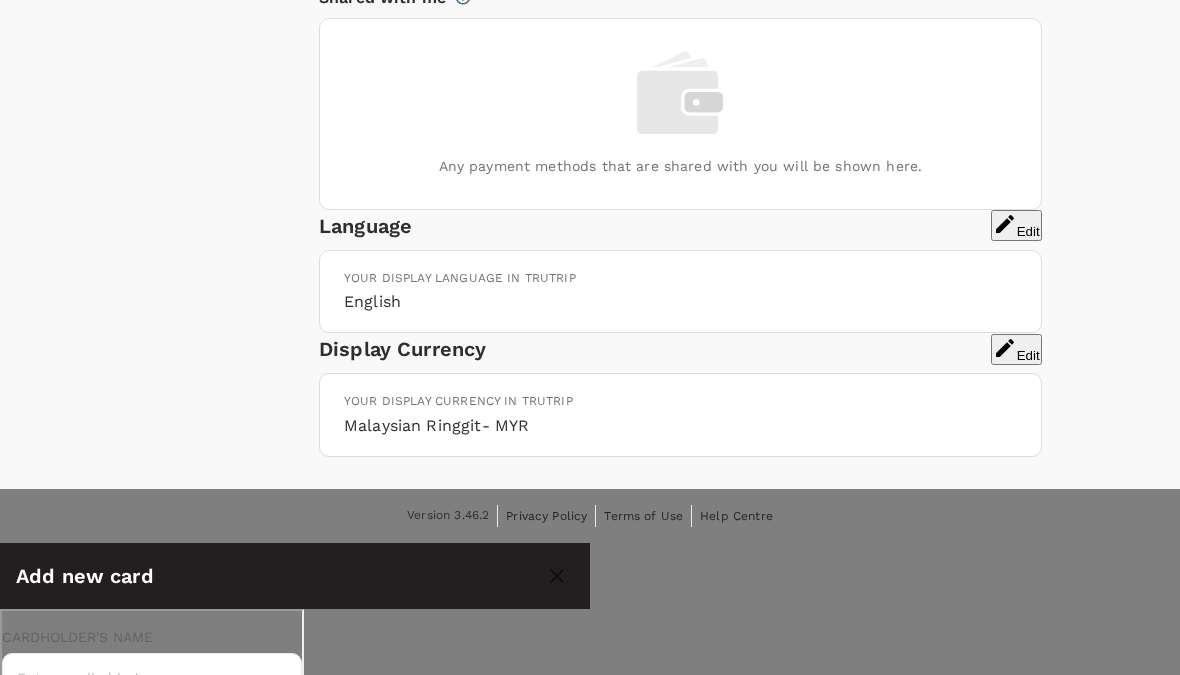 click on "Cardholder's name" at bounding box center (150, 676) 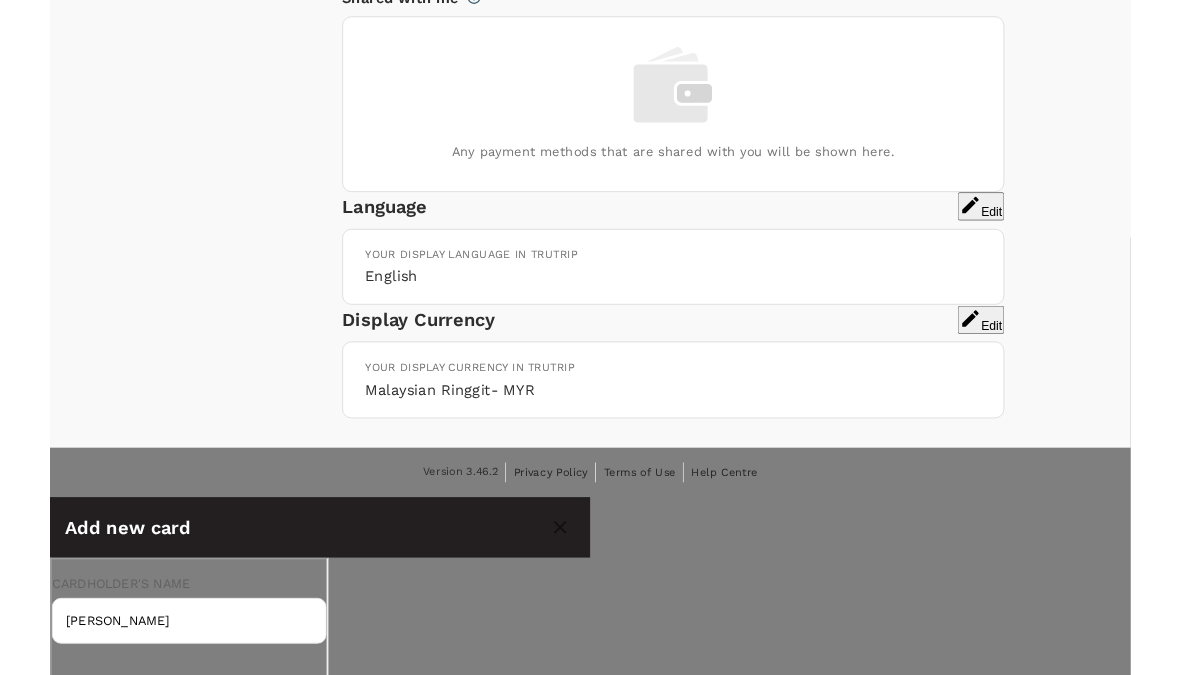 scroll, scrollTop: 1404, scrollLeft: 0, axis: vertical 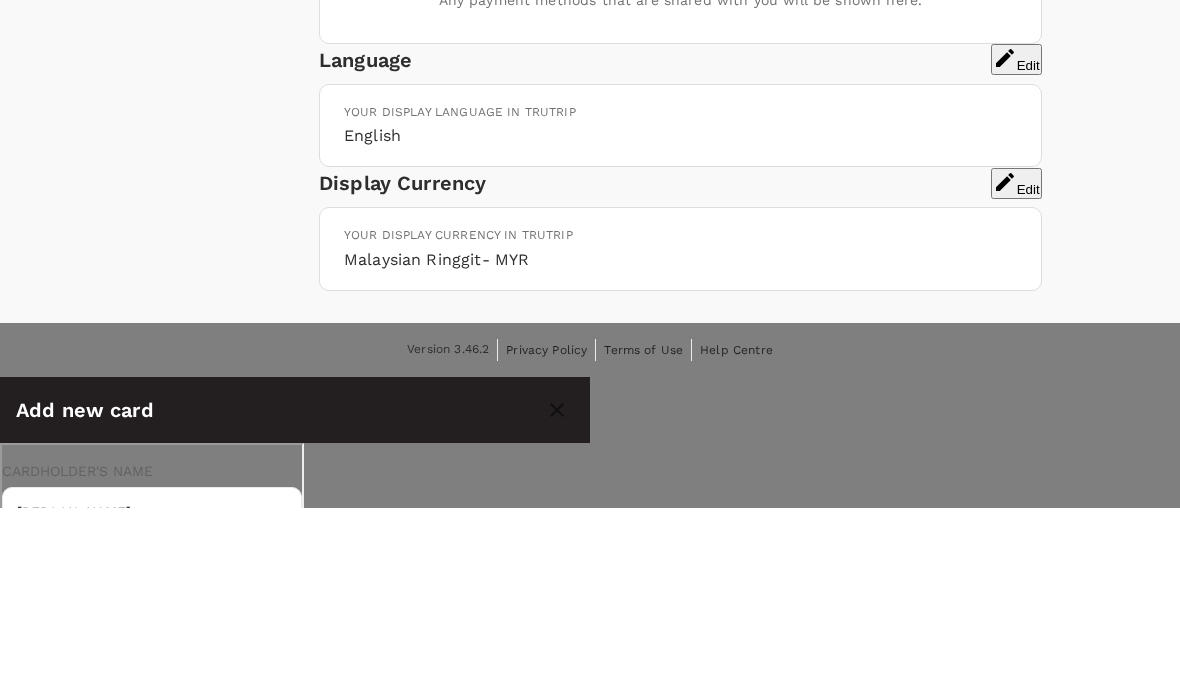 type on "FOO BENG KUAN" 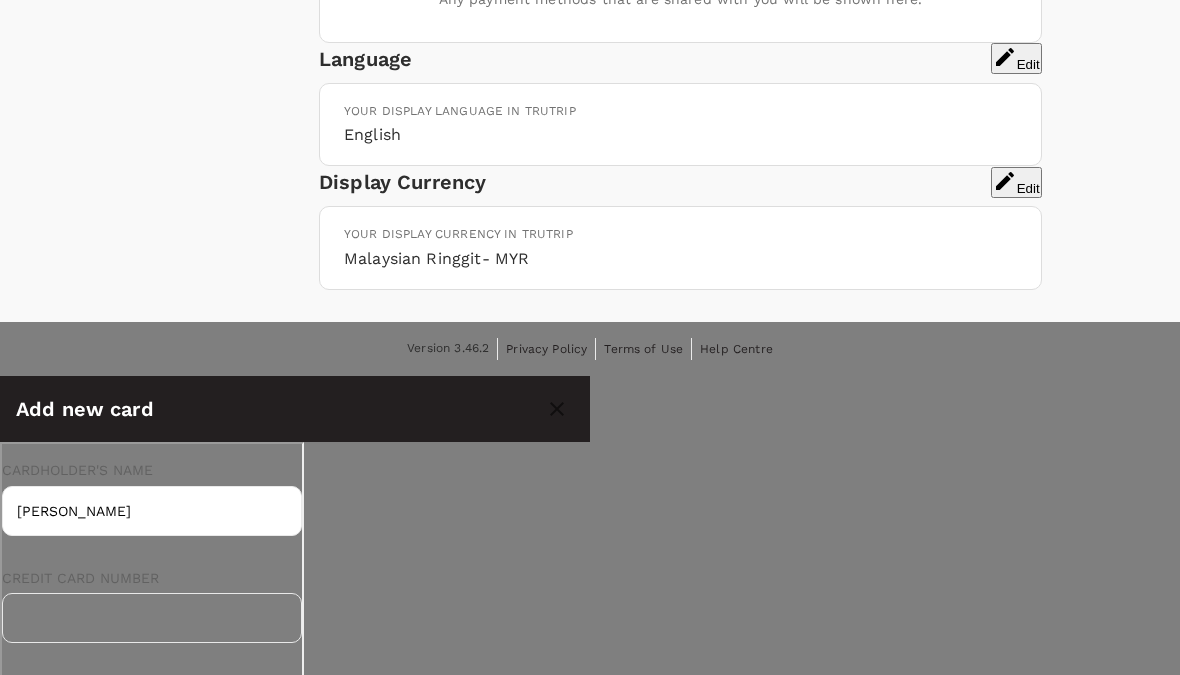 scroll, scrollTop: 1571, scrollLeft: 0, axis: vertical 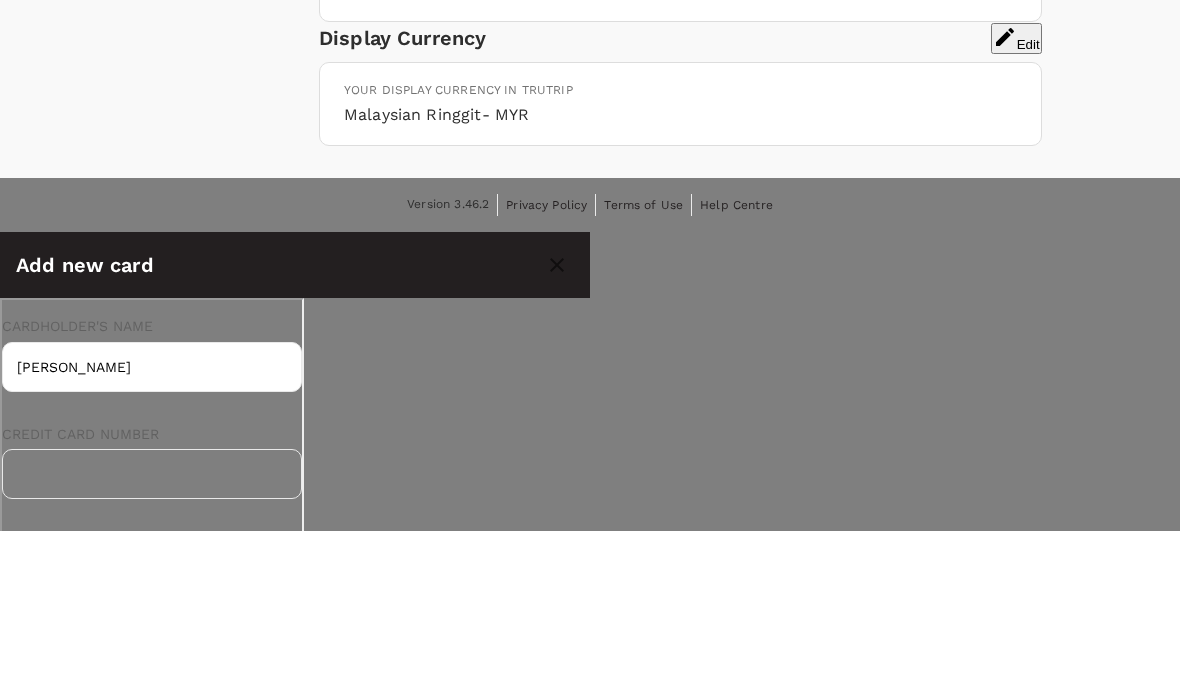 click on "Date of expiry" at bounding box center (71, 580) 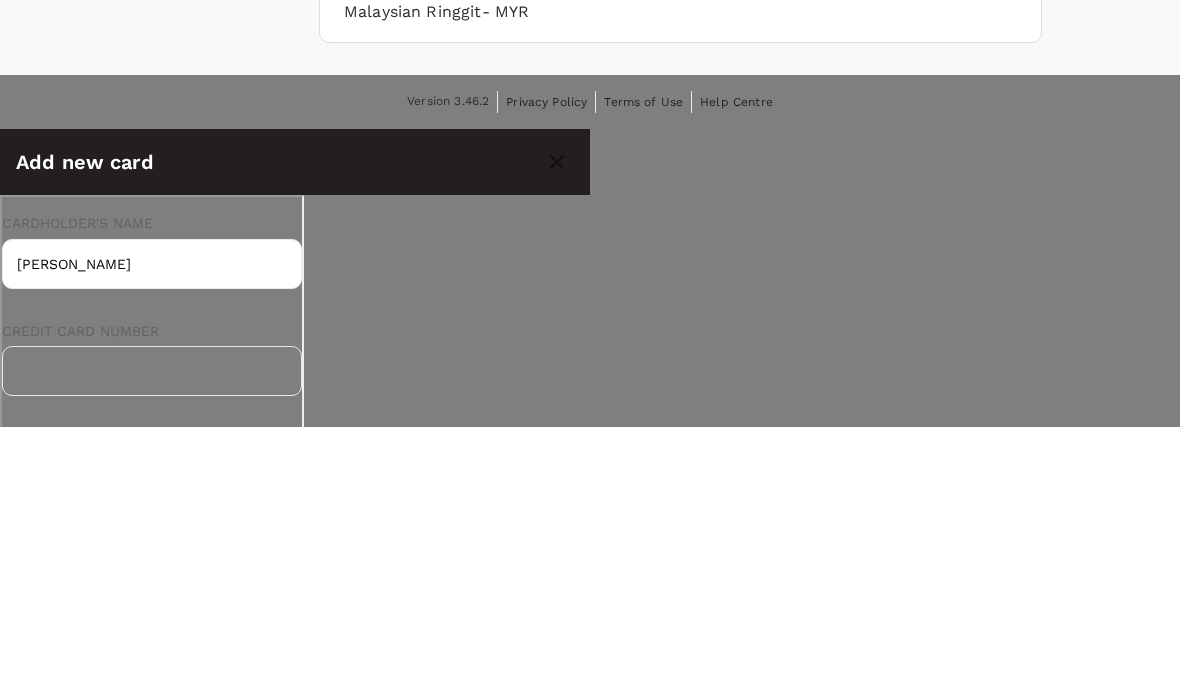 type on "08" 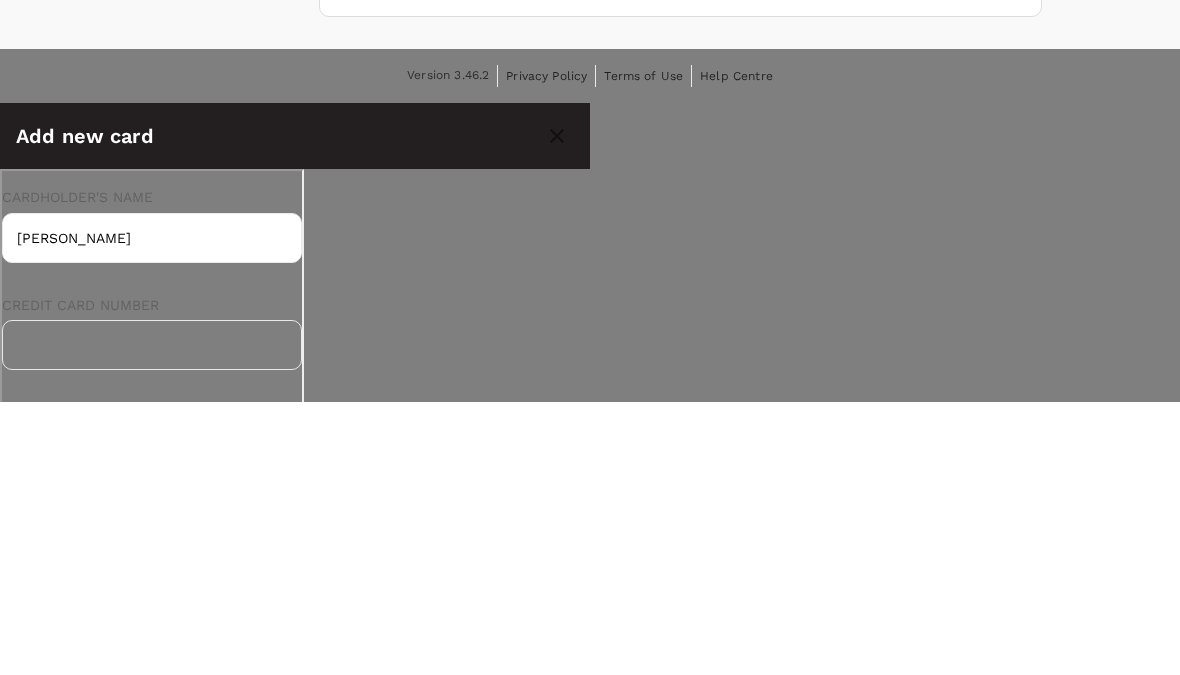 type on "2028" 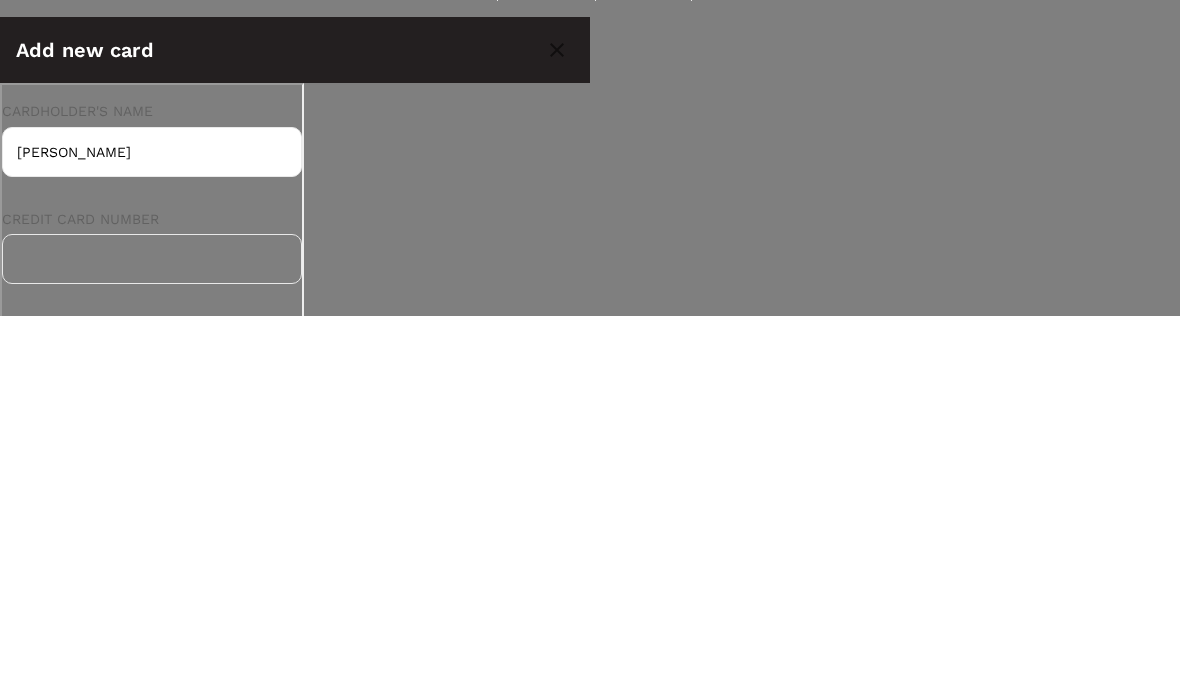 click at bounding box center (295, 795) 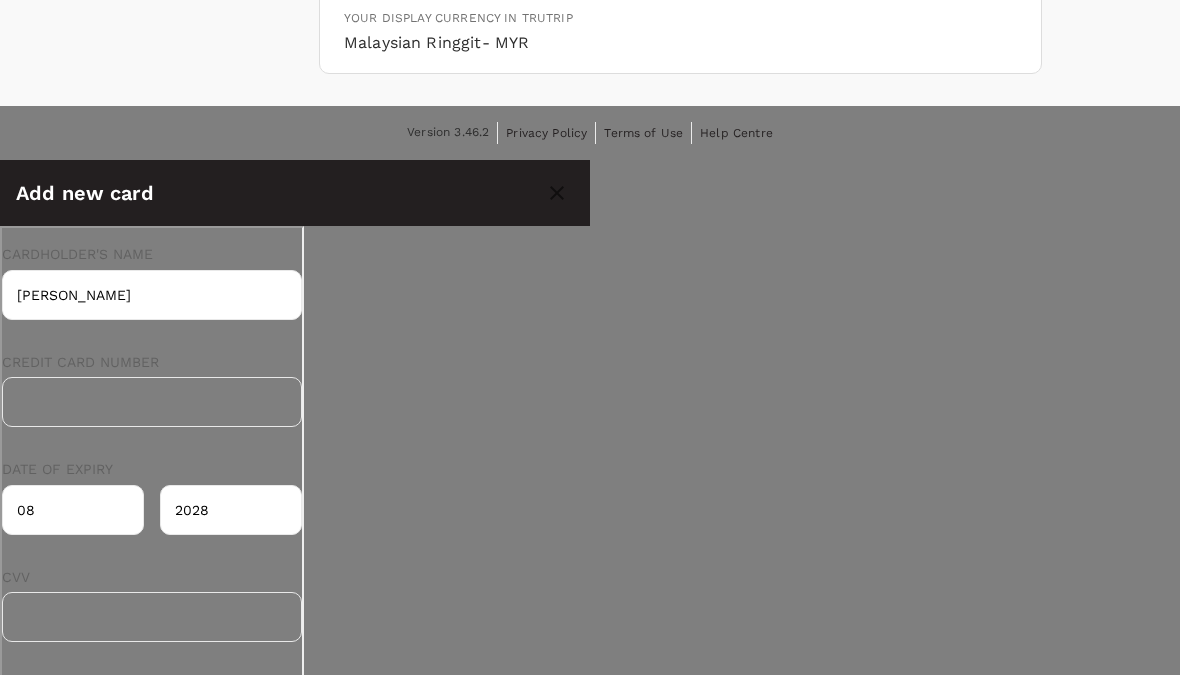 click on "Save card details" at bounding box center (113, 974) 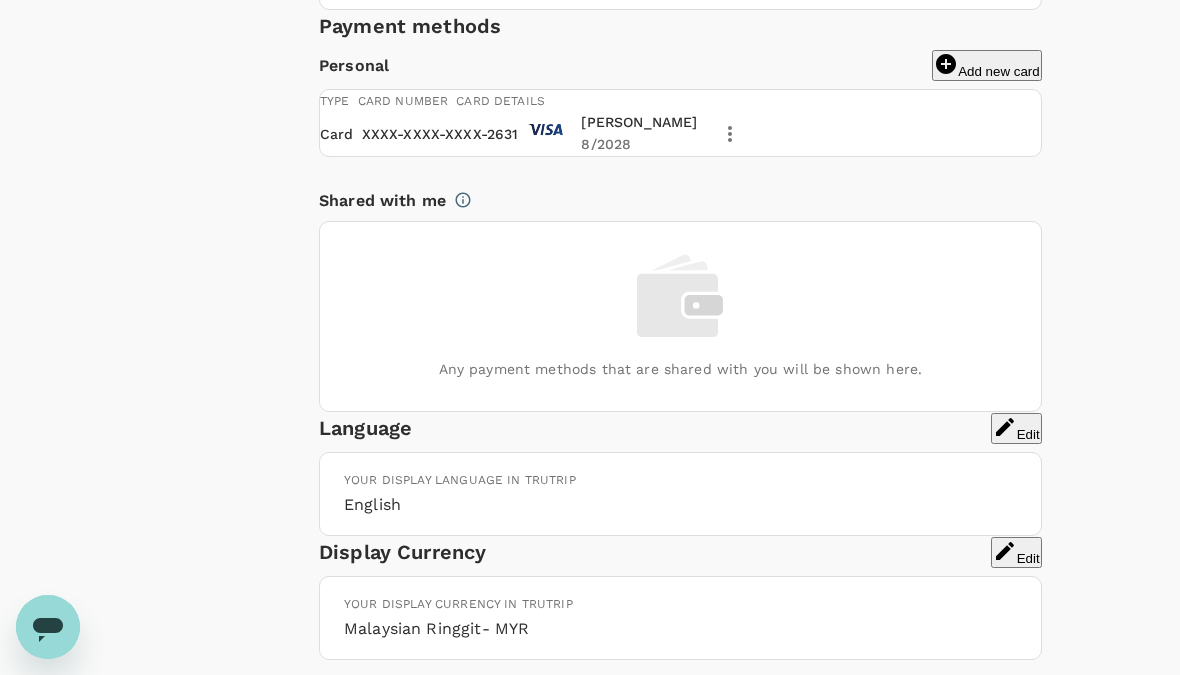 scroll, scrollTop: 1000, scrollLeft: 0, axis: vertical 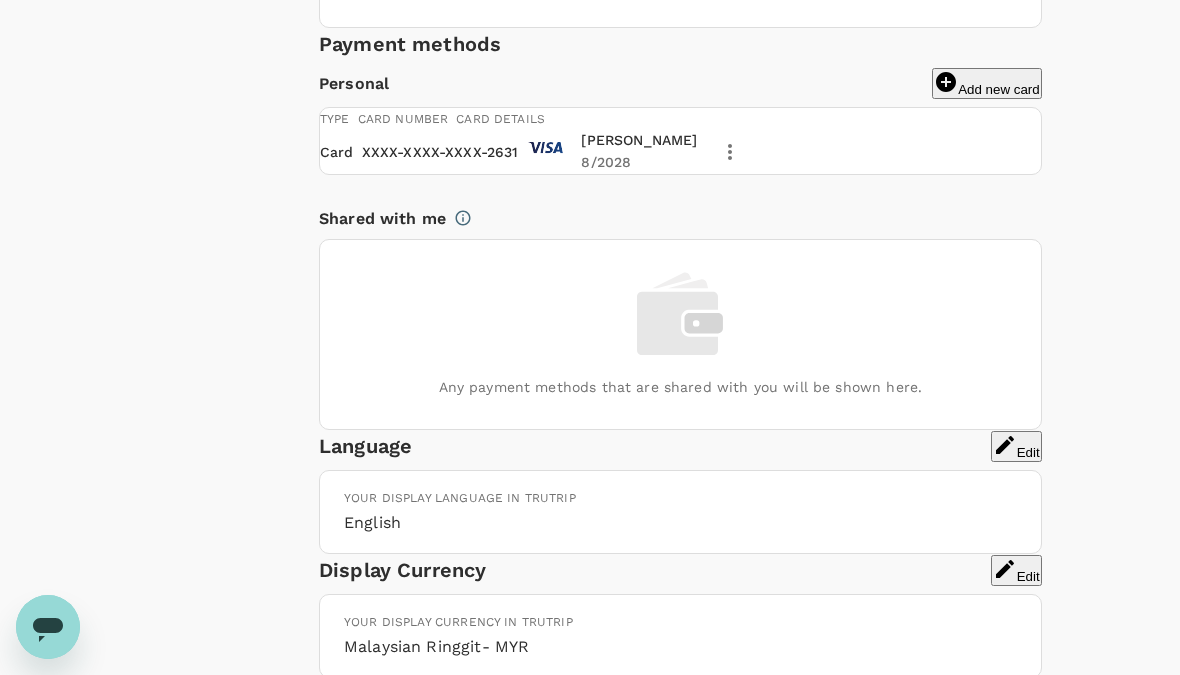 click on "Add billing address" at bounding box center (680, -31) 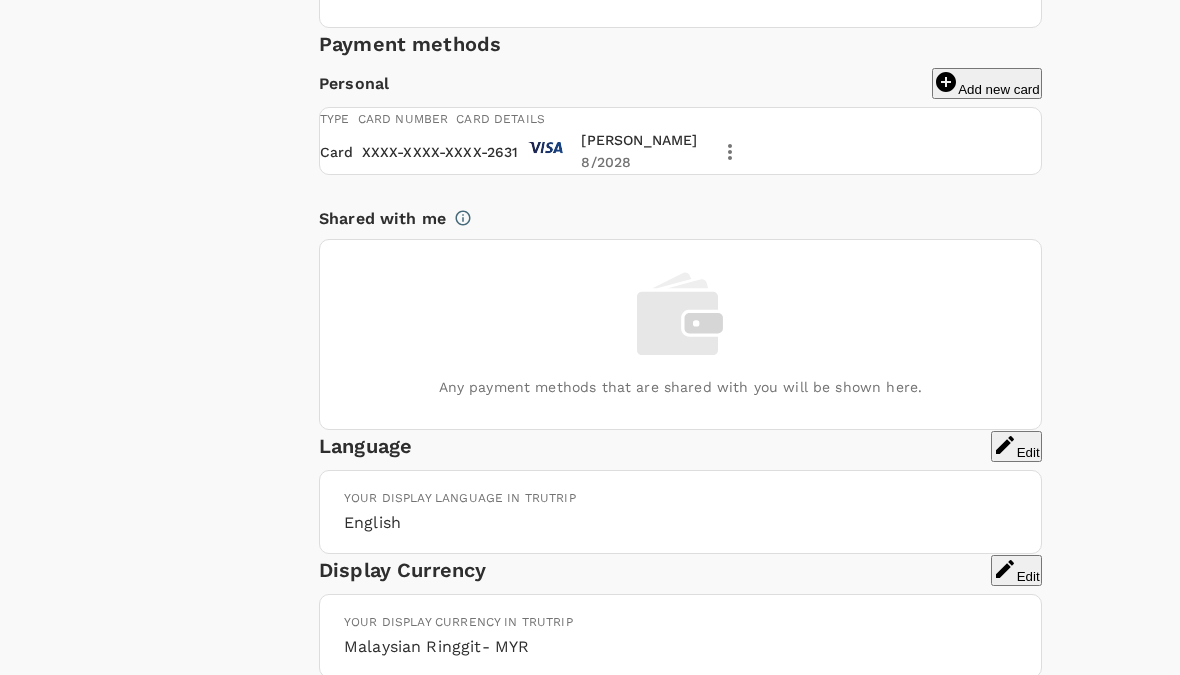 click at bounding box center (295, 875) 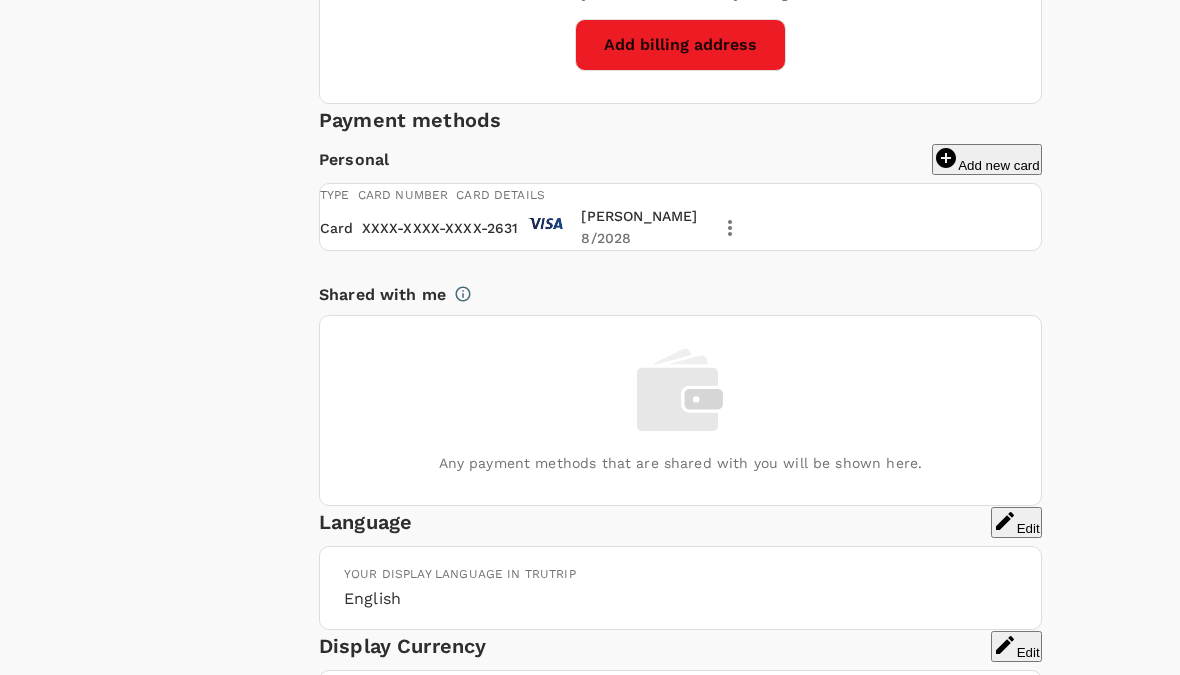 scroll, scrollTop: 922, scrollLeft: 0, axis: vertical 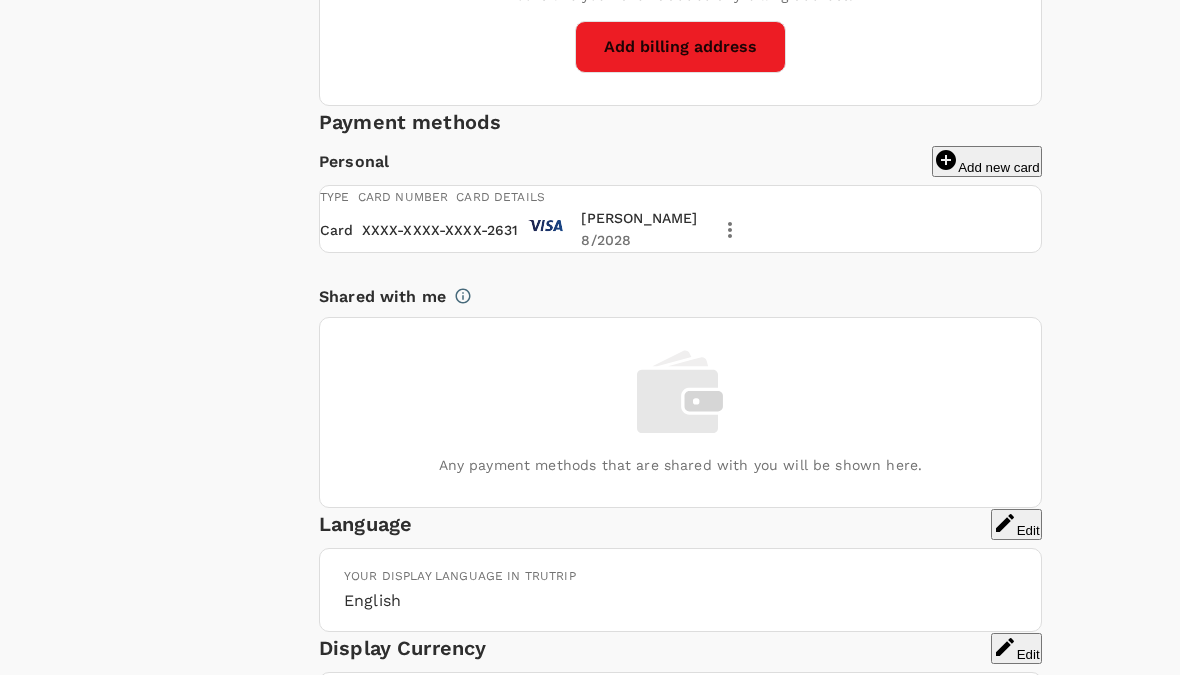 click on "PT 1000" at bounding box center (295, 953) 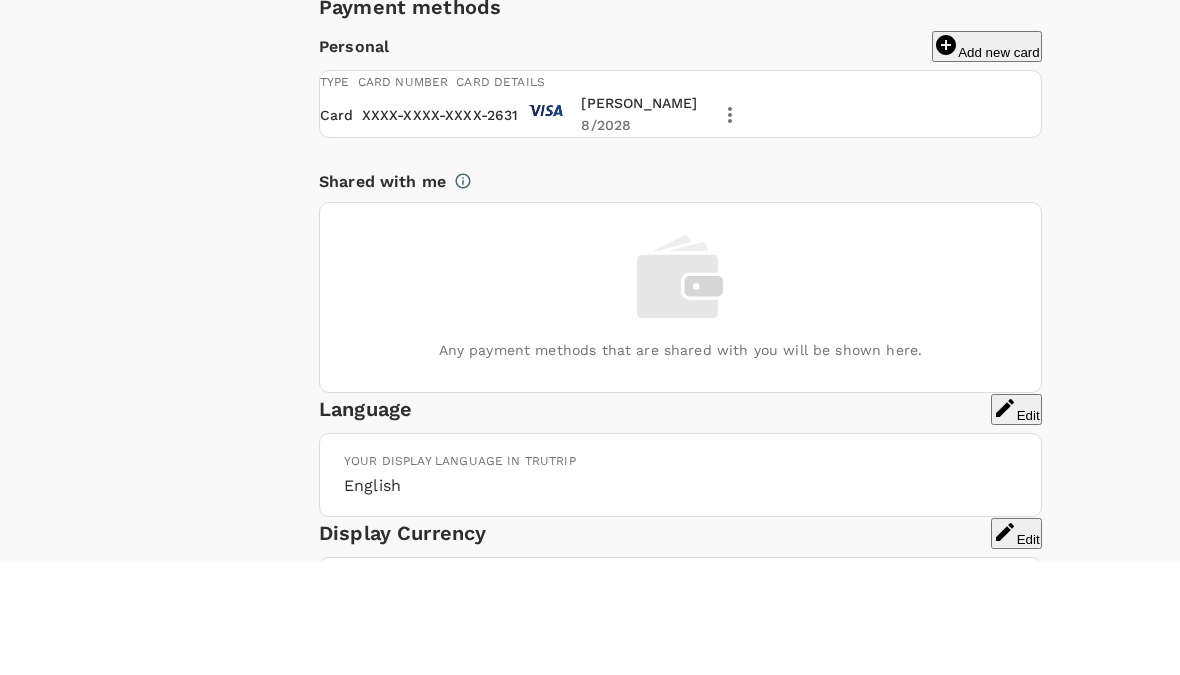 type on "16400" 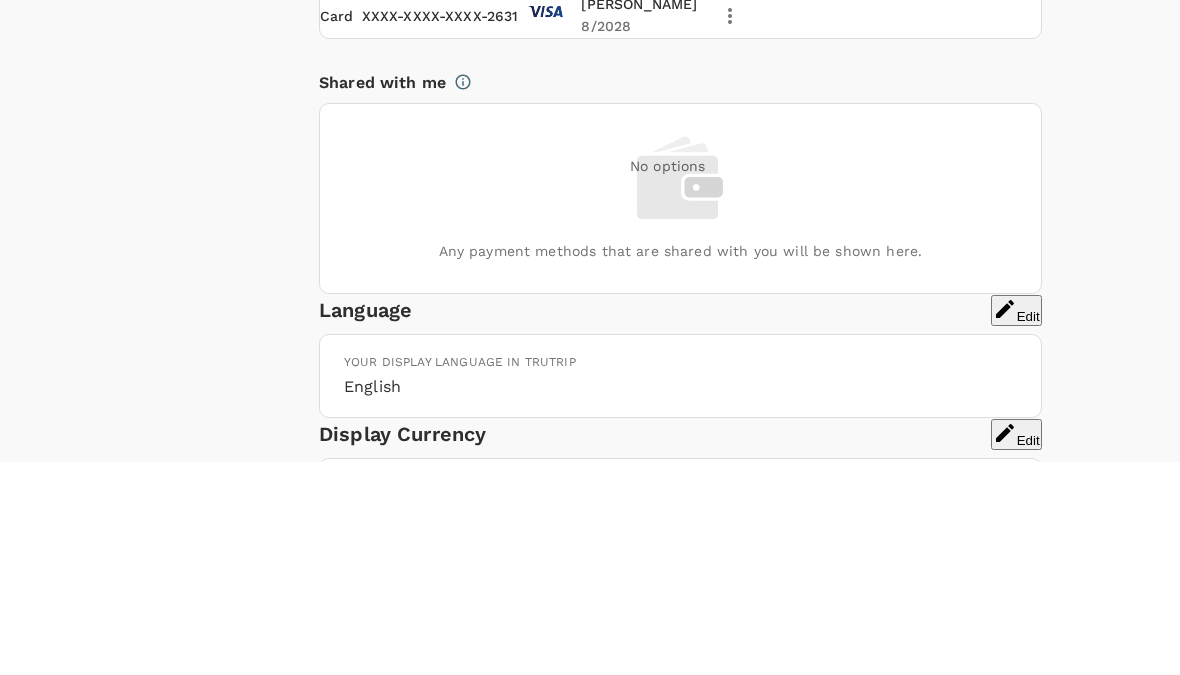 type on "Melor" 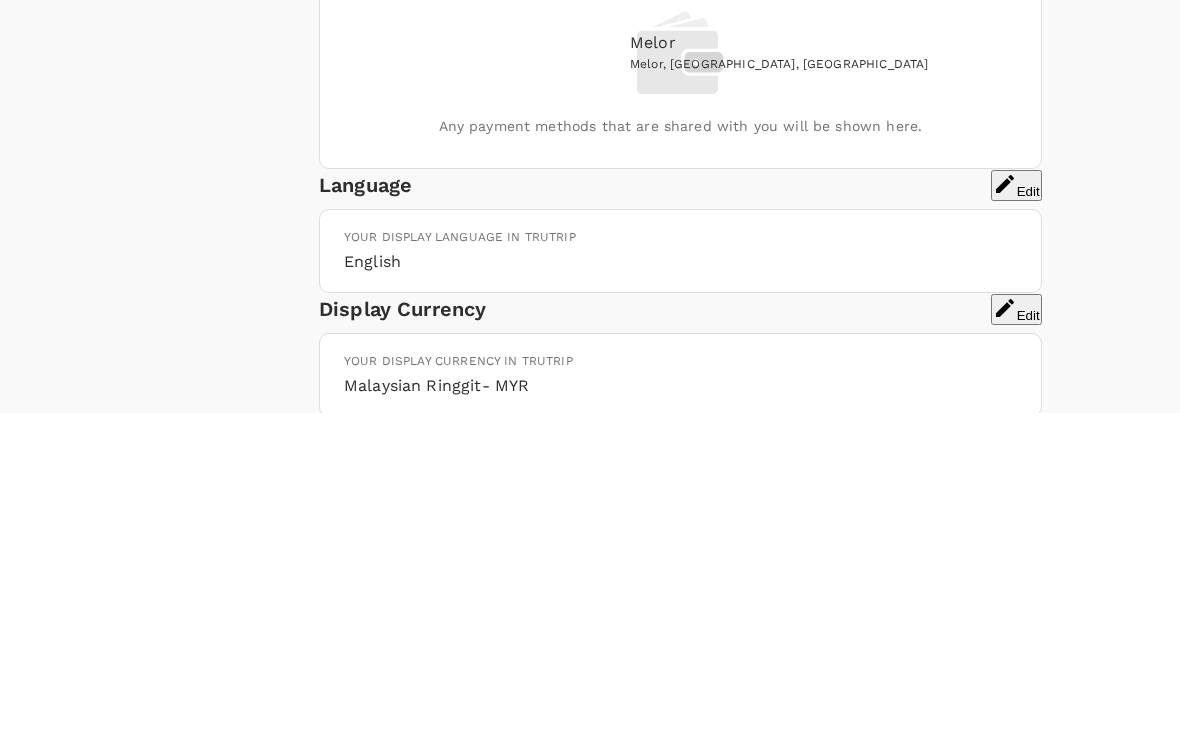 click on "Melor, Kelantan, Malaysia" at bounding box center (885, 404) 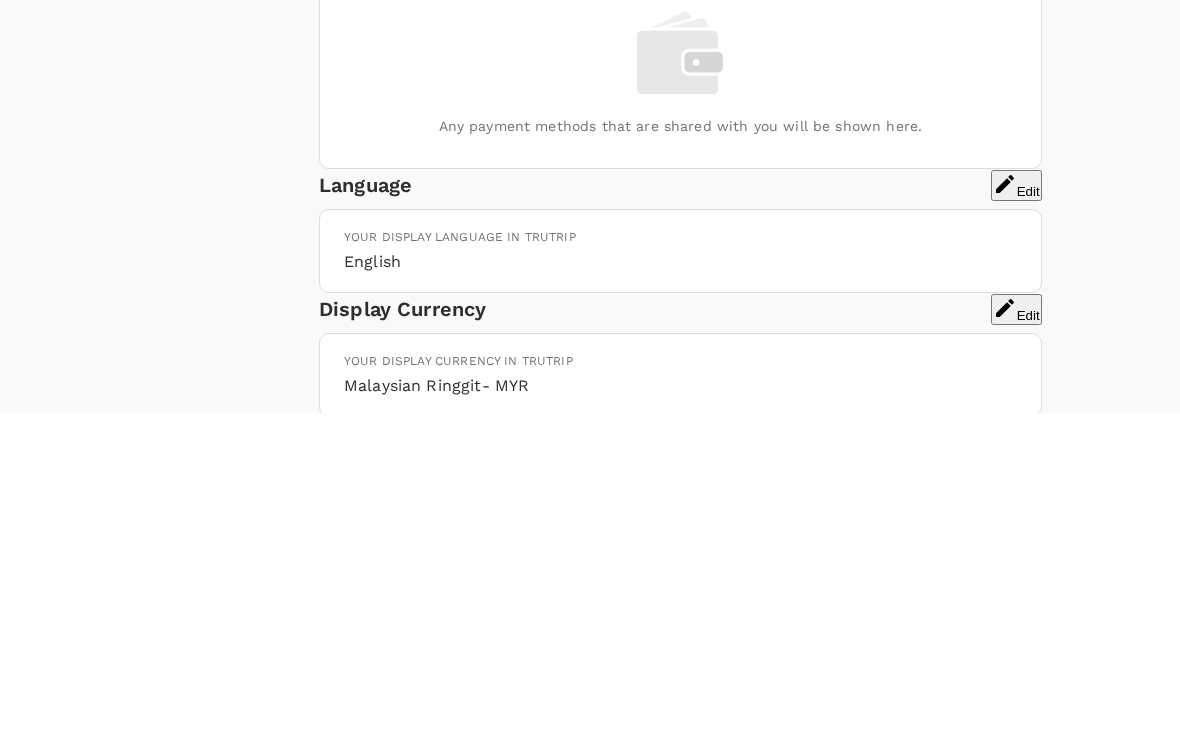 type on "Kelantan" 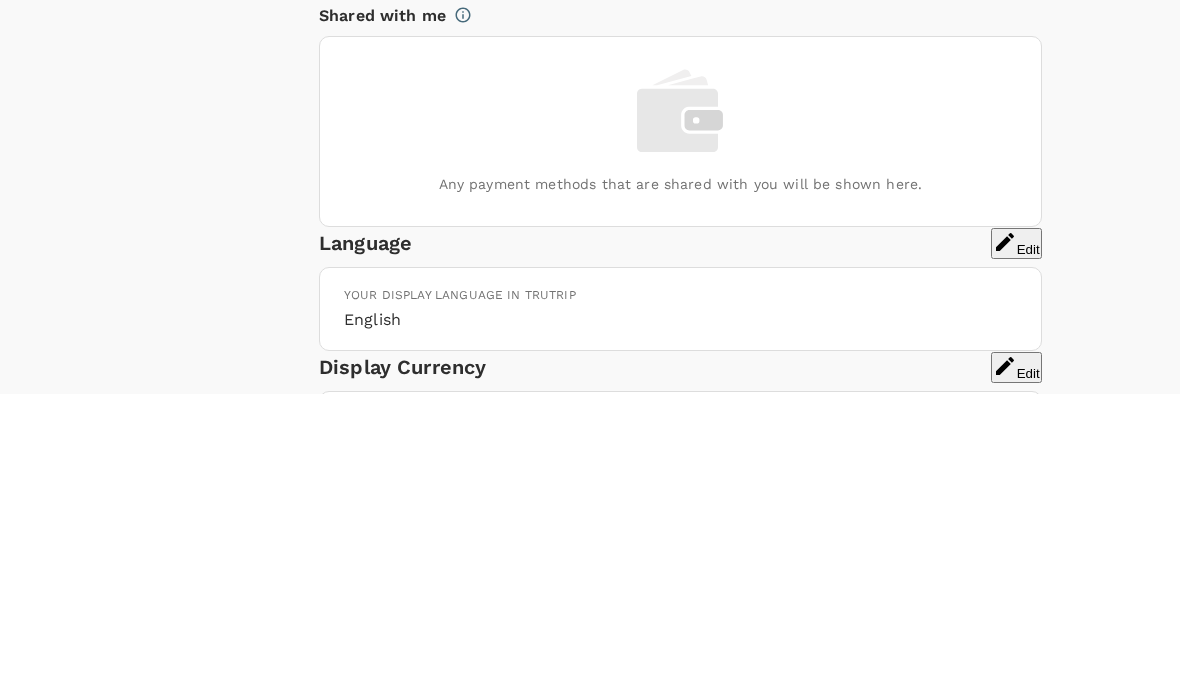 type on "Melor" 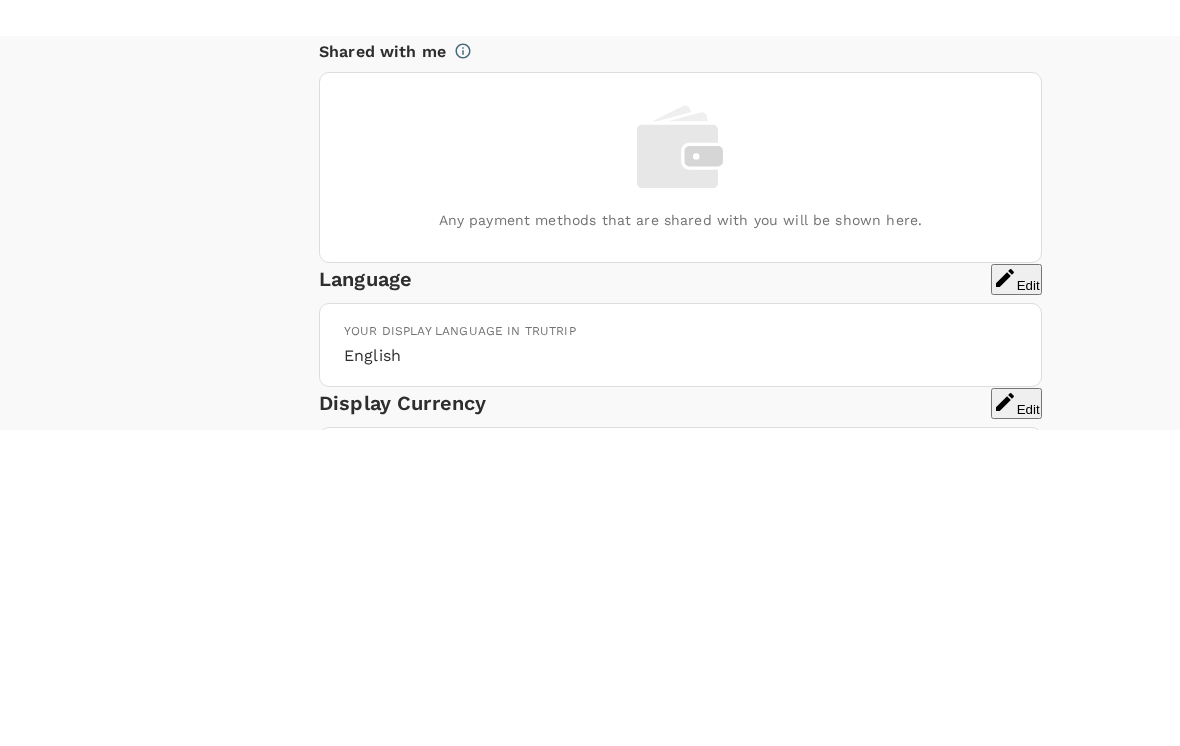 scroll, scrollTop: 1203, scrollLeft: 0, axis: vertical 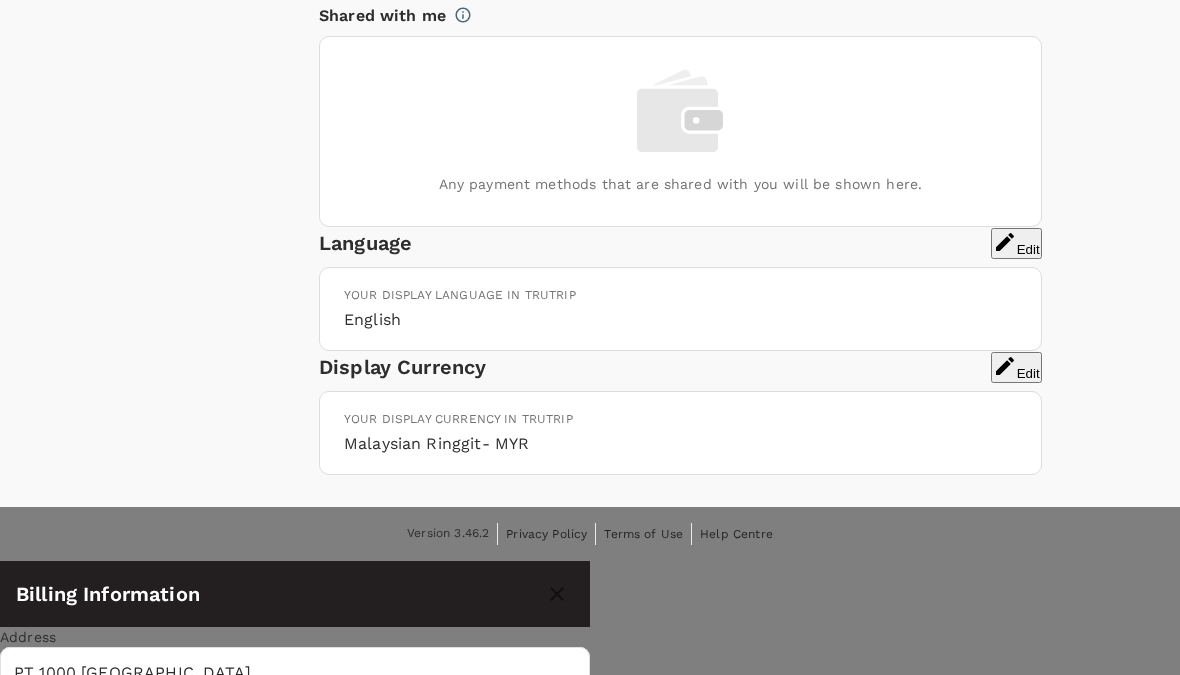 click on "Address PT 1000 Taman Desa Peringat ​ Zip code 16400 ​ City Melor ​ State Kelantan ​ Country Malaysia ​" at bounding box center [295, 864] 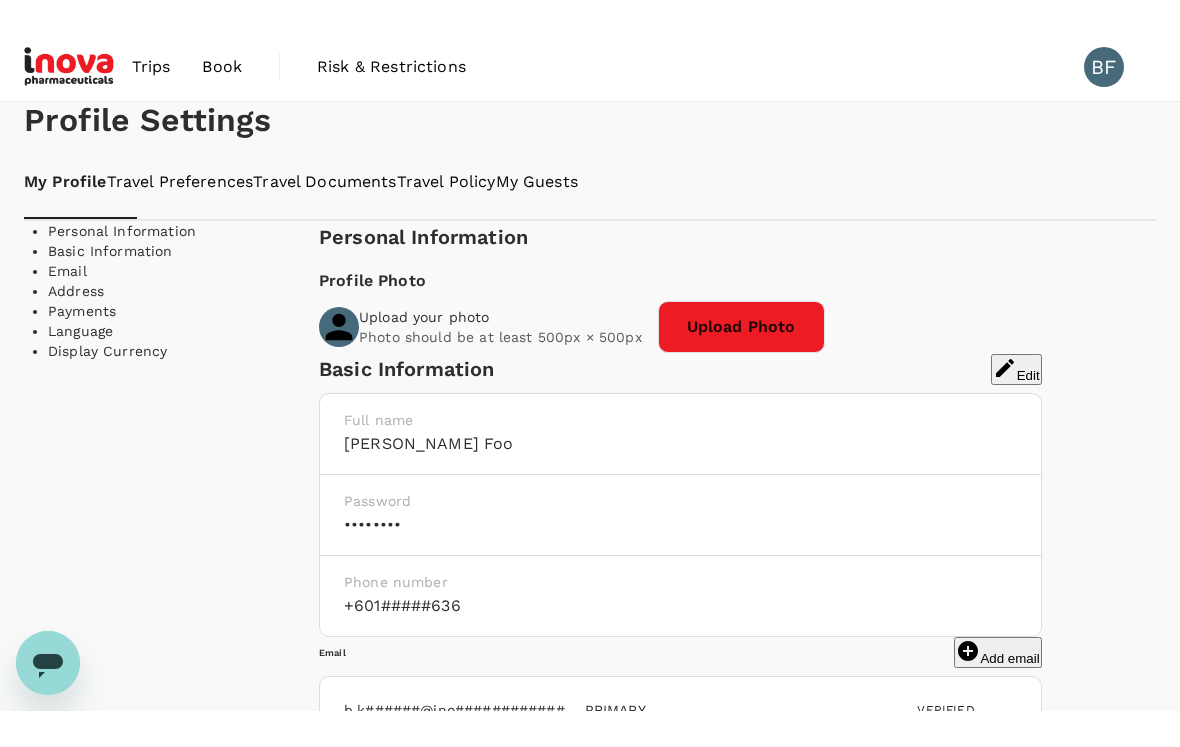 scroll, scrollTop: 0, scrollLeft: 0, axis: both 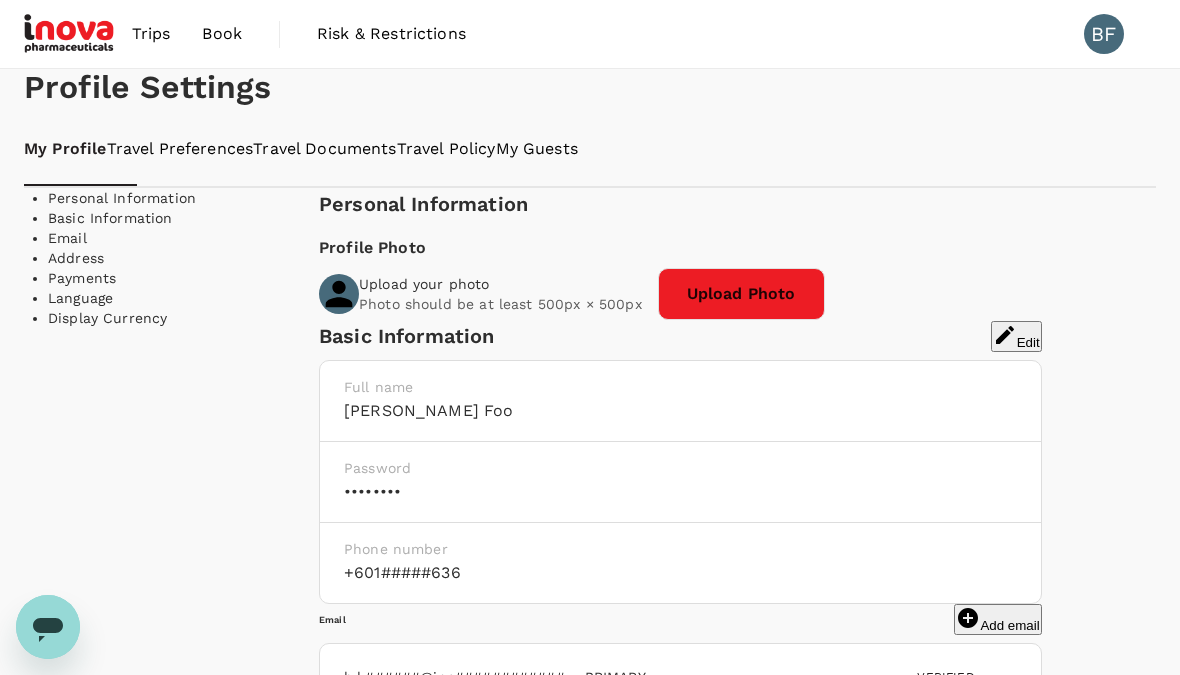 click on "Travel Preferences" at bounding box center [180, 149] 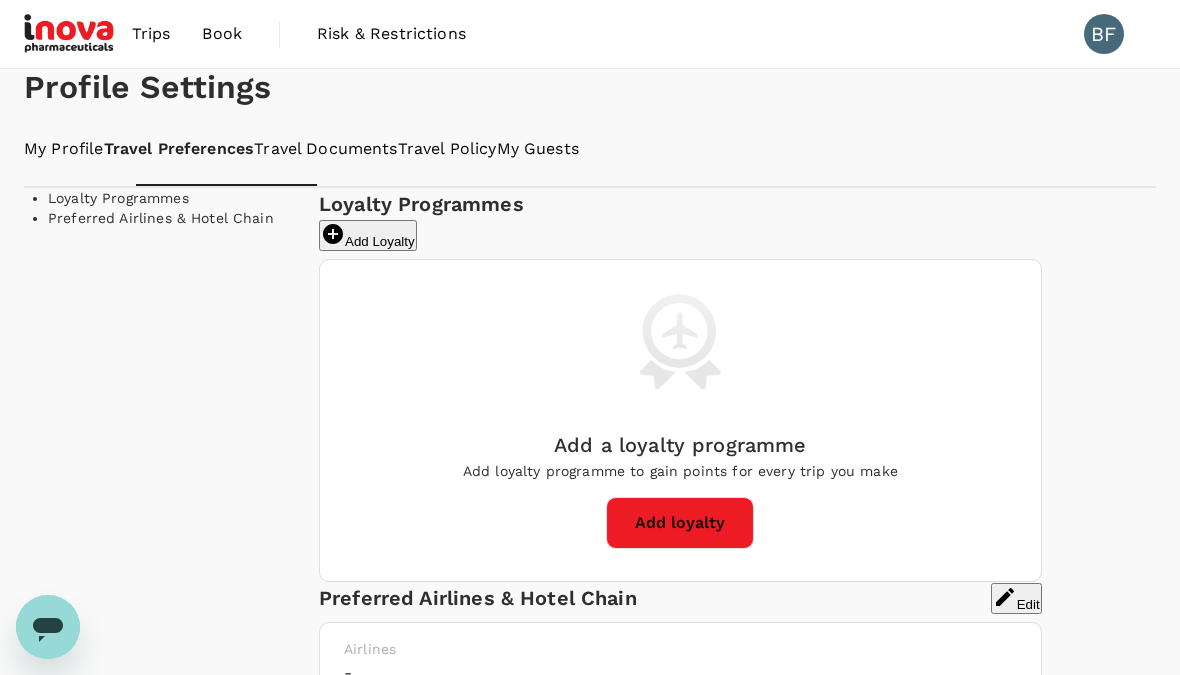 click on "Travel Documents" at bounding box center (325, 149) 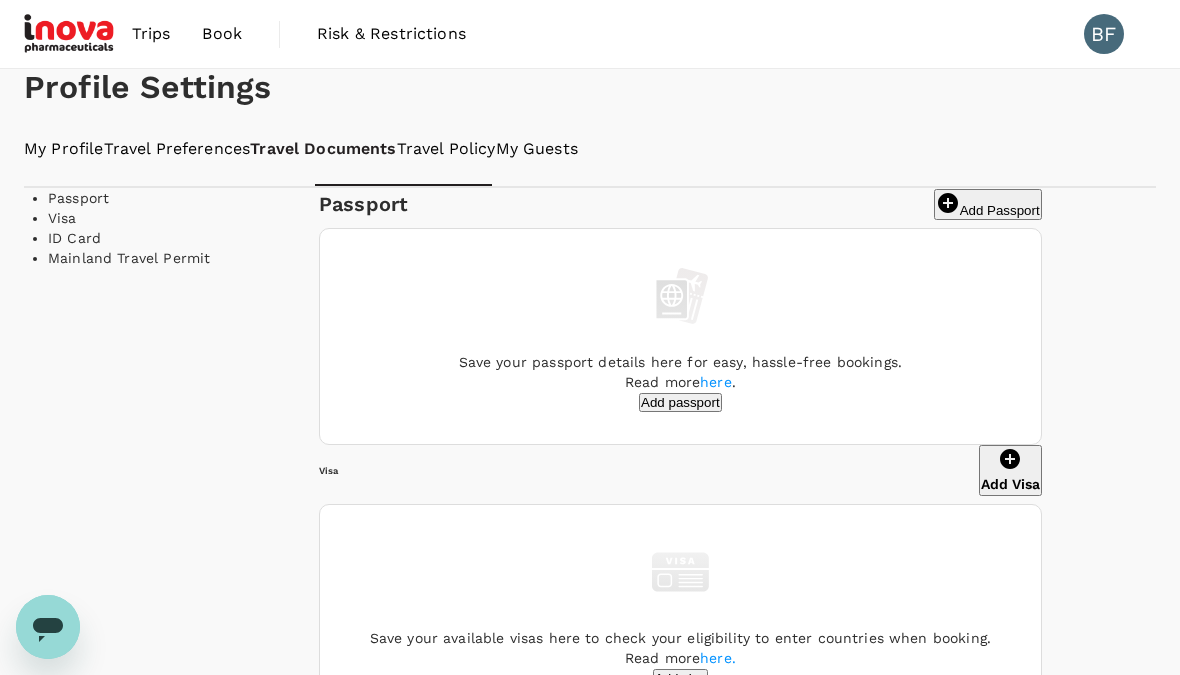 click on "Travel Policy" at bounding box center (446, 149) 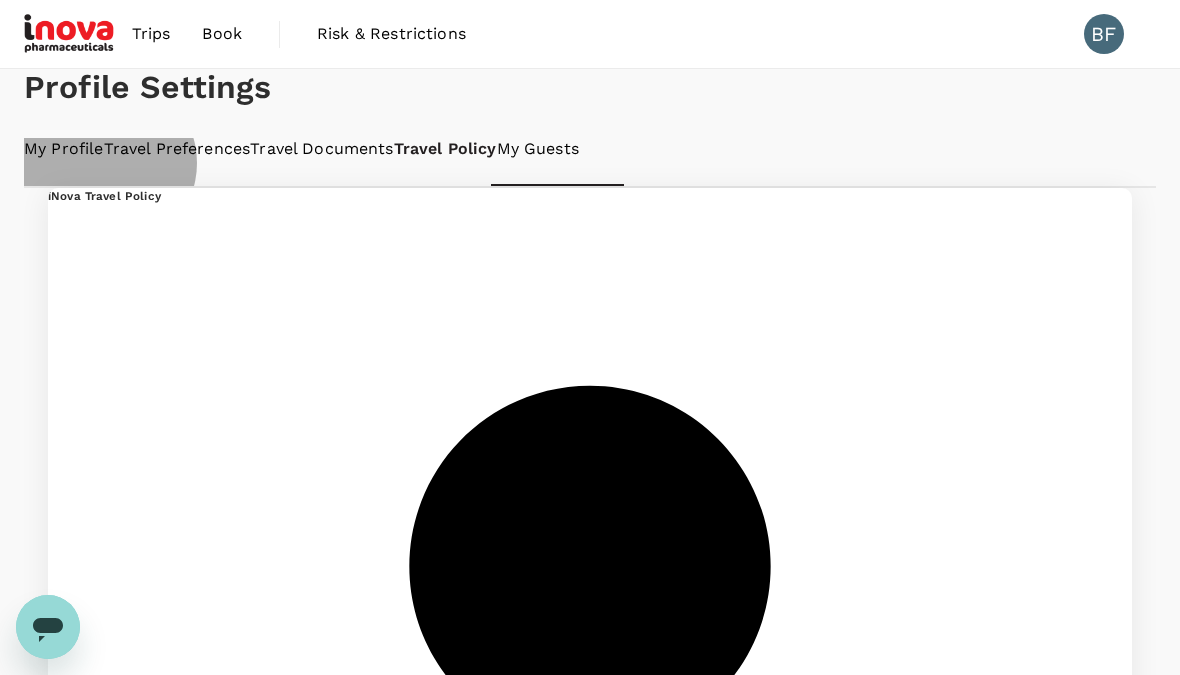 click on "My Guests" at bounding box center (538, 149) 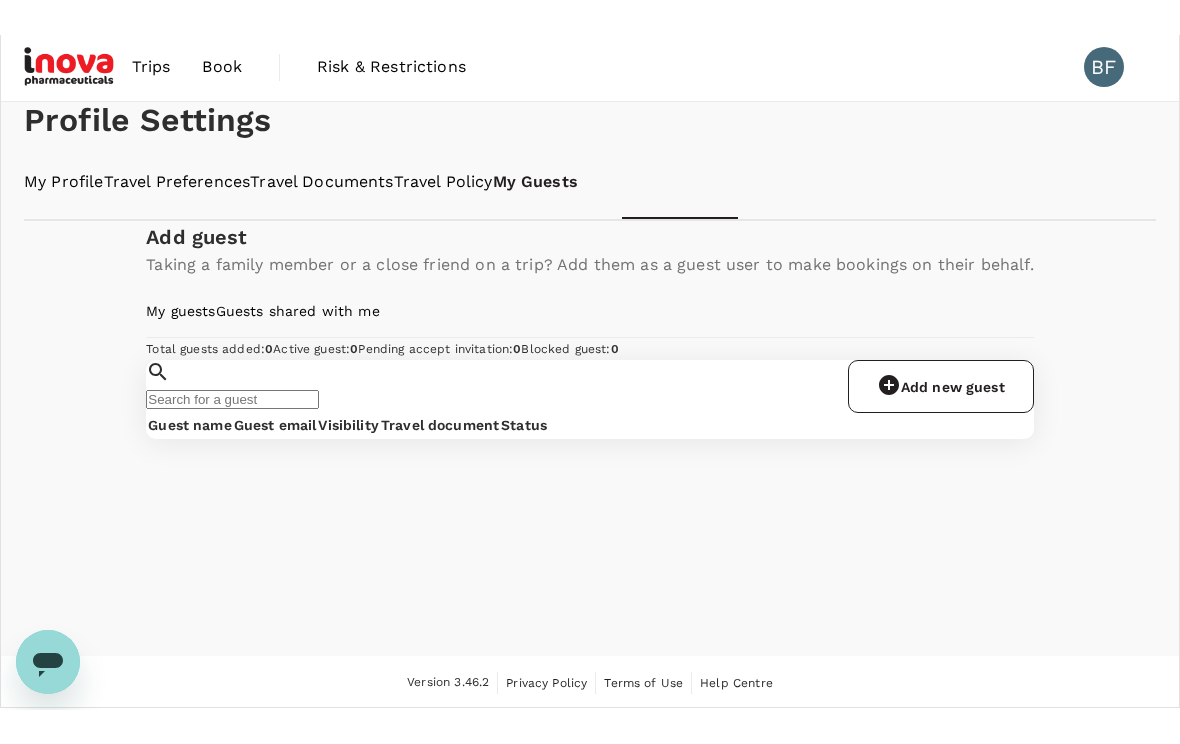 scroll, scrollTop: 0, scrollLeft: 0, axis: both 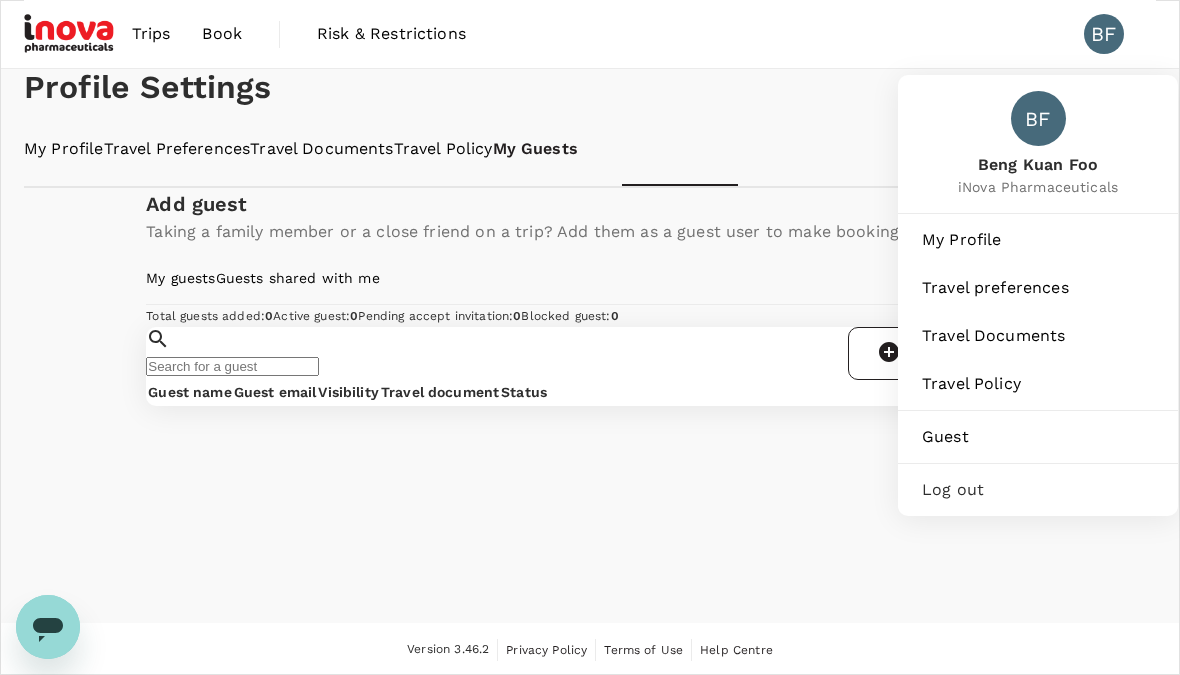 click on "My Profile" at bounding box center (1038, 240) 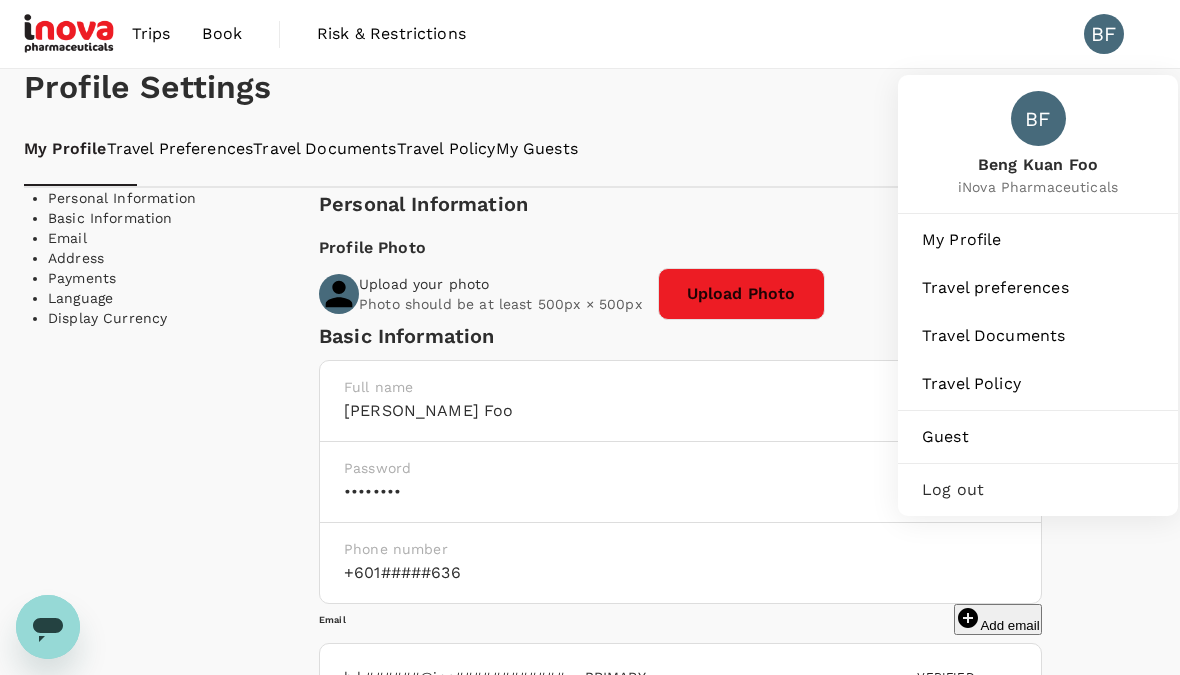 click on "Travel Preferences" at bounding box center [180, 149] 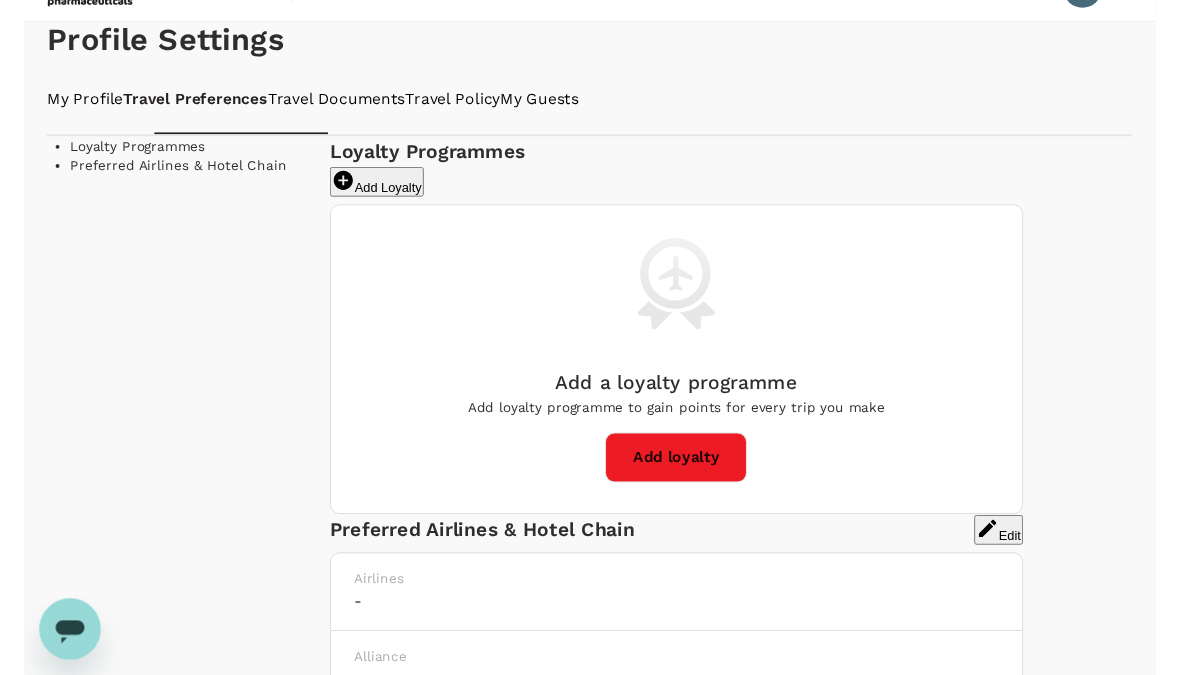 scroll, scrollTop: 0, scrollLeft: 0, axis: both 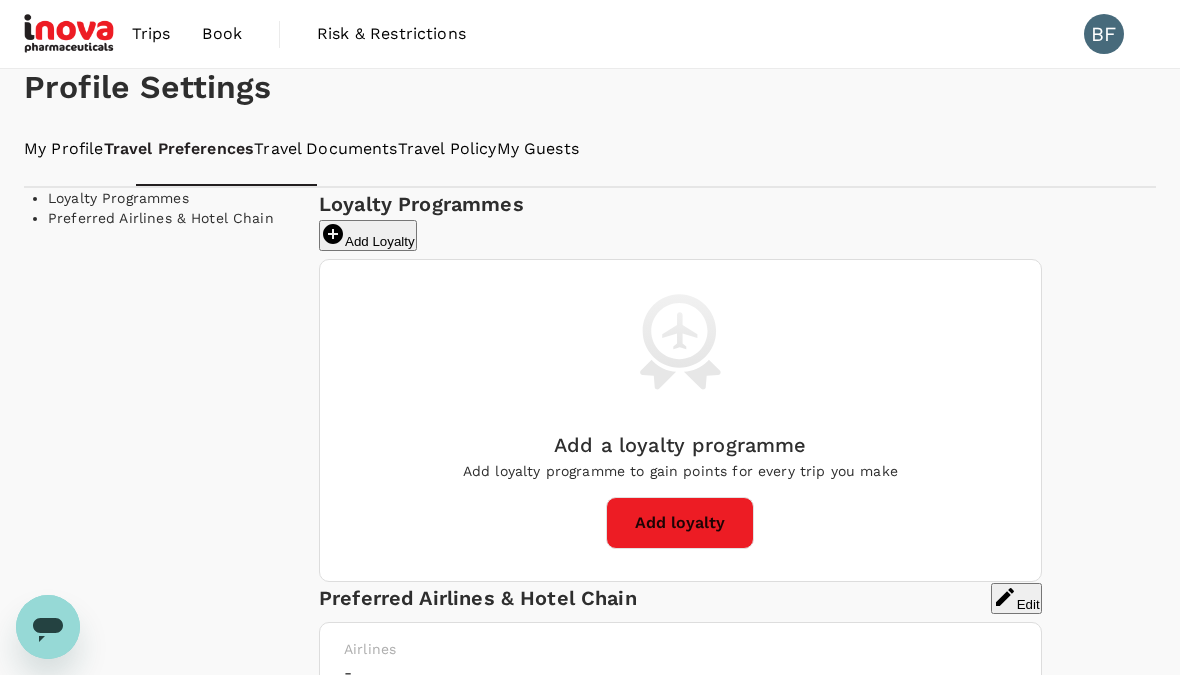 click on "Book" at bounding box center (222, 34) 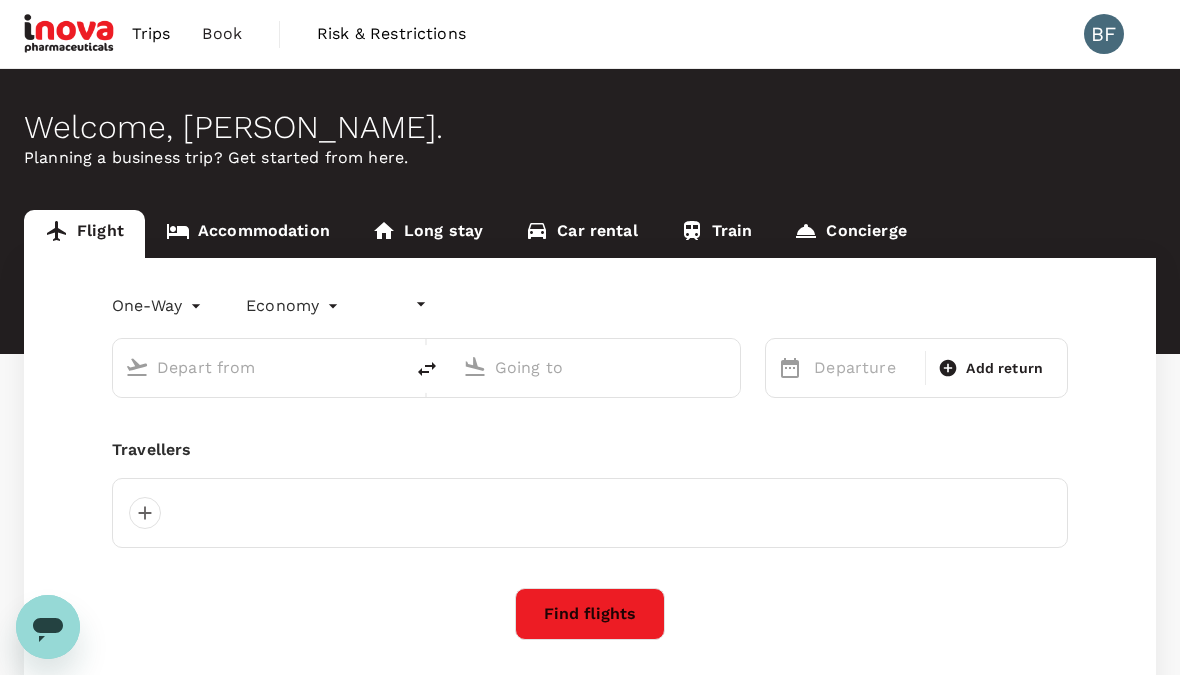 type on "undefined, undefined (any)" 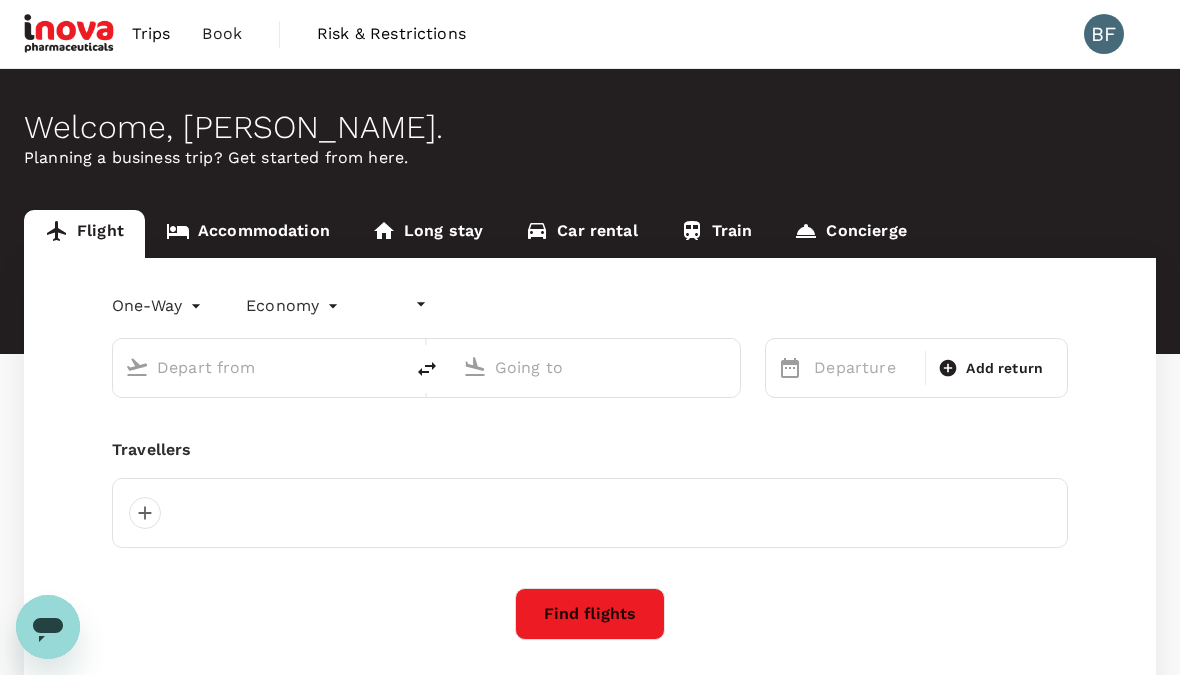 type on "undefined, undefined (any)" 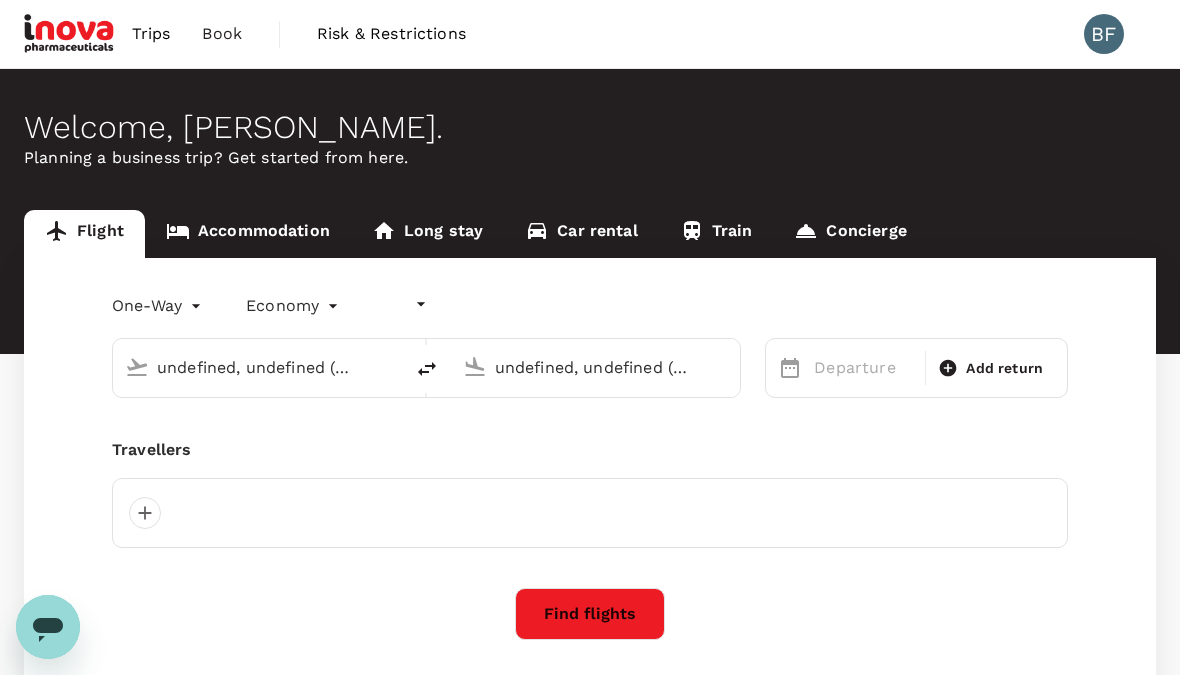 type 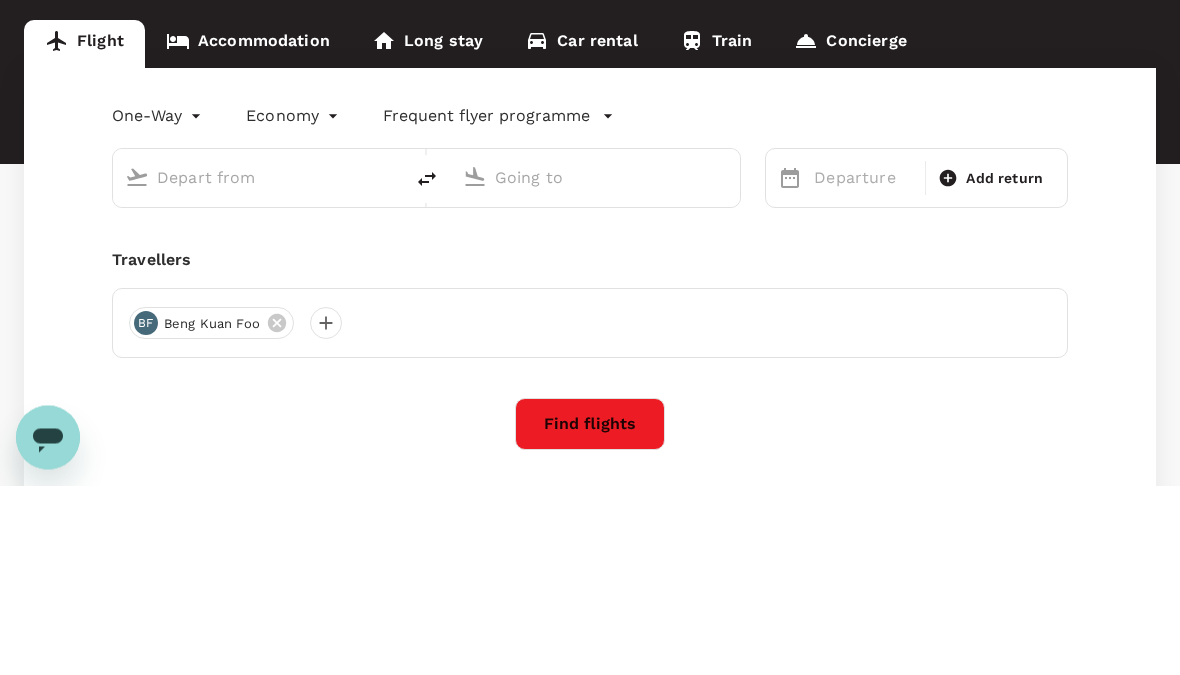 click on "Accommodation" at bounding box center (248, 234) 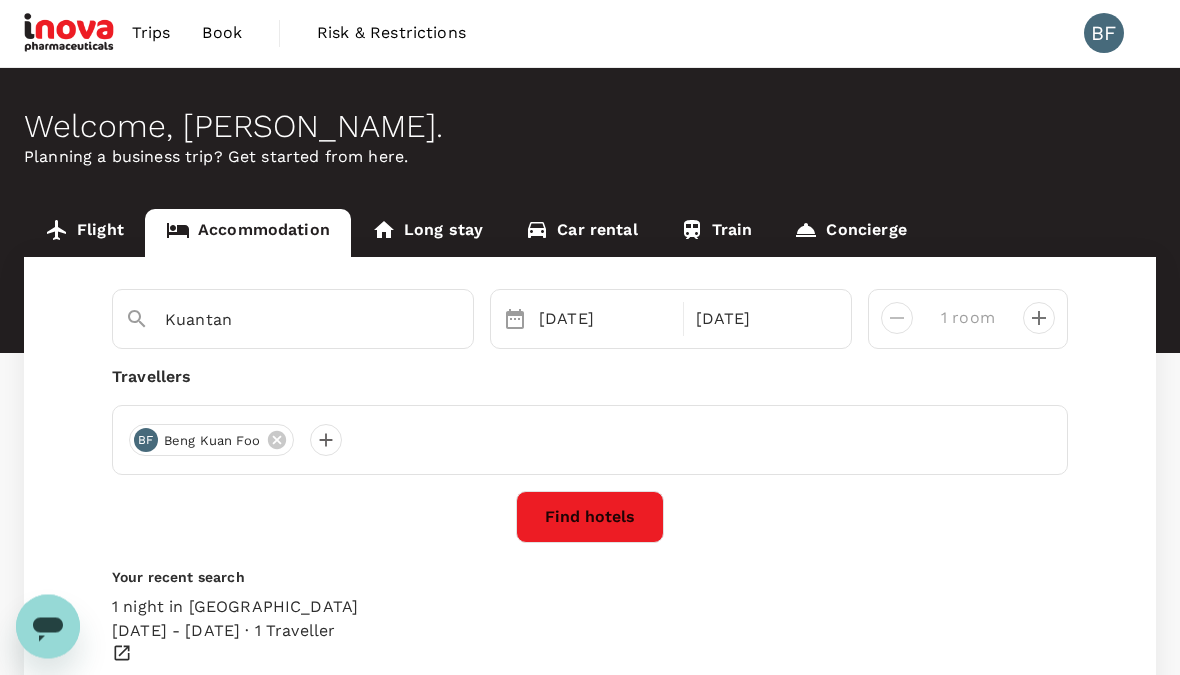 scroll, scrollTop: 0, scrollLeft: 0, axis: both 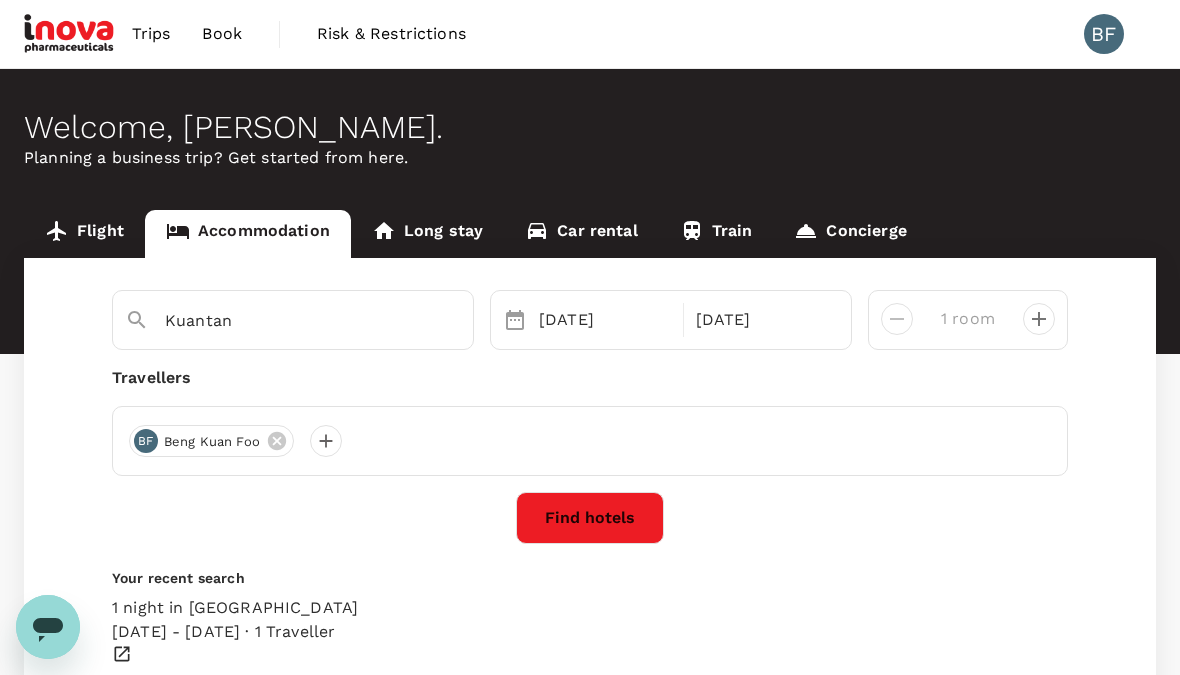 click on "Kuantan" at bounding box center [285, 320] 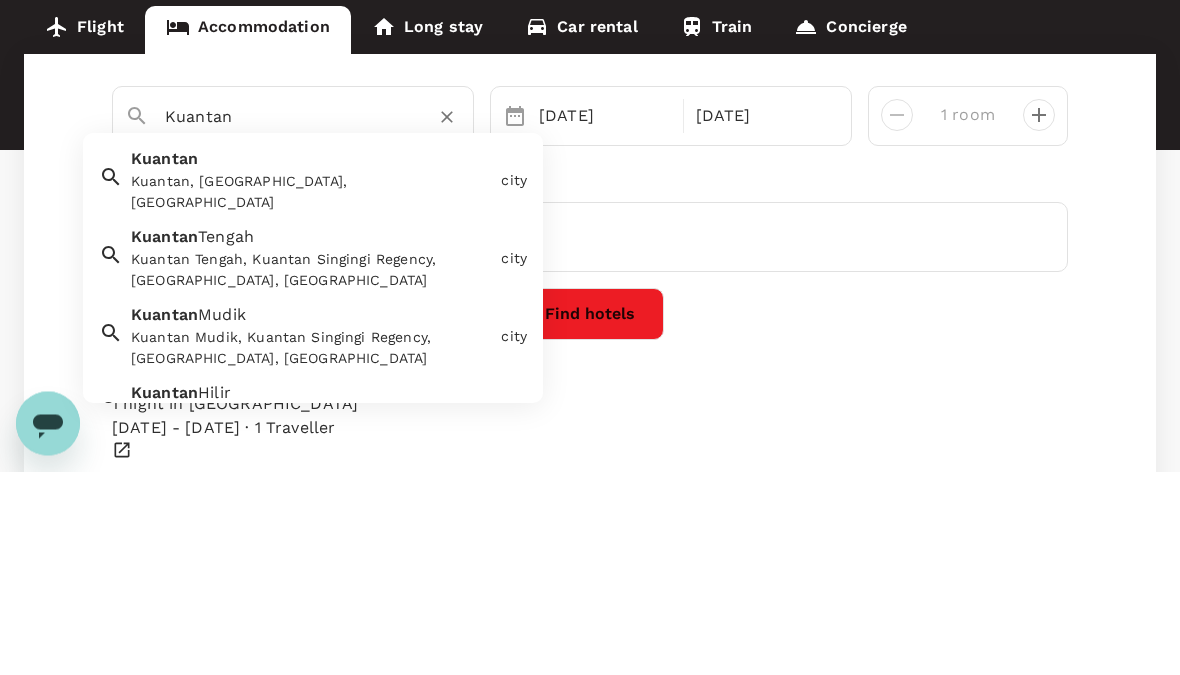 click on "Travellers" at bounding box center (590, 378) 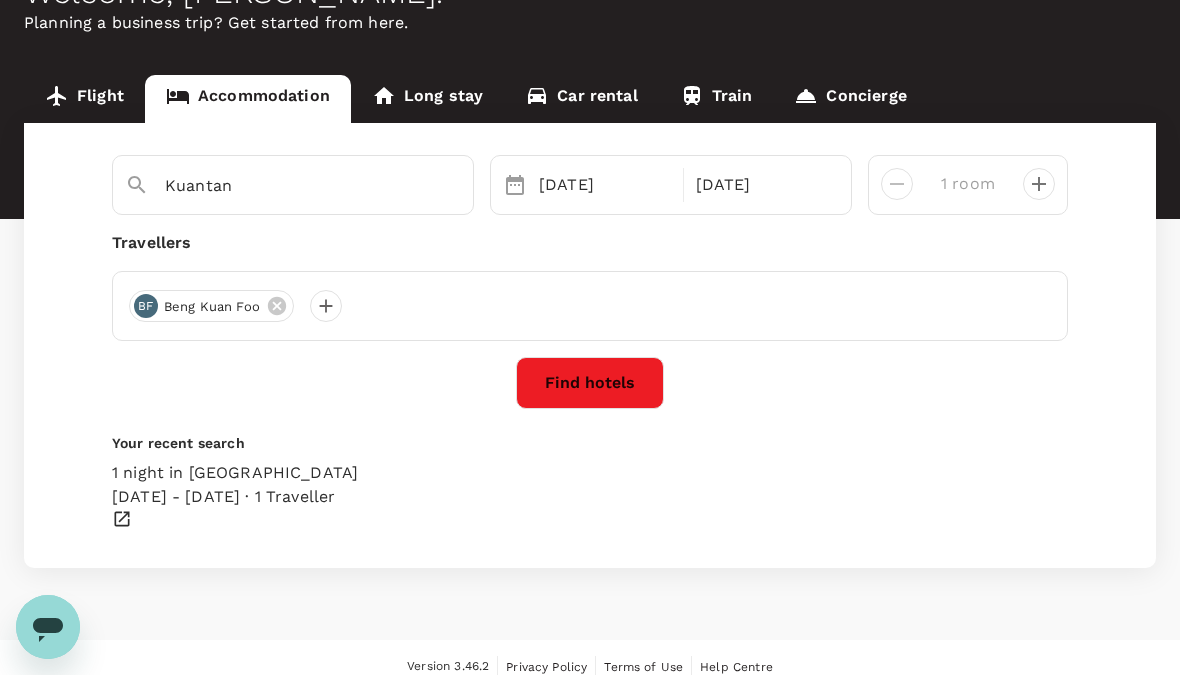click on "Kuantan" at bounding box center (285, 185) 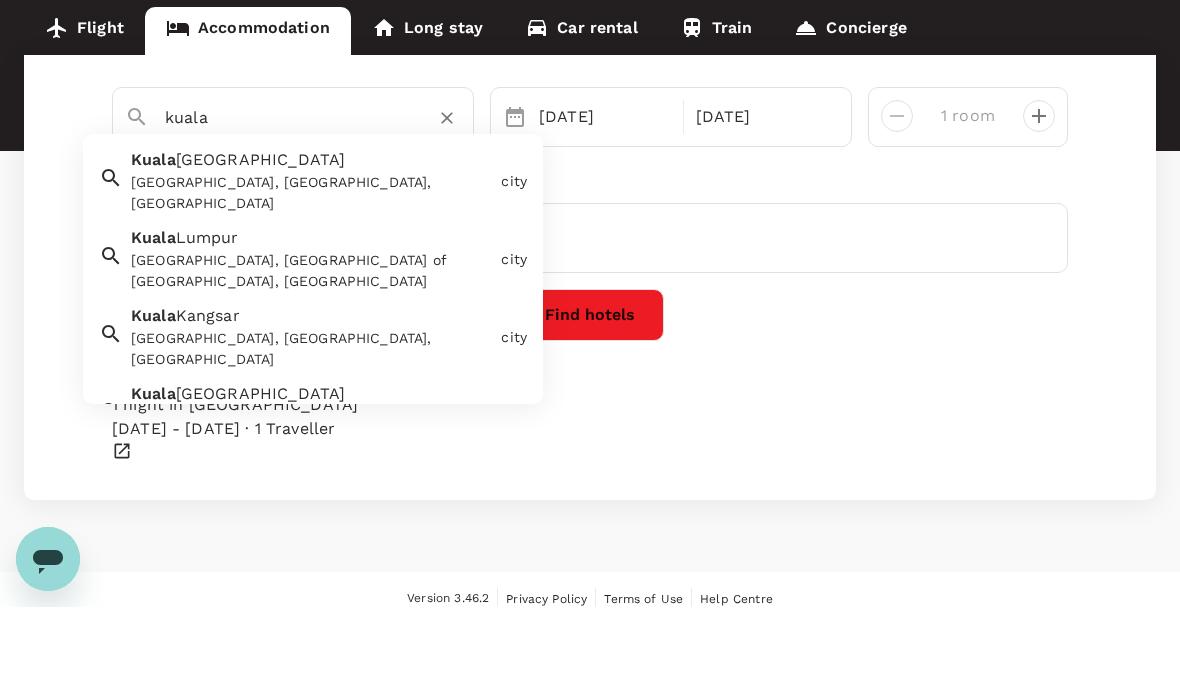 click on "Kuala  Terengganu Kuala Terengganu, Terengganu, Malaysia" at bounding box center [308, 245] 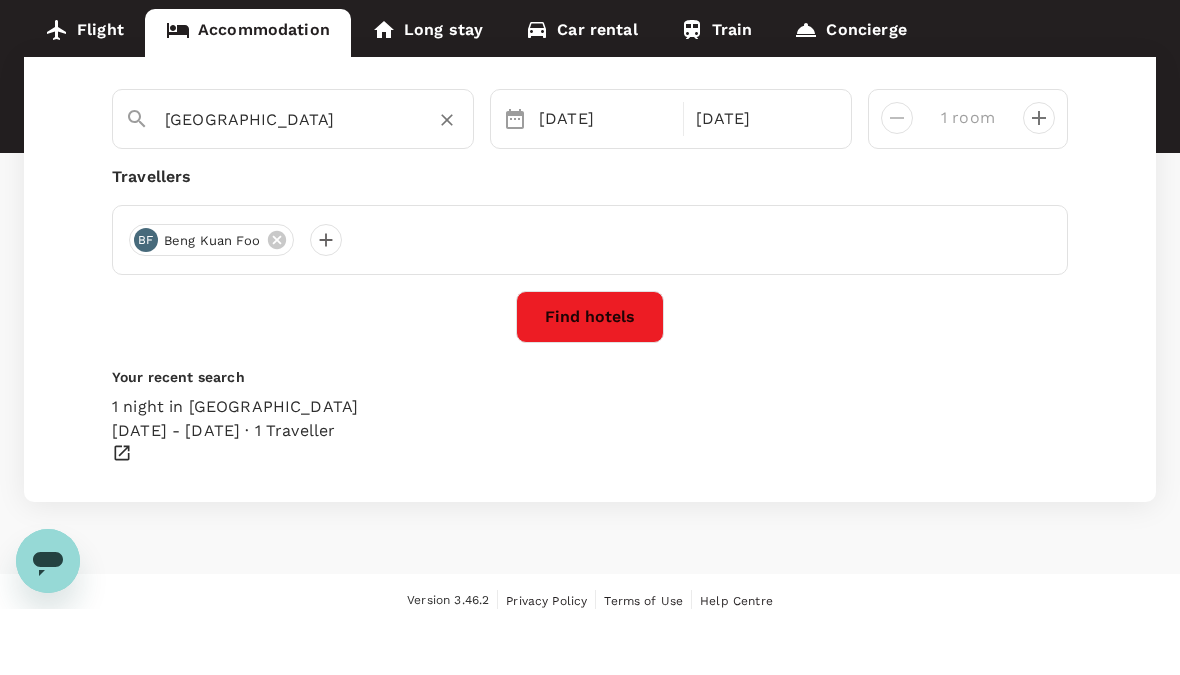 click on "15 Jul" at bounding box center [605, 185] 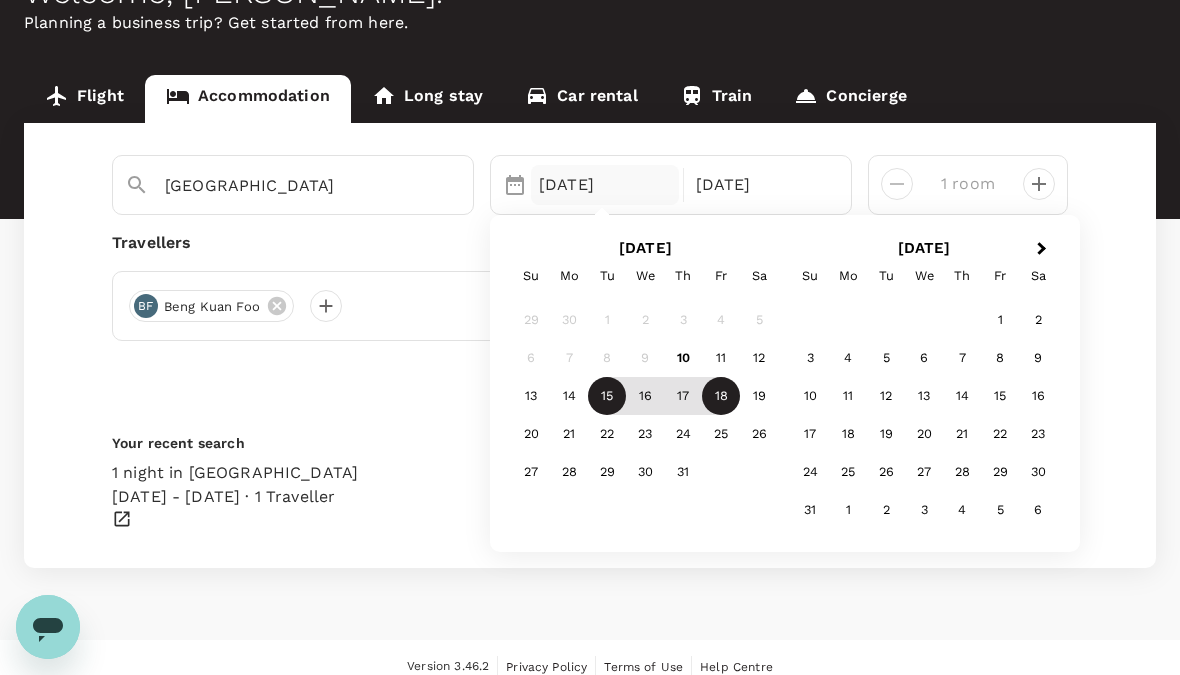 click on "14" at bounding box center (569, 397) 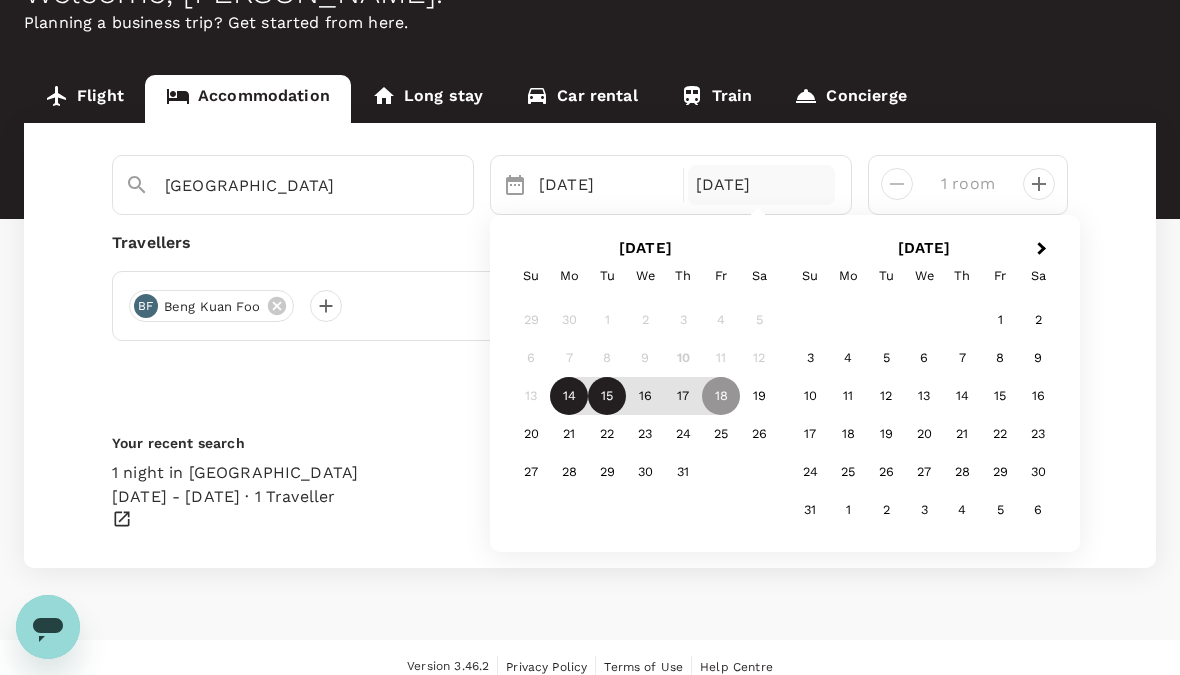 click on "15" at bounding box center [607, 397] 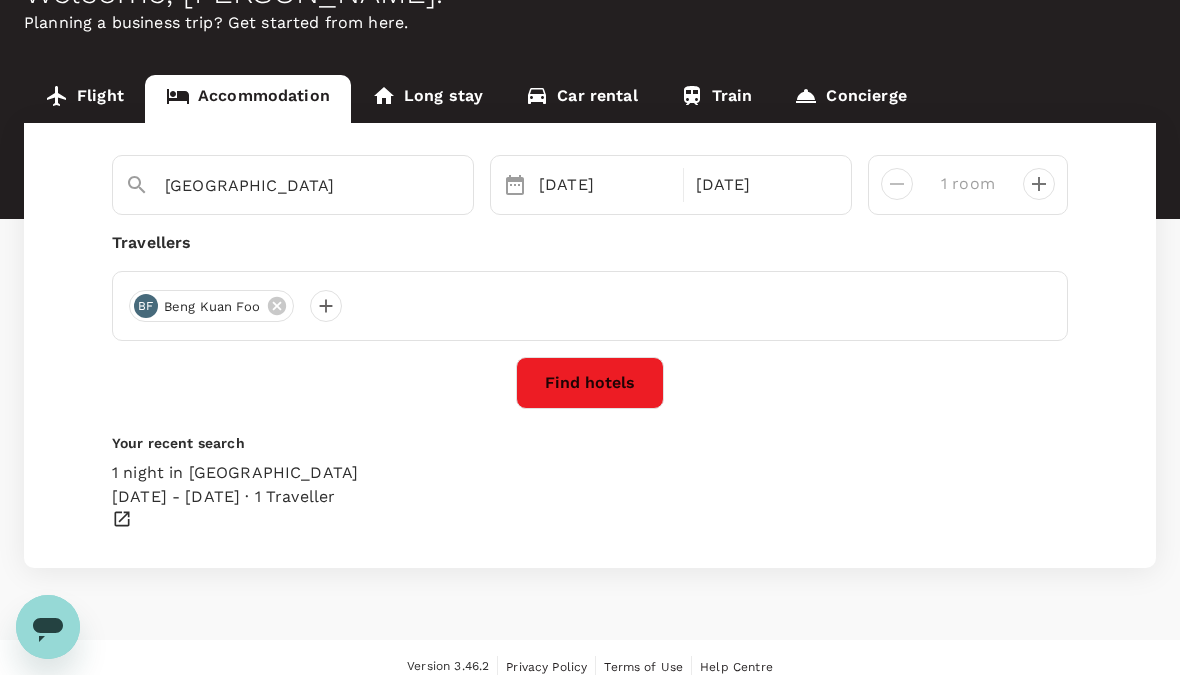 click on "Find hotels" at bounding box center (590, 383) 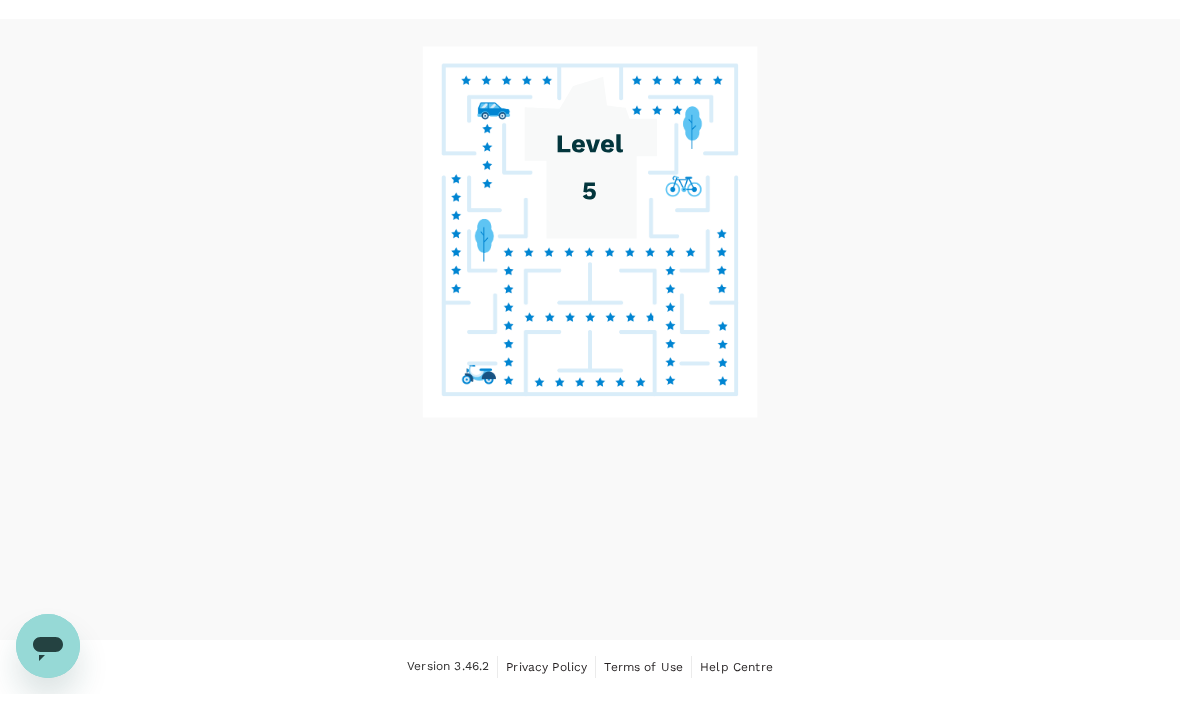 scroll, scrollTop: 85, scrollLeft: 0, axis: vertical 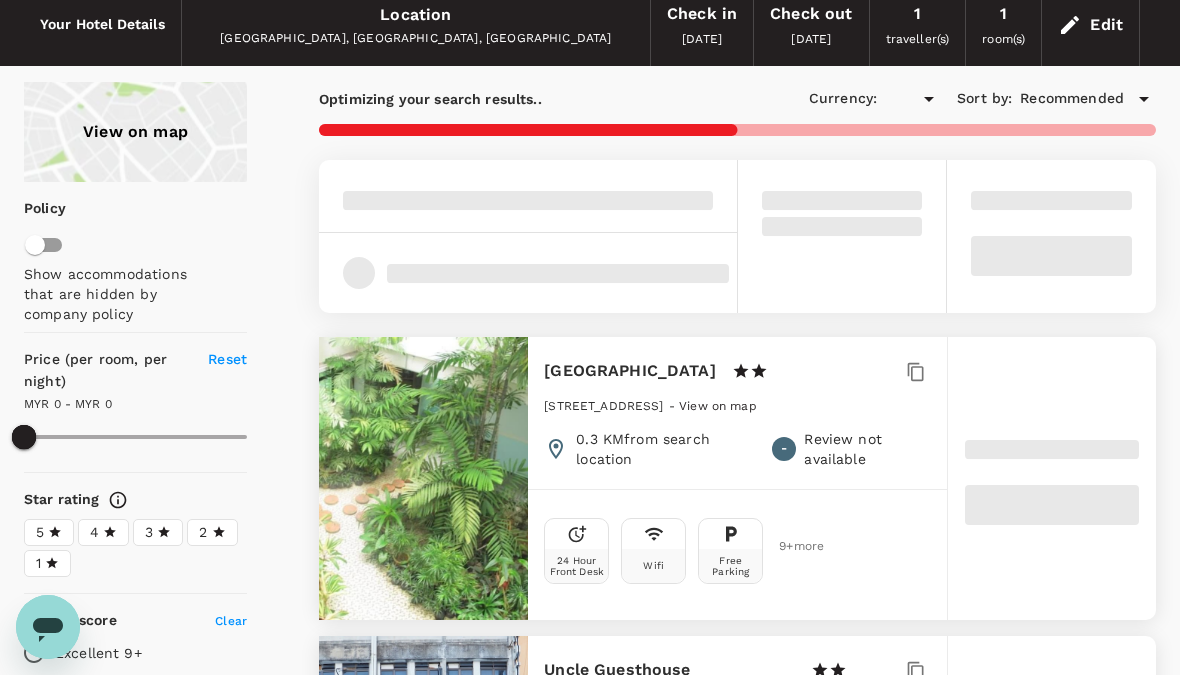 type on "365.08" 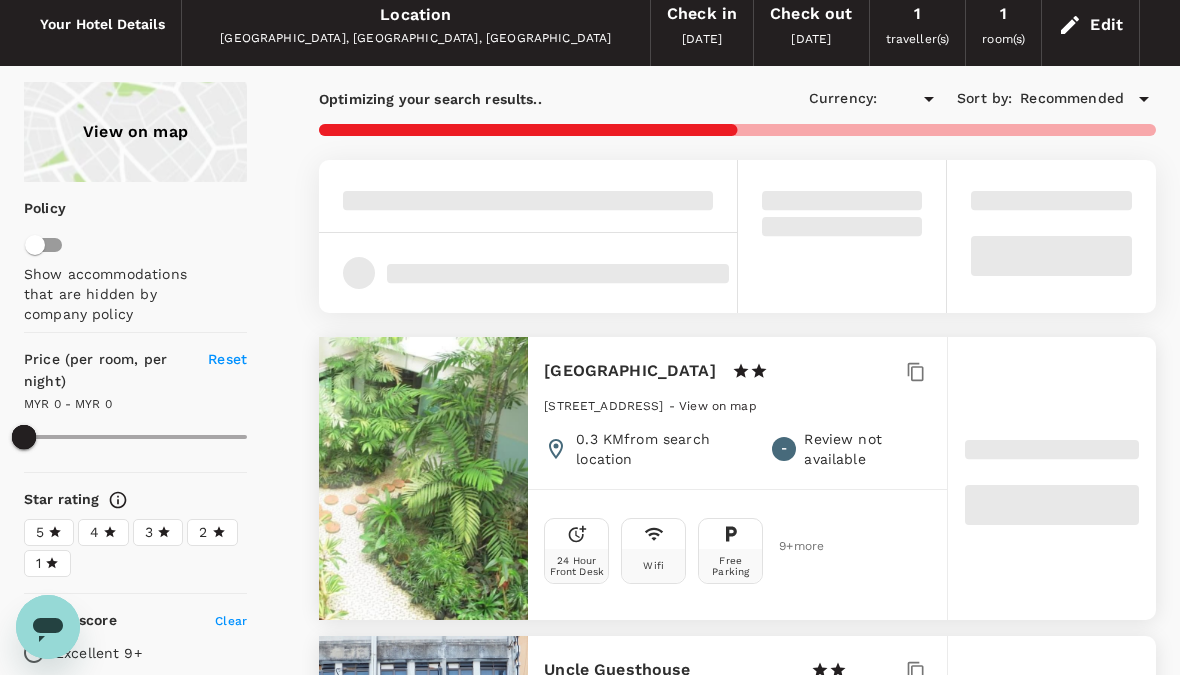 type on "MYR" 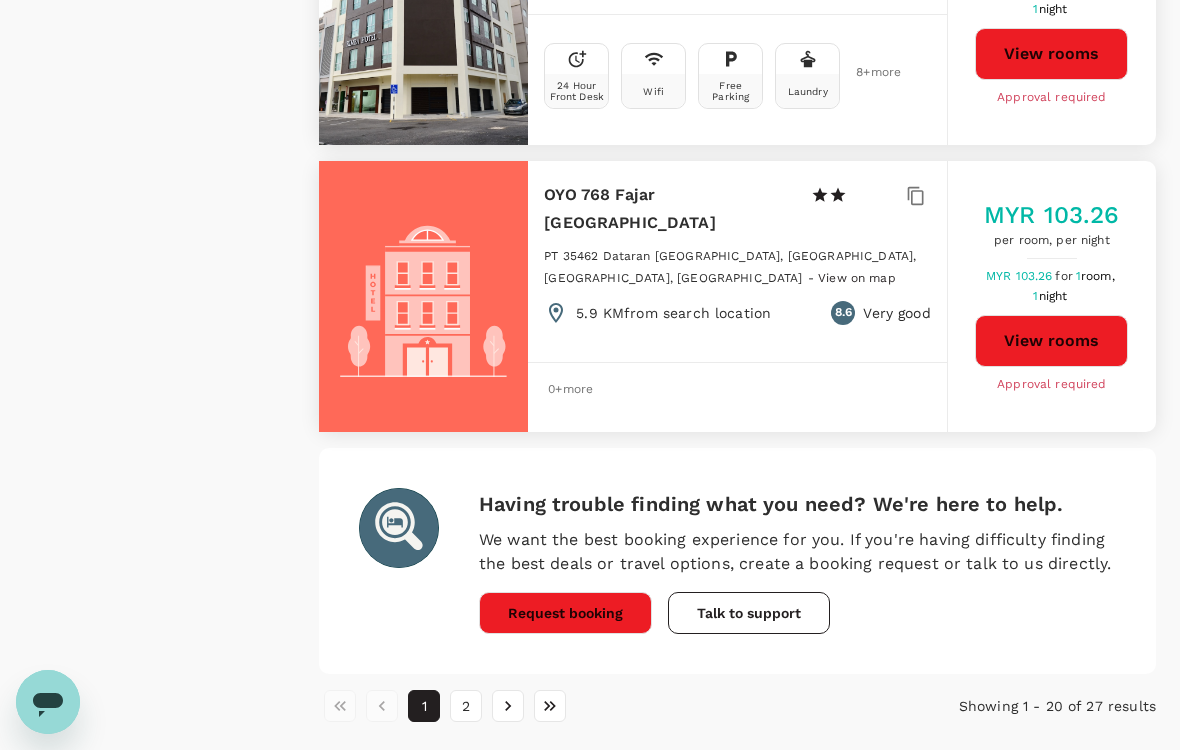 scroll, scrollTop: 5780, scrollLeft: 0, axis: vertical 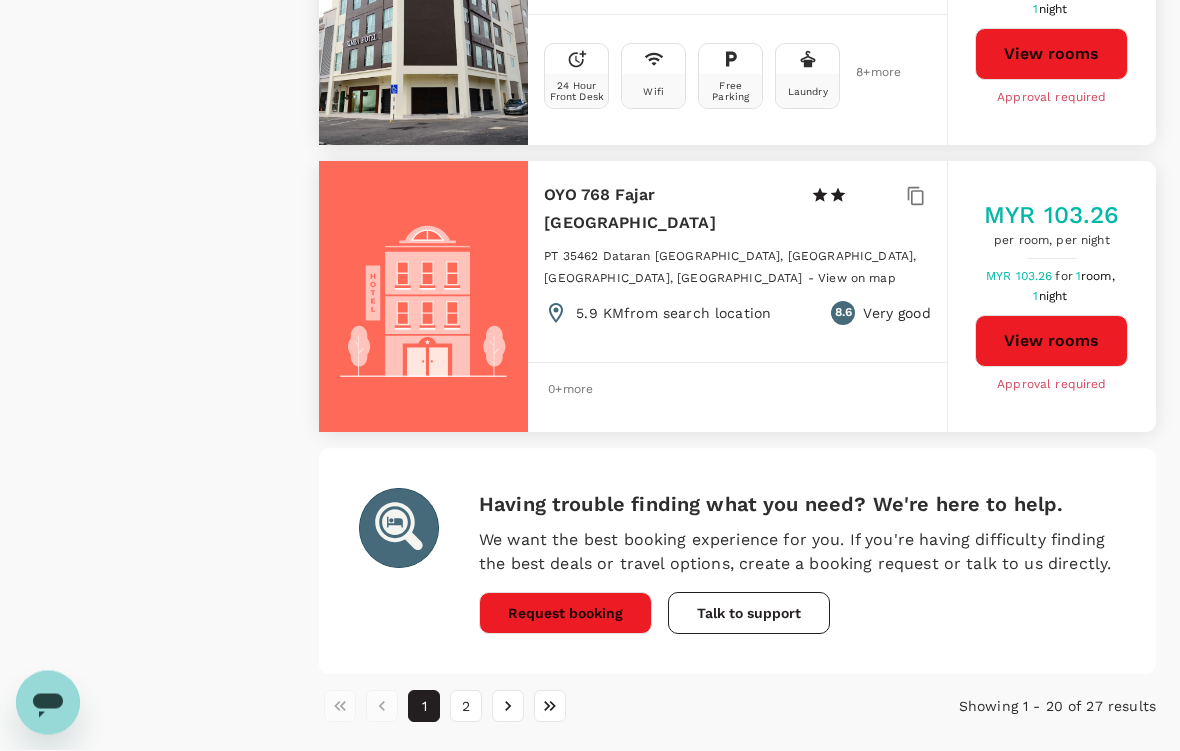 click on "2" at bounding box center (466, 707) 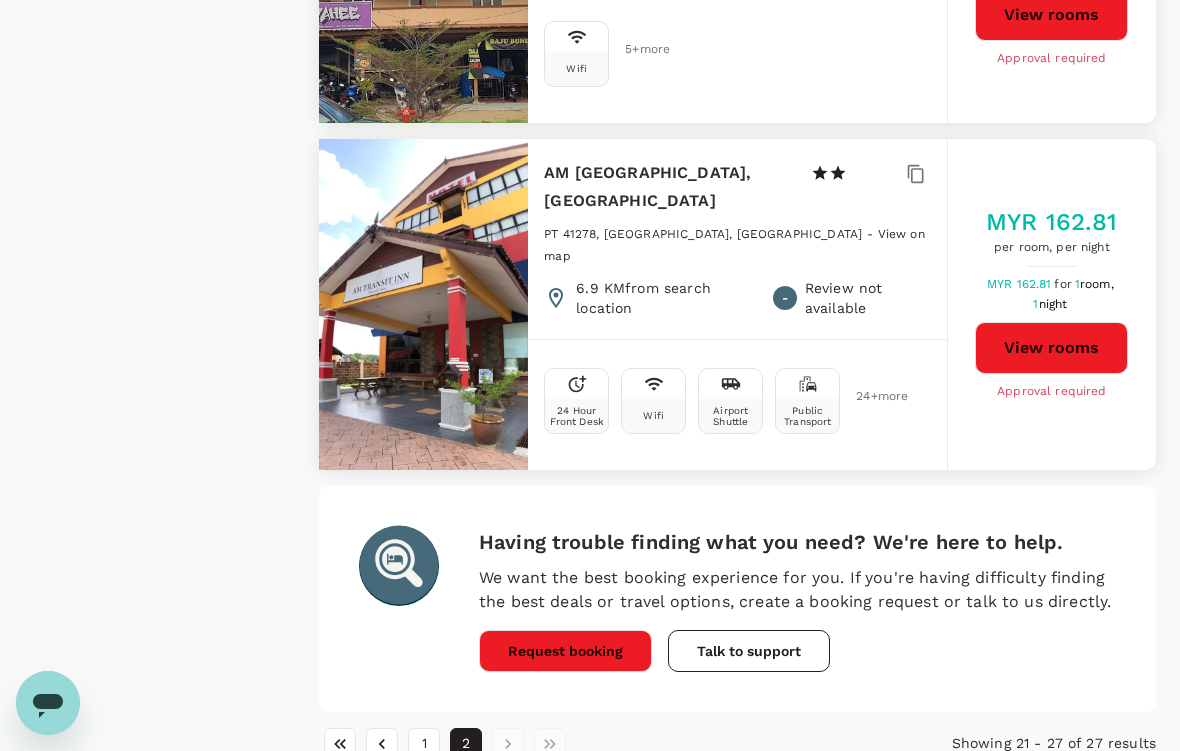 scroll, scrollTop: 1961, scrollLeft: 0, axis: vertical 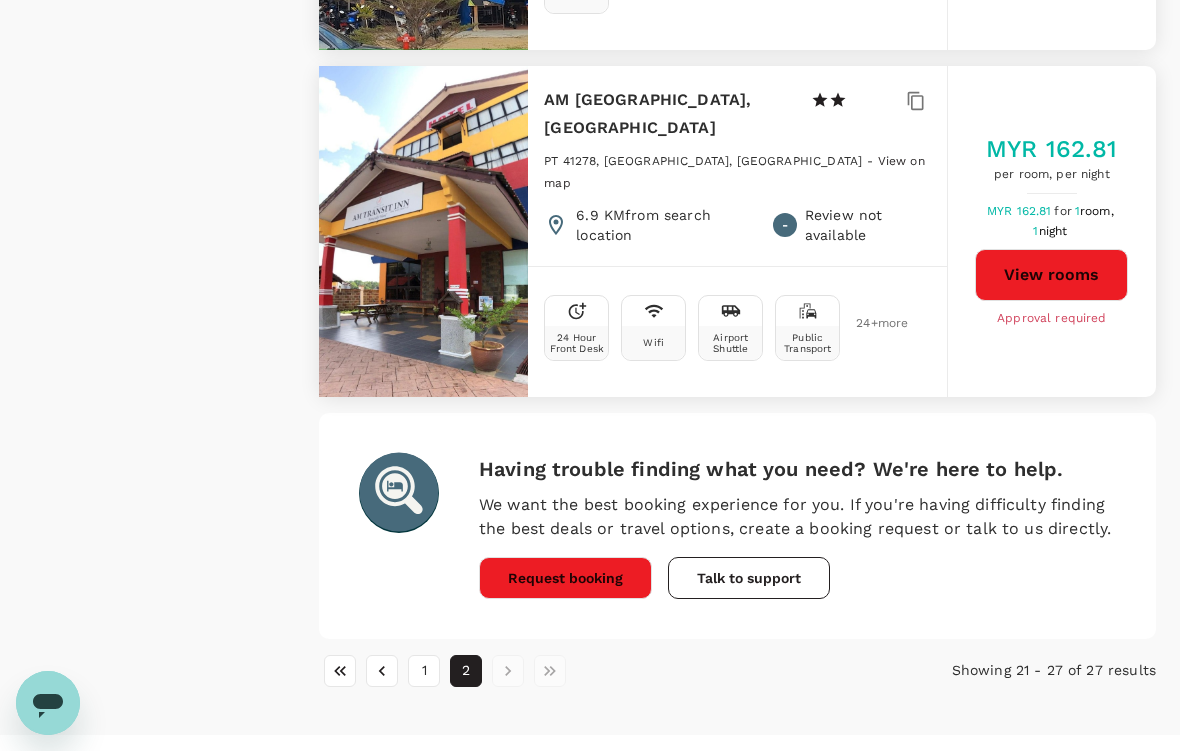 click on "1" at bounding box center [424, 671] 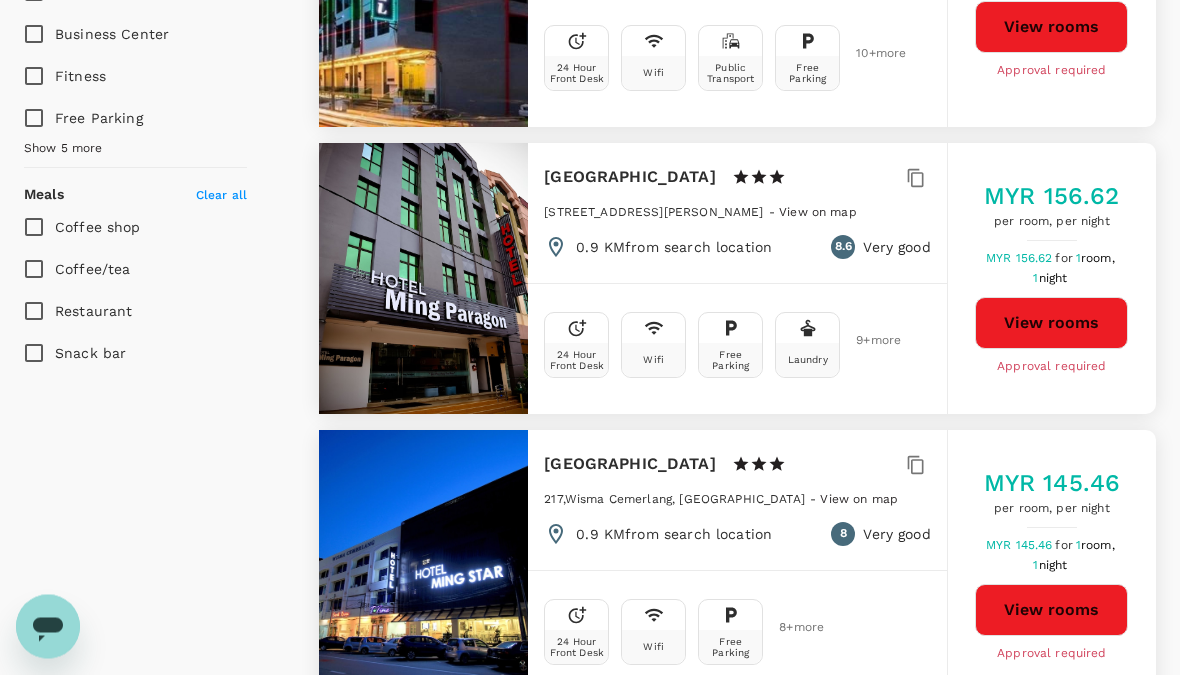 scroll, scrollTop: 950, scrollLeft: 0, axis: vertical 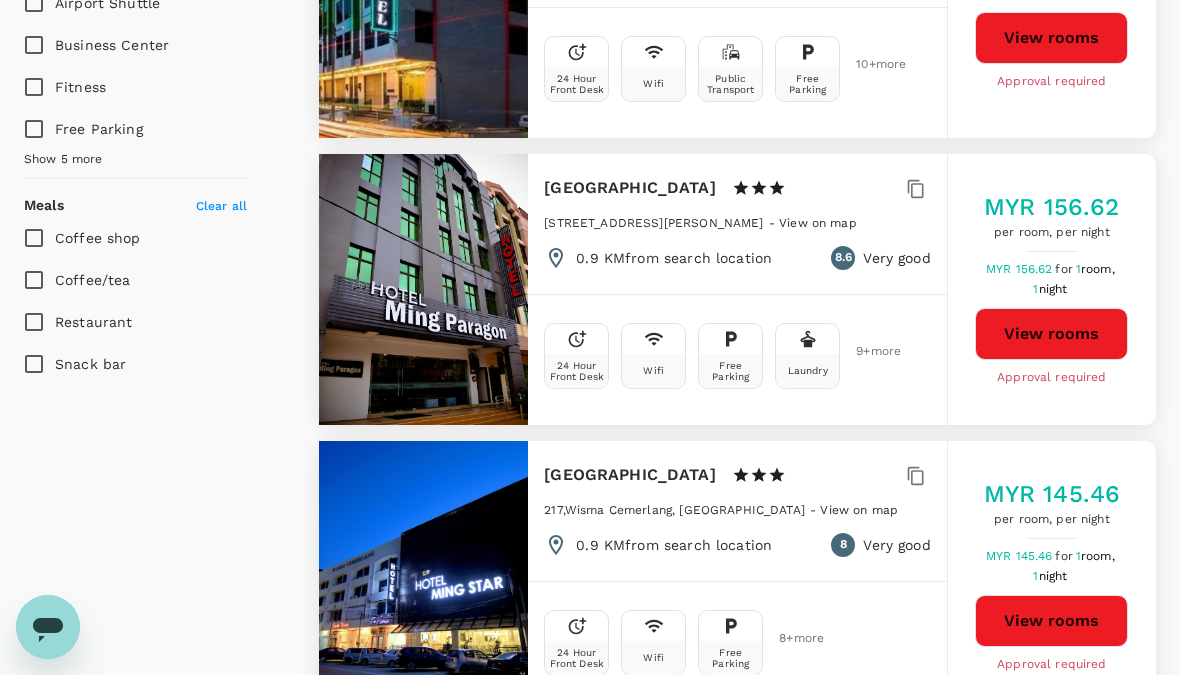 click on "View rooms" at bounding box center (1051, 334) 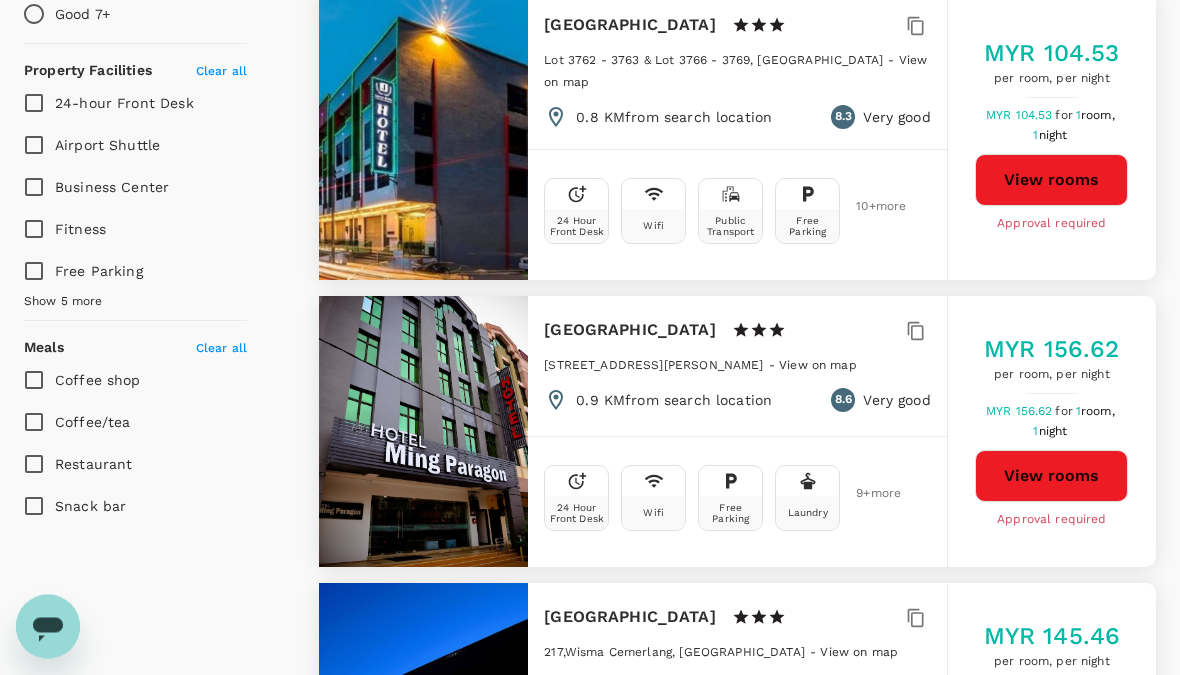 scroll, scrollTop: 791, scrollLeft: 0, axis: vertical 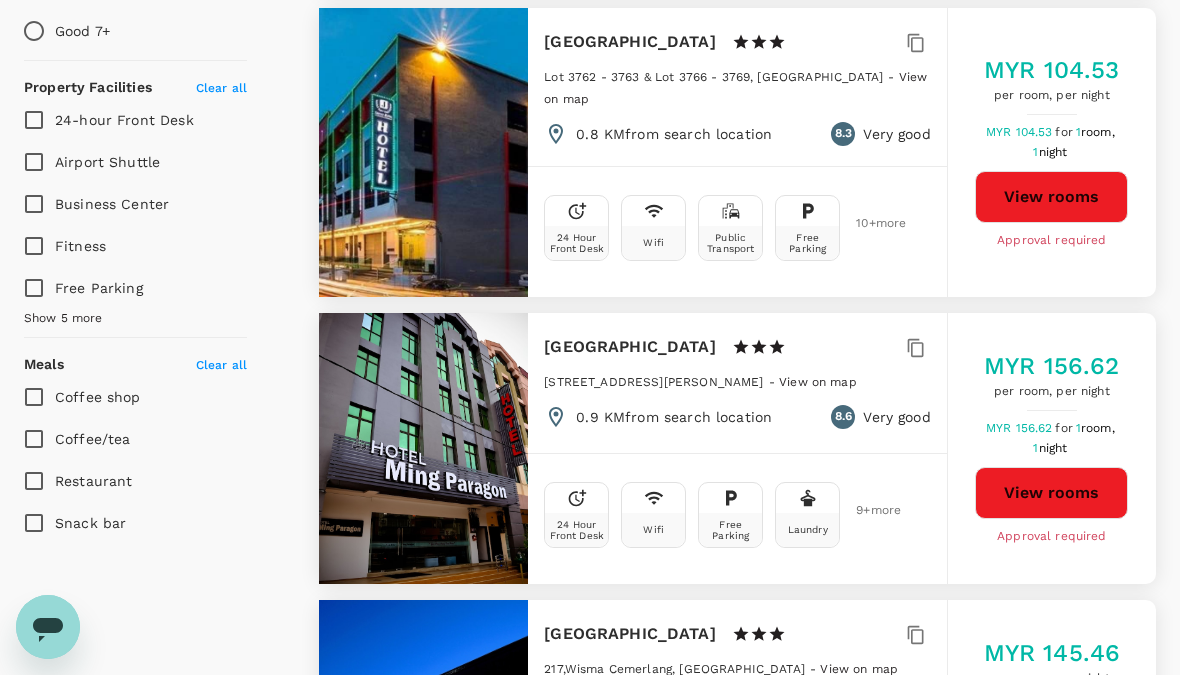 click on "View rooms" at bounding box center [1051, 197] 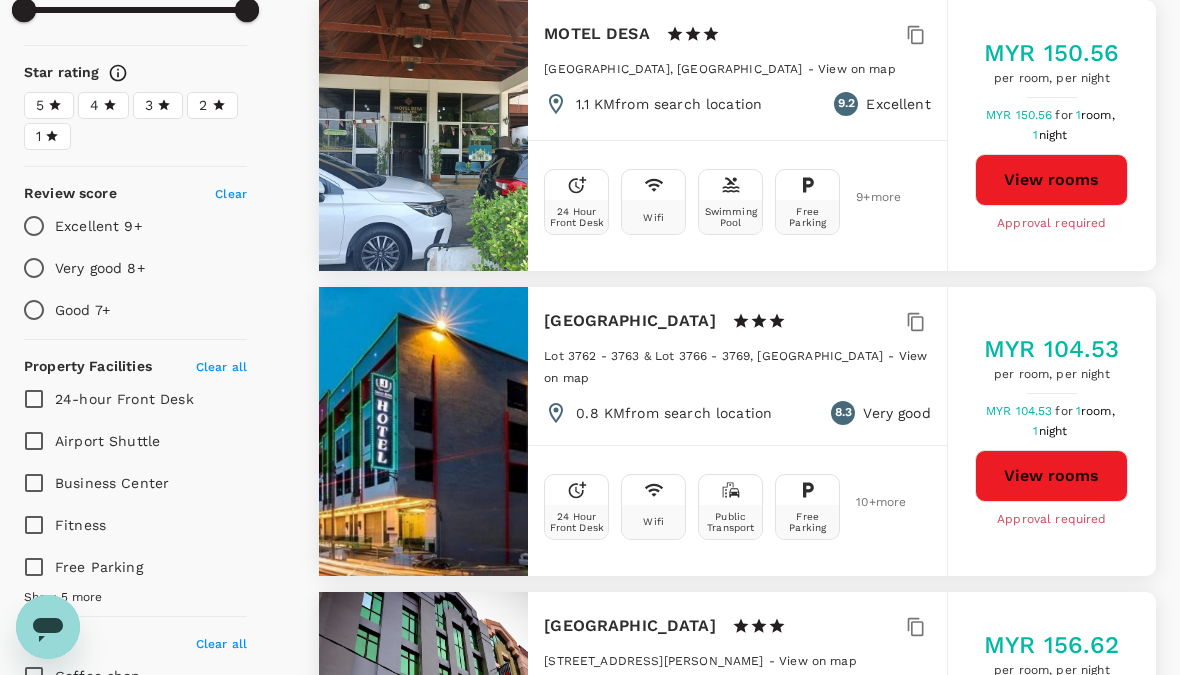 scroll, scrollTop: 510, scrollLeft: 0, axis: vertical 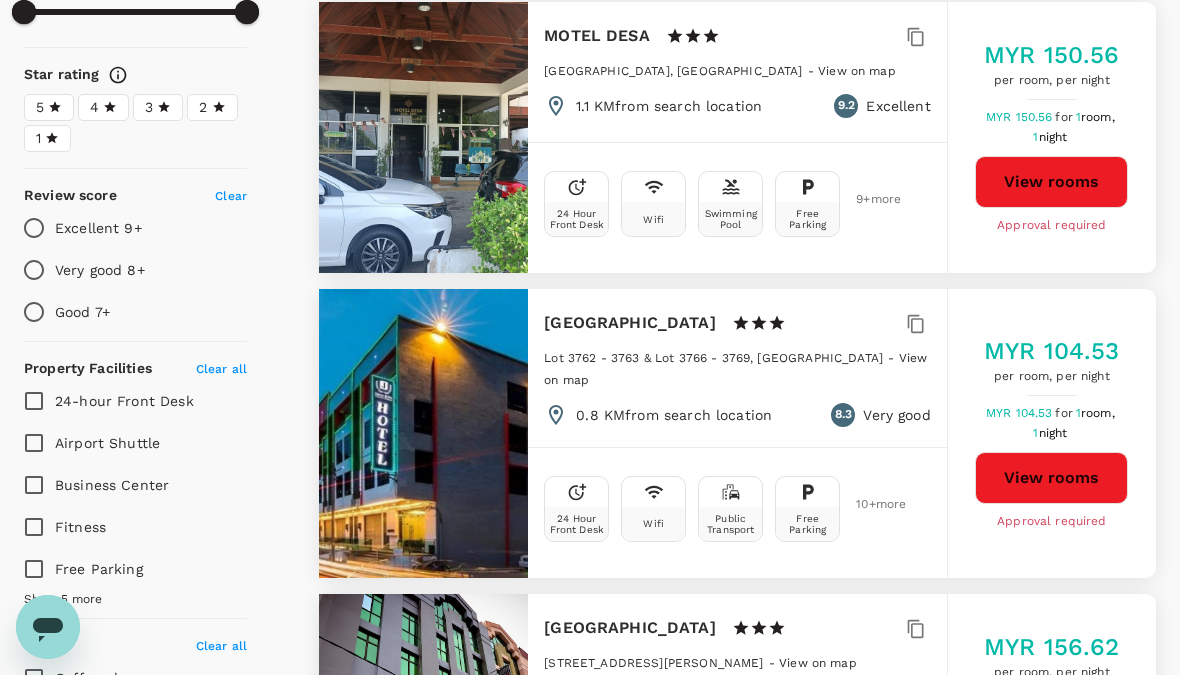 click on "View rooms" at bounding box center (1051, 478) 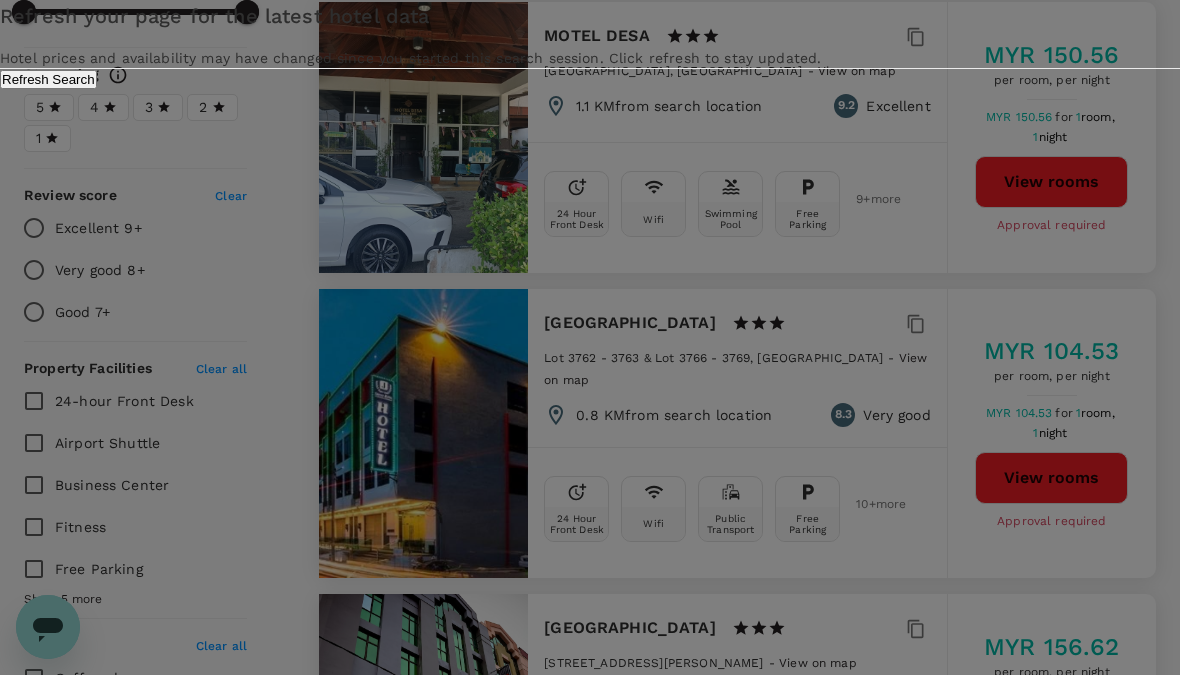 type on "831.08" 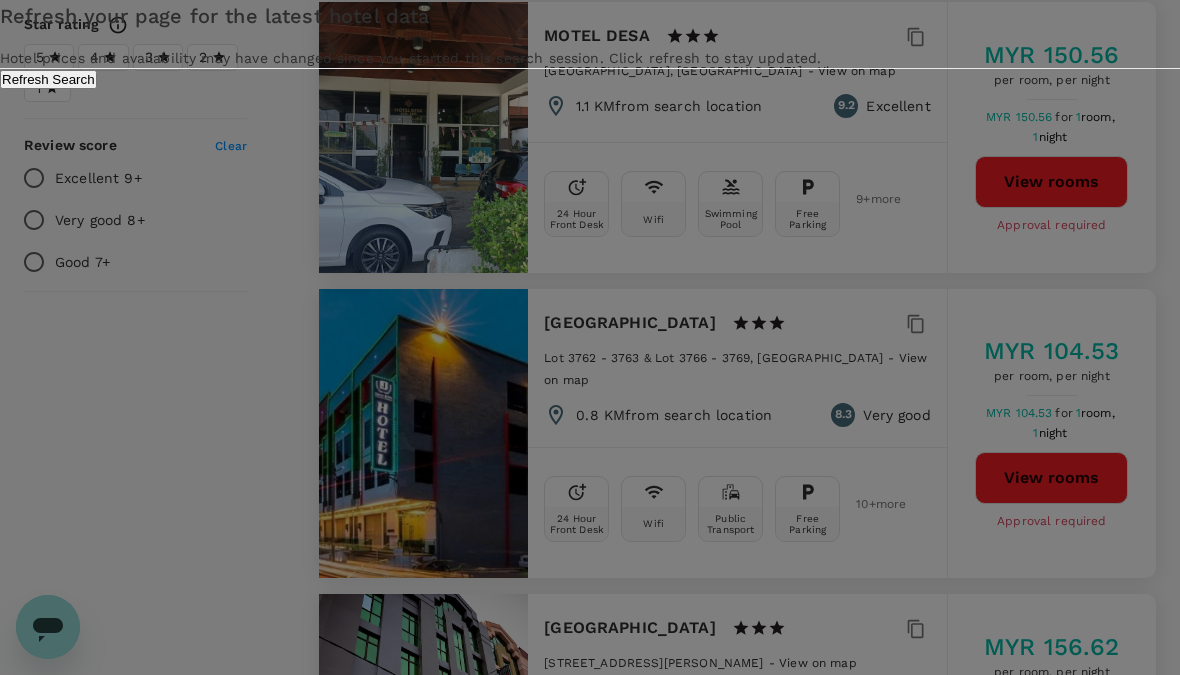 scroll, scrollTop: 85, scrollLeft: 0, axis: vertical 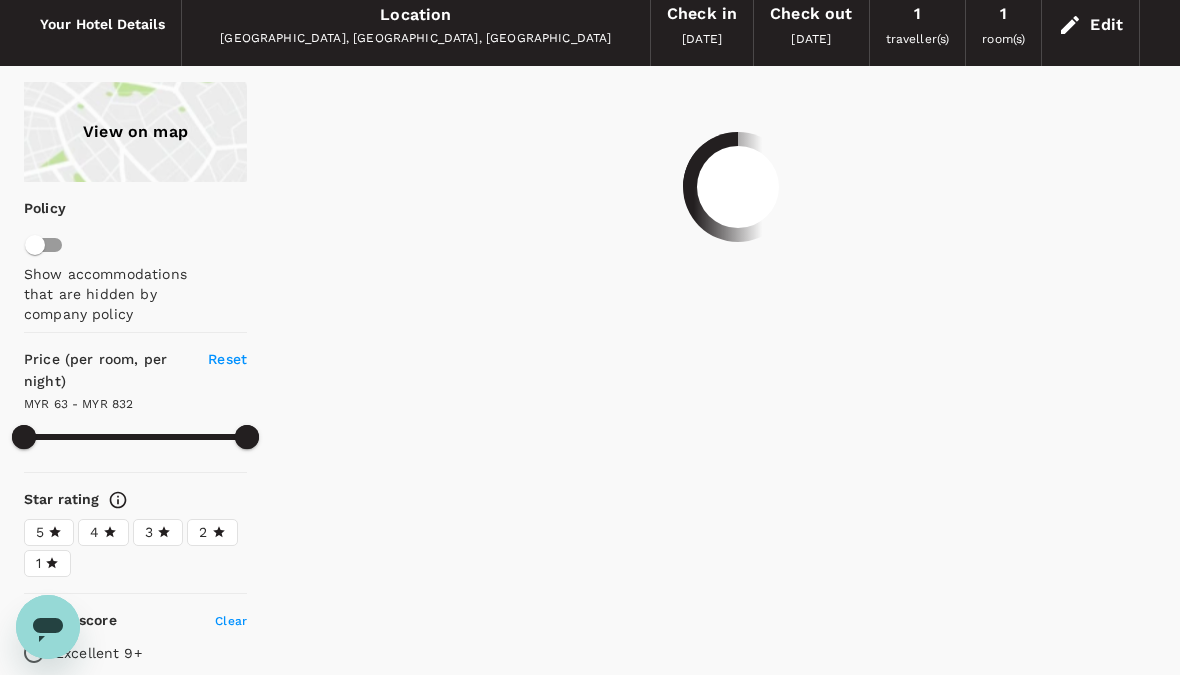 type on "831.08" 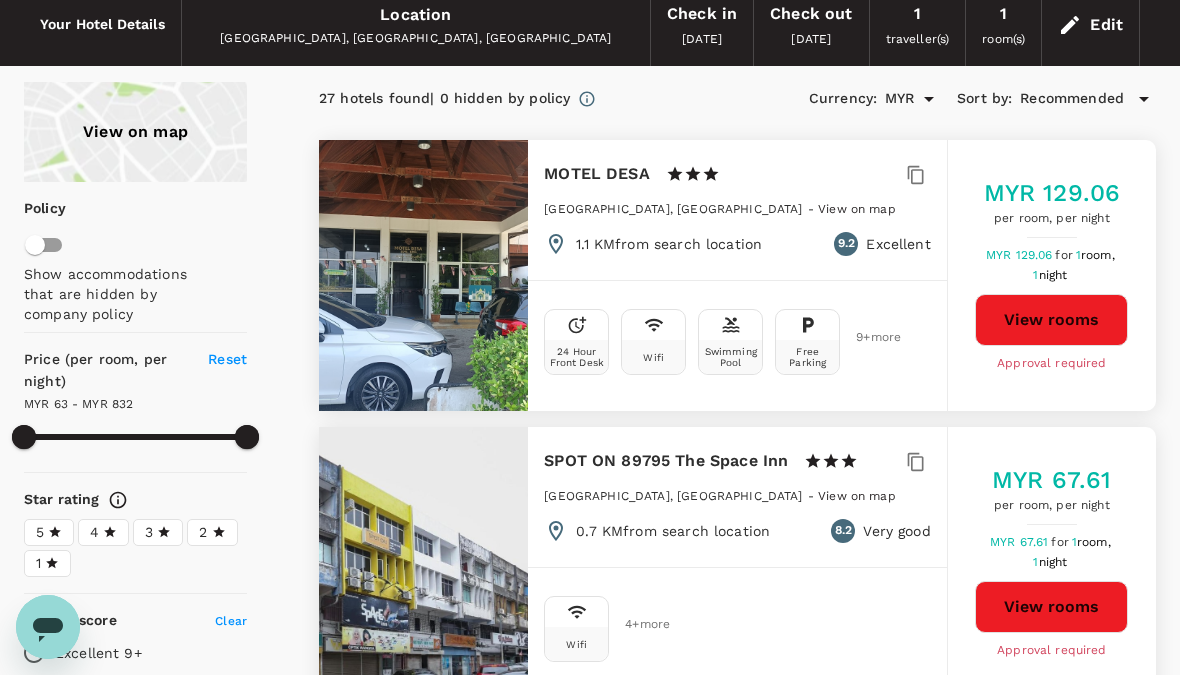 click on "Kuala Terengganu, Terengganu, Malaysia" at bounding box center (416, 39) 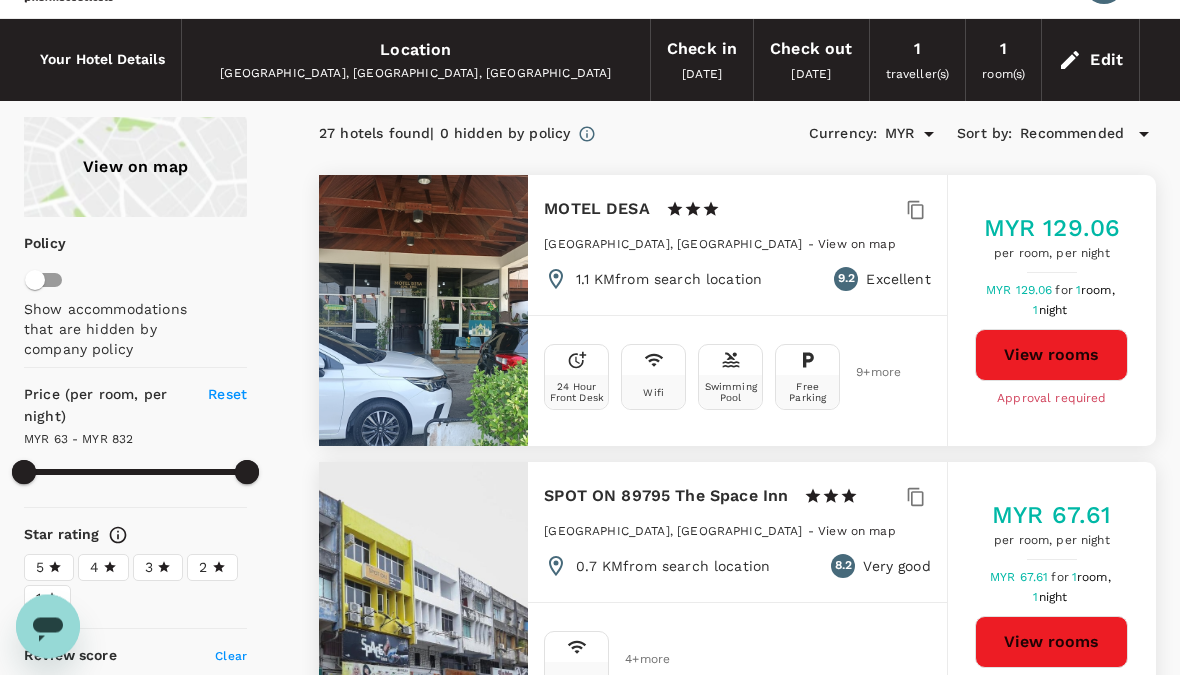 scroll, scrollTop: 0, scrollLeft: 0, axis: both 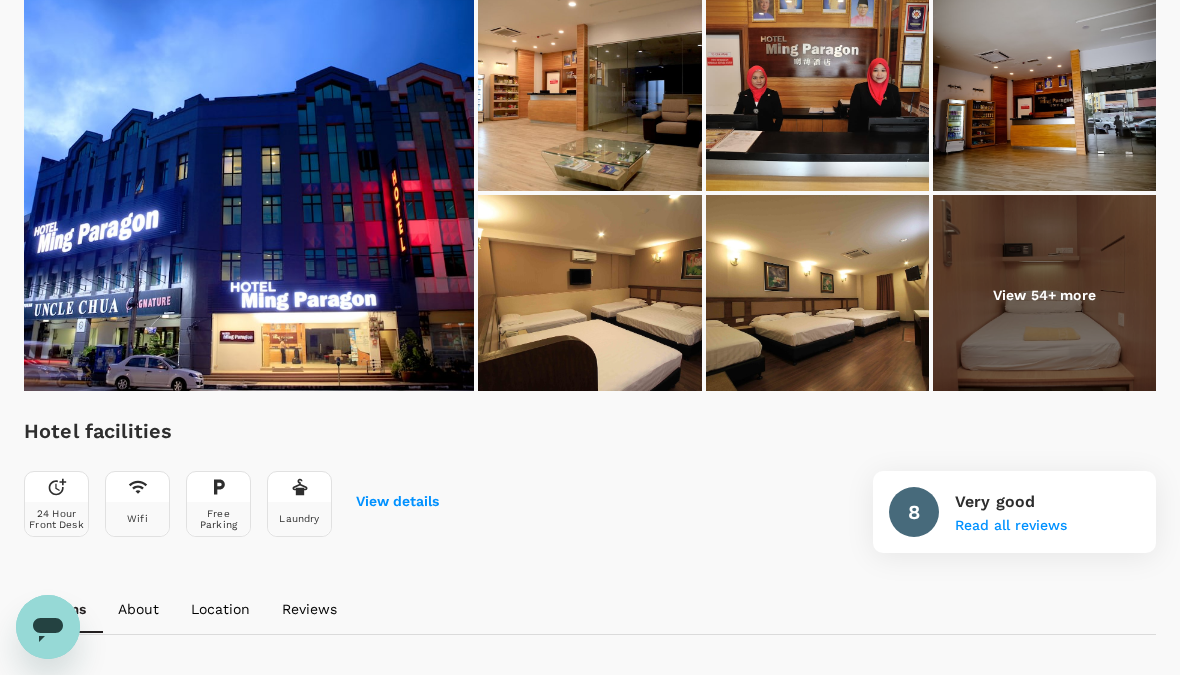 click on "View 54+ more" at bounding box center (1044, 295) 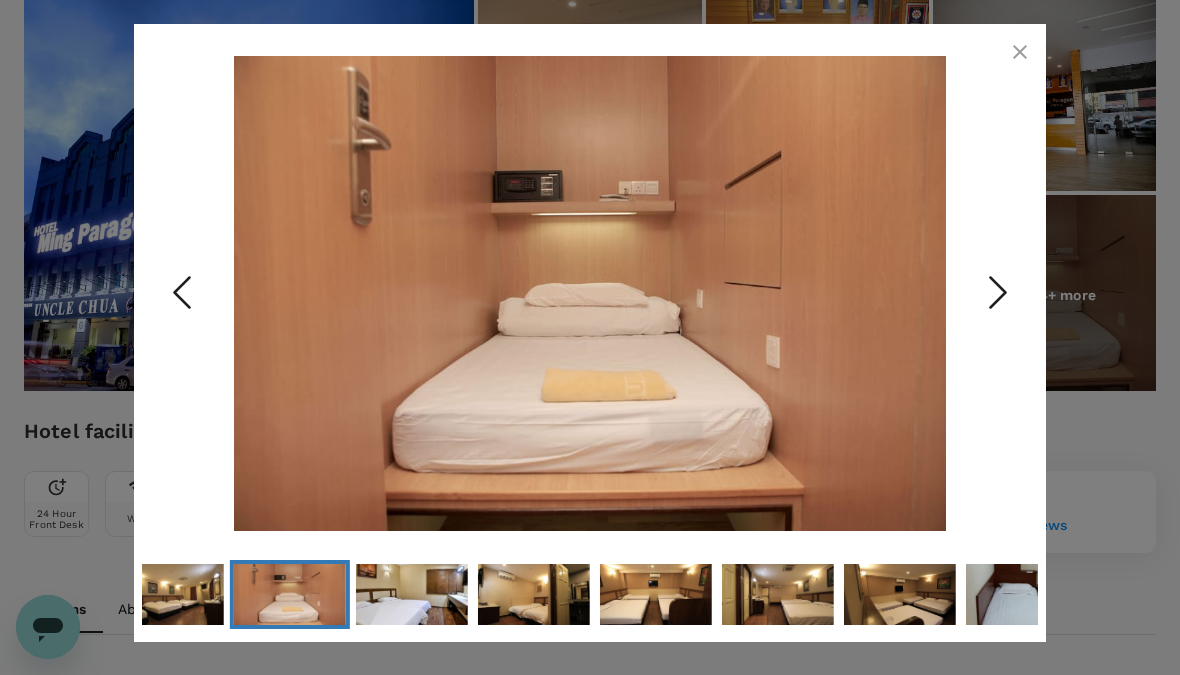 click 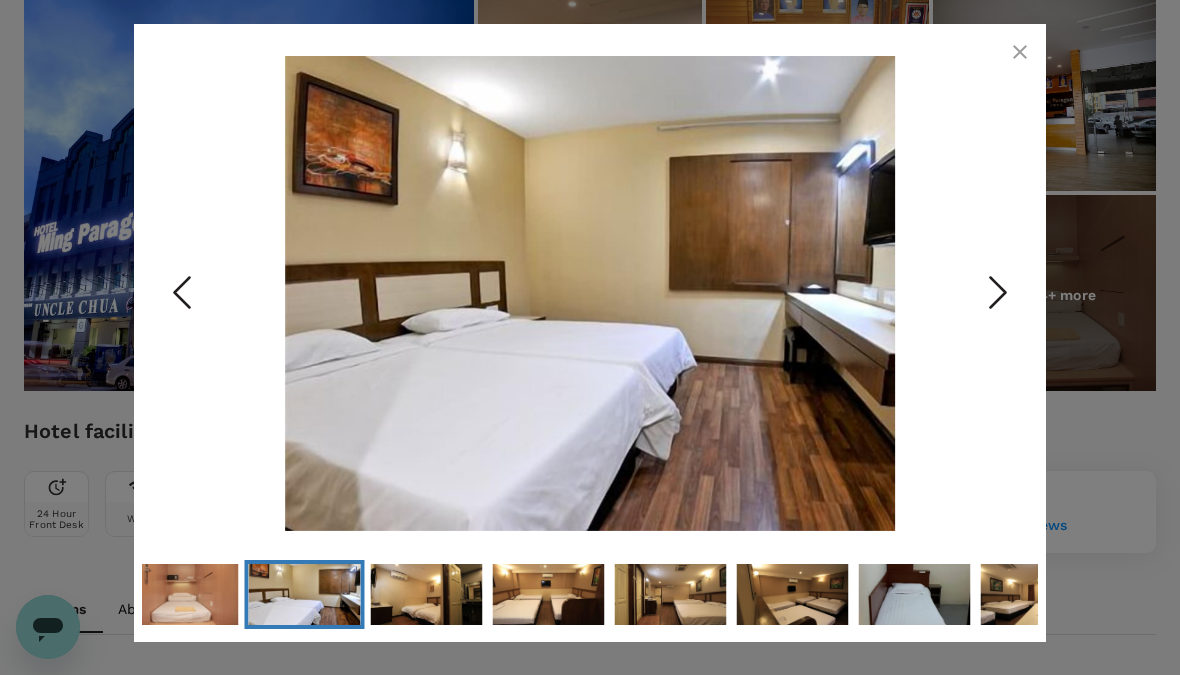 click 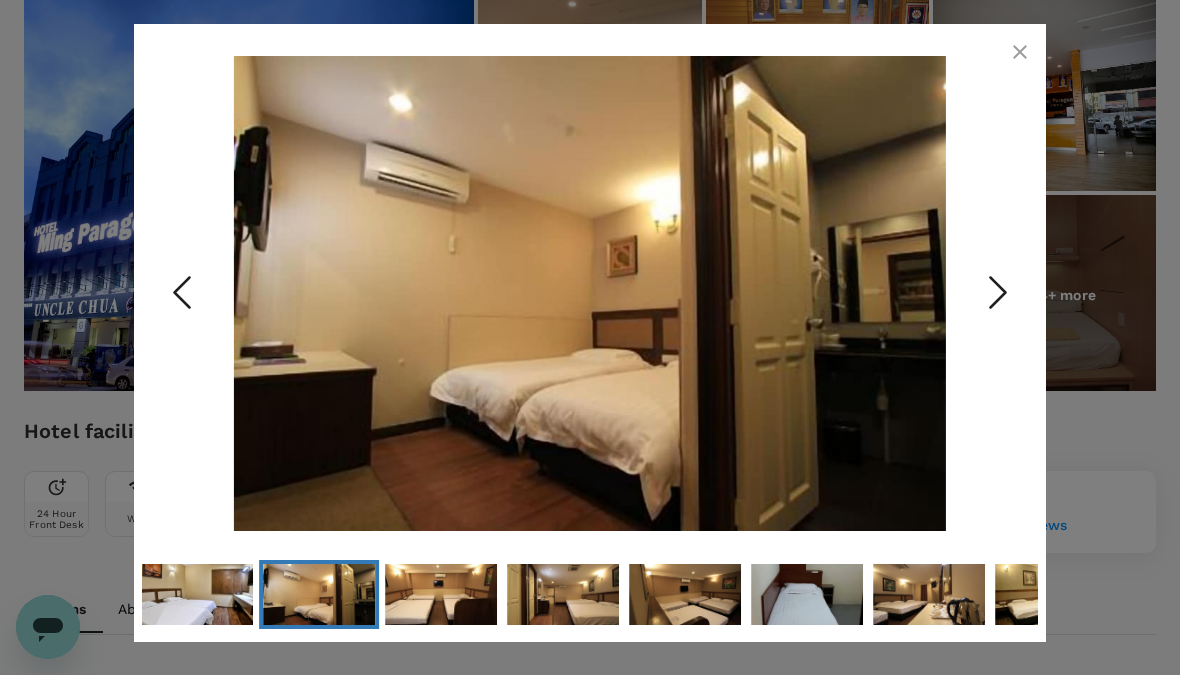 click 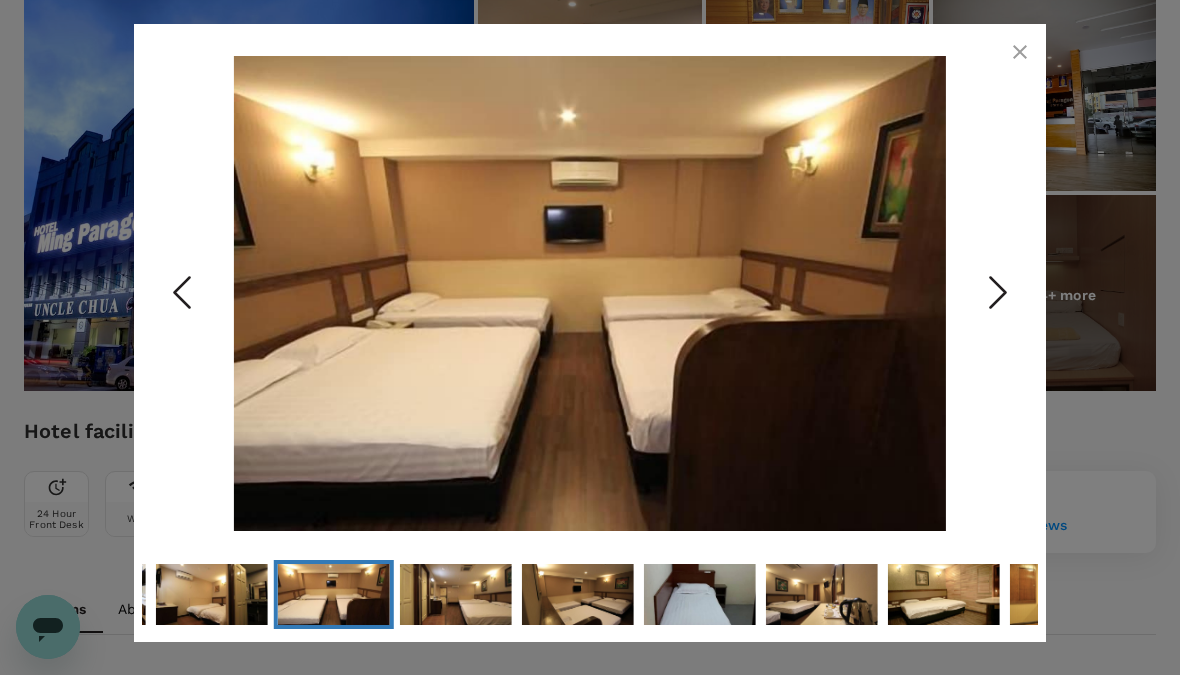 click 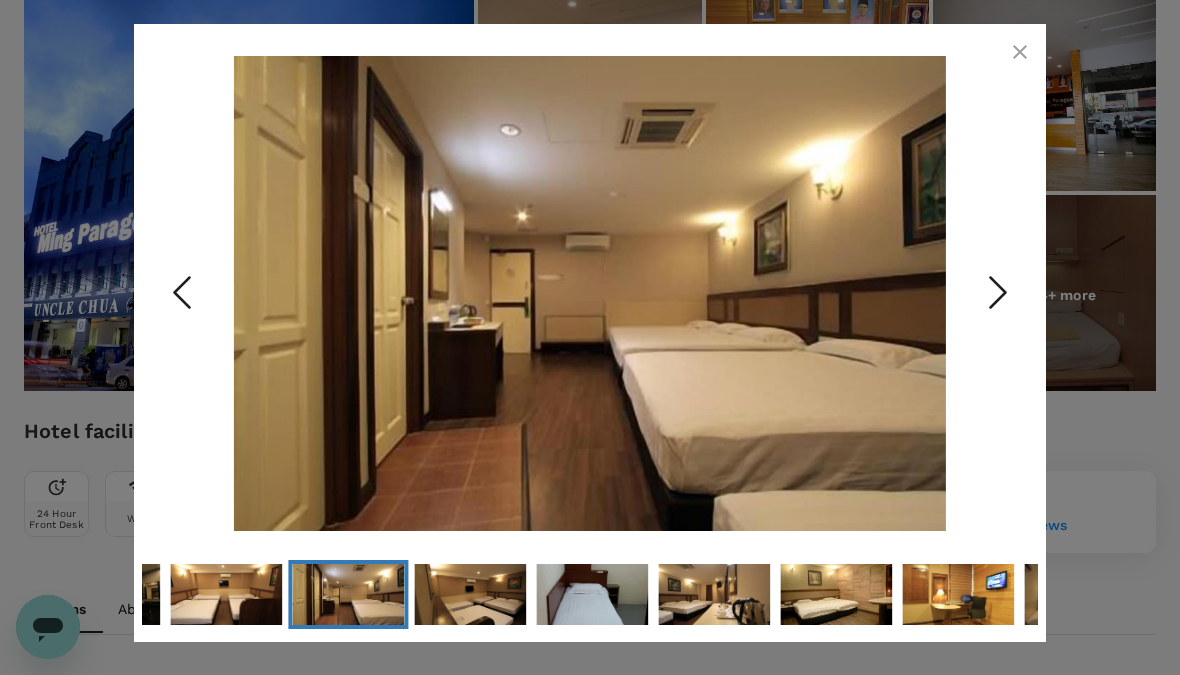 click 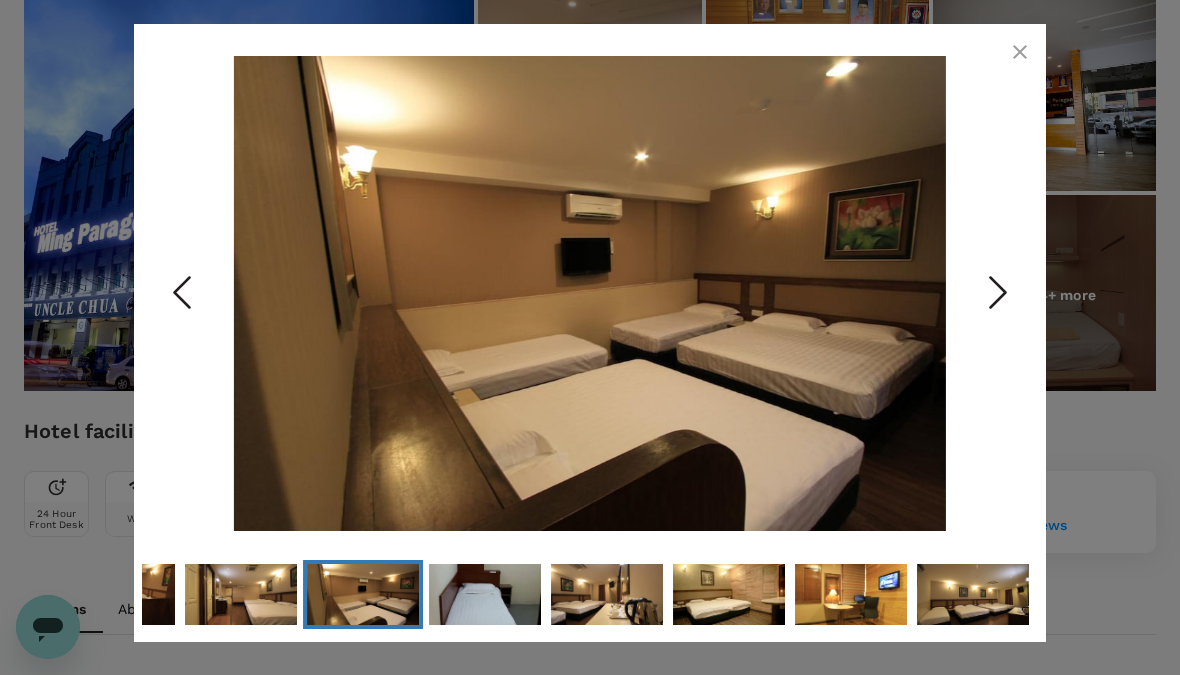click 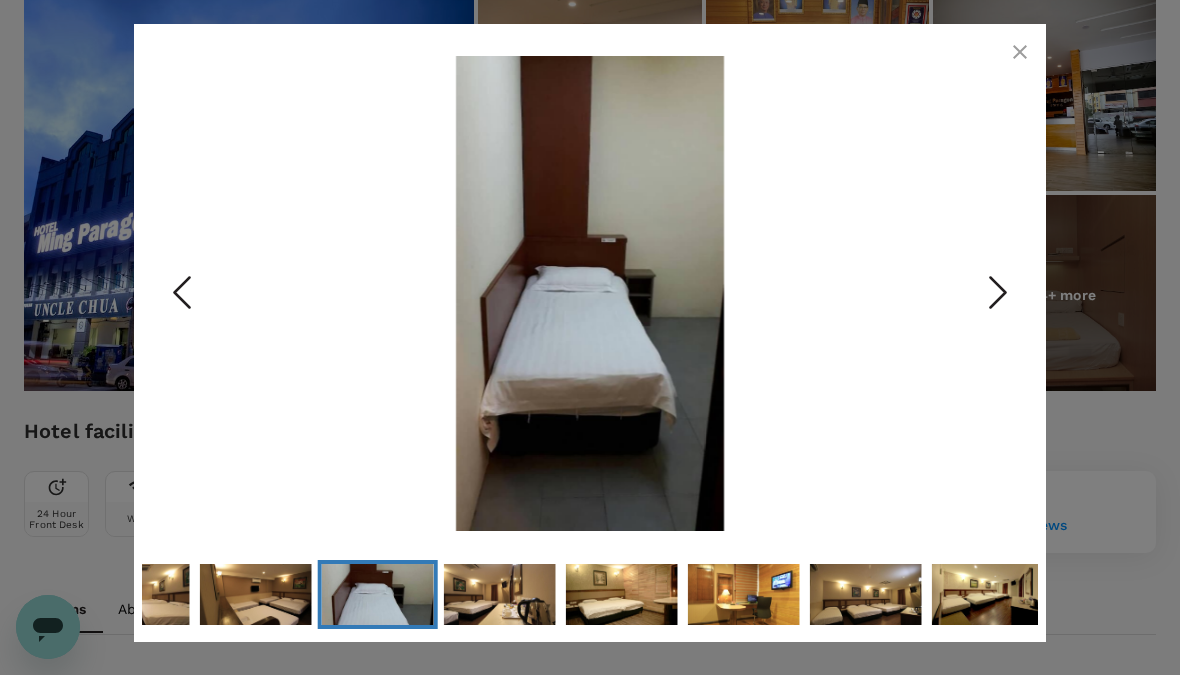 click 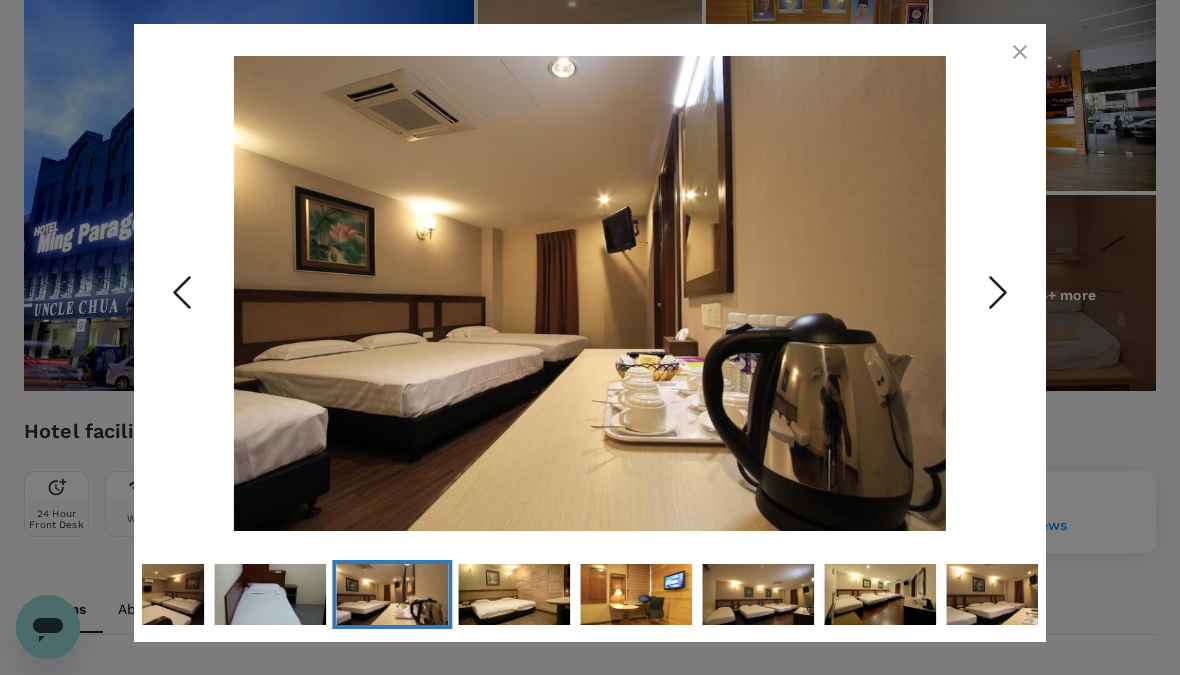 click 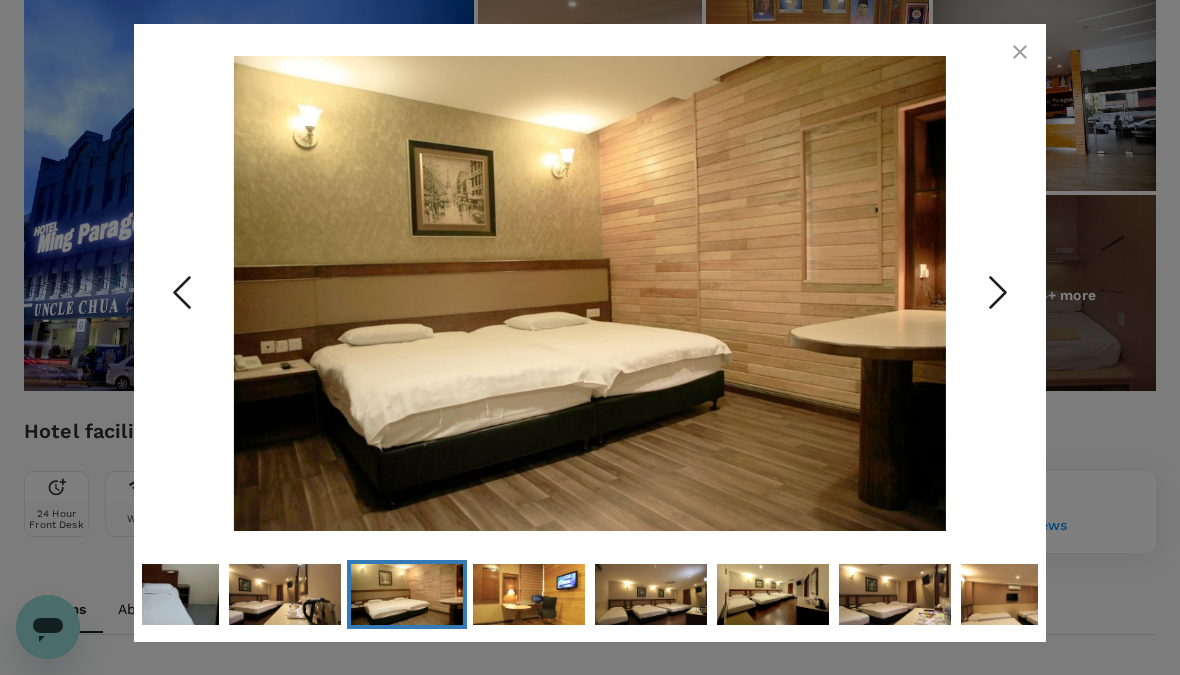 click 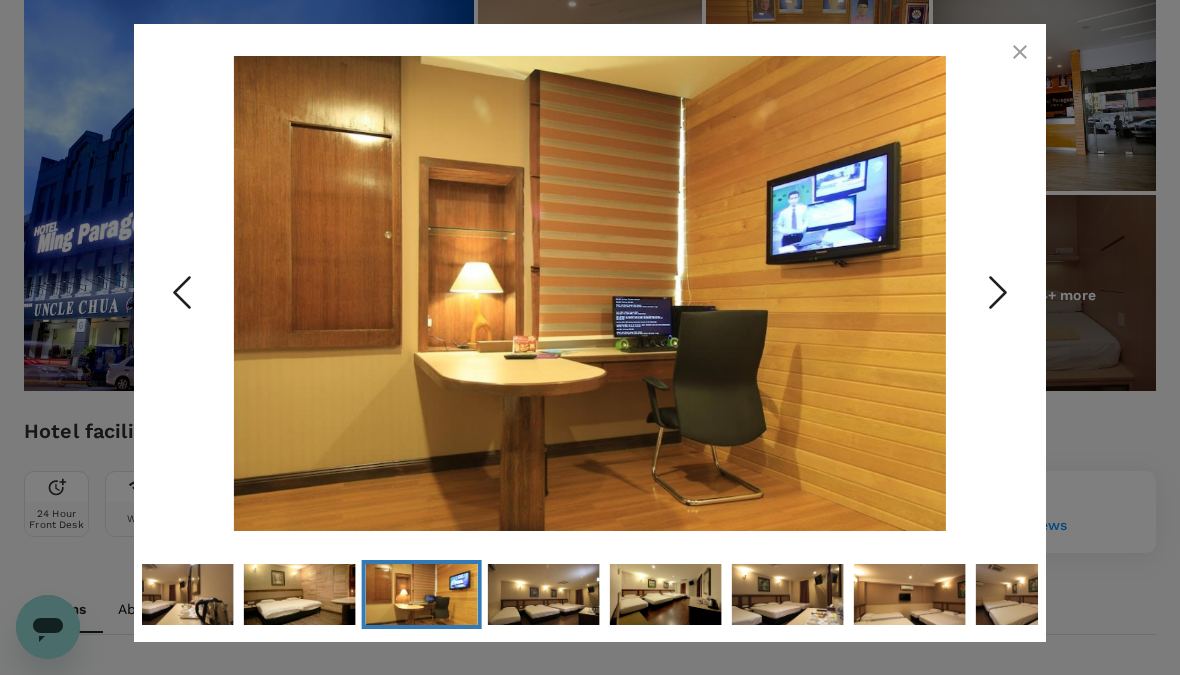click 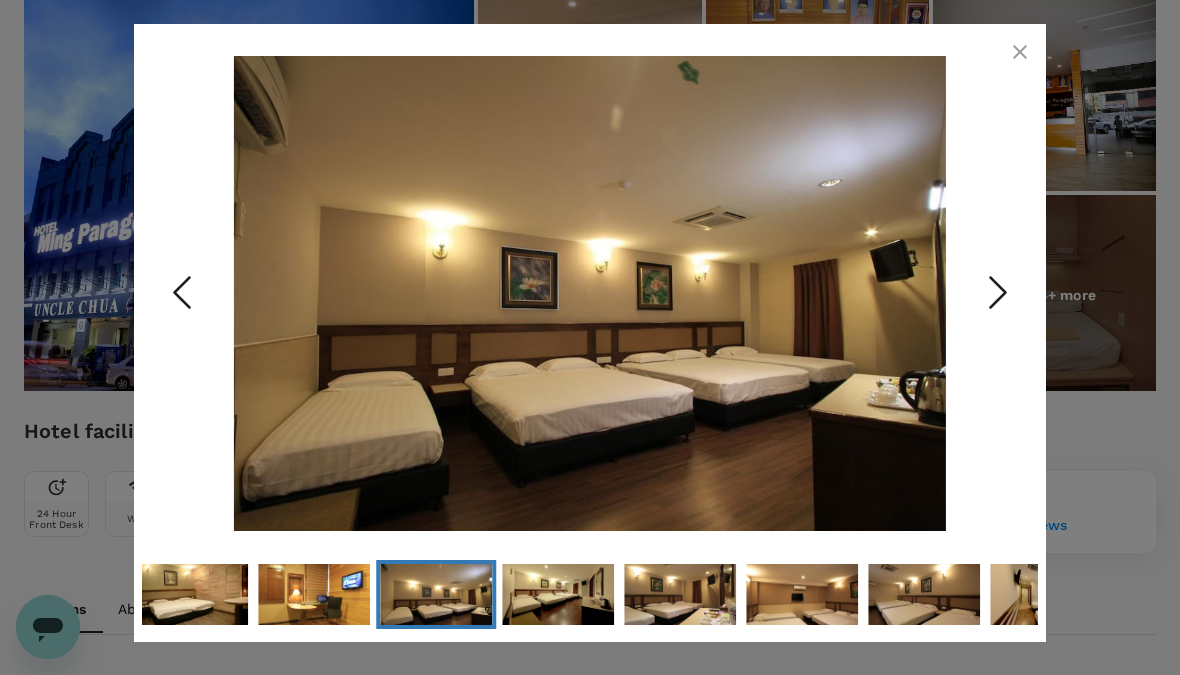 click 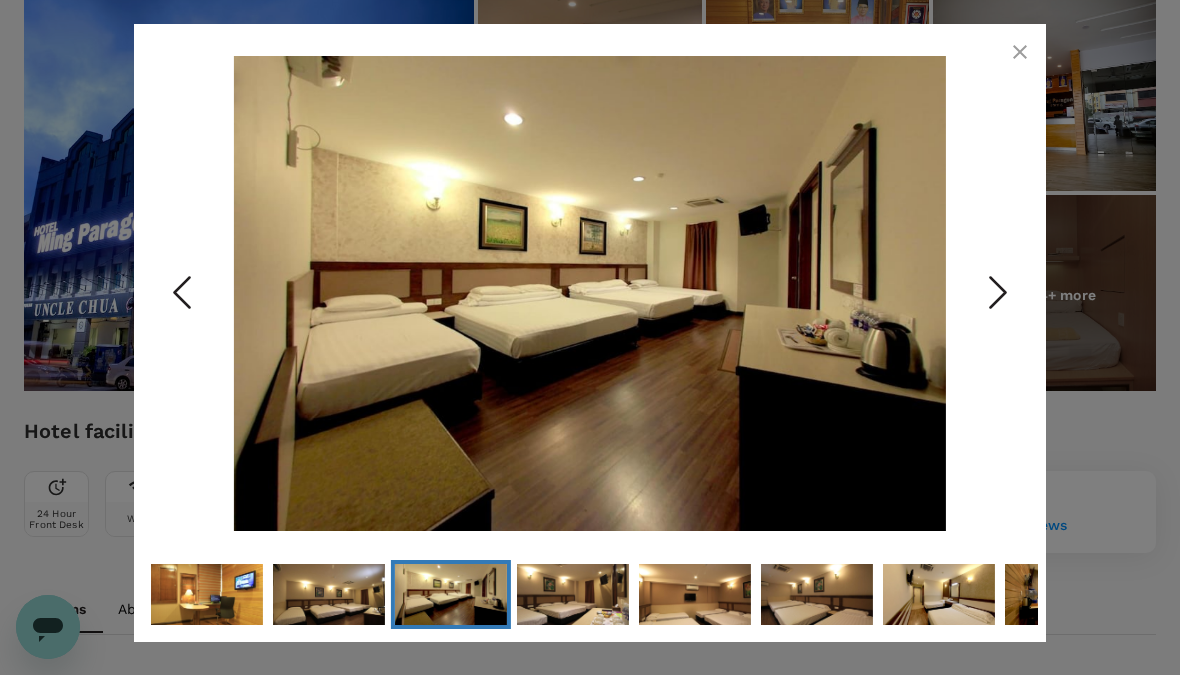 click 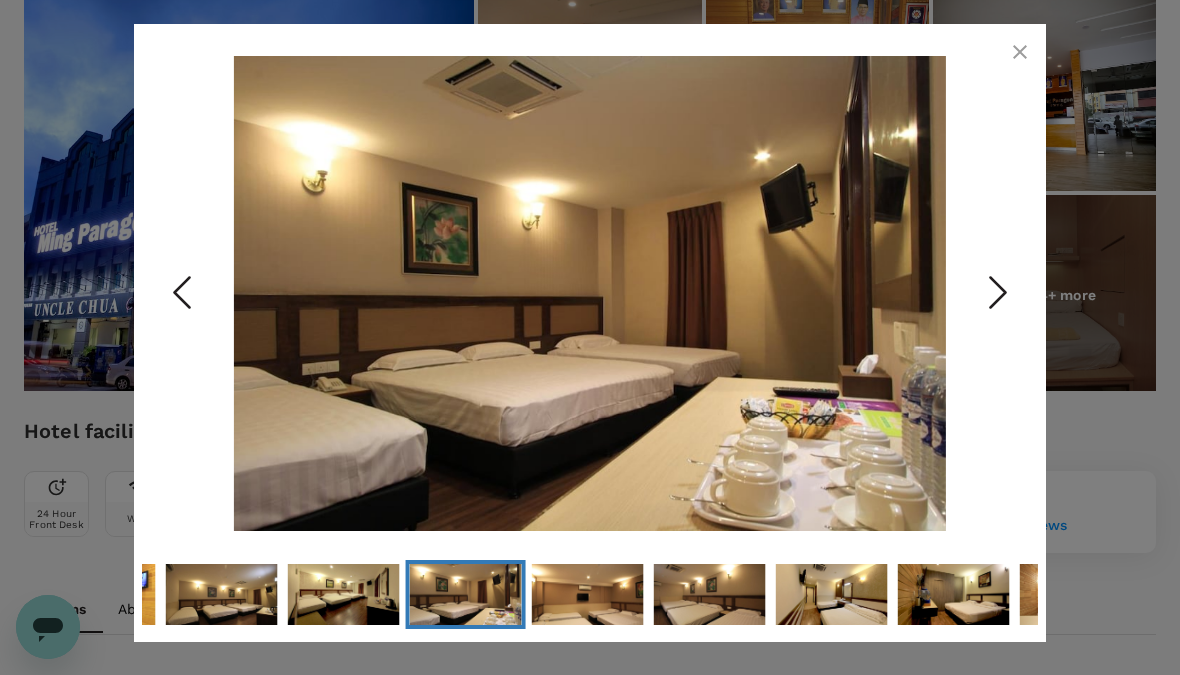 click 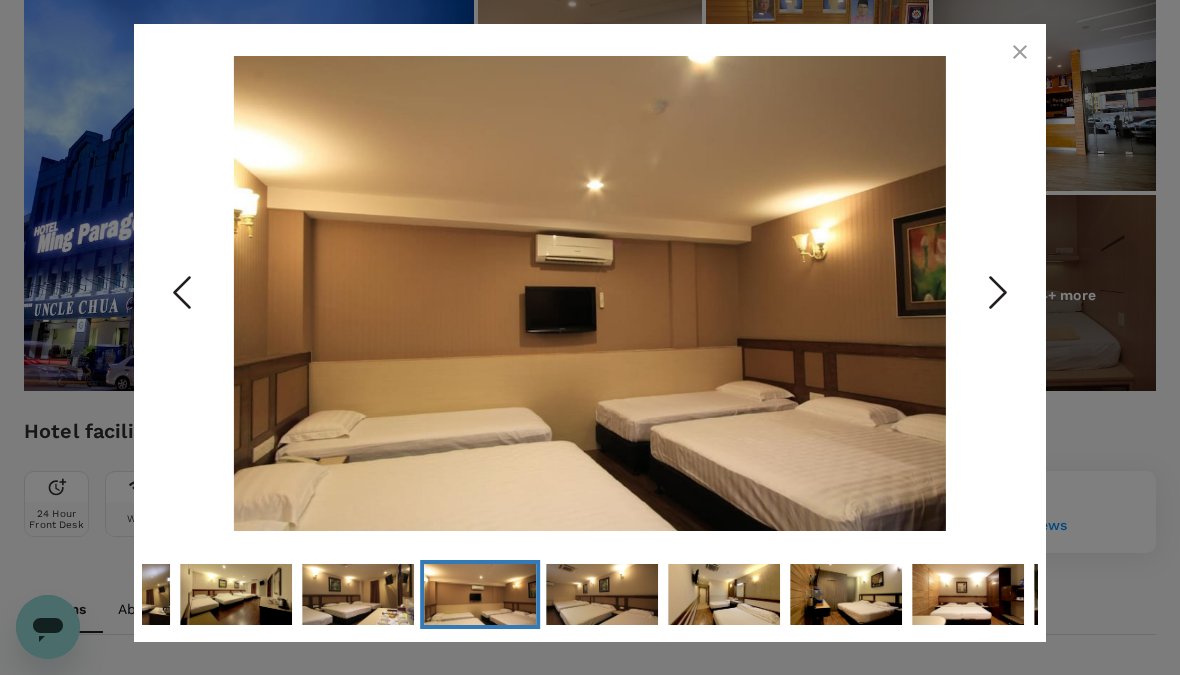 click 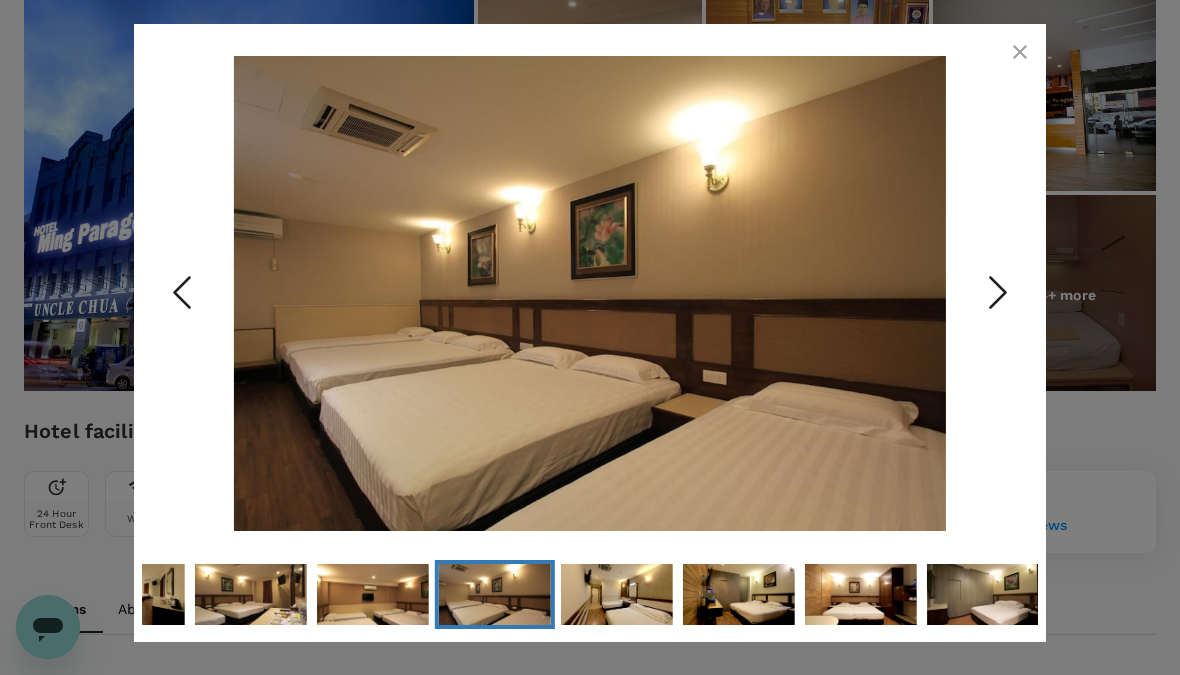 click 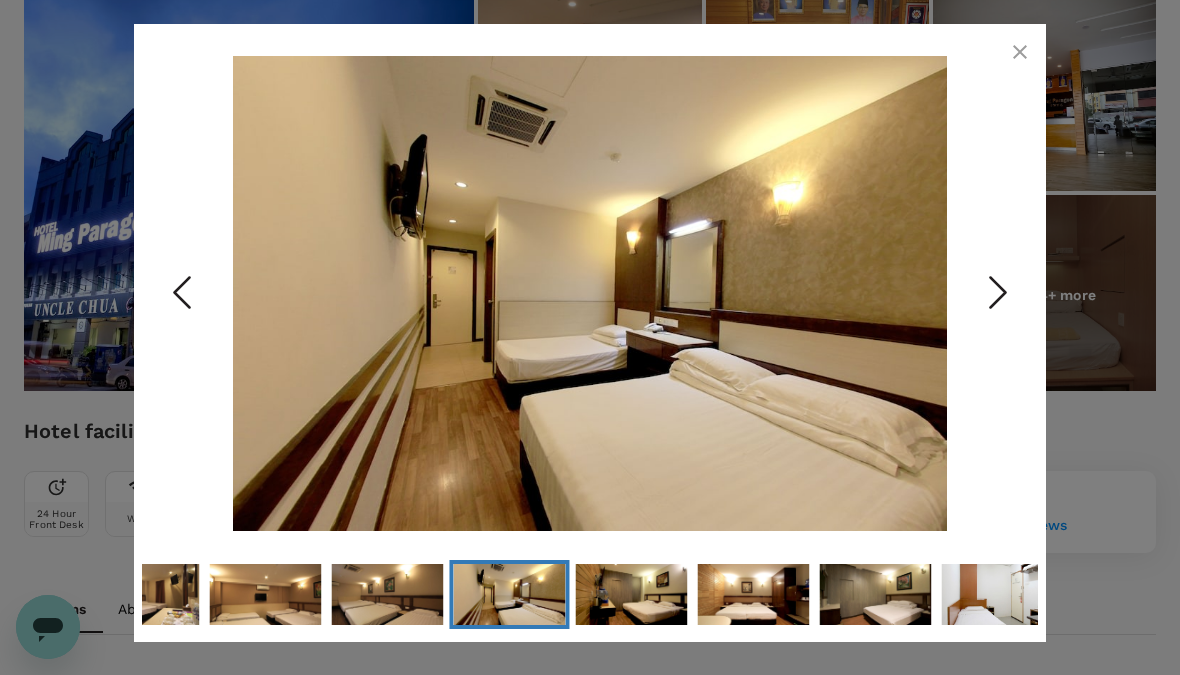 click 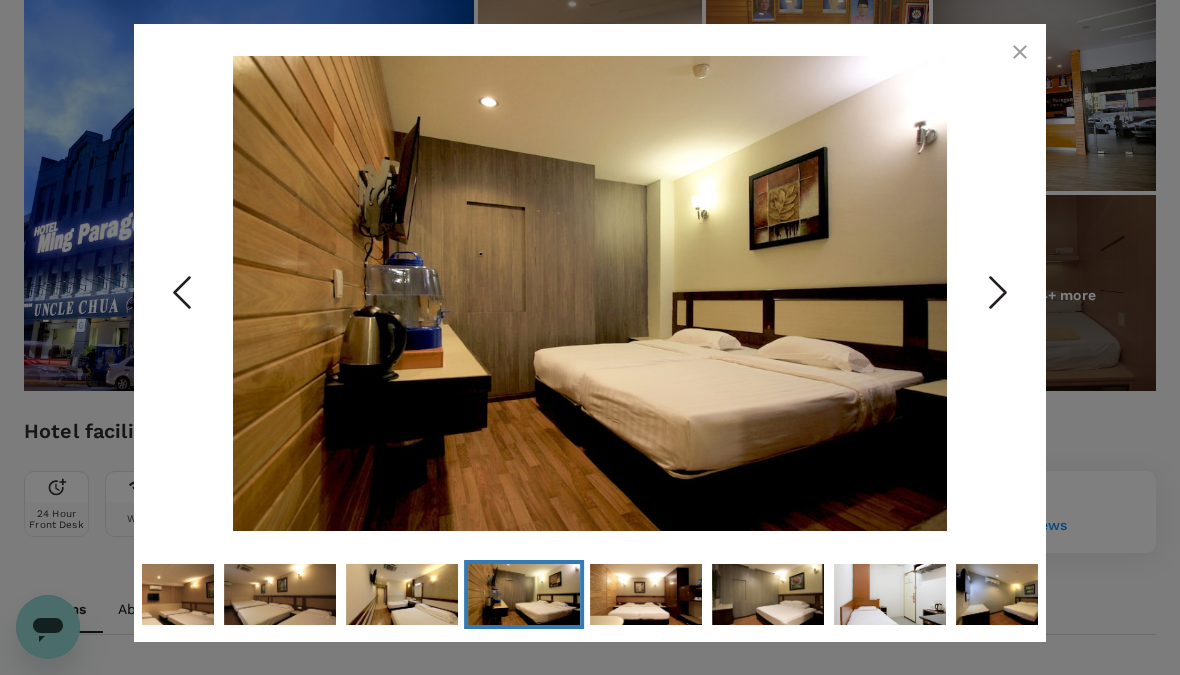 click 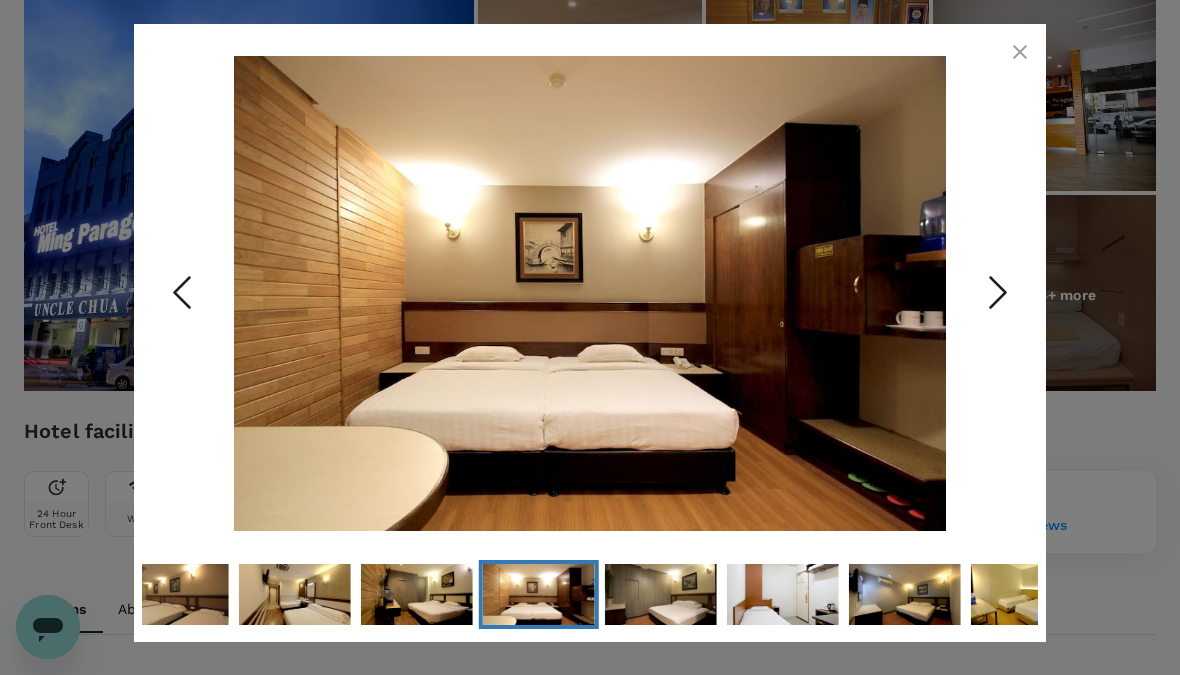 click 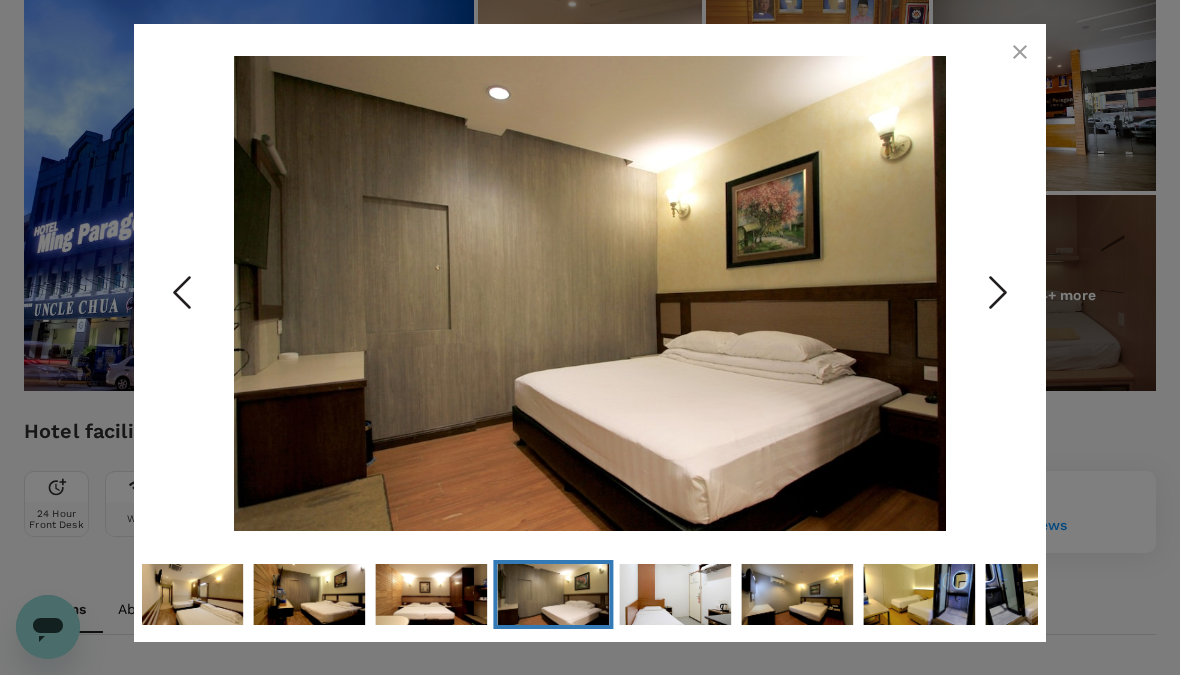 click 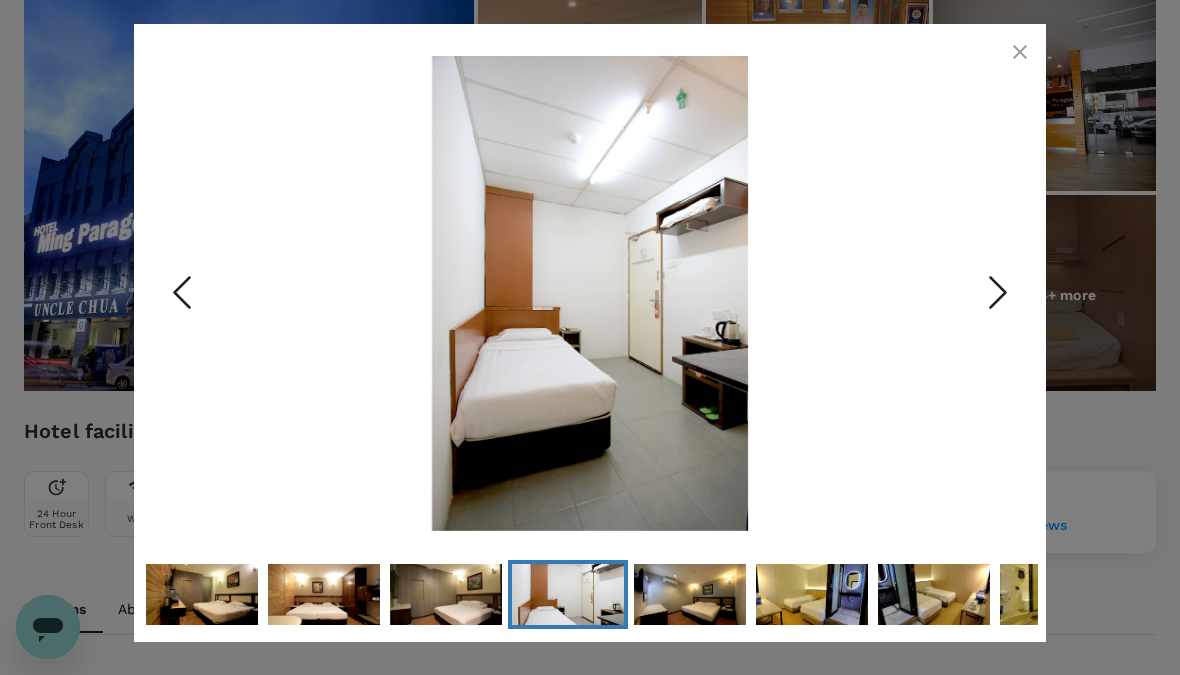 click 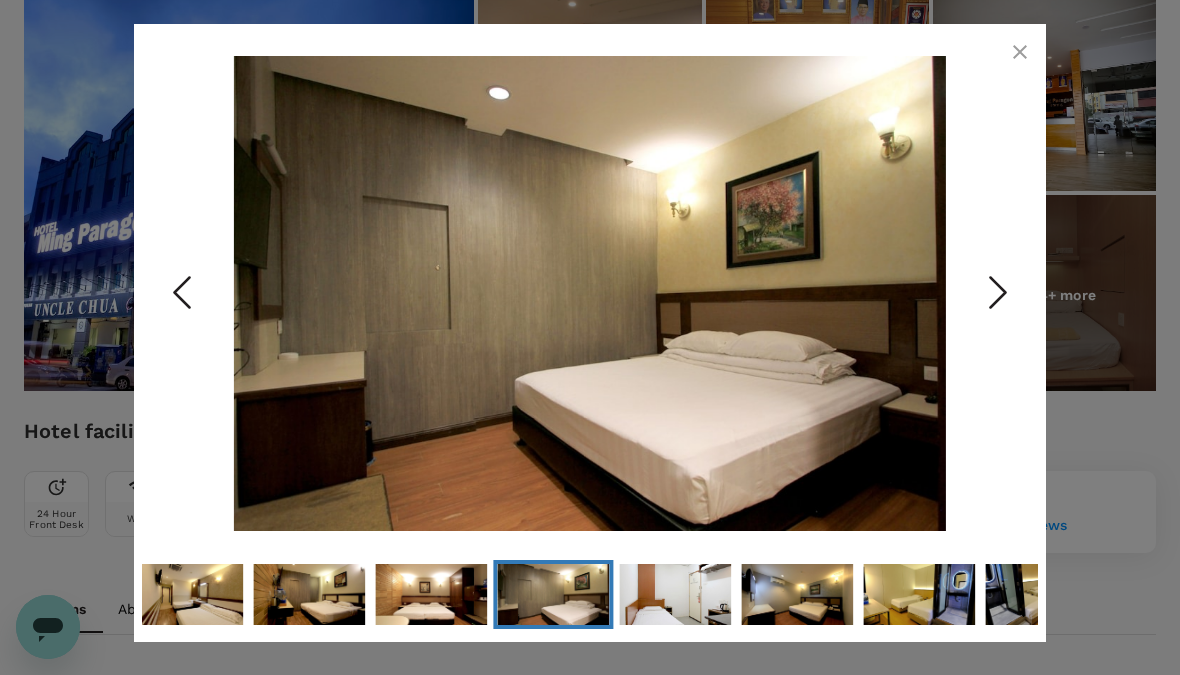 click 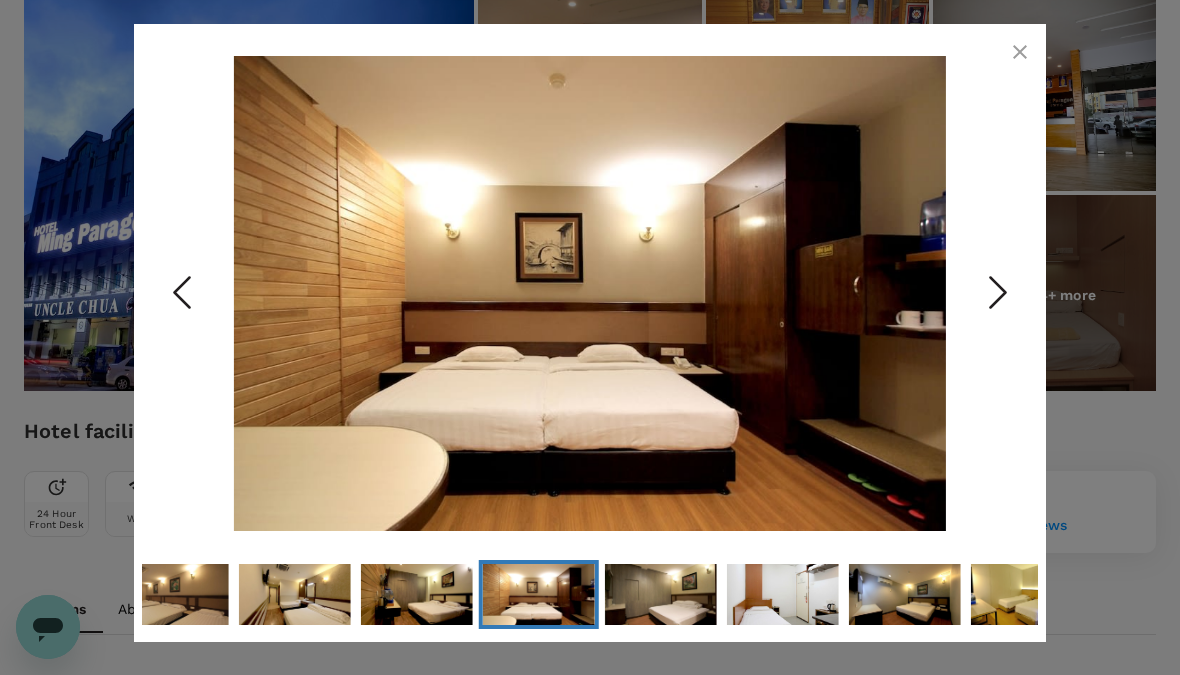 click 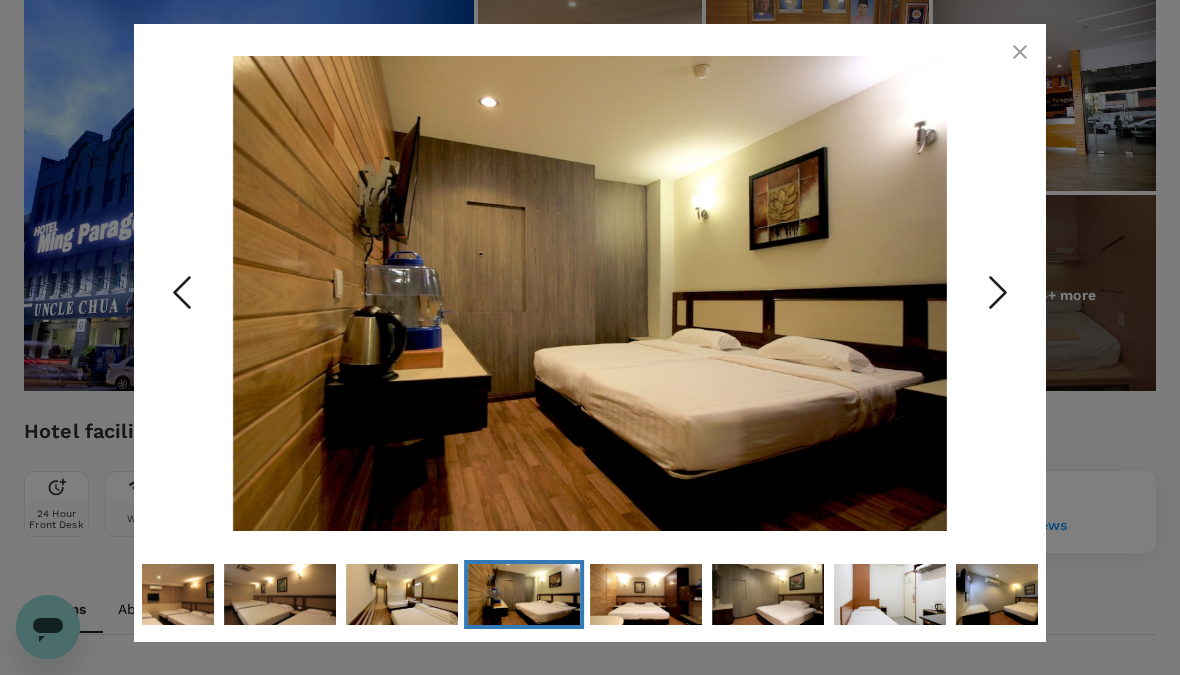 click 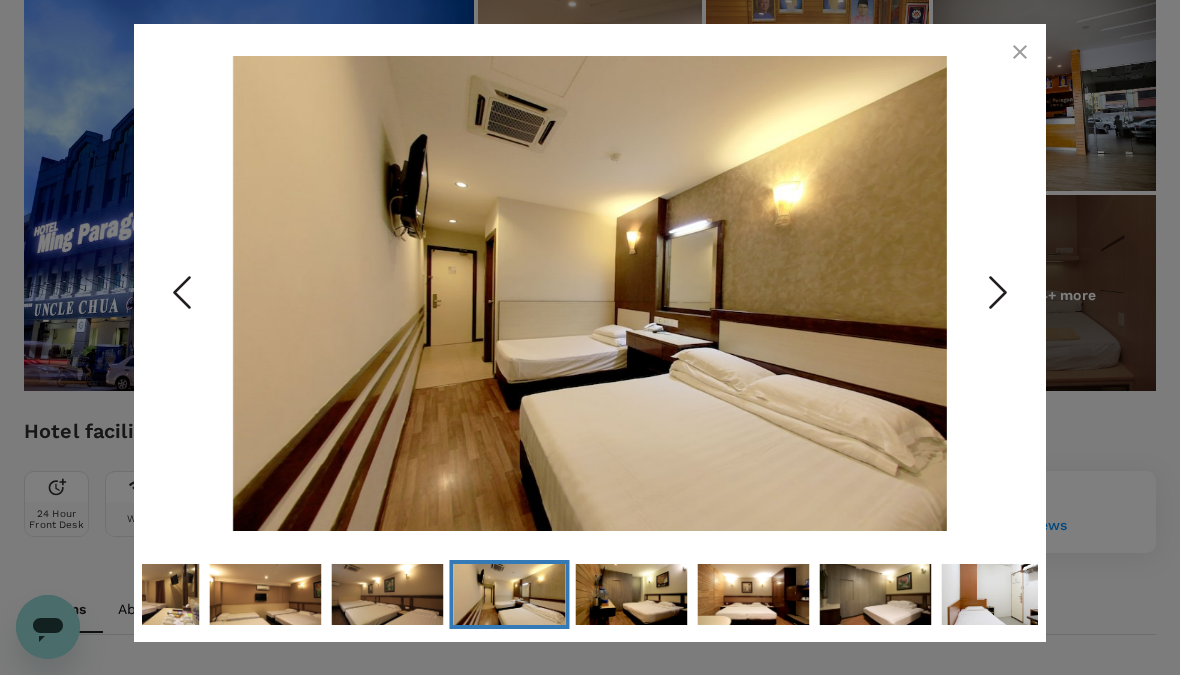 click 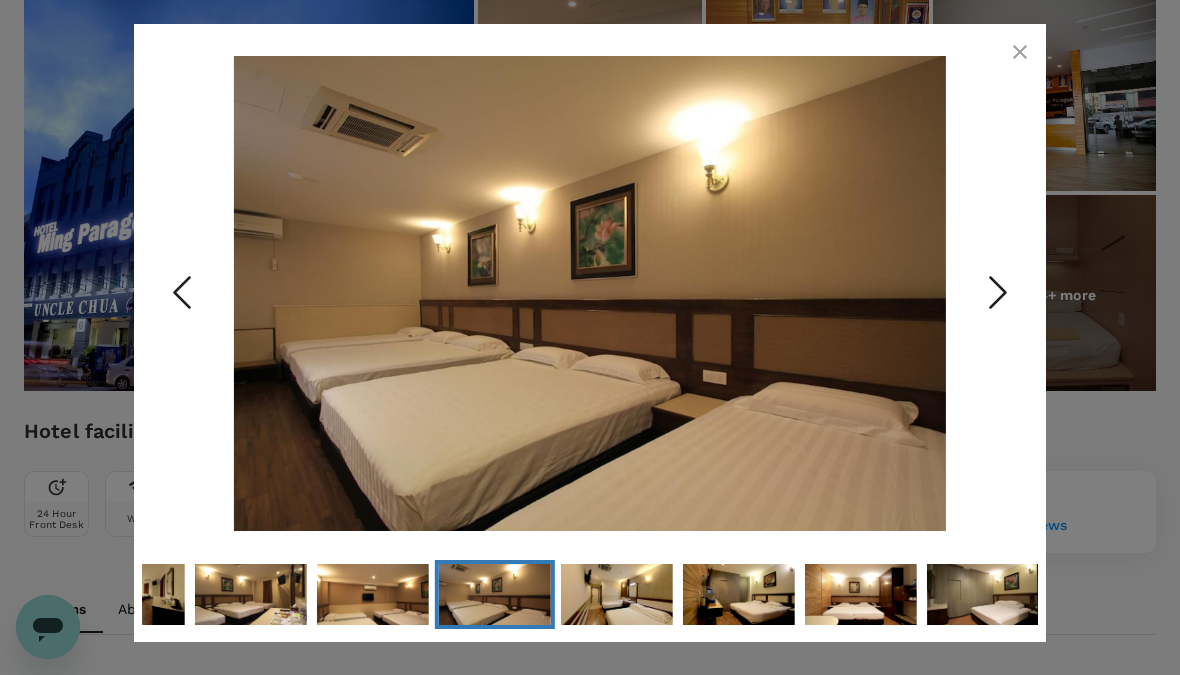 click 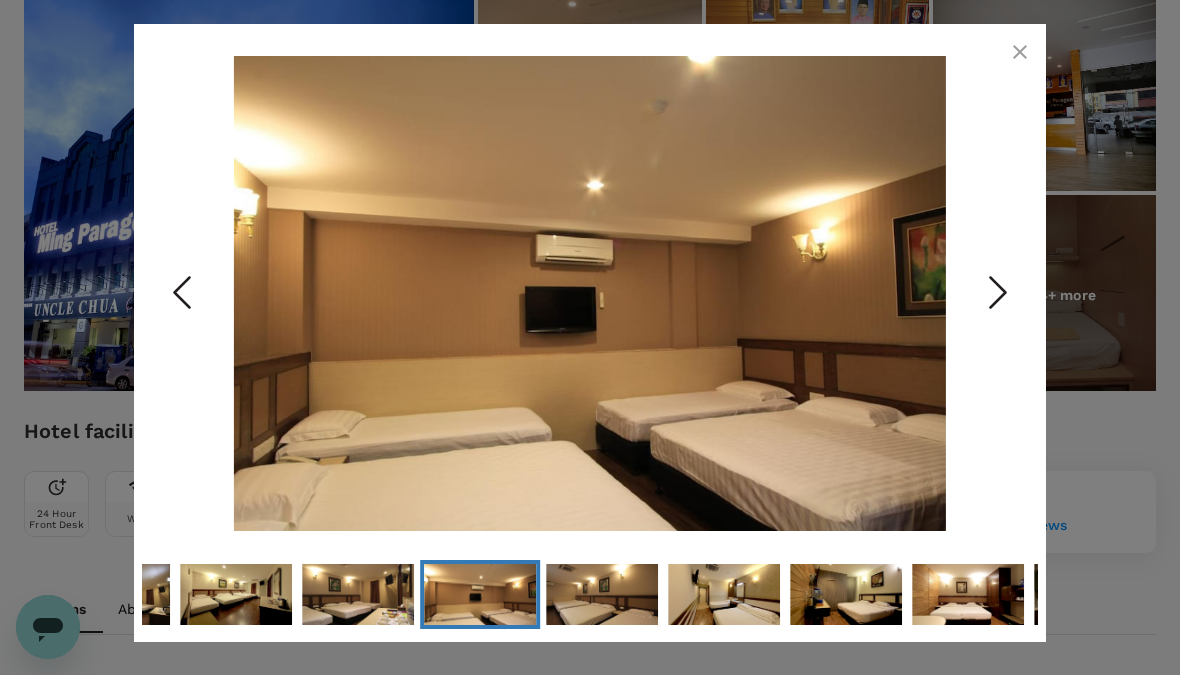click at bounding box center [182, 293] 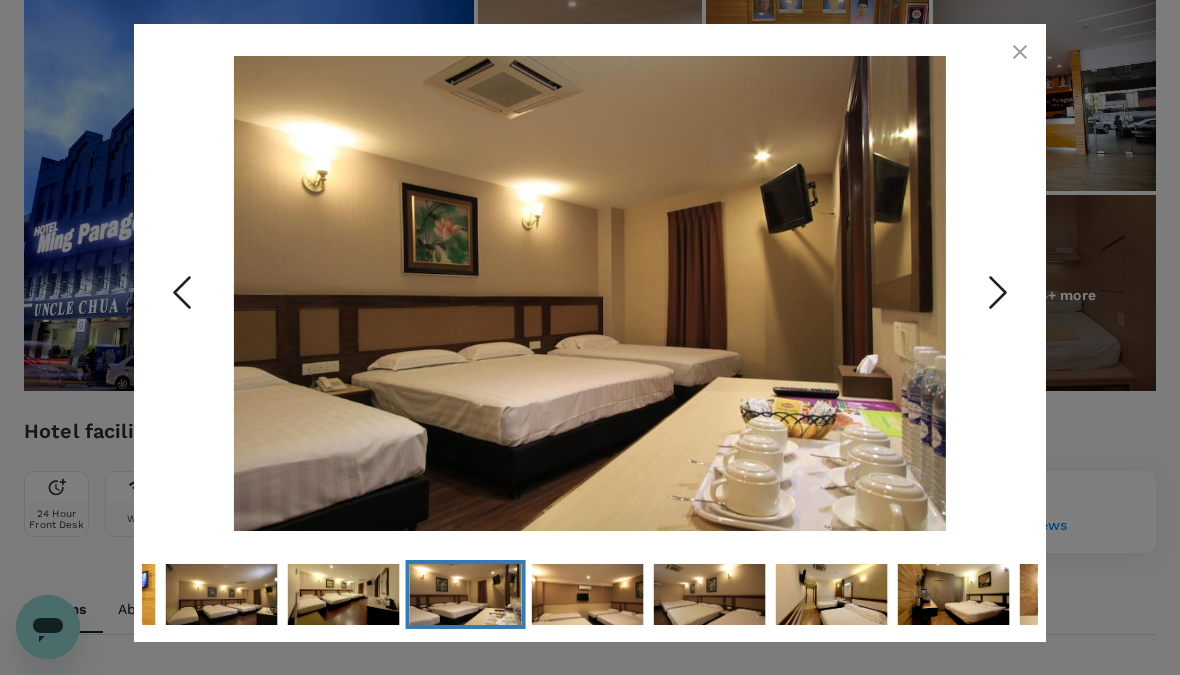 click 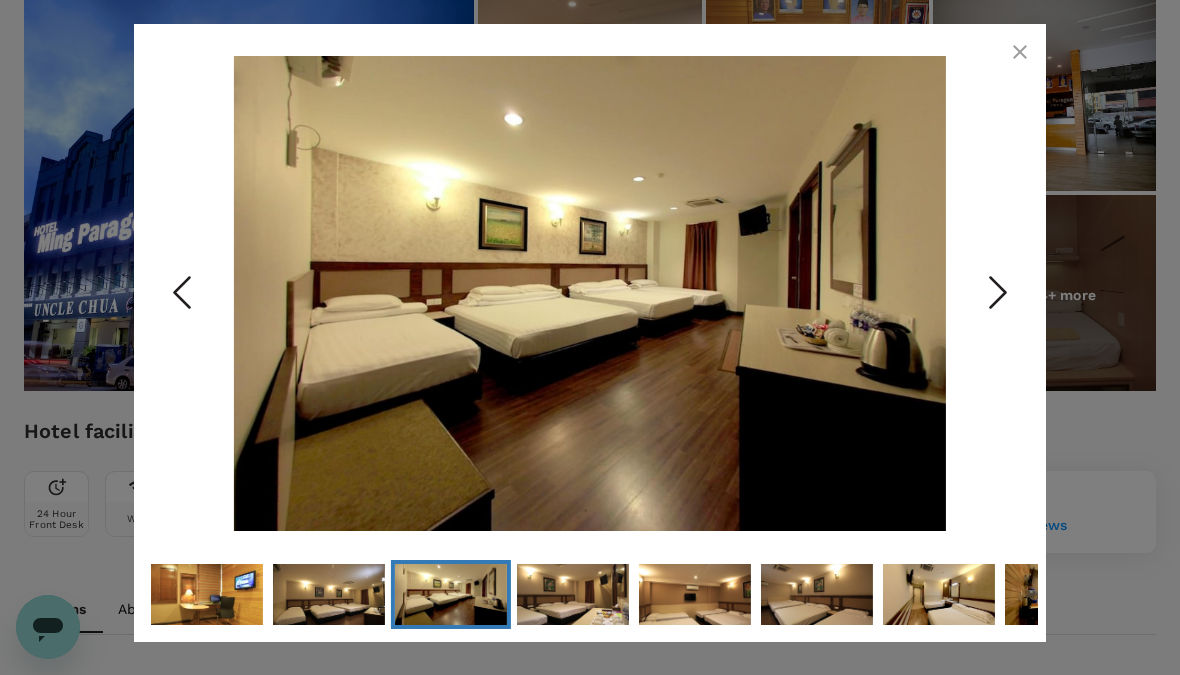 click 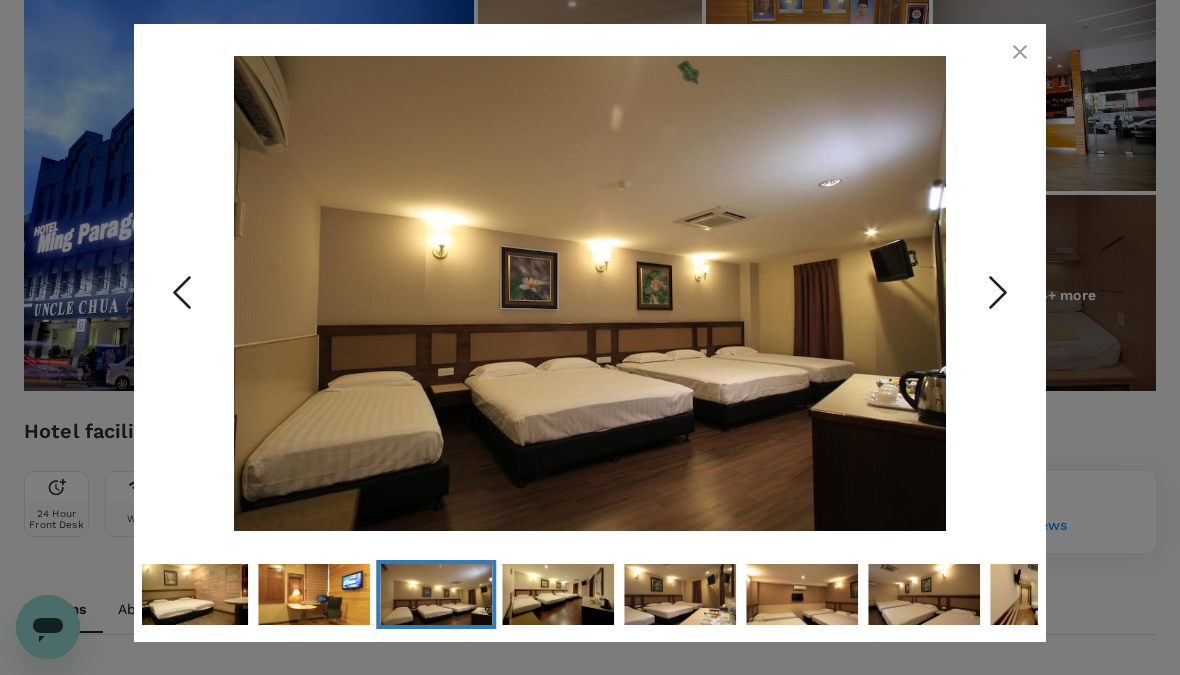 click at bounding box center (1020, 52) 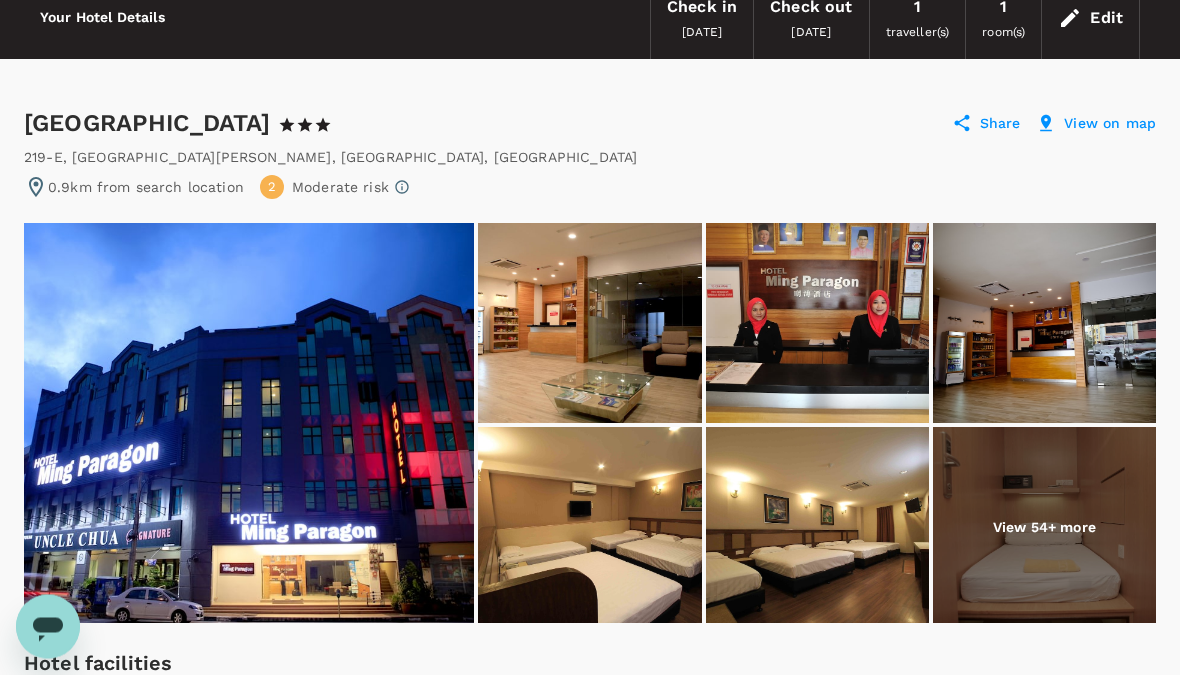 scroll, scrollTop: 0, scrollLeft: 0, axis: both 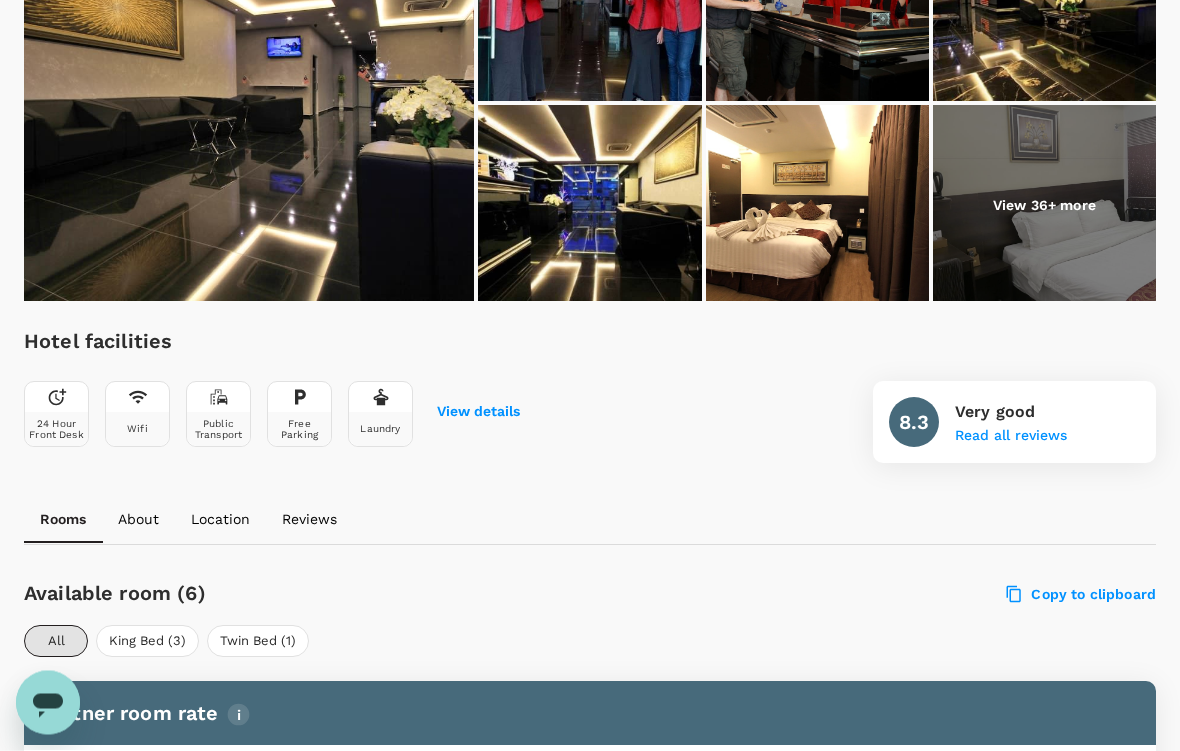 click at bounding box center (1044, 206) 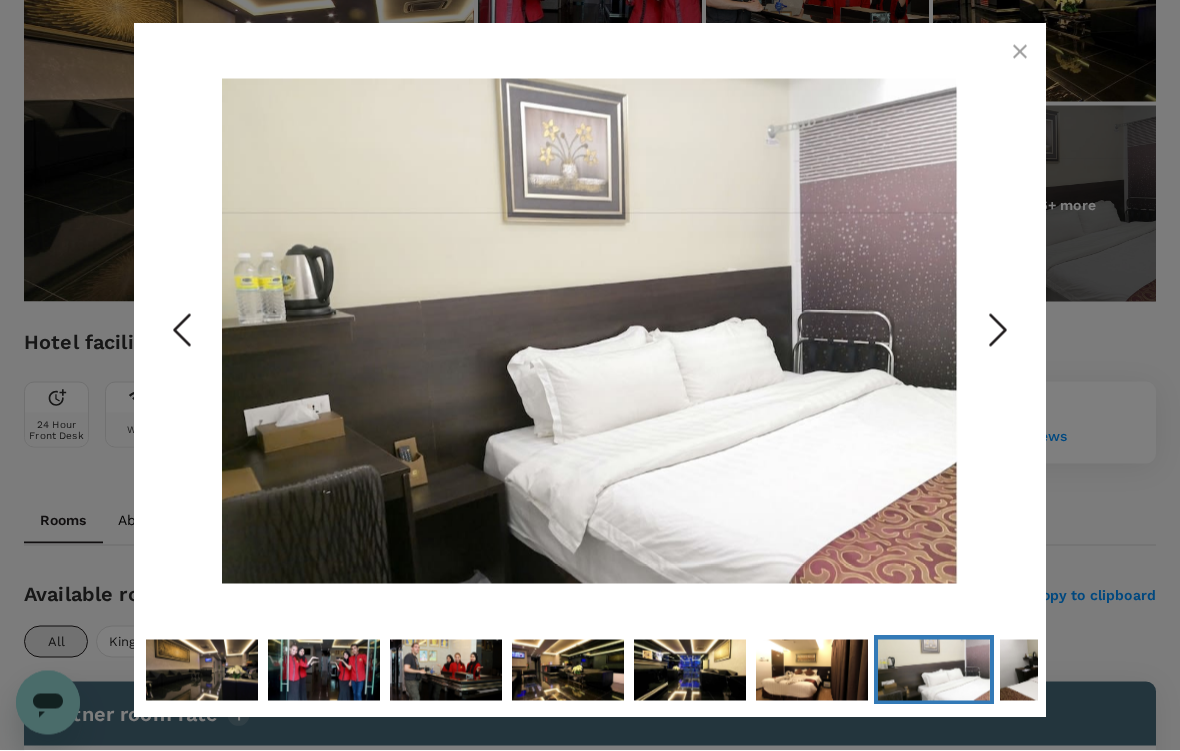 scroll, scrollTop: 414, scrollLeft: 0, axis: vertical 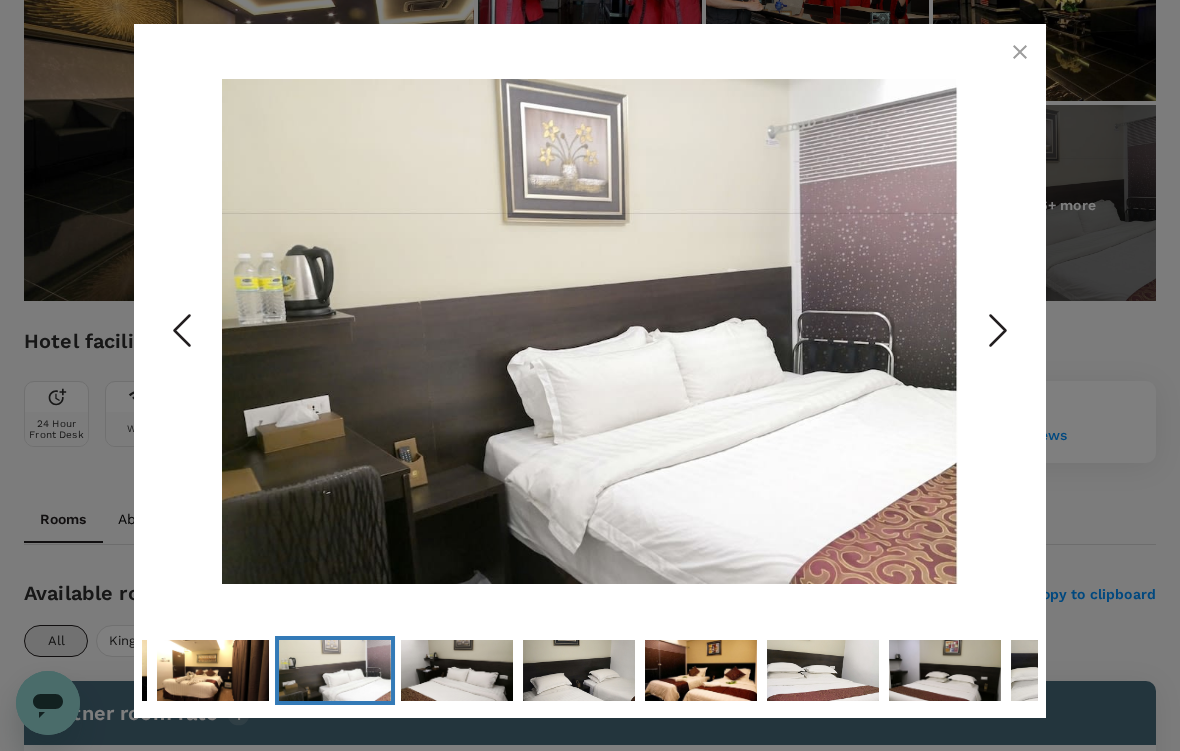 click at bounding box center (335, 670) 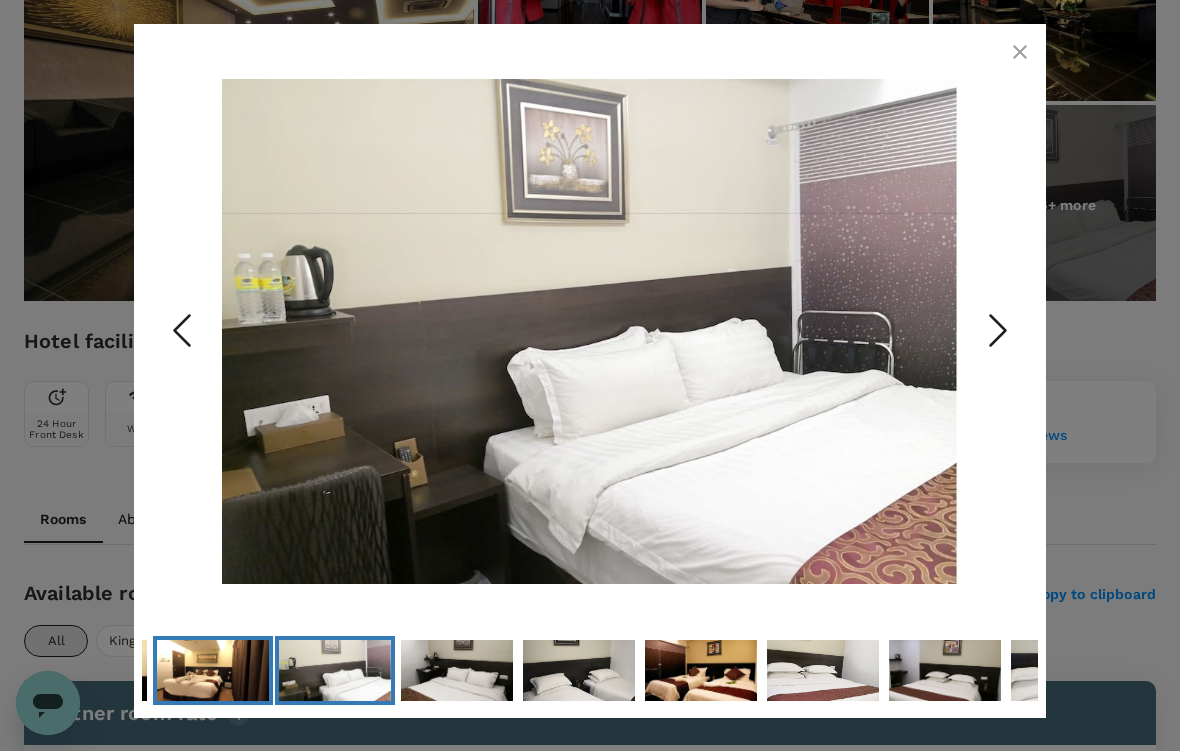 click at bounding box center (213, 670) 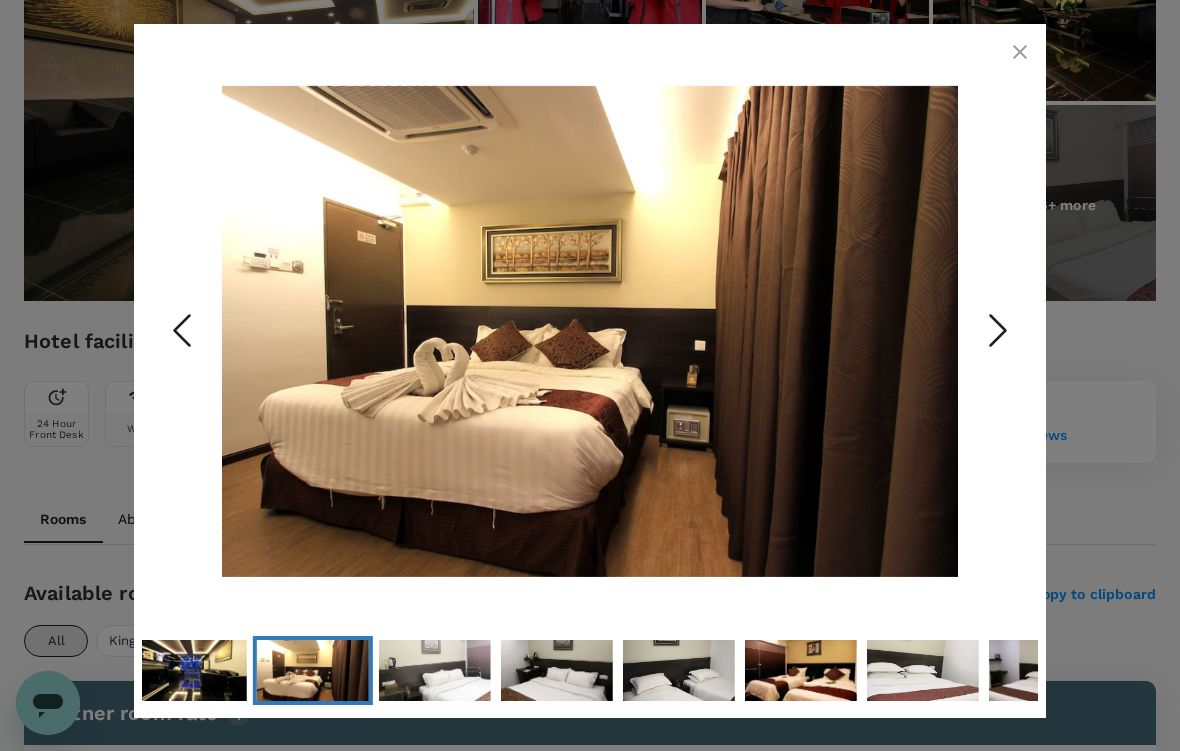 click at bounding box center (313, 670) 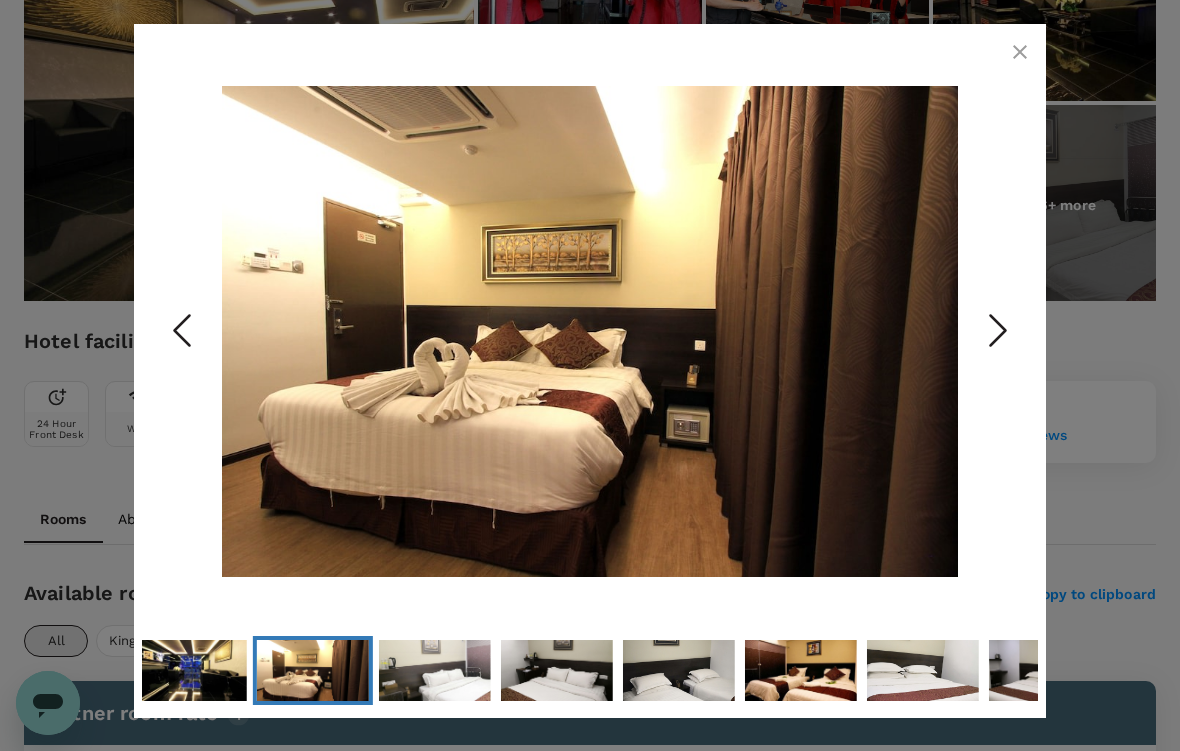 click at bounding box center (435, 670) 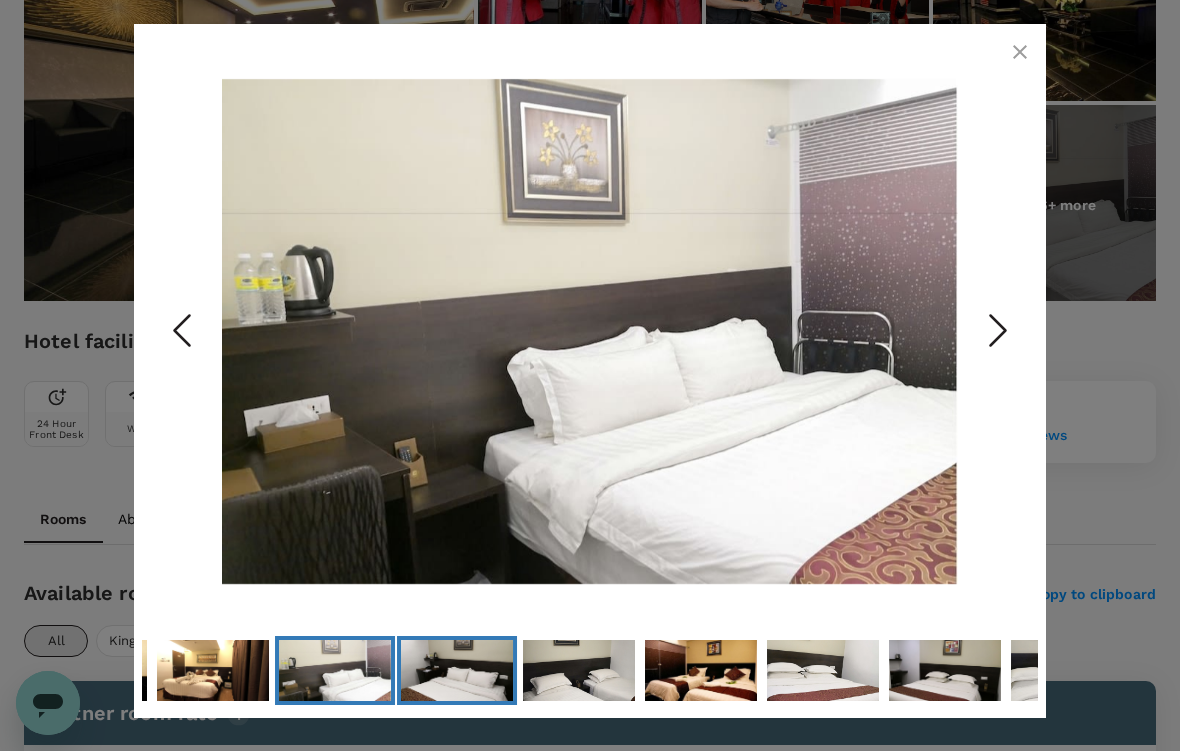 click at bounding box center (457, 670) 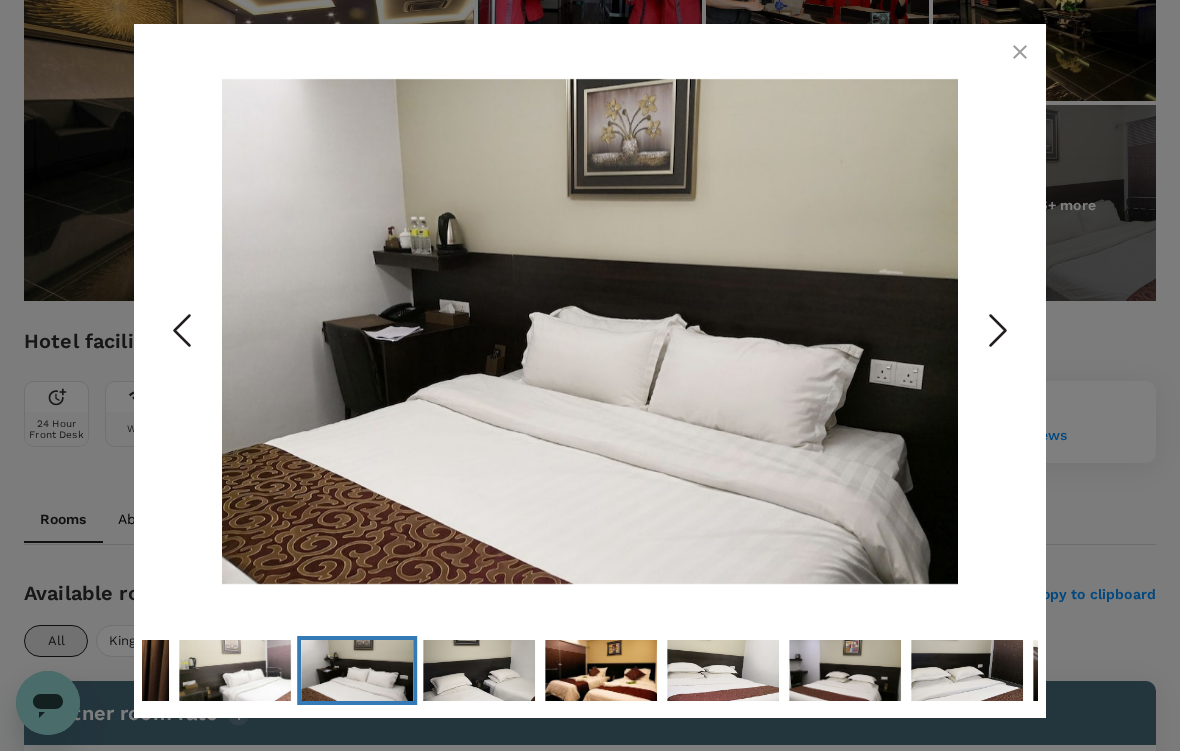 click at bounding box center (601, 670) 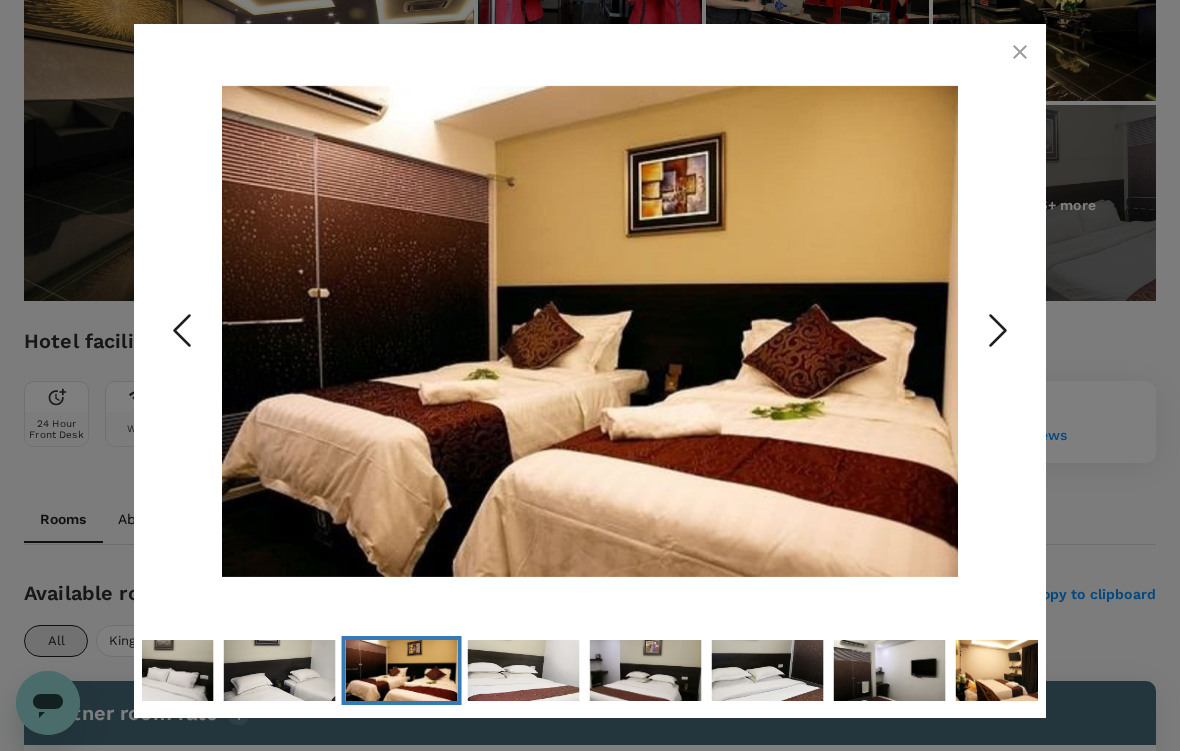 click at bounding box center [646, 670] 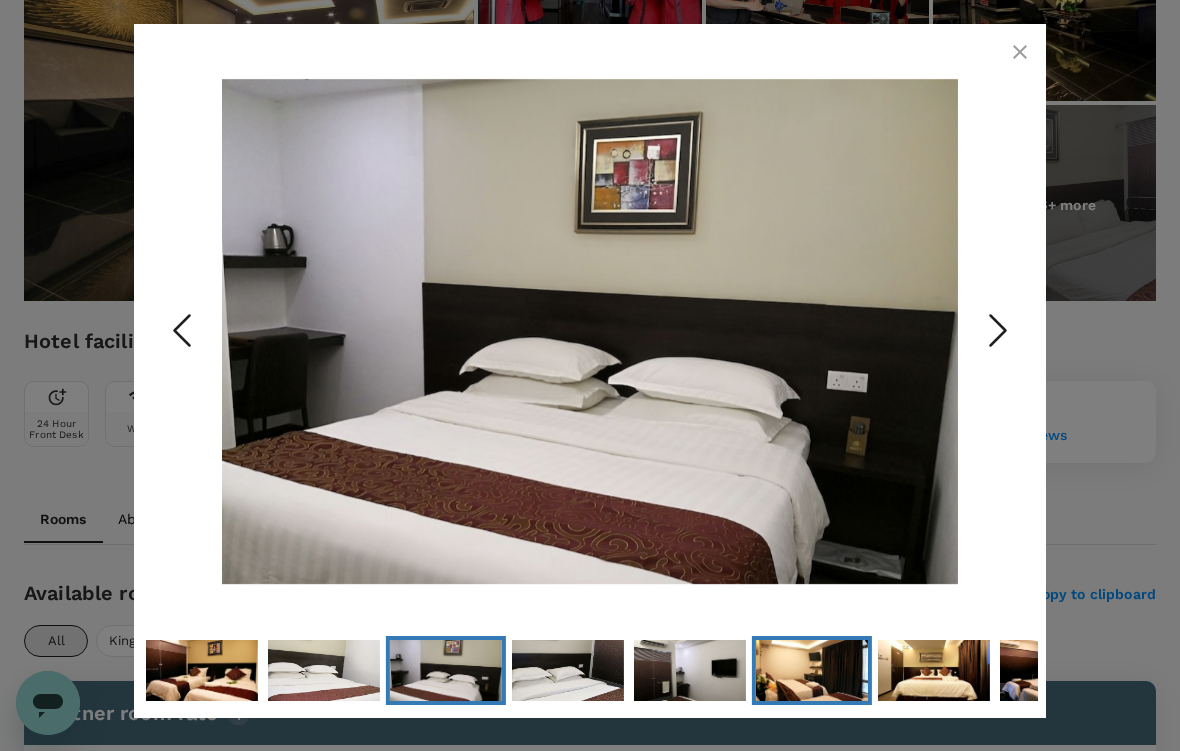 click at bounding box center (812, 670) 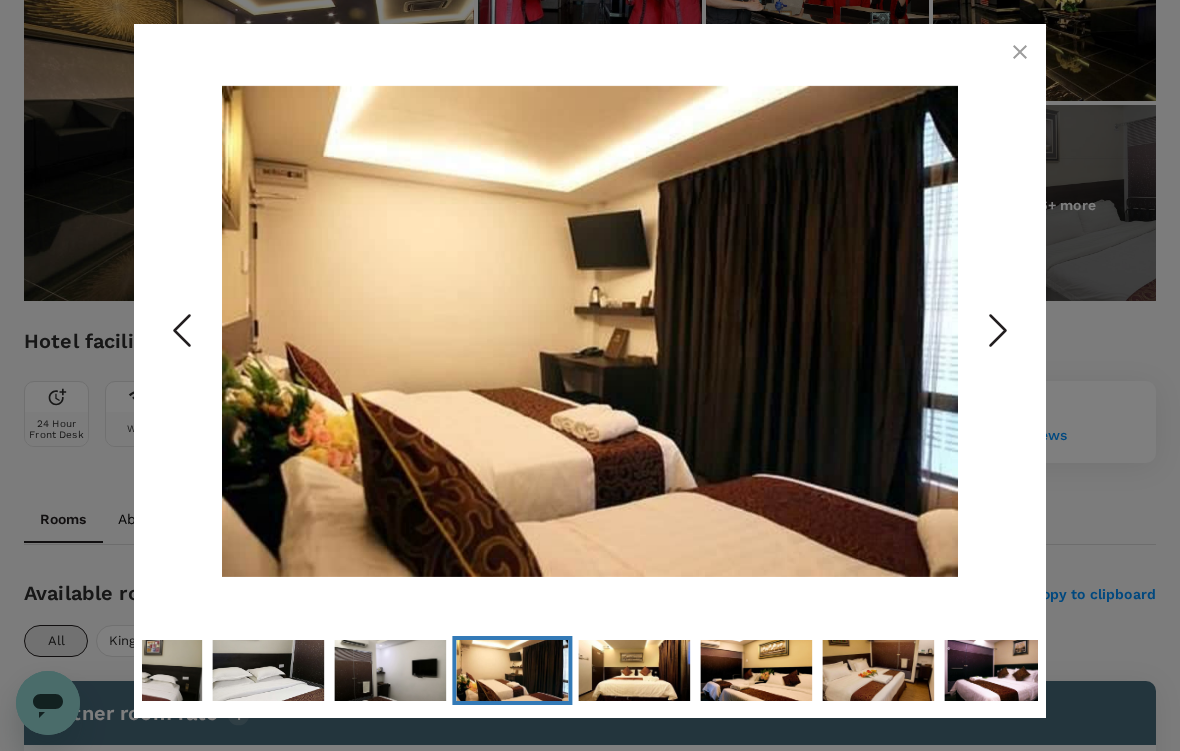 click at bounding box center (878, 670) 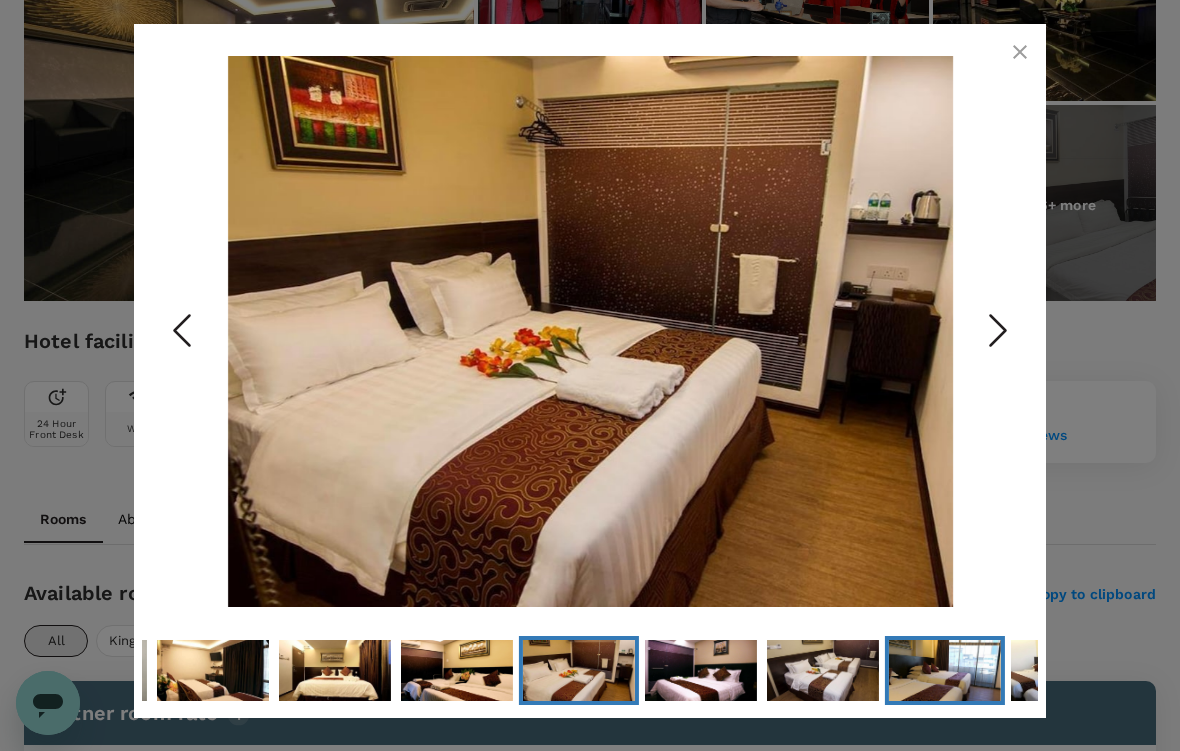 click at bounding box center [945, 670] 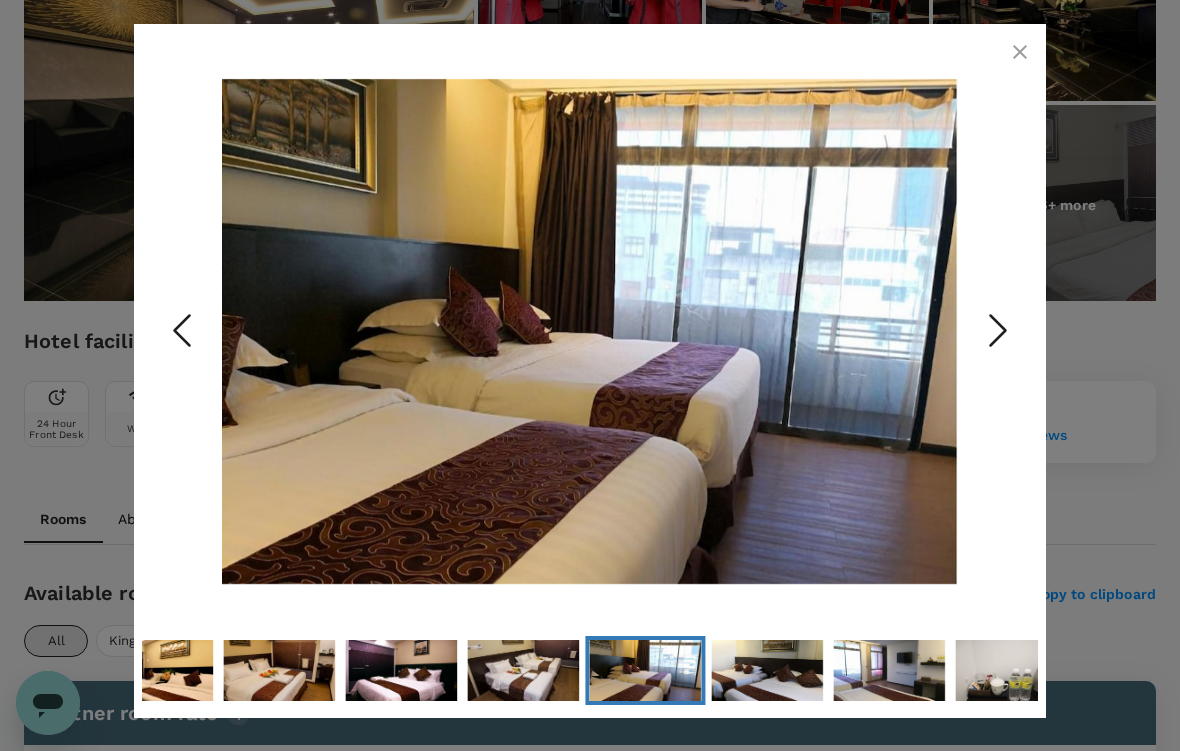 click at bounding box center [401, 670] 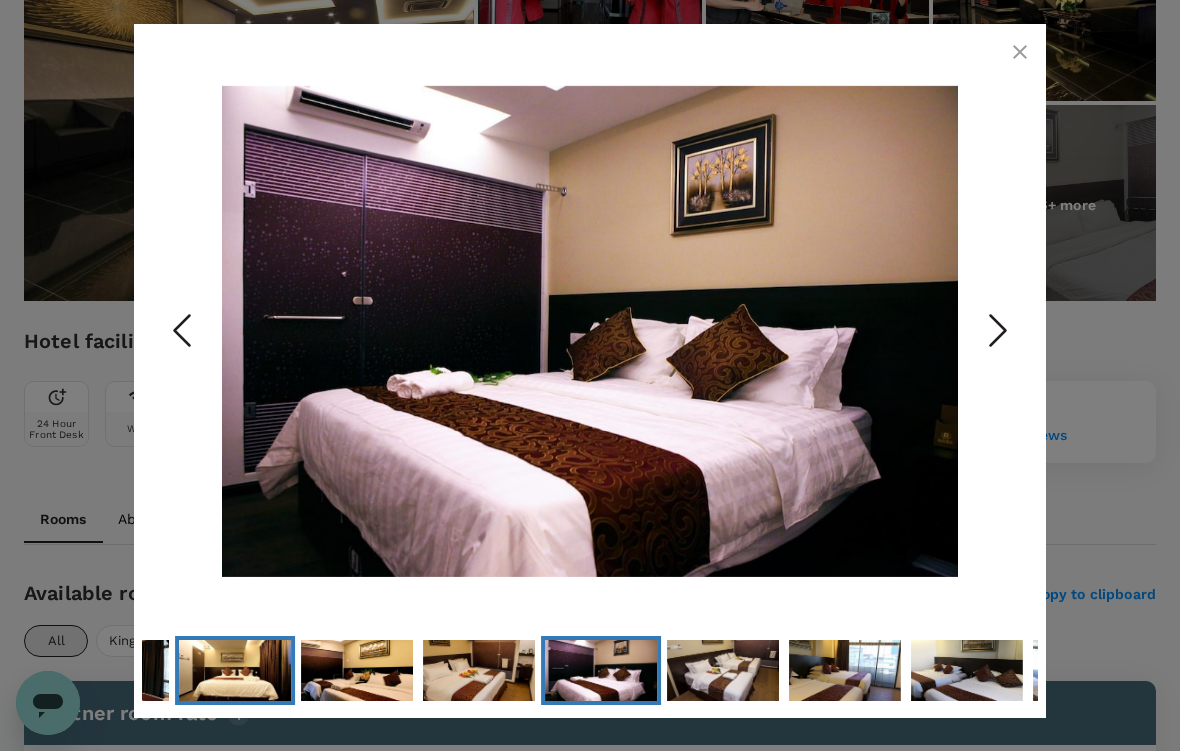 click at bounding box center (235, 670) 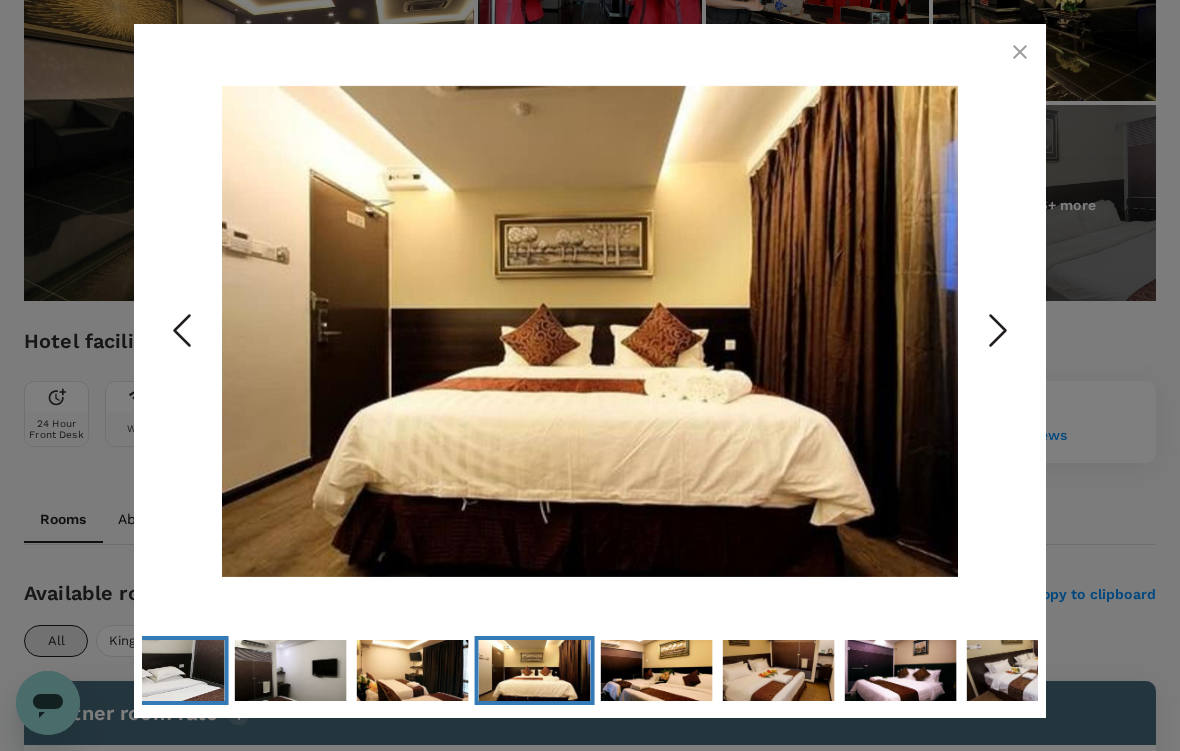 click at bounding box center (169, 671) 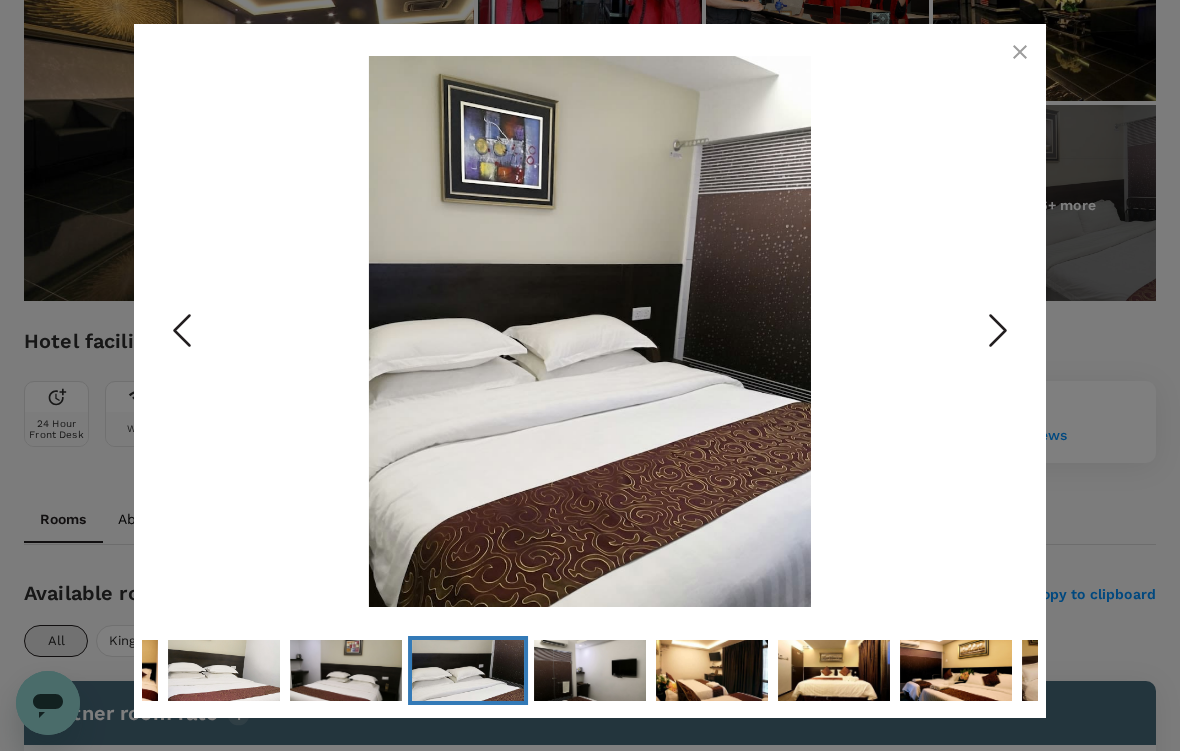 click 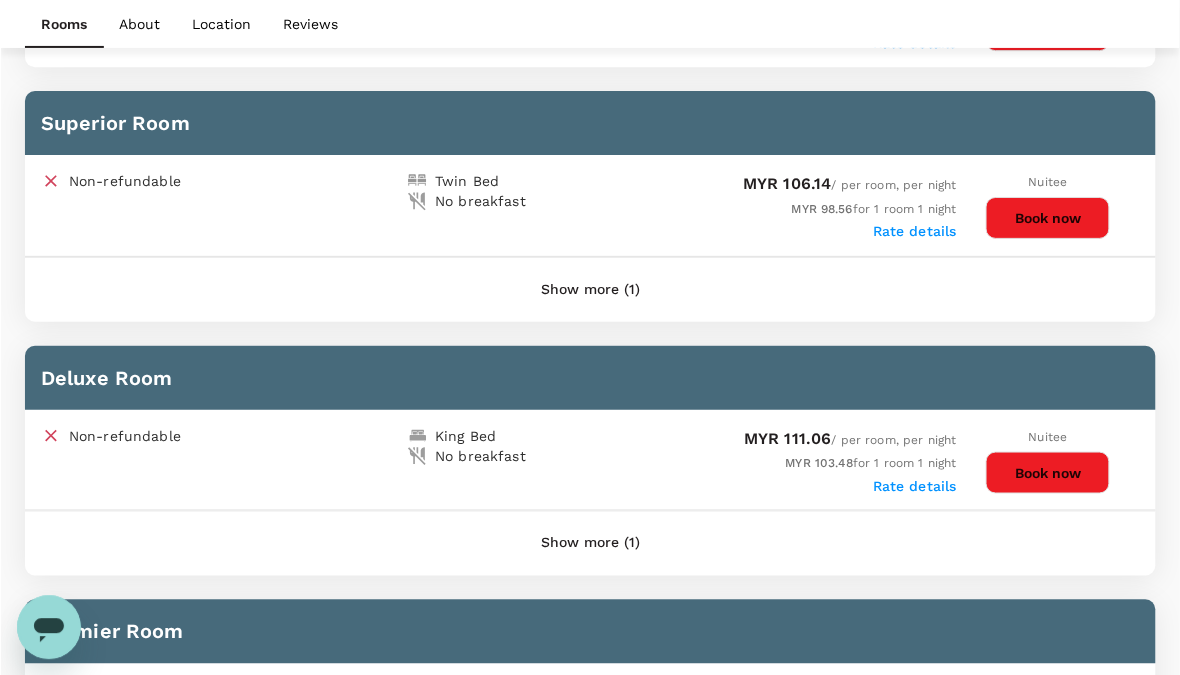 scroll, scrollTop: 1193, scrollLeft: 0, axis: vertical 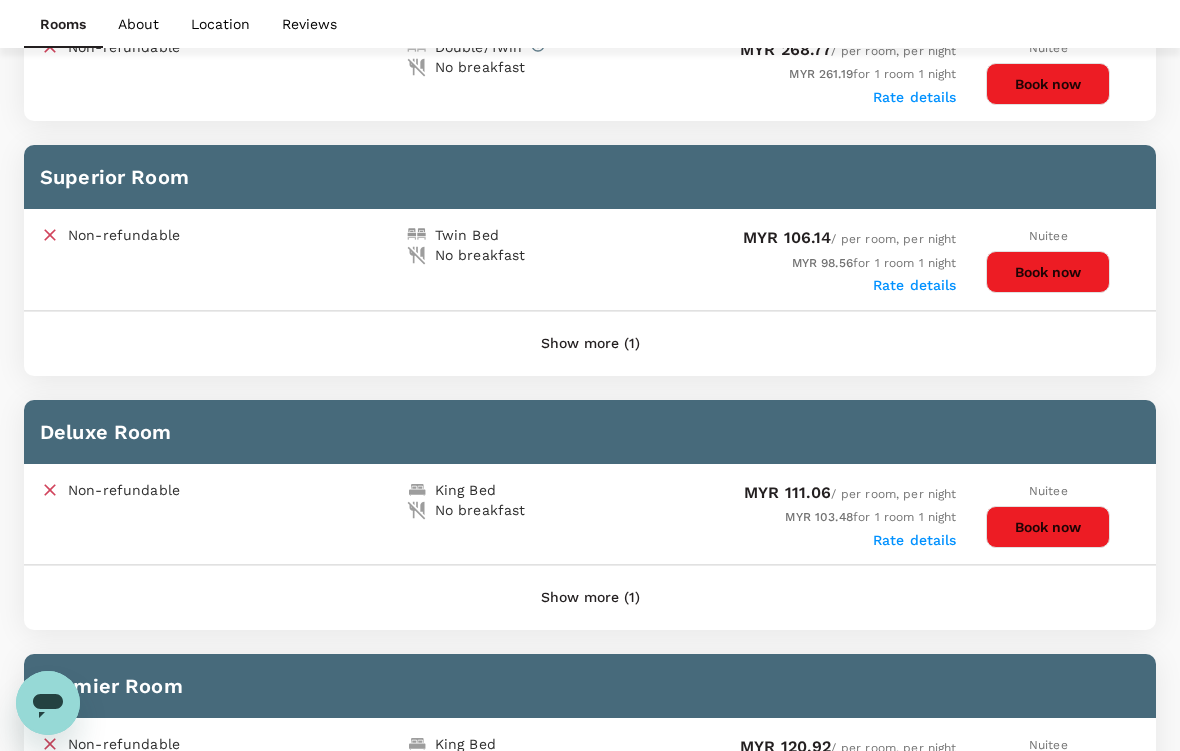 click on "Book now" at bounding box center (1048, 527) 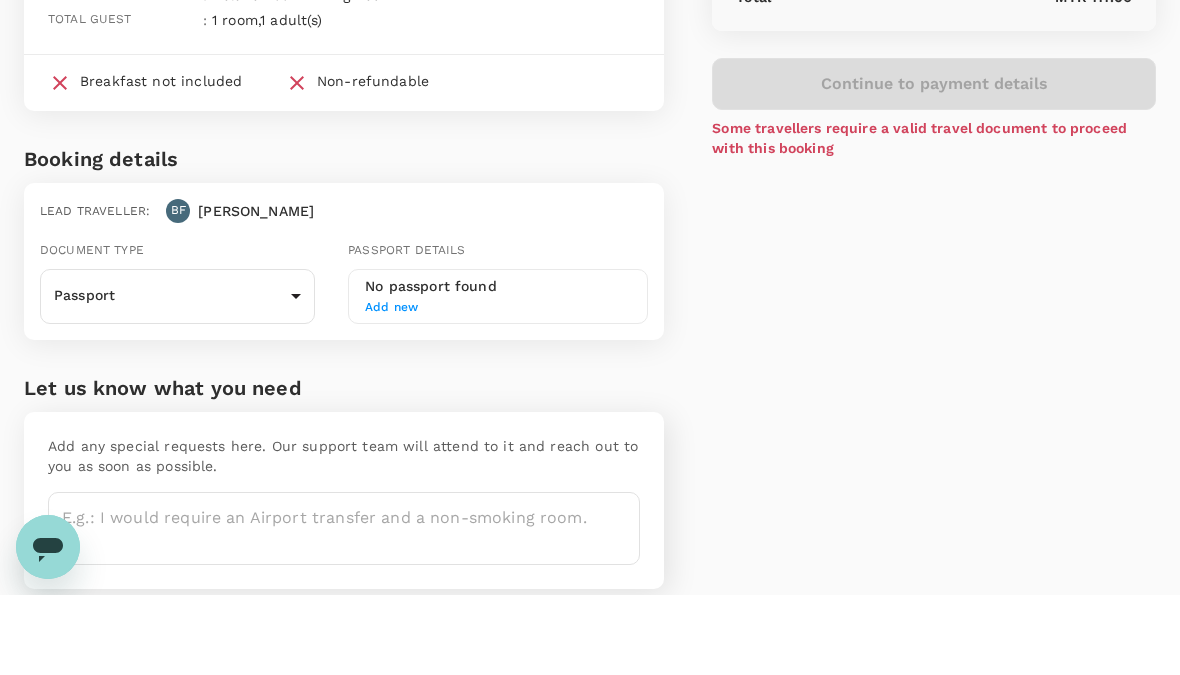 scroll, scrollTop: 270, scrollLeft: 0, axis: vertical 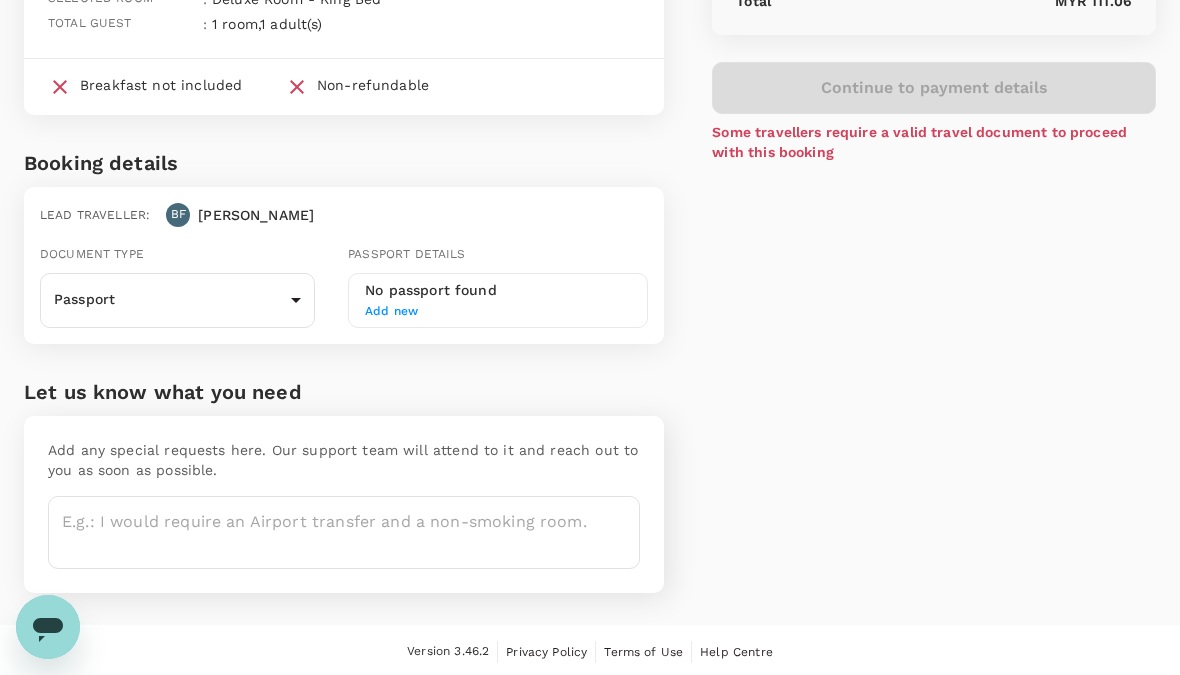 click on "Back to hotel details Review selection You've selected J Suites Hotel Check-in : [DATE]  15:00 Check-out : [DATE]  12:00 Total night : 1   night(s) Selected room : Deluxe Room - King Bed Total guest : 1   room ,  1   adult(s) Breakfast not included Non-refundable Booking details Lead traveller : BF Beng Kuan Document type Passport Passport ​ Passport details No passport found Add new Let us know what you need Add any special requests here. Our support team will attend to it and reach out to you as soon as possible. x ​ Price Summary Total 1 night(s) x 1 room(s) MYR 103.48 Service fee MYR 7.58 Total MYR 111.06 Continue to payment details Some travellers require a valid travel document to proceed with this booking Version 3.46.2 Privacy Policy Terms of Use Help Centre Edit View details" at bounding box center (590, 204) 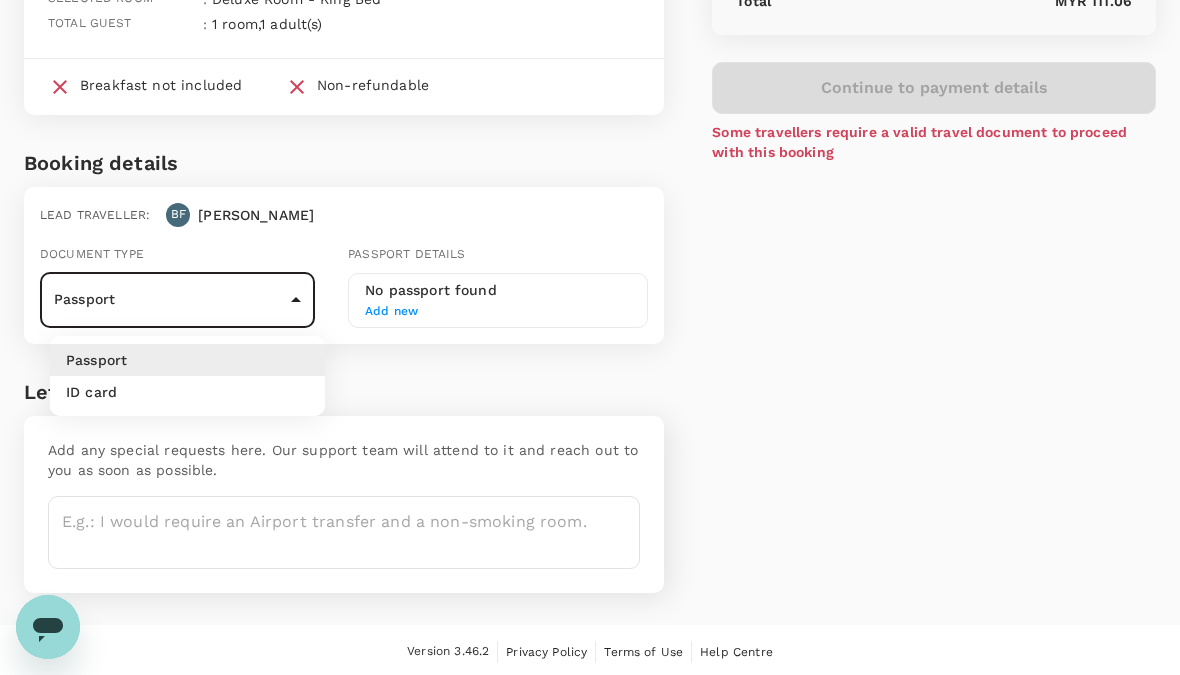 click on "ID card" at bounding box center [187, 392] 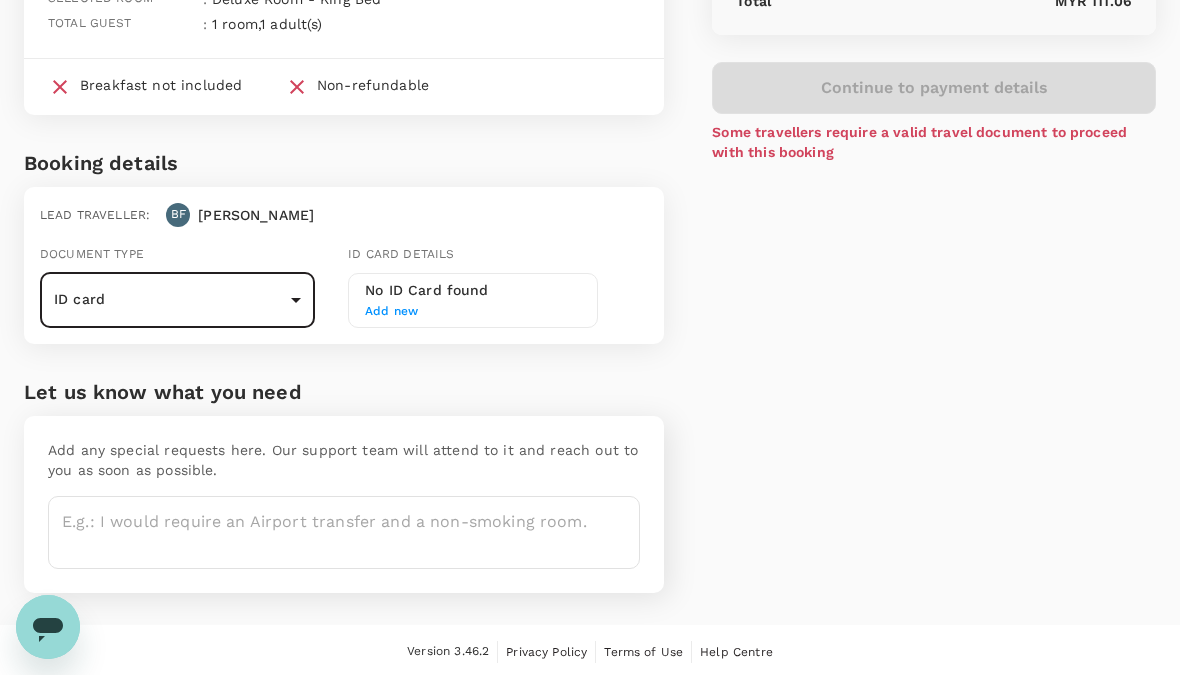 click on "Back to hotel details Review selection You've selected J Suites Hotel Check-in : [DATE]  15:00 Check-out : [DATE]  12:00 Total night : 1   night(s) Selected room : Deluxe Room - King Bed Total guest : 1   room ,  1   adult(s) Breakfast not included Non-refundable Booking details Lead traveller : BF Beng Kuan Document type ID card Id card ​ Id card details No ID Card found Add new Let us know what you need Add any special requests here. Our support team will attend to it and reach out to you as soon as possible. x ​ Price Summary Total 1 night(s) x 1 room(s) MYR 103.48 Service fee MYR 7.58 Total MYR 111.06 Continue to payment details Some travellers require a valid travel document to proceed with this booking Version 3.46.2 Privacy Policy Terms of Use Help Centre Edit View details" at bounding box center (590, 204) 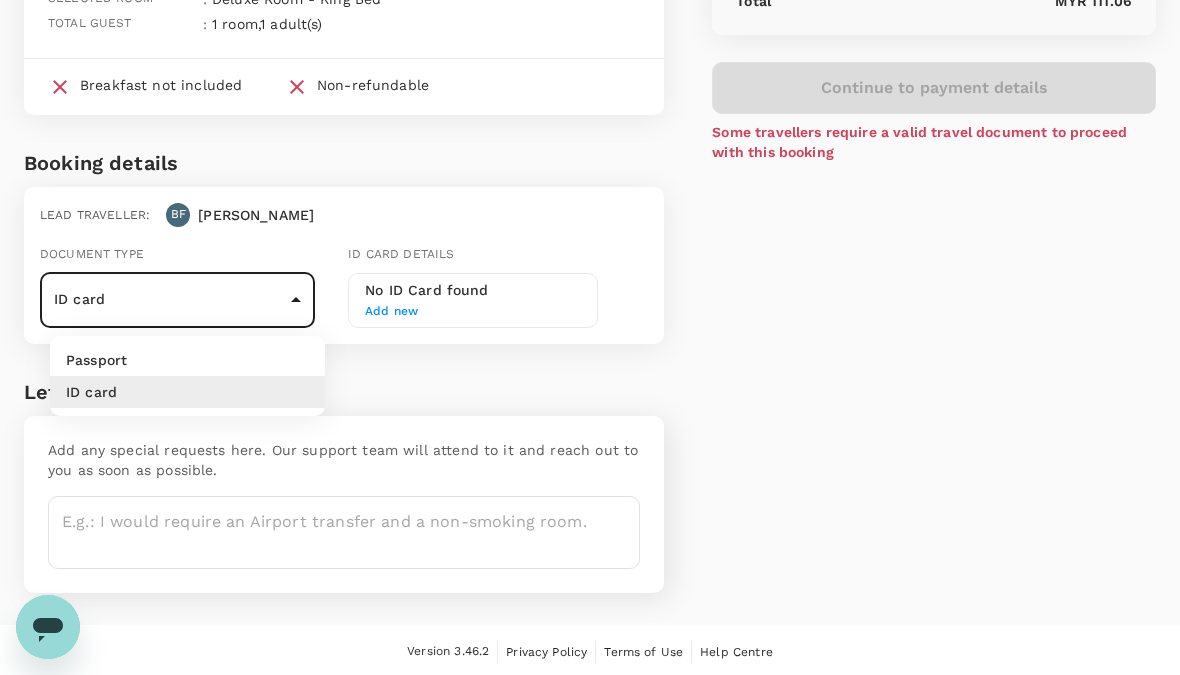 click on "ID card" at bounding box center (187, 392) 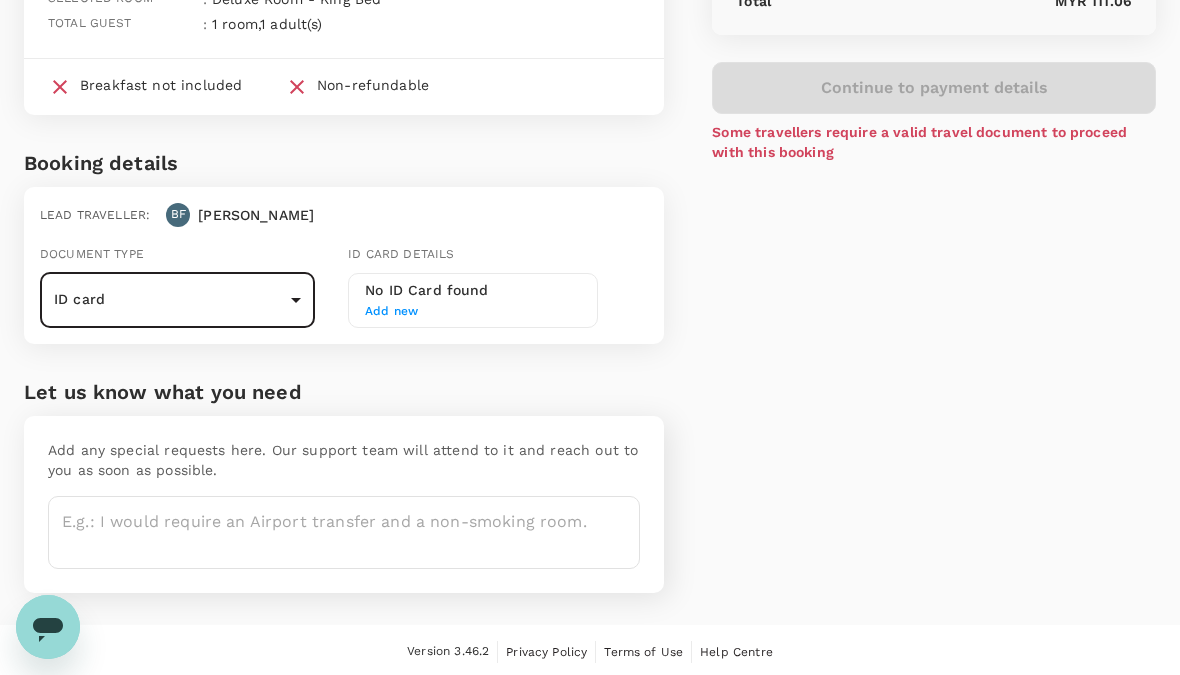 click on "No ID Card found" at bounding box center [473, 291] 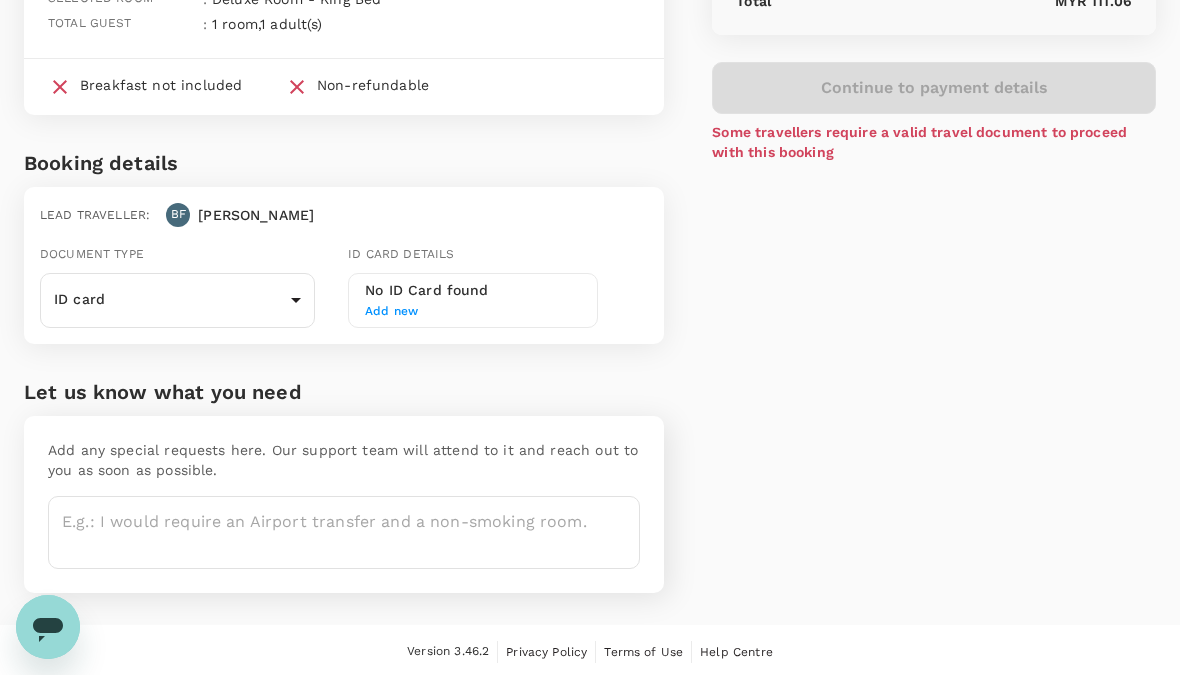 click on "Add new" at bounding box center (473, 312) 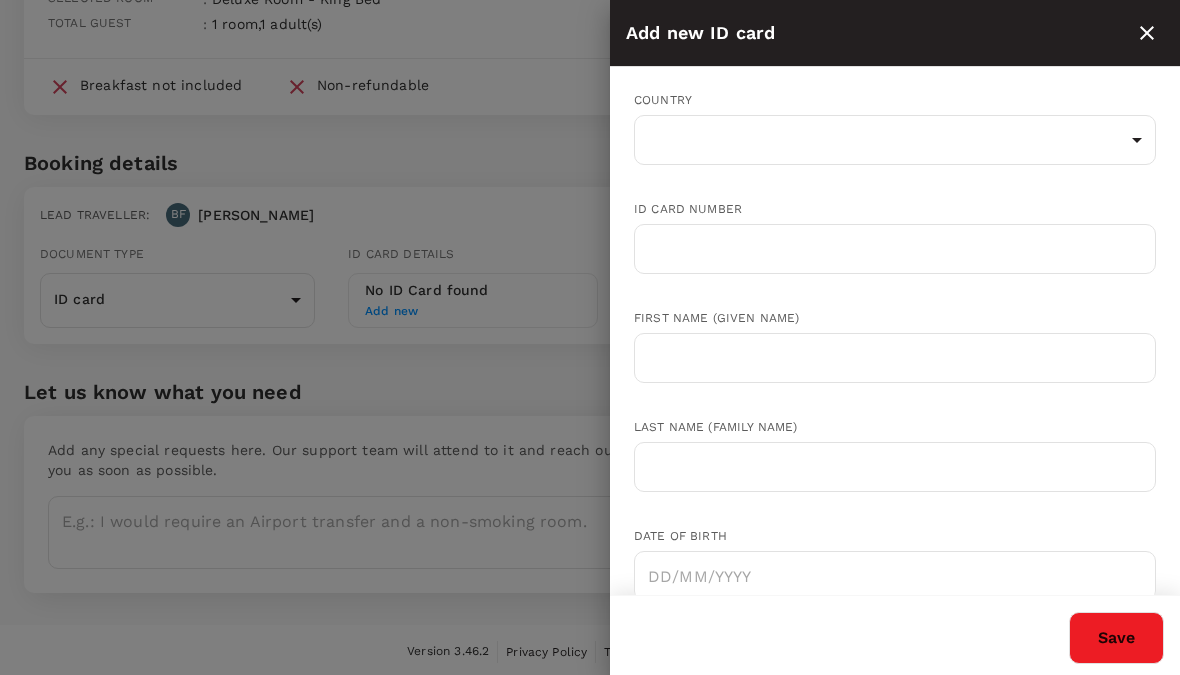 click on "Back to hotel details Review selection You've selected J Suites Hotel Check-in : [DATE]  15:00 Check-out : [DATE]  12:00 Total night : 1   night(s) Selected room : Deluxe Room - King Bed Total guest : 1   room ,  1   adult(s) Breakfast not included Non-refundable Booking details Lead traveller : BF Beng Kuan Document type ID card Id card ​ Id card details No ID Card found Add new Let us know what you need Add any special requests here. Our support team will attend to it and reach out to you as soon as possible. x ​ Price Summary Total 1 night(s) x 1 room(s) MYR 103.48 Service fee MYR 7.58 Total MYR 111.06 Continue to payment details Some travellers require a valid travel document to proceed with this booking Version 3.46.2 Privacy Policy Terms of Use Help Centre Edit View details Add new ID card Country ​ ​ ID card number ​ First name (Given name) ​ Last name (Family name) ​ Date of birth ​ Gender [DEMOGRAPHIC_DATA] [DEMOGRAPHIC_DATA] Expiry date (if applicable) ​ Save" at bounding box center (590, 204) 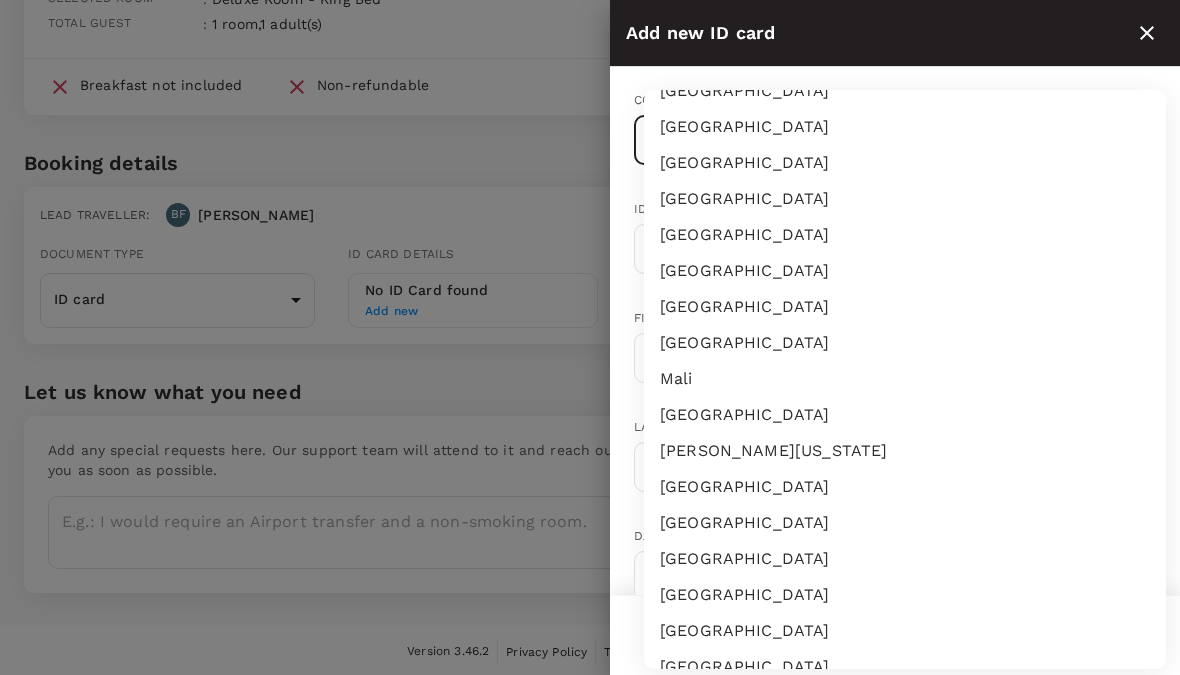 scroll, scrollTop: 3727, scrollLeft: 0, axis: vertical 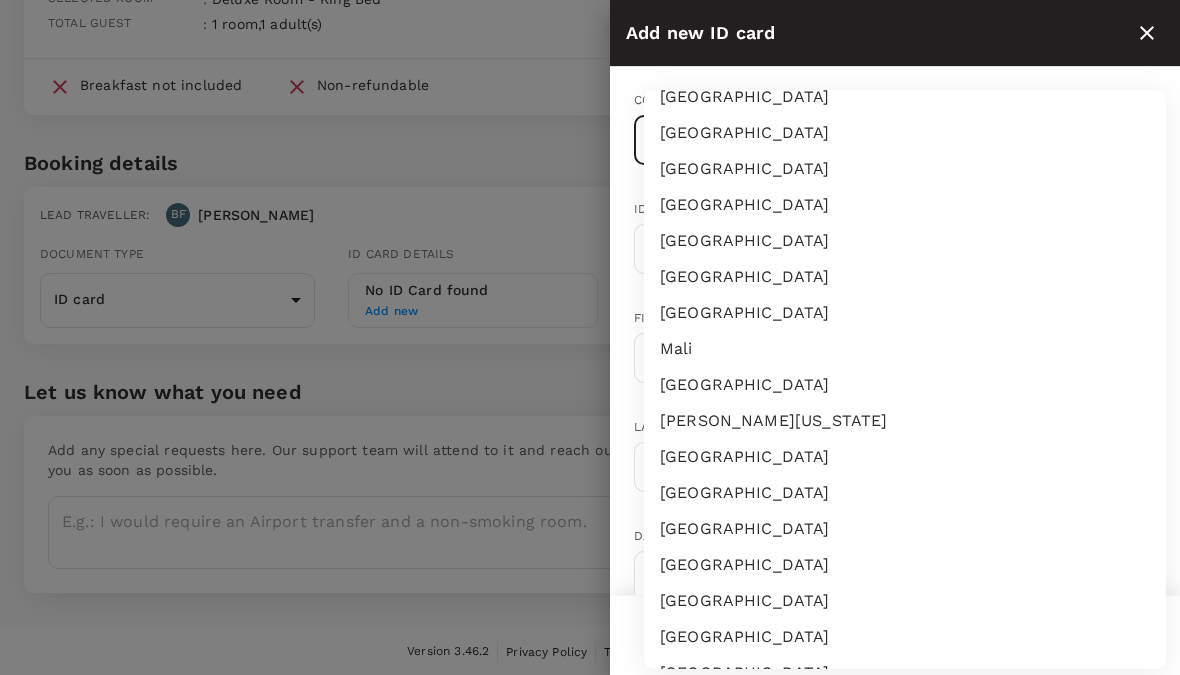 click on "[GEOGRAPHIC_DATA]" at bounding box center (905, 277) 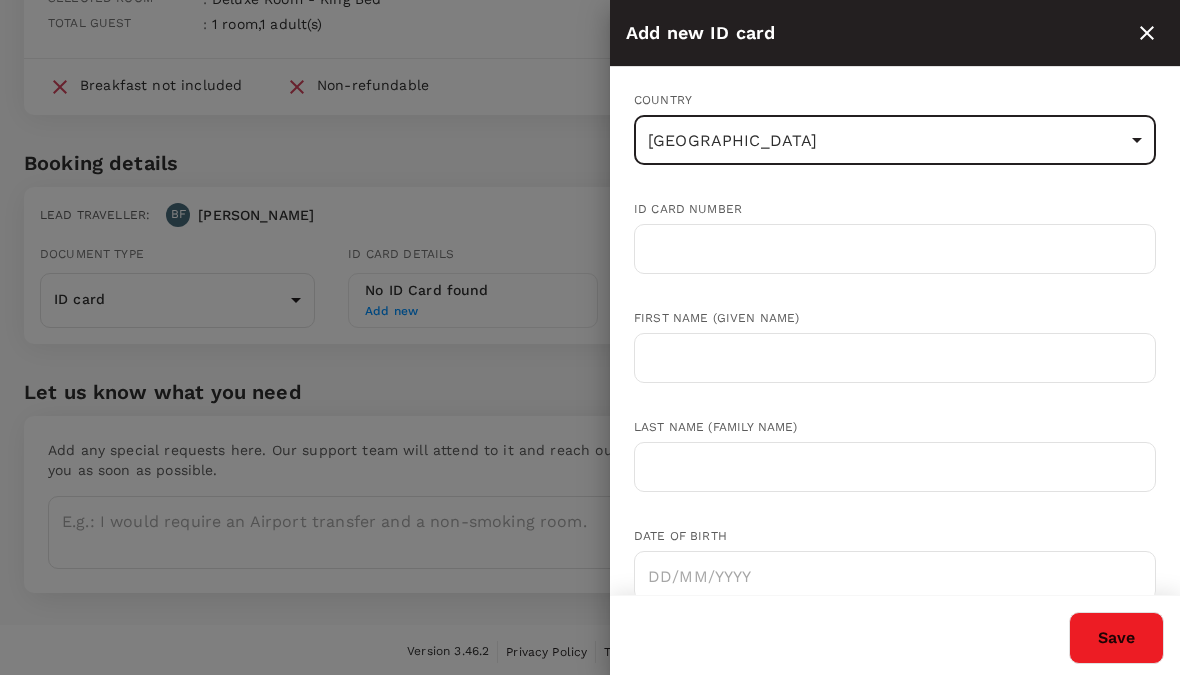 type on "MY" 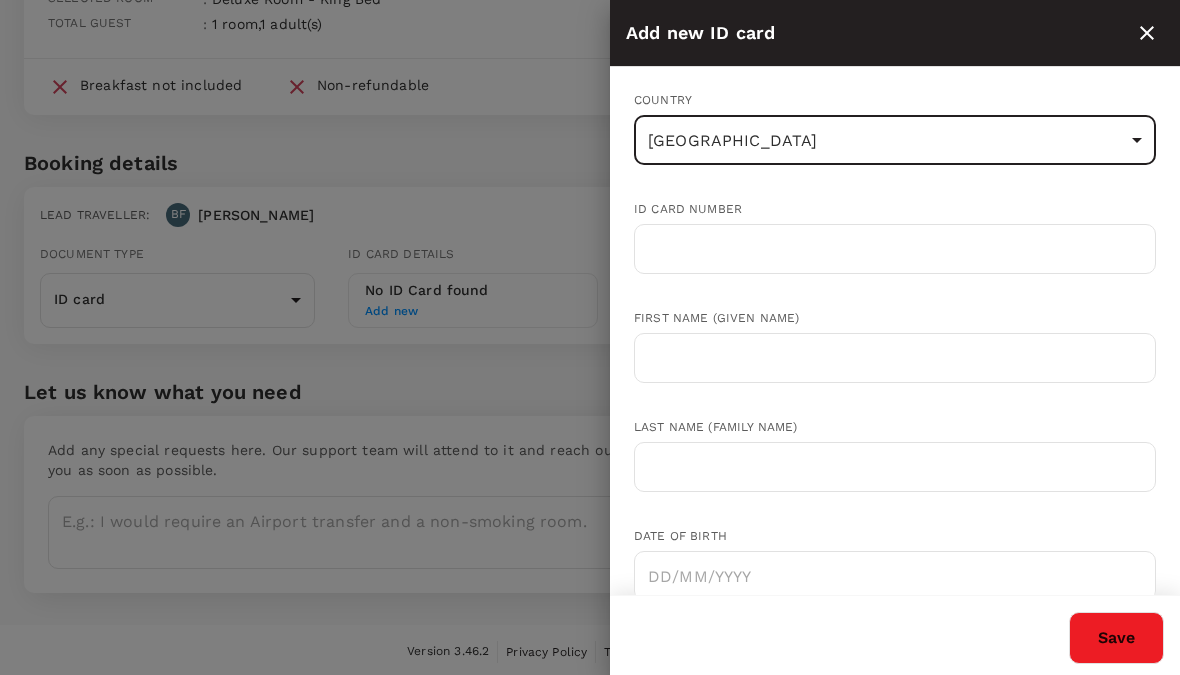 click at bounding box center [895, 249] 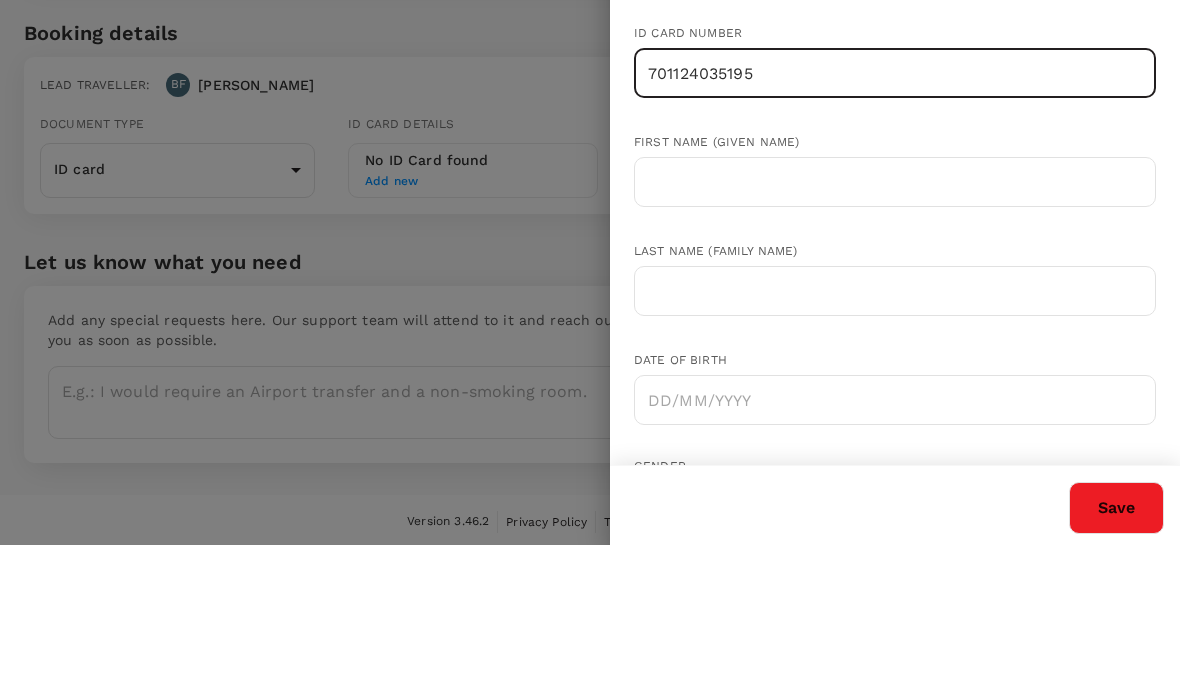 scroll, scrollTop: 49, scrollLeft: 0, axis: vertical 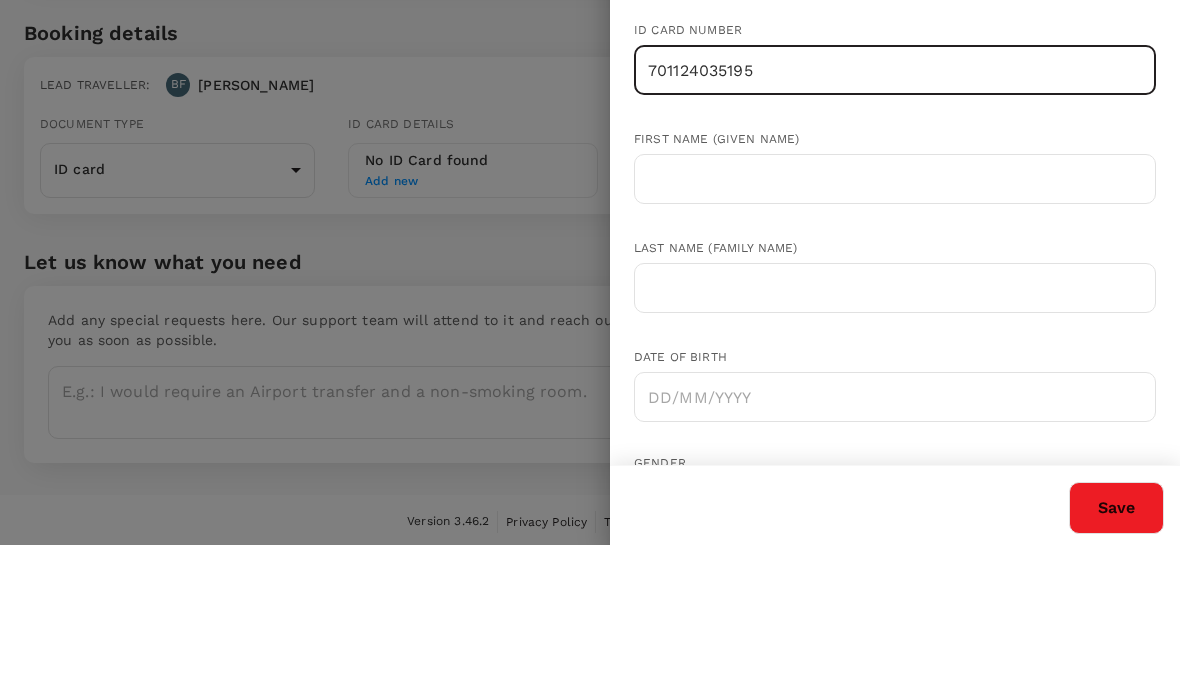 type on "701124035195" 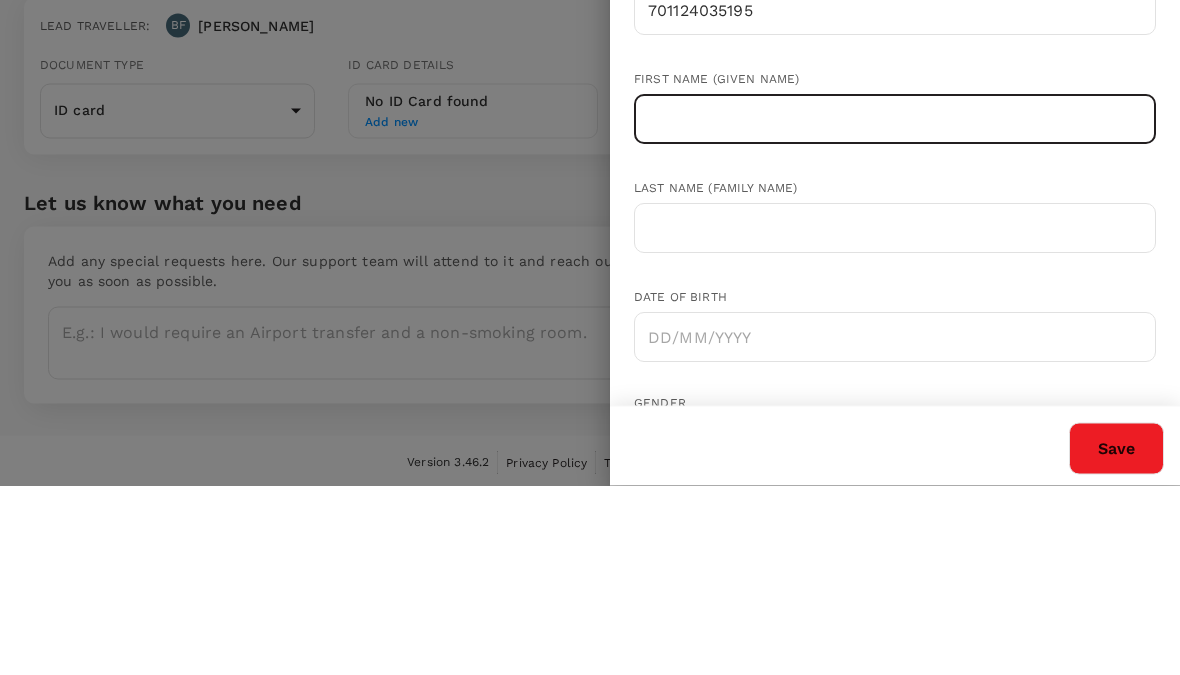 type on "F" 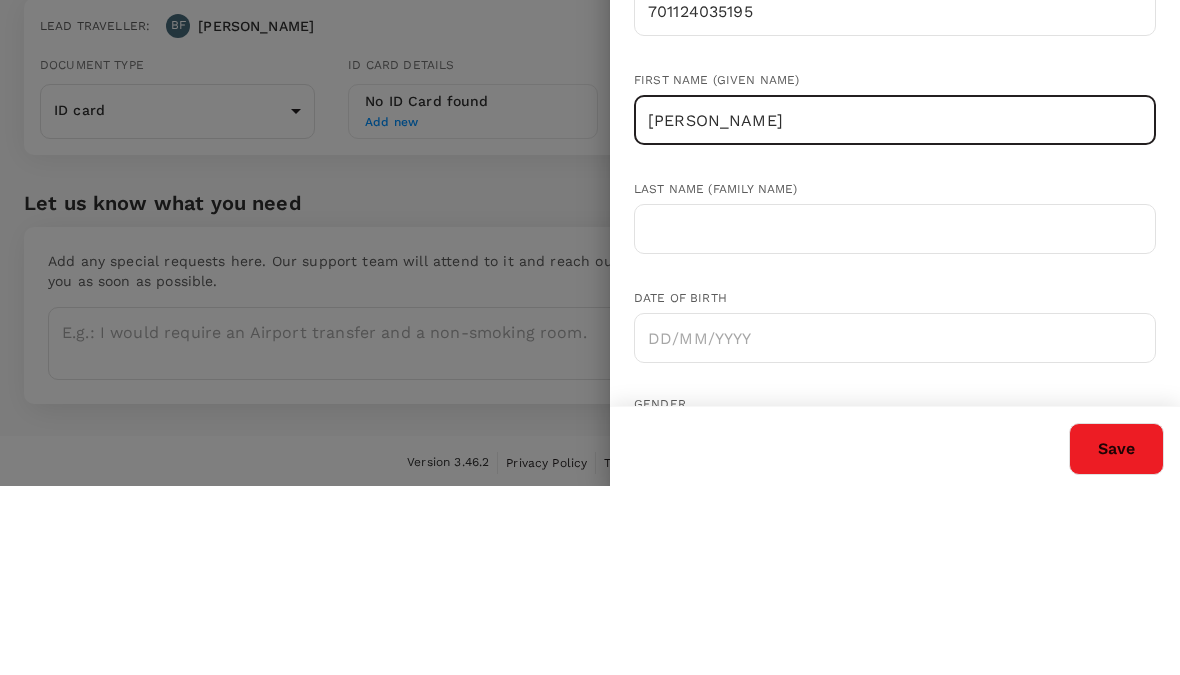 type on "[PERSON_NAME]" 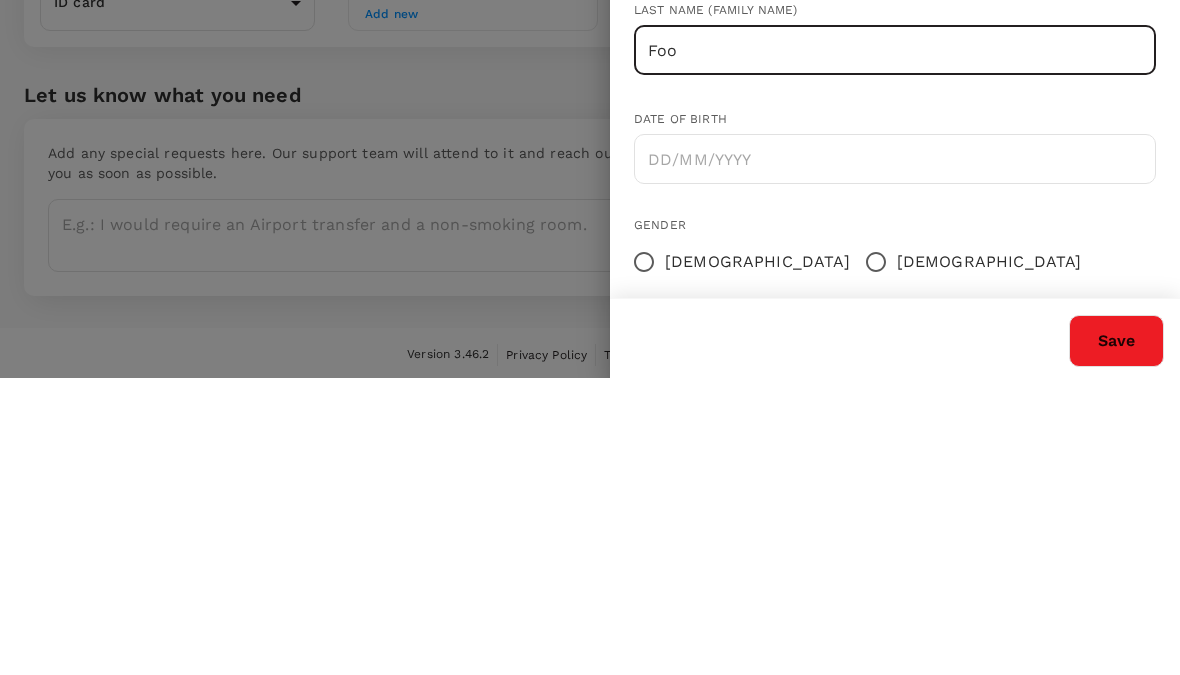 scroll, scrollTop: 121, scrollLeft: 0, axis: vertical 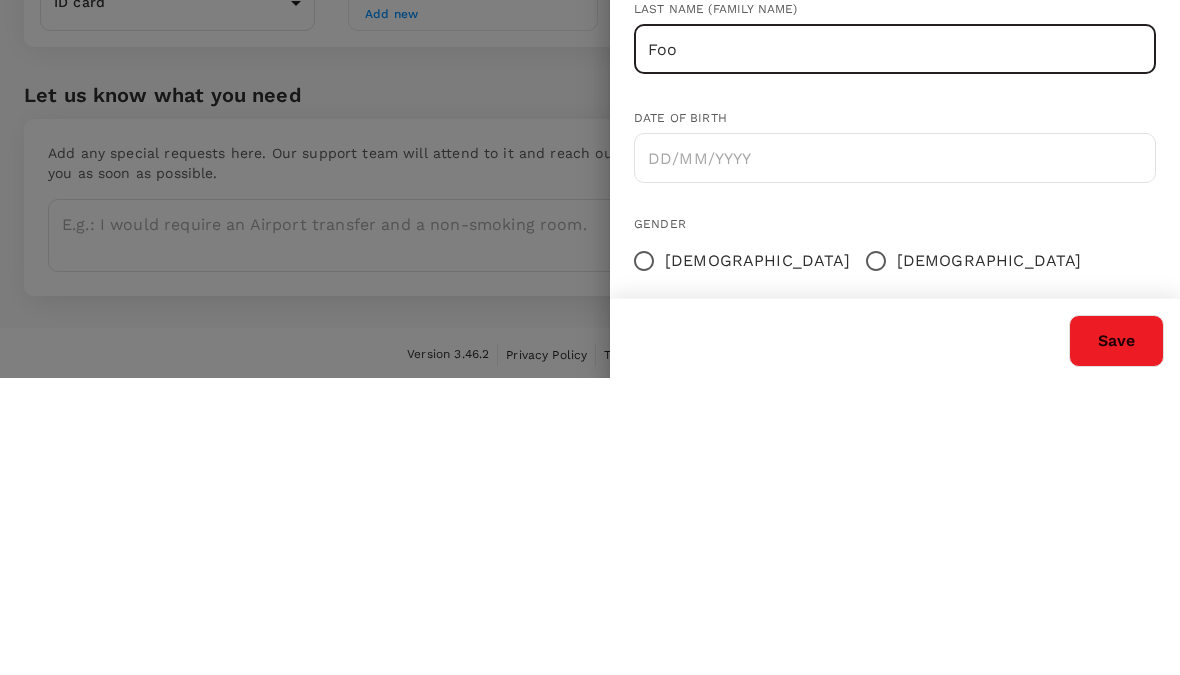 type on "Foo" 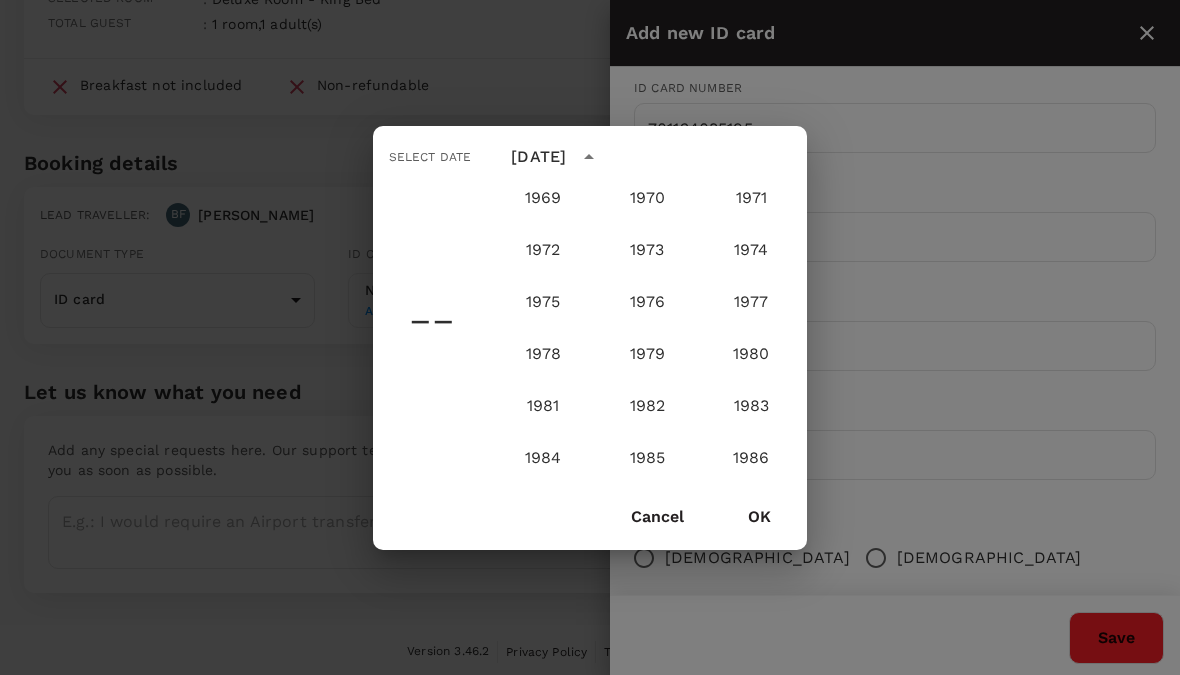 scroll, scrollTop: 1129, scrollLeft: 0, axis: vertical 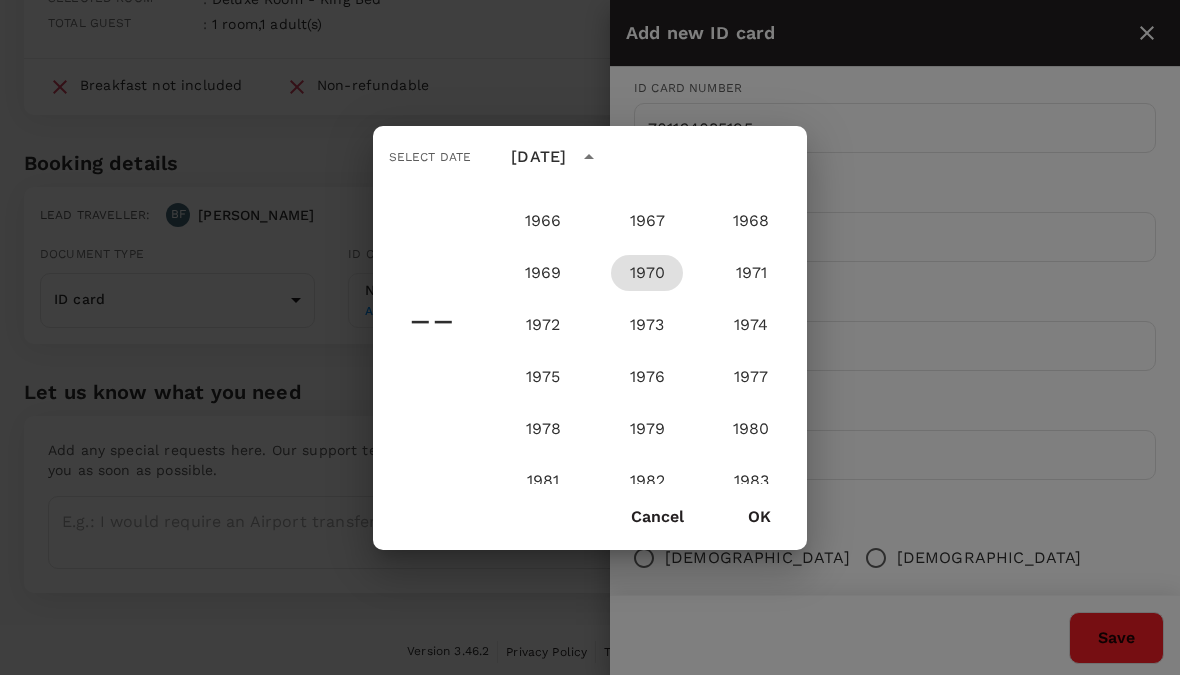 click on "1970" at bounding box center [647, 273] 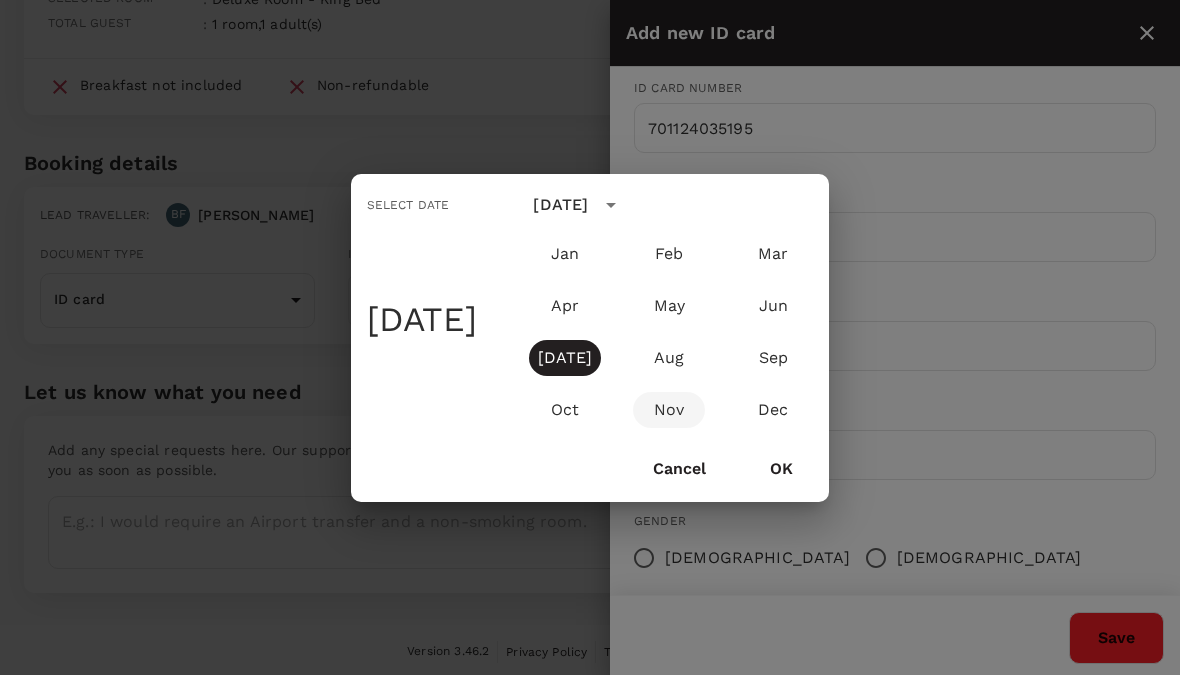 click on "Nov" at bounding box center (669, 410) 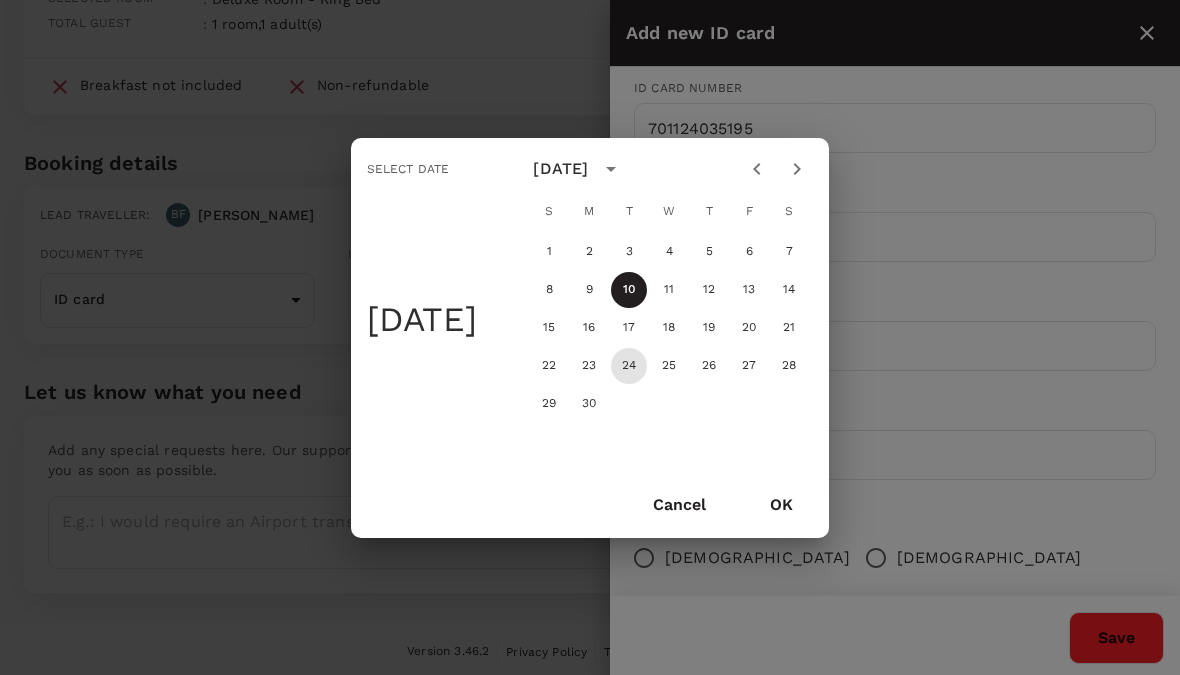 click on "24" at bounding box center [629, 366] 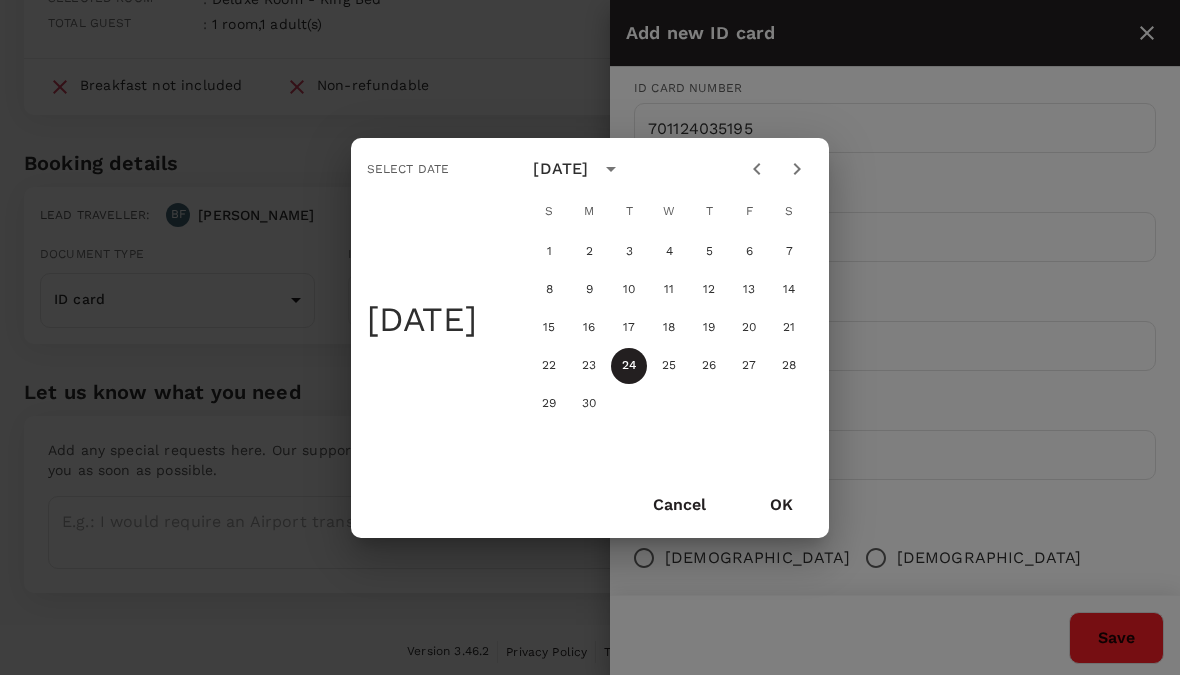 click on "OK" at bounding box center [781, 505] 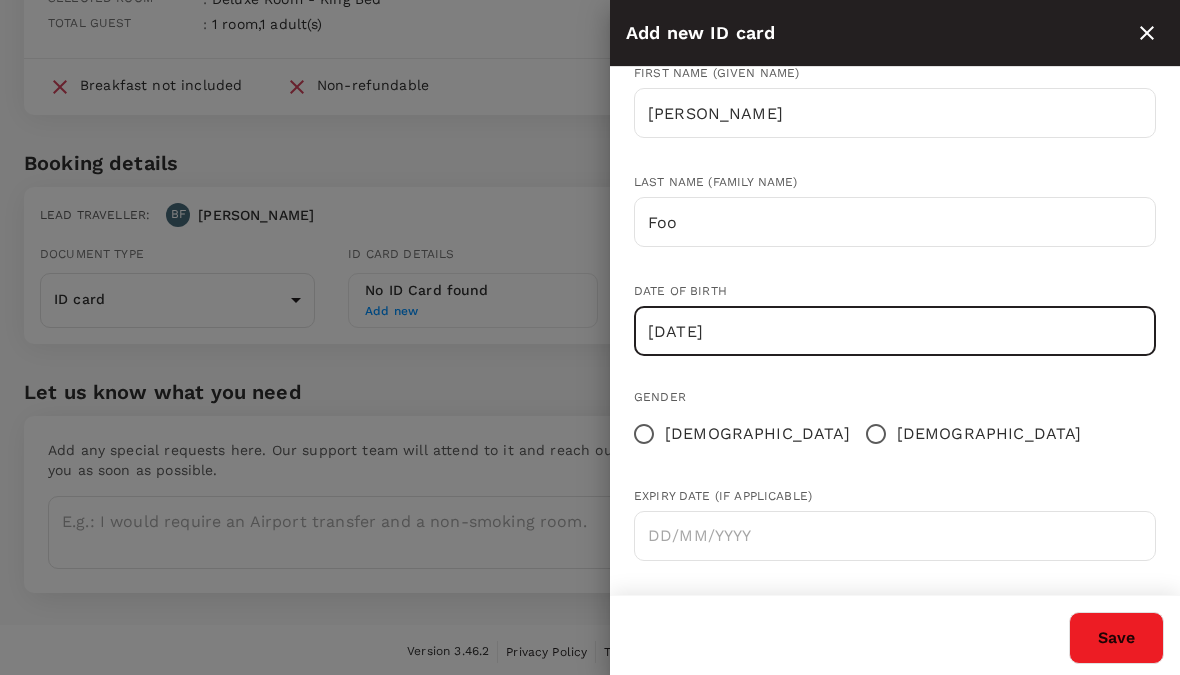 scroll, scrollTop: 244, scrollLeft: 0, axis: vertical 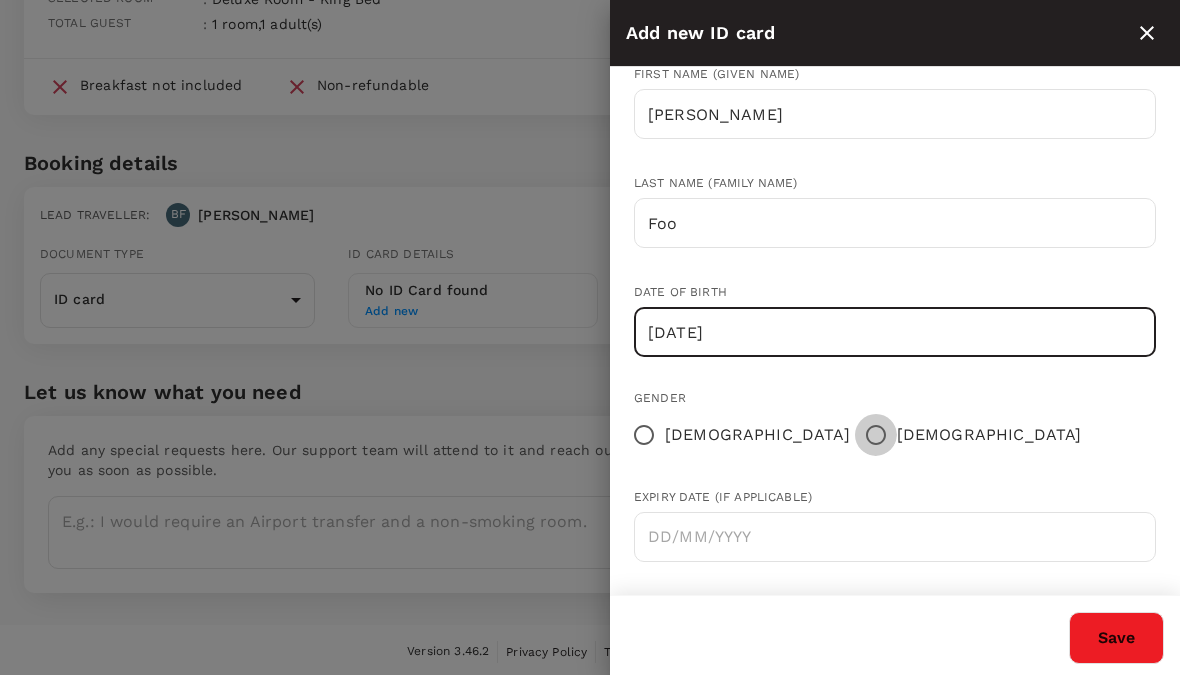 click on "[DEMOGRAPHIC_DATA]" at bounding box center [876, 435] 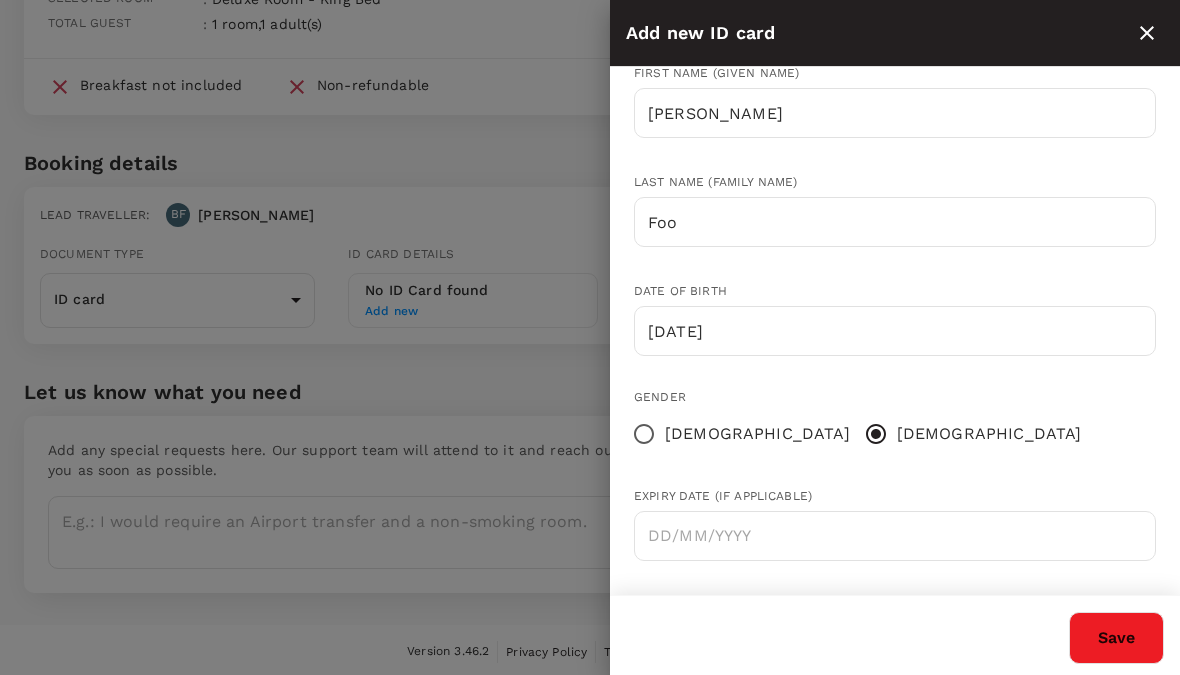 scroll, scrollTop: 244, scrollLeft: 0, axis: vertical 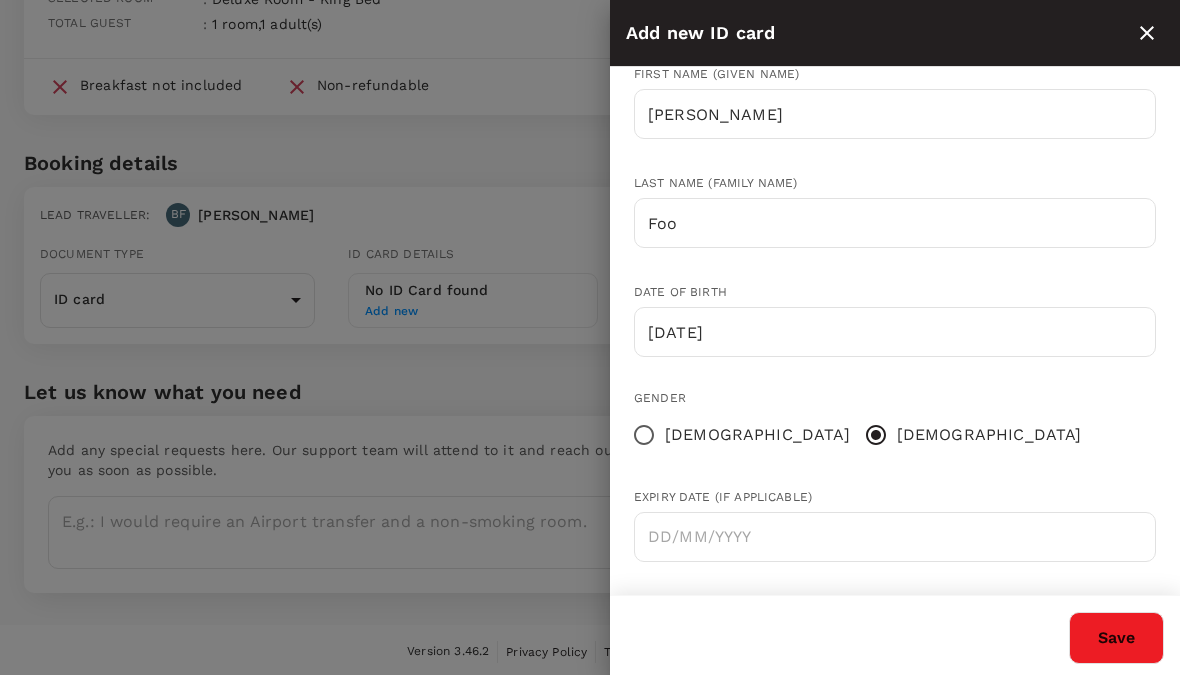 click on "Save" at bounding box center (1116, 638) 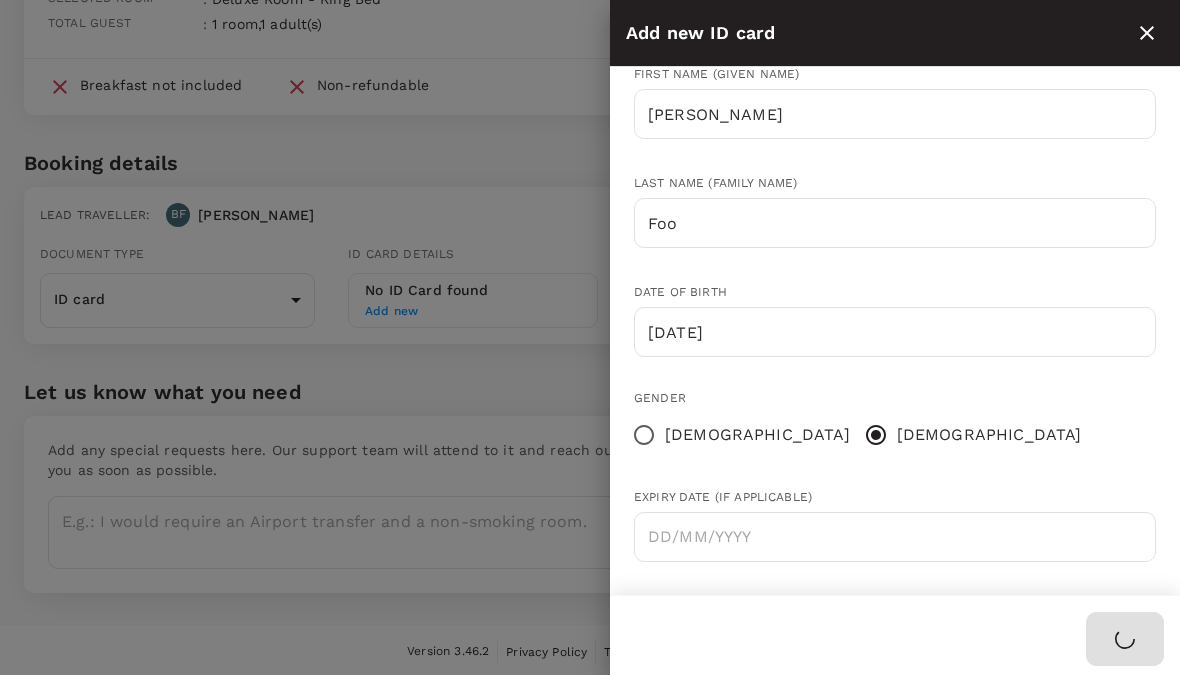 type 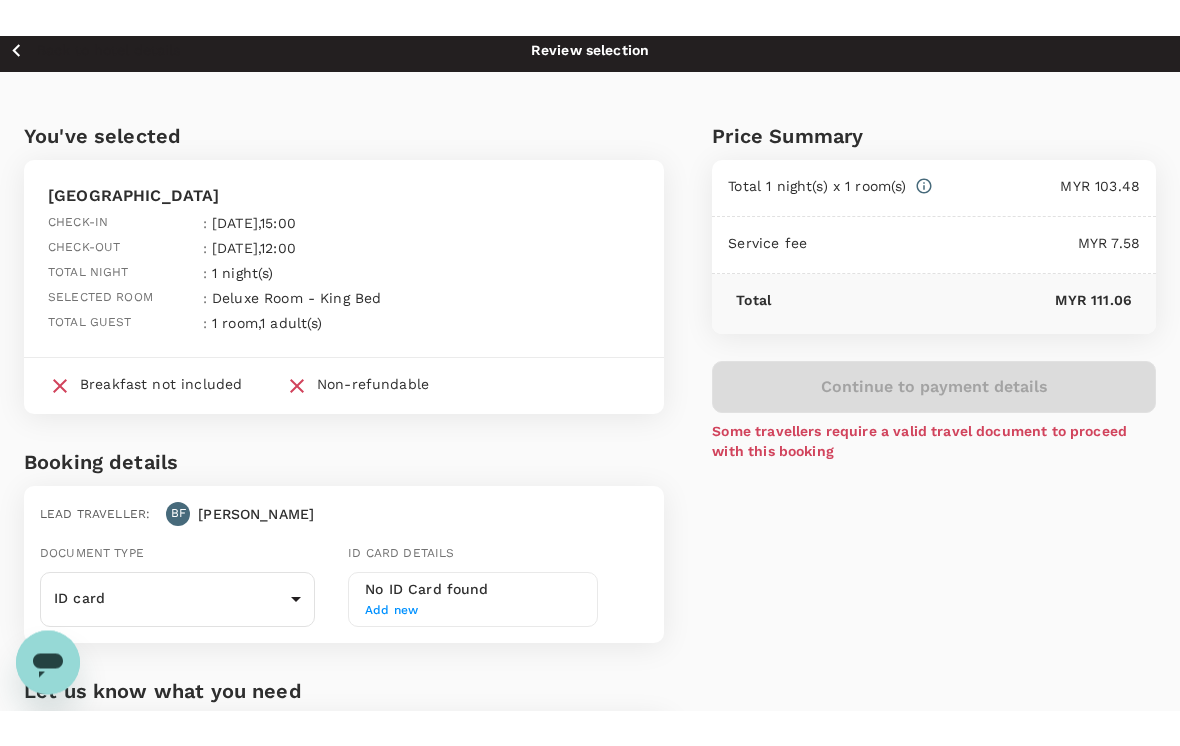 scroll, scrollTop: 0, scrollLeft: 0, axis: both 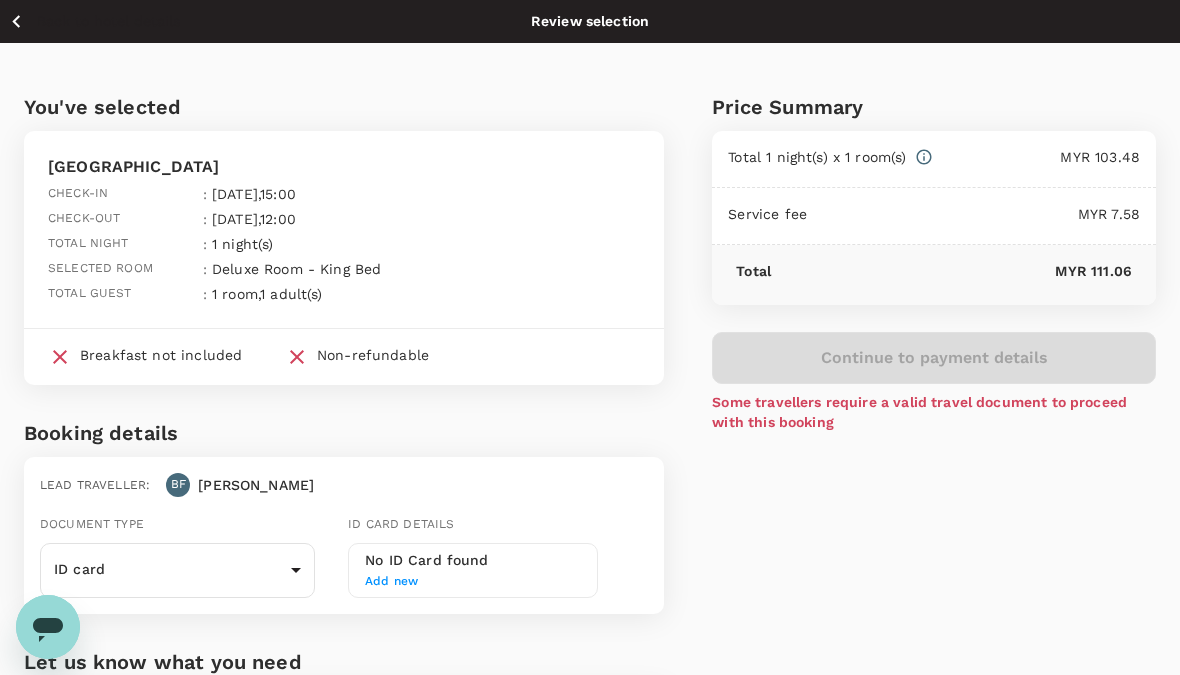 click on "Continue to payment details Some travellers require a valid travel document to proceed with this booking" at bounding box center [934, 368] 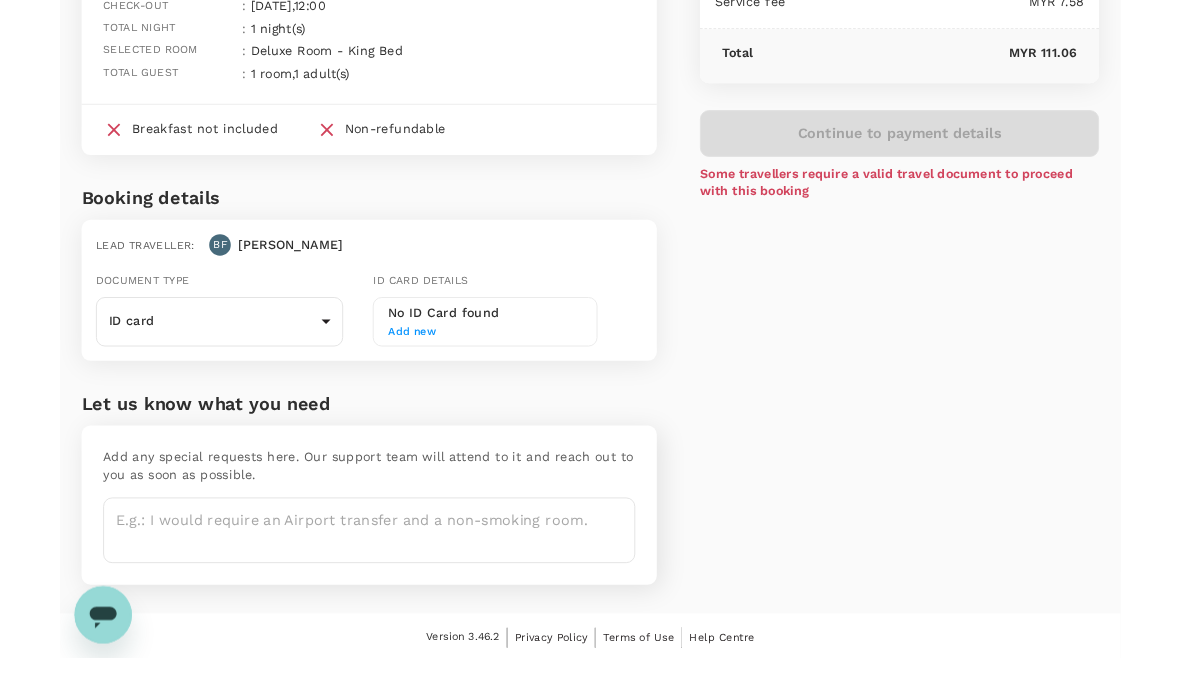 scroll, scrollTop: 270, scrollLeft: 0, axis: vertical 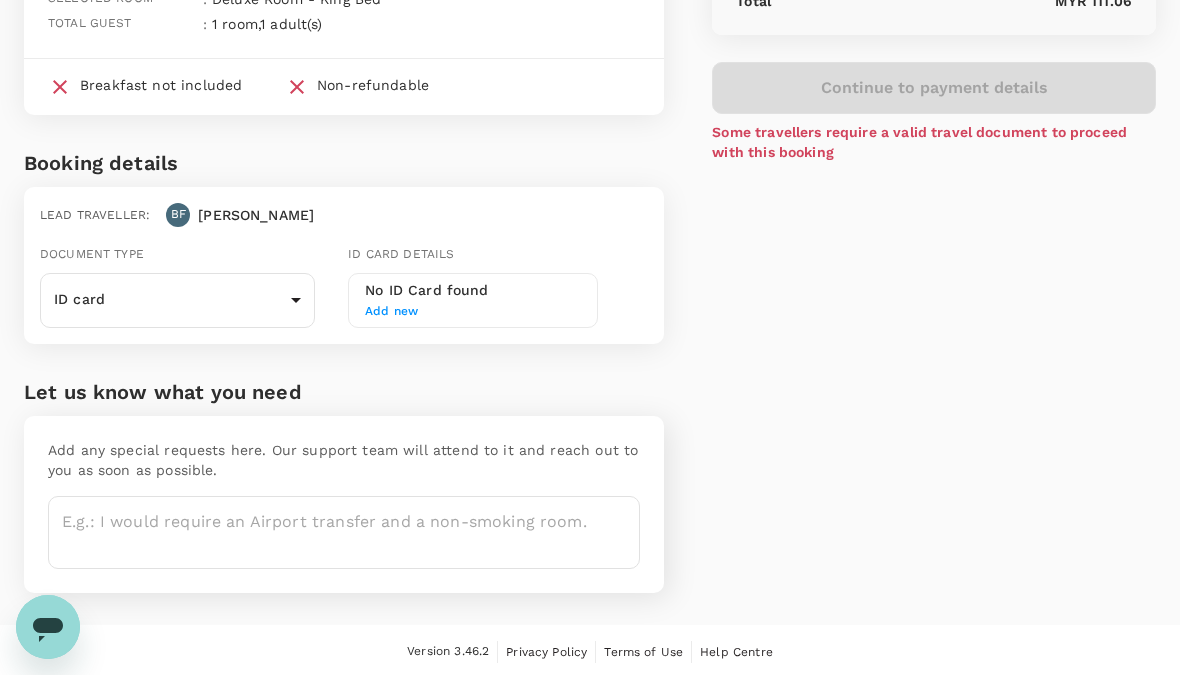 click on "No ID Card found" at bounding box center (473, 291) 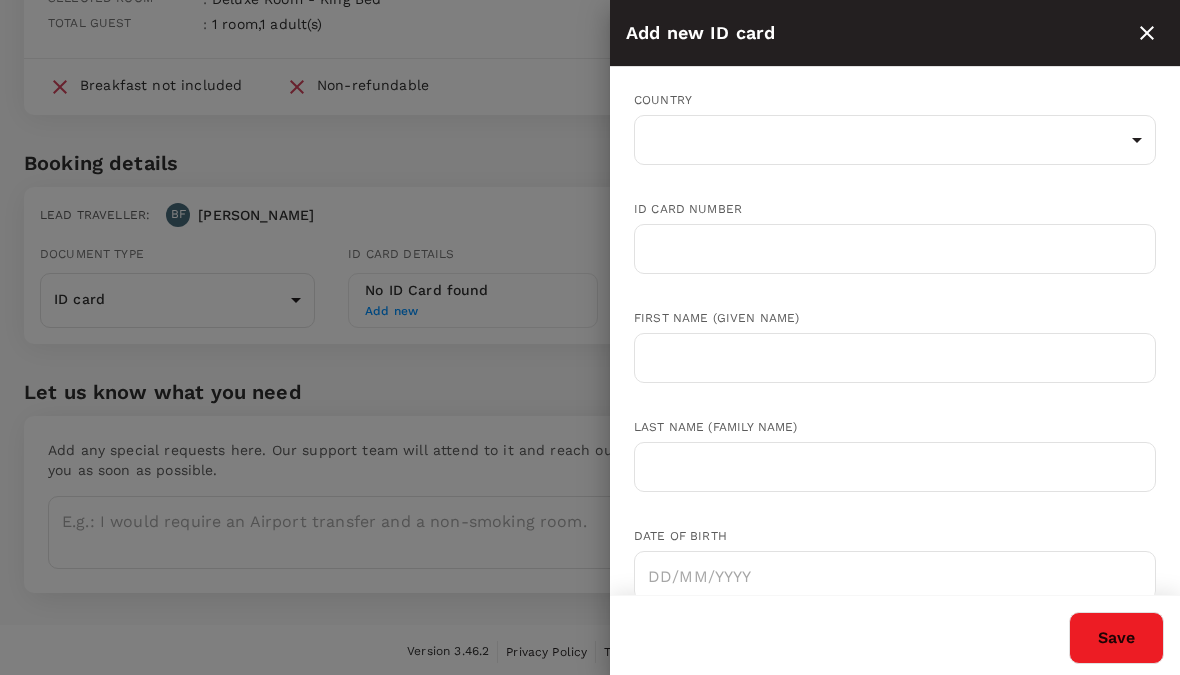 scroll, scrollTop: 0, scrollLeft: 0, axis: both 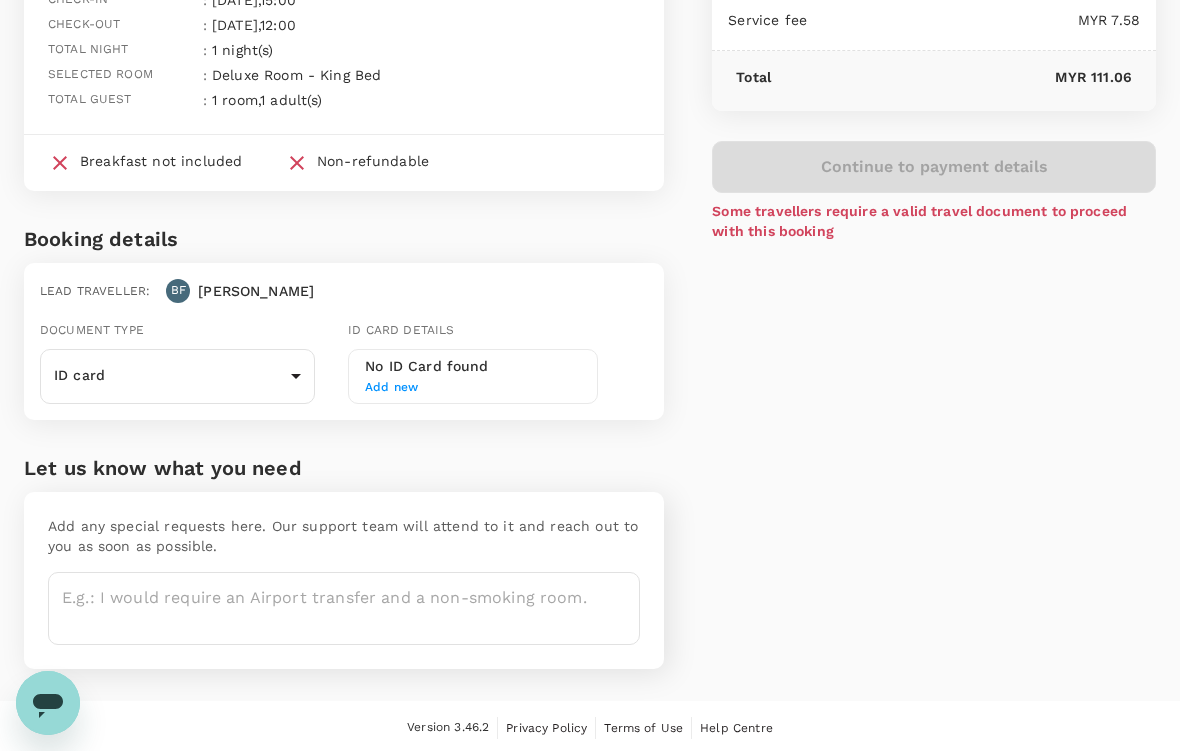 click on "No ID Card found" at bounding box center [473, 367] 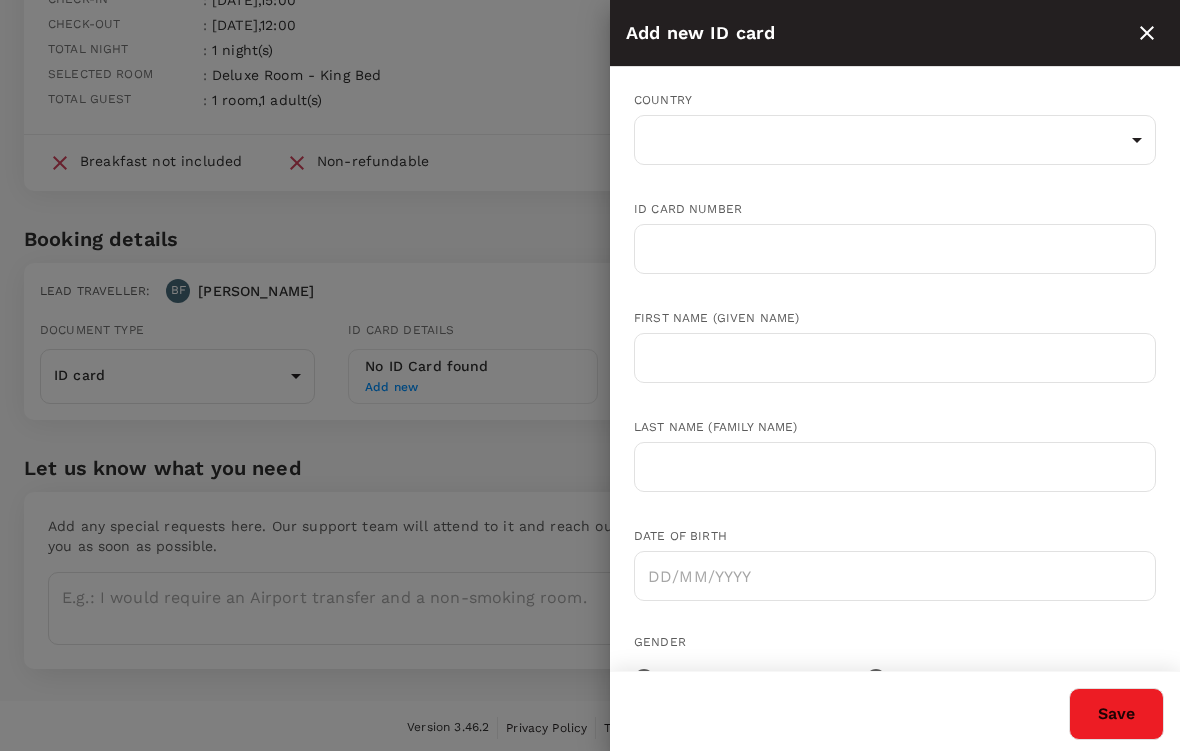 scroll, scrollTop: 0, scrollLeft: 0, axis: both 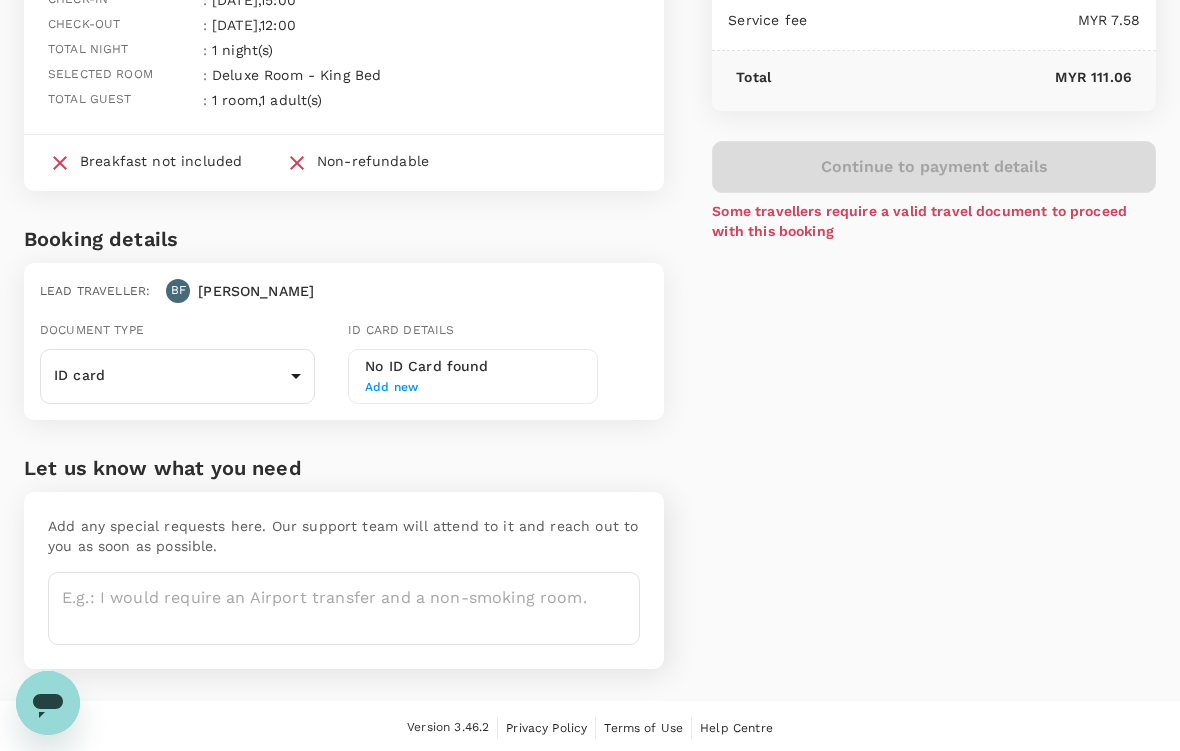 click on "BF" at bounding box center (178, 291) 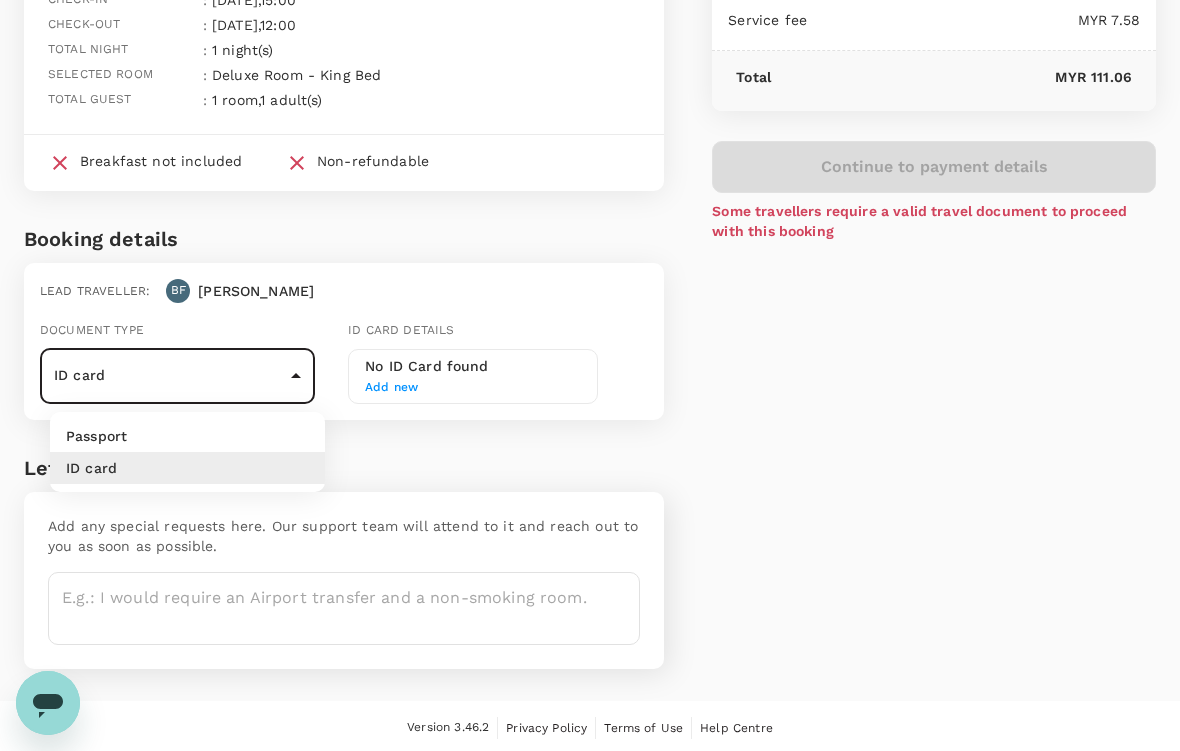 click at bounding box center [590, 375] 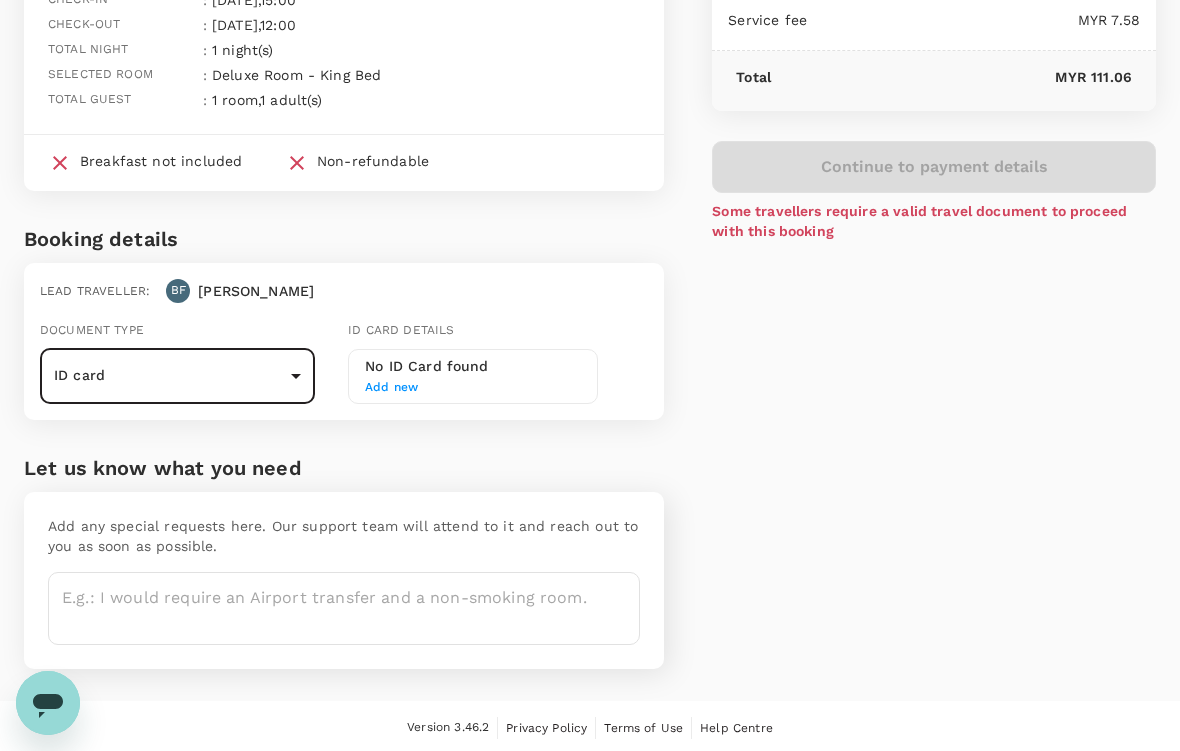 click on "Add new" at bounding box center [473, 388] 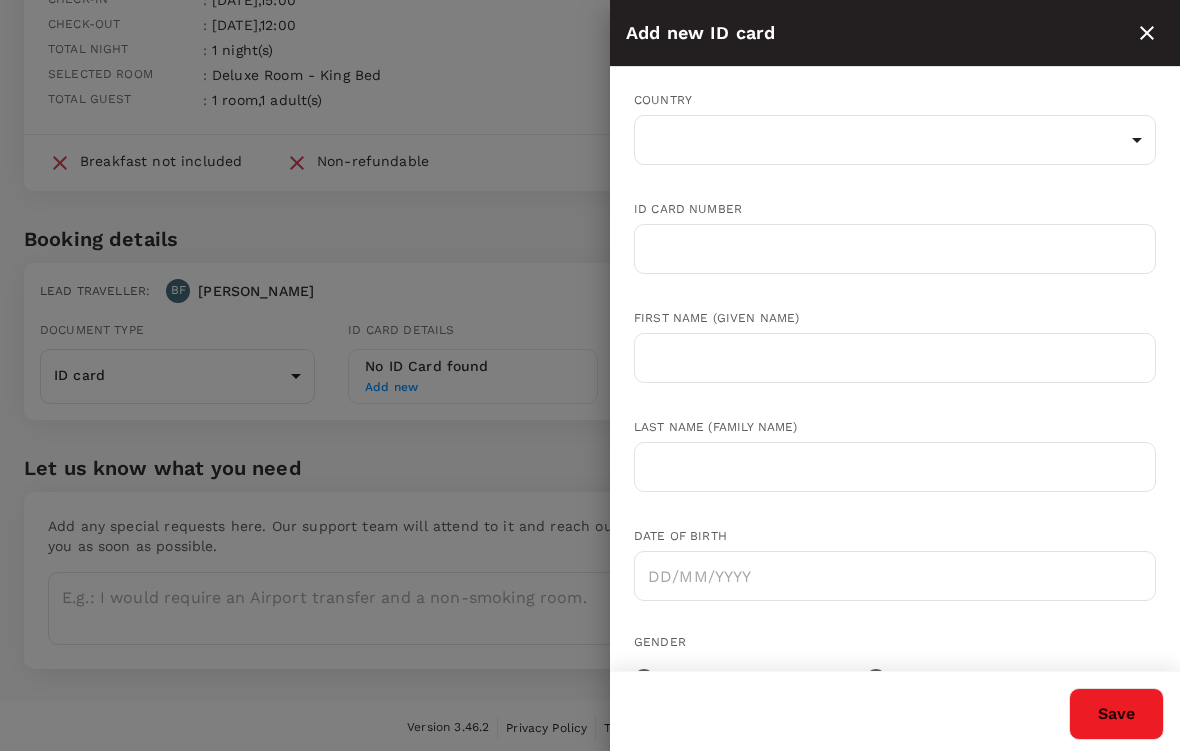 click on "Back to hotel details Review selection You've selected J Suites Hotel Check-in : 14 Jul 2025 ,  15:00 Check-out : 15 Jul 2025 ,  12:00 Total night : 1   night(s) Selected room : Deluxe Room - King Bed Total guest : 1   room ,  1   adult(s) Breakfast not included Non-refundable Booking details Lead traveller : BF Beng Kuan Document type ID card Id card ​ Id card details No ID Card found Add new Let us know what you need Add any special requests here. Our support team will attend to it and reach out to you as soon as possible. x ​ Price Summary Total 1 night(s) x 1 room(s) MYR 103.48 Service fee MYR 7.58 Total MYR 111.06 Continue to payment details Some travellers require a valid travel document to proceed with this booking Version 3.46.2 Privacy Policy Terms of Use Help Centre Edit View details Add new ID card Country ​ ​ ID card number ​ First name (Given name) ​ Last name (Family name) ​ Date of birth ​ Gender Female Male Expiry date (if applicable) ​ Save" at bounding box center [590, 280] 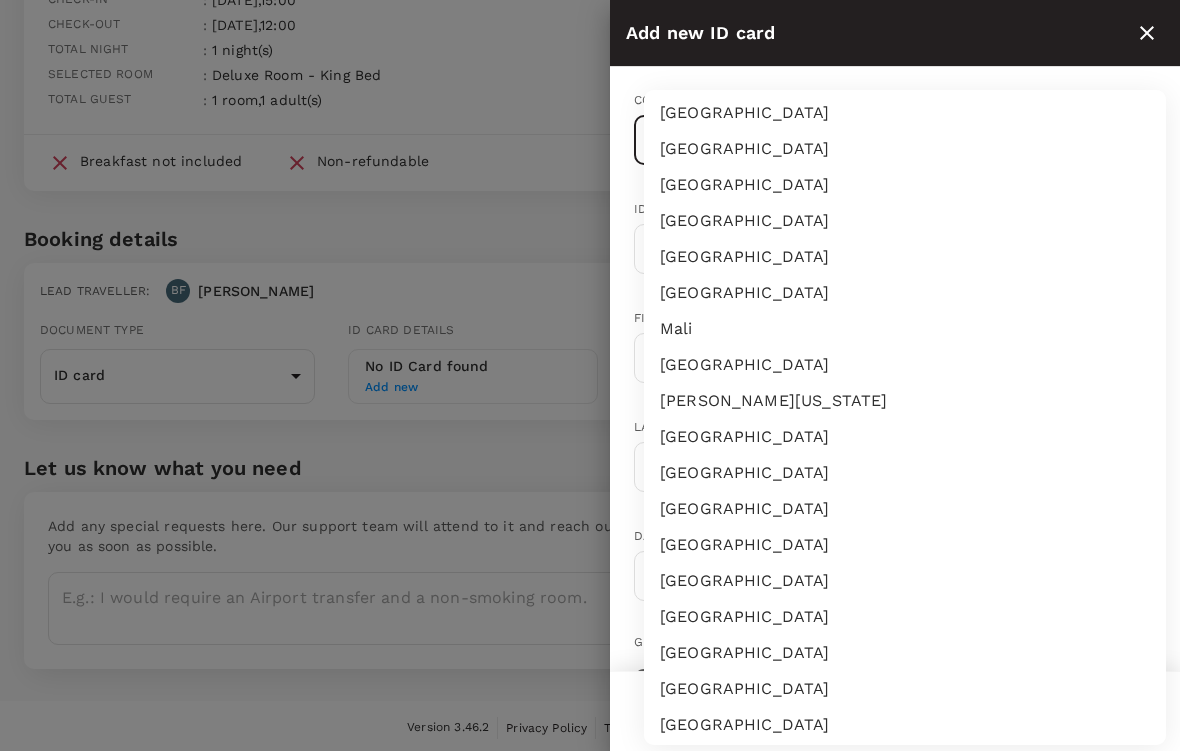 scroll, scrollTop: 3709, scrollLeft: 0, axis: vertical 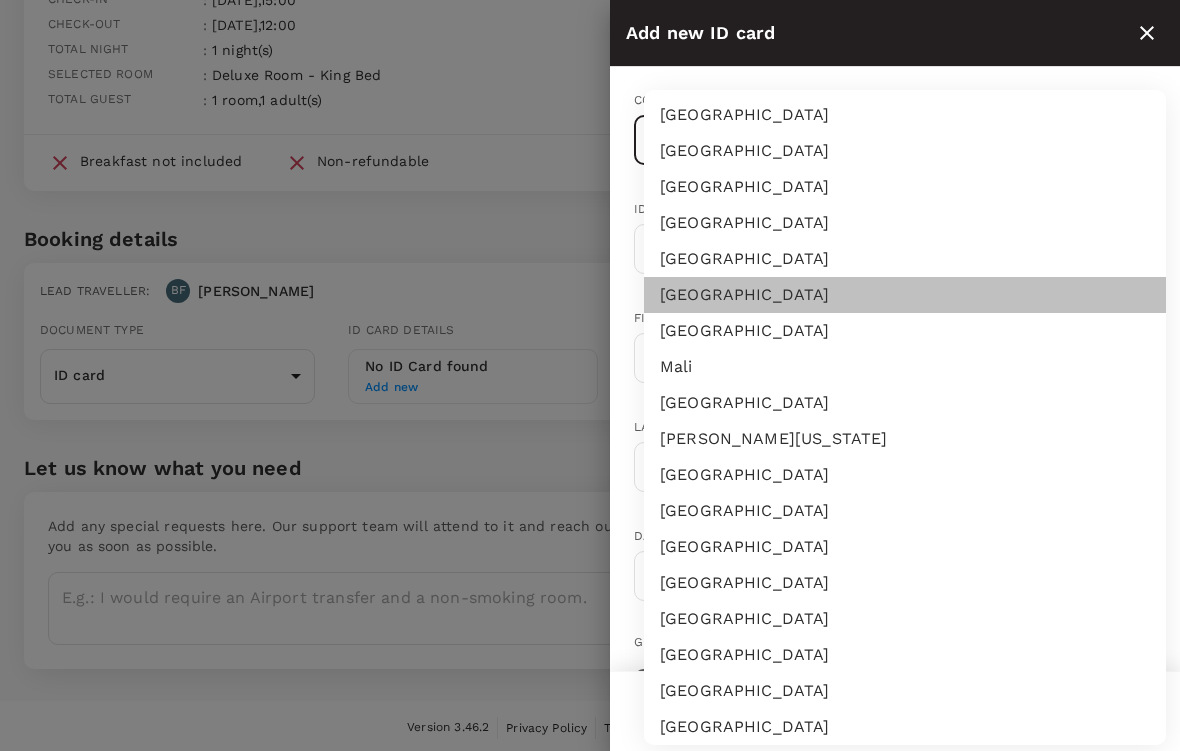 click on "[GEOGRAPHIC_DATA]" at bounding box center [905, 295] 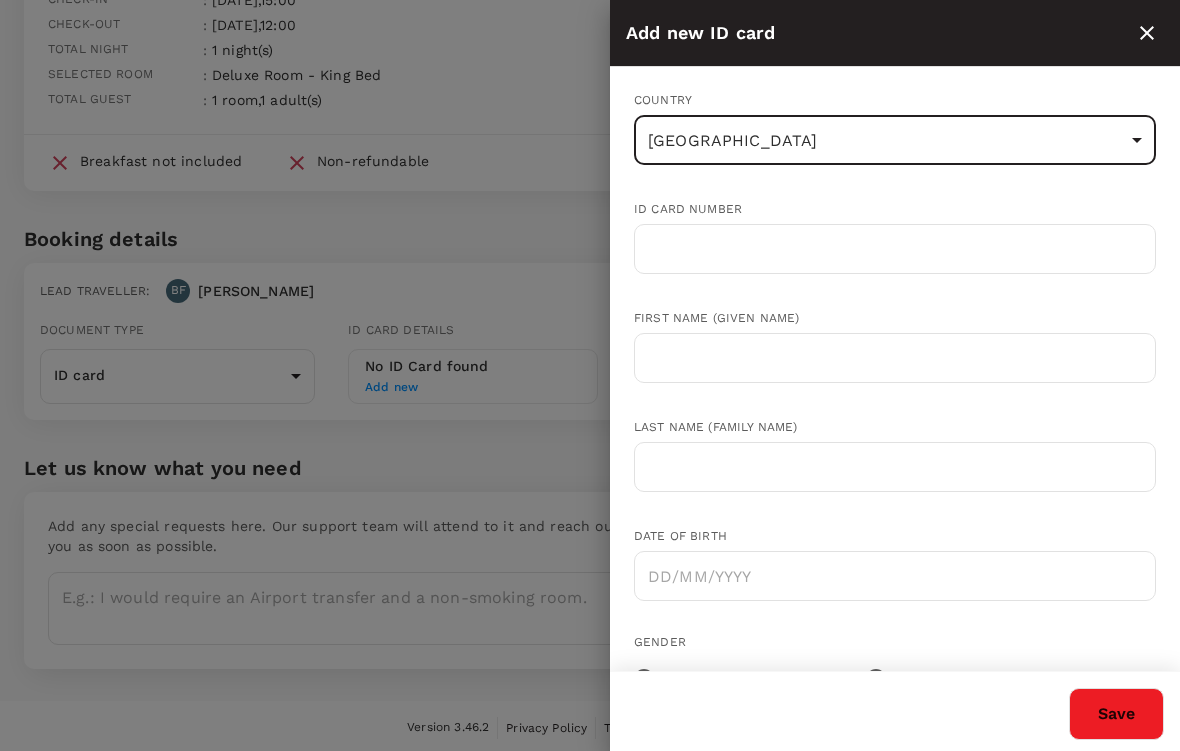type on "MY" 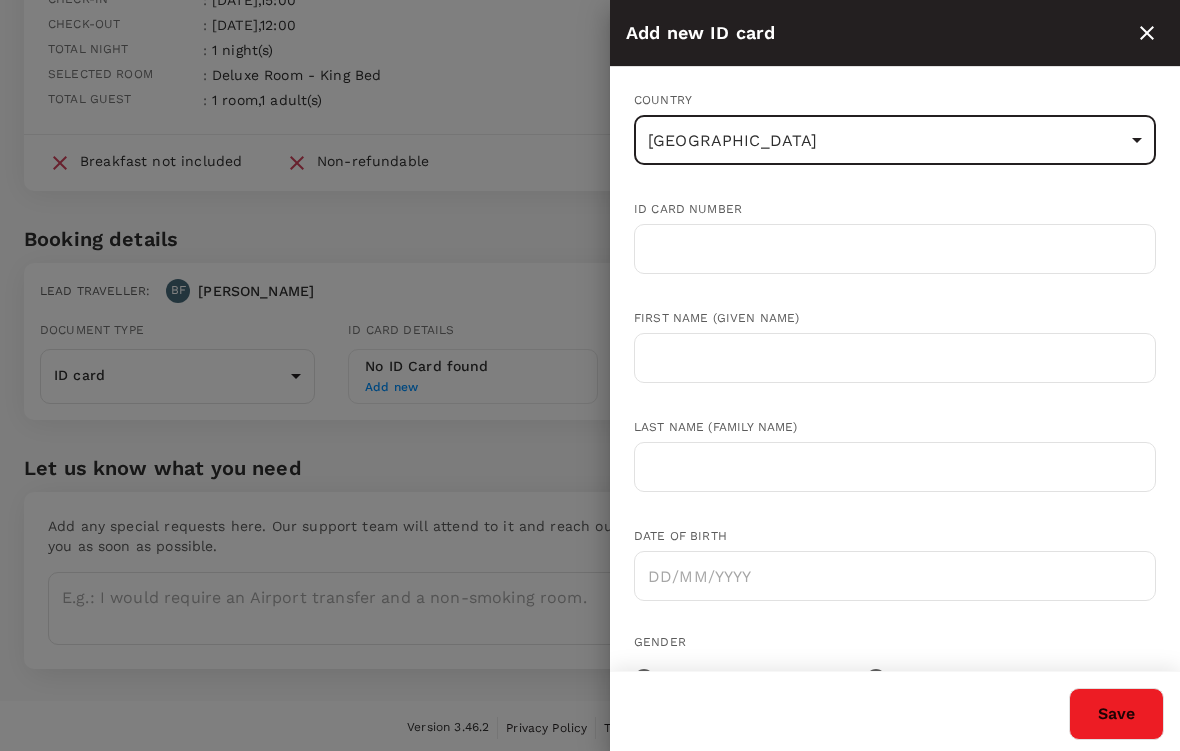 click at bounding box center (895, 249) 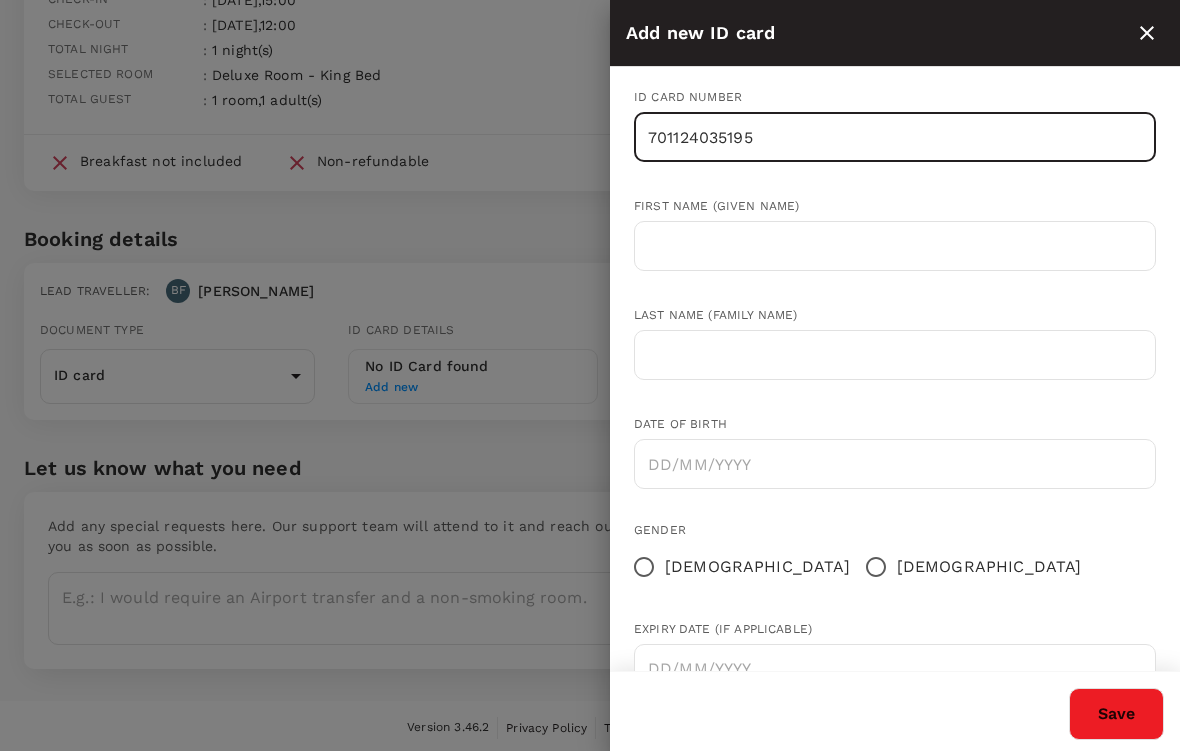 scroll, scrollTop: 115, scrollLeft: 0, axis: vertical 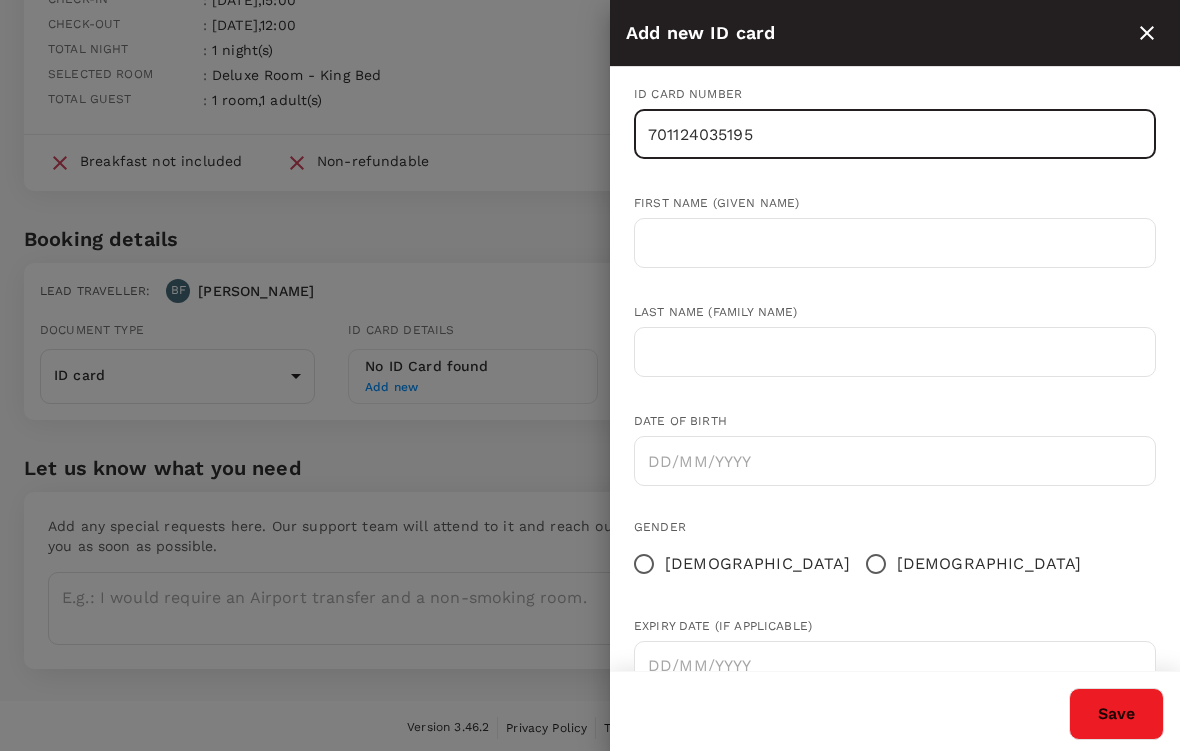 type on "701124035195" 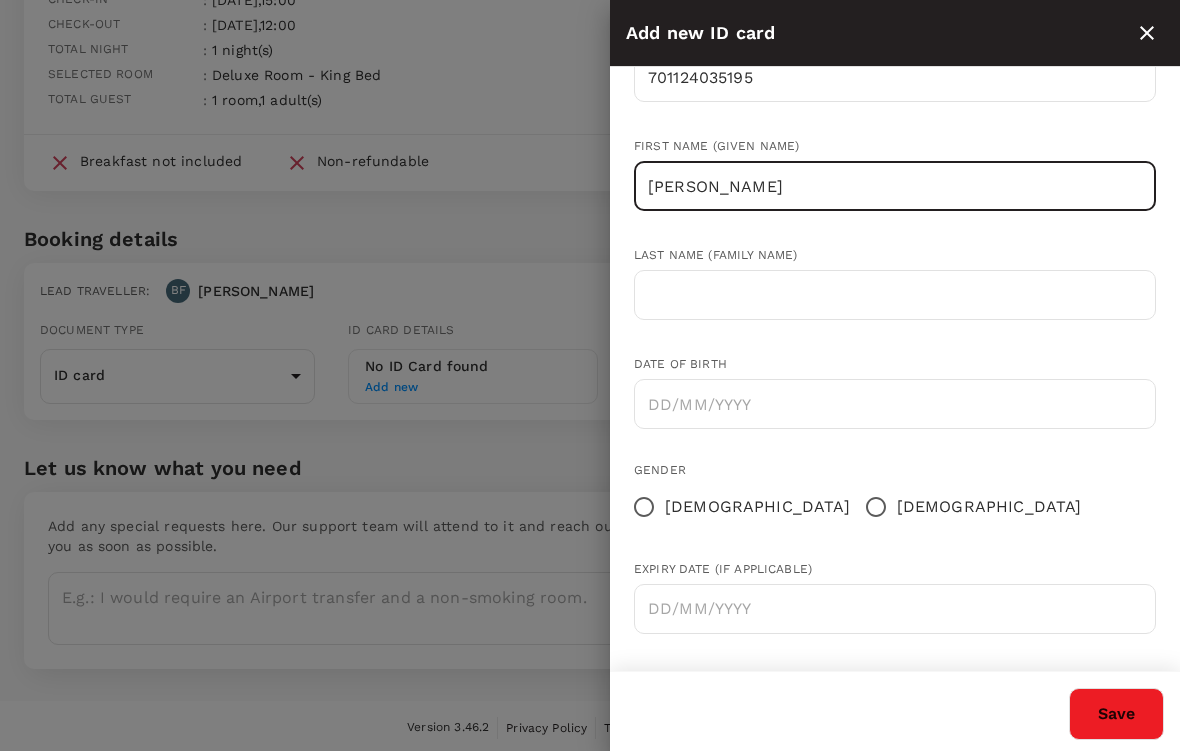 scroll, scrollTop: 168, scrollLeft: 0, axis: vertical 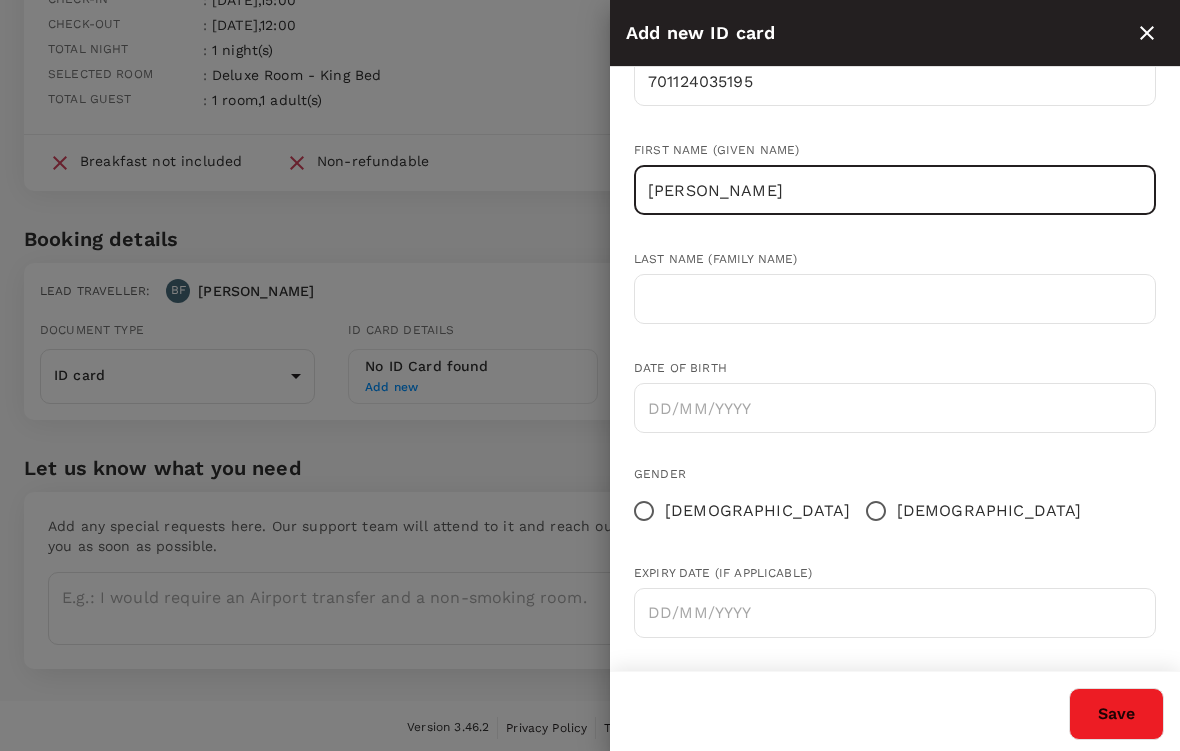type on "[PERSON_NAME]" 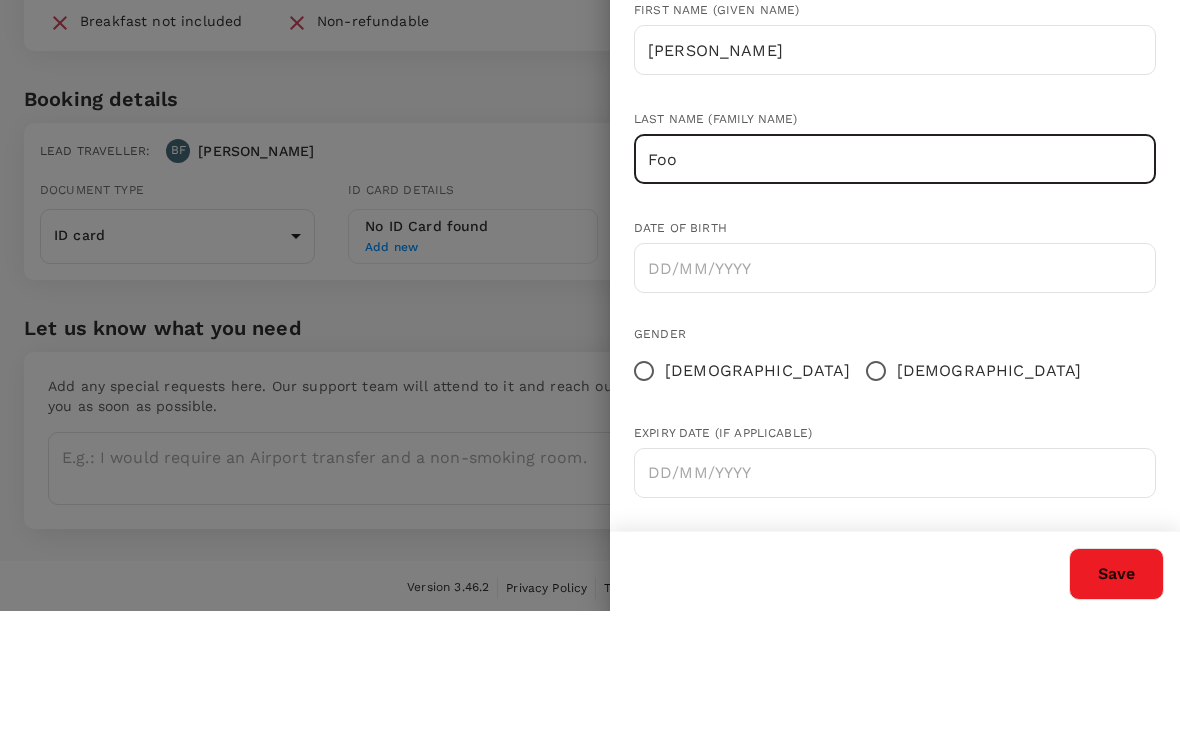 type on "Foo" 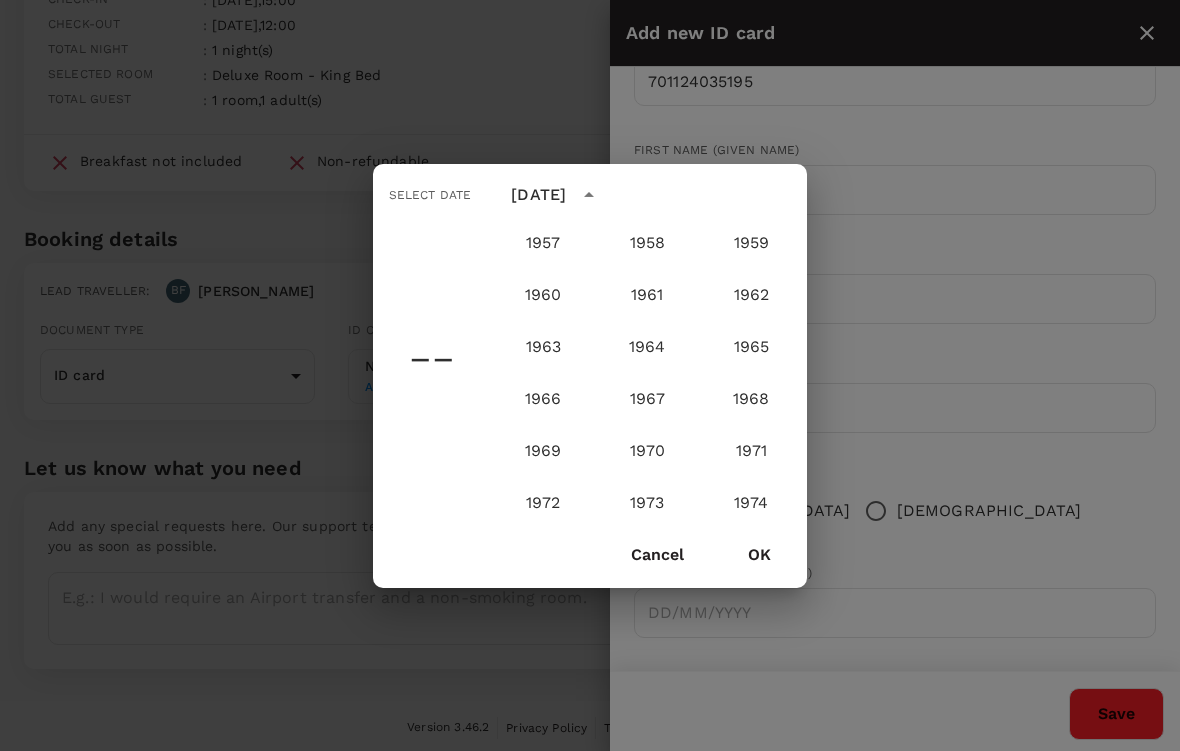 scroll, scrollTop: 994, scrollLeft: 0, axis: vertical 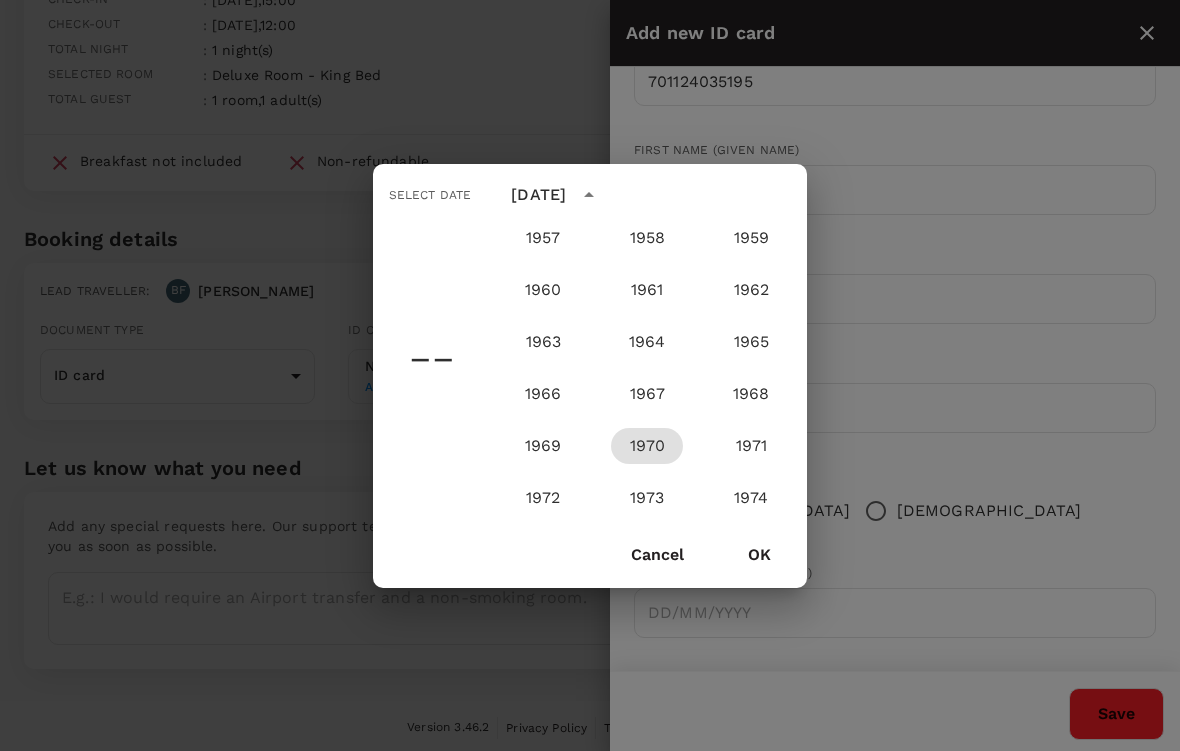 click on "1970" at bounding box center [647, 446] 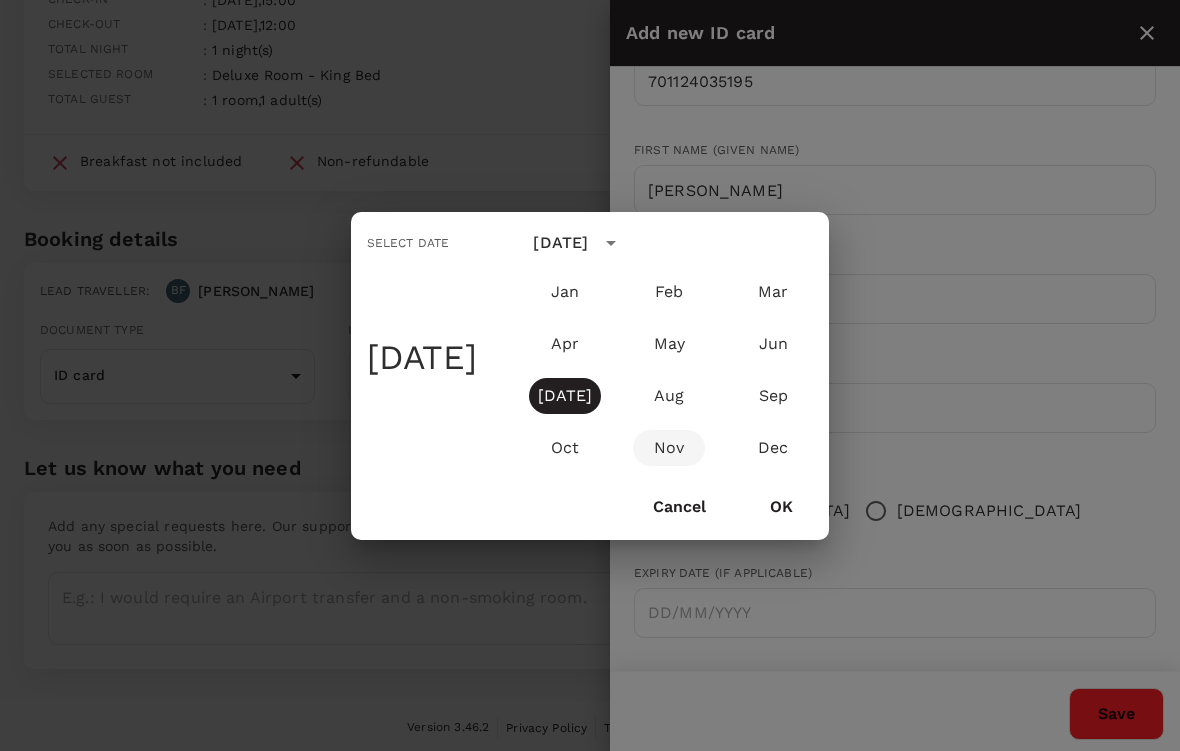 click on "Nov" at bounding box center [669, 448] 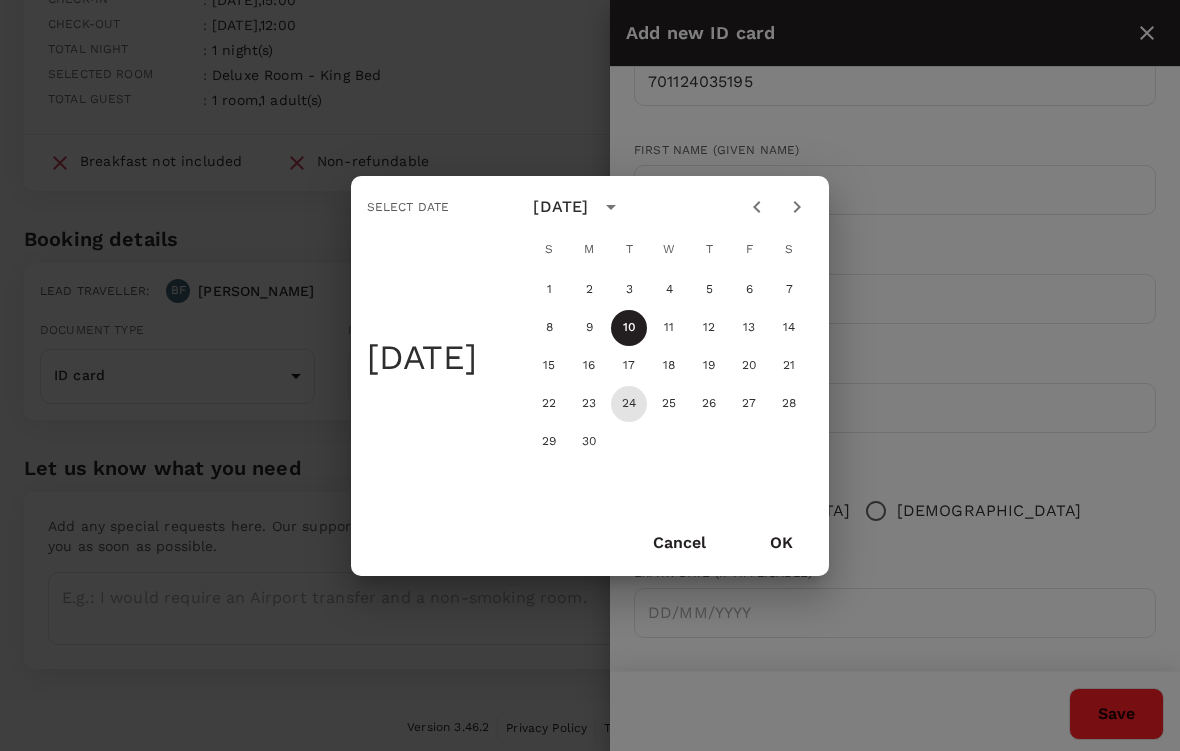 click on "24" at bounding box center [629, 404] 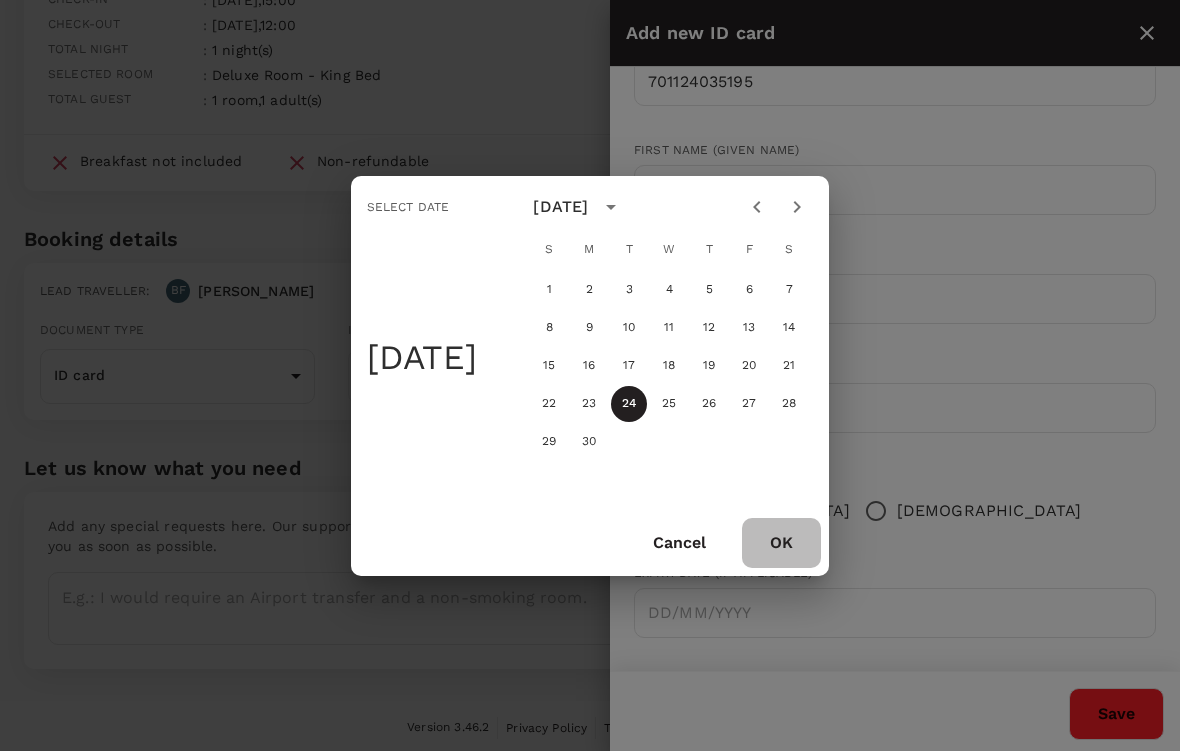 click on "OK" at bounding box center [781, 543] 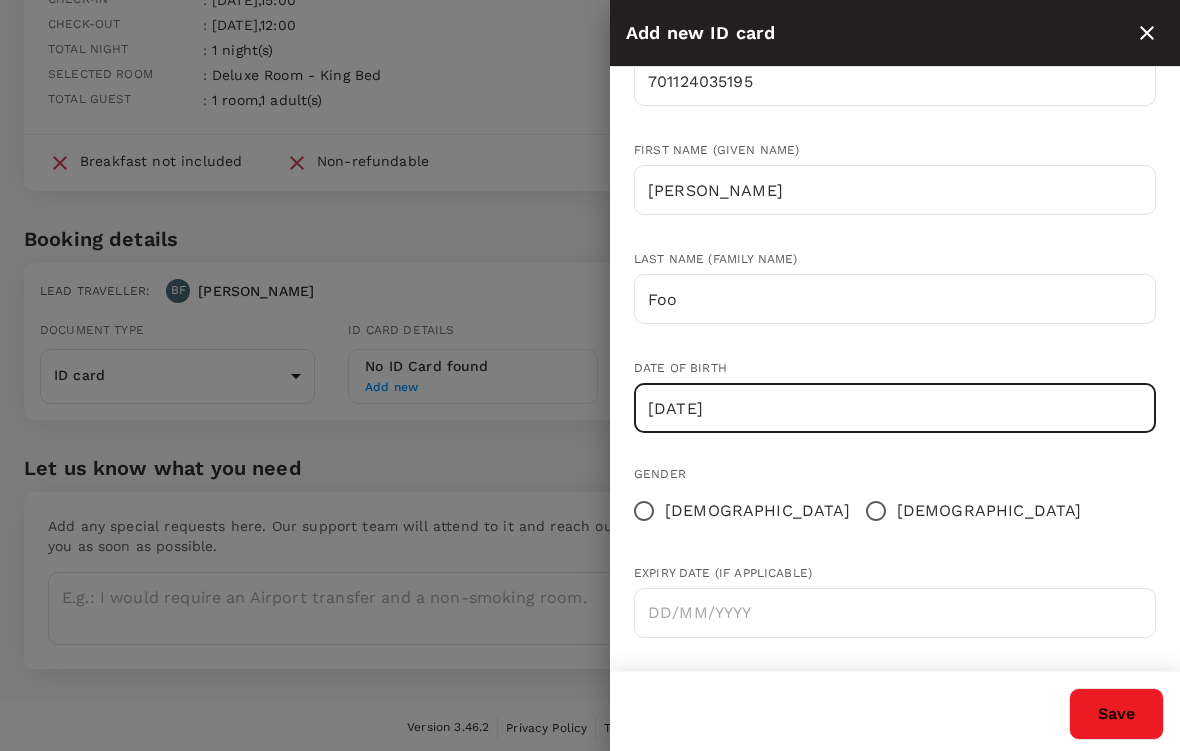 click on "Male" at bounding box center [876, 511] 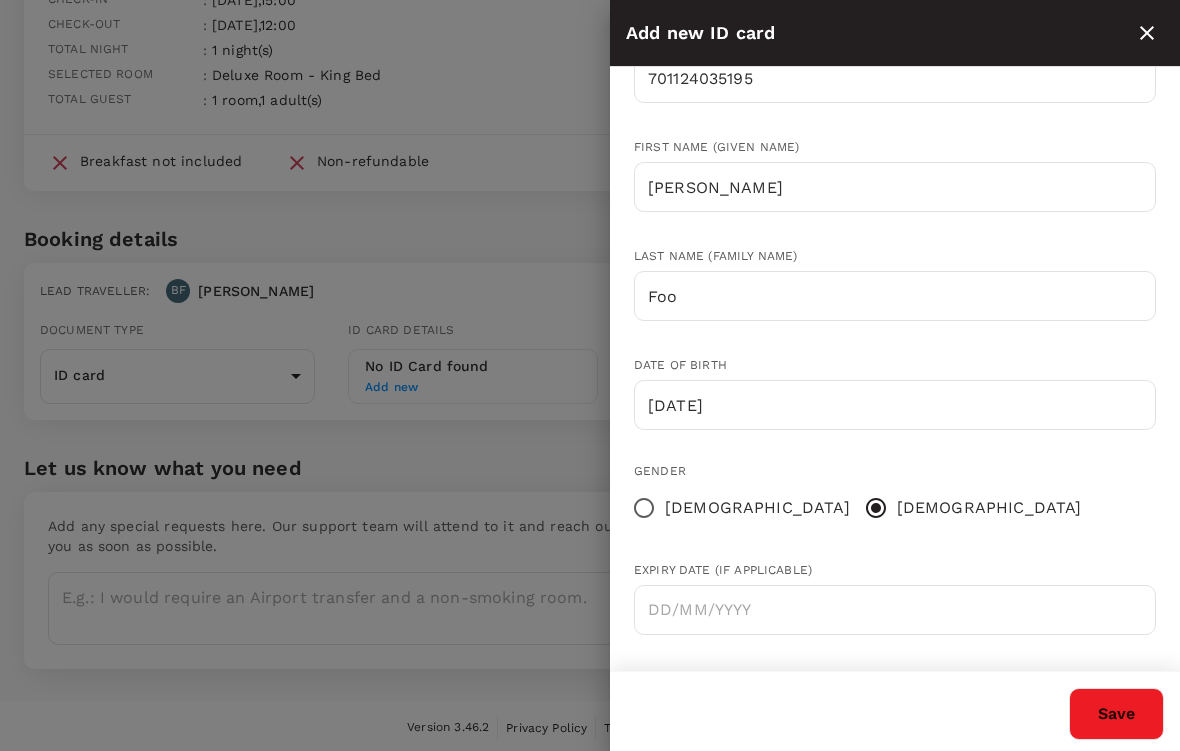 scroll, scrollTop: 168, scrollLeft: 0, axis: vertical 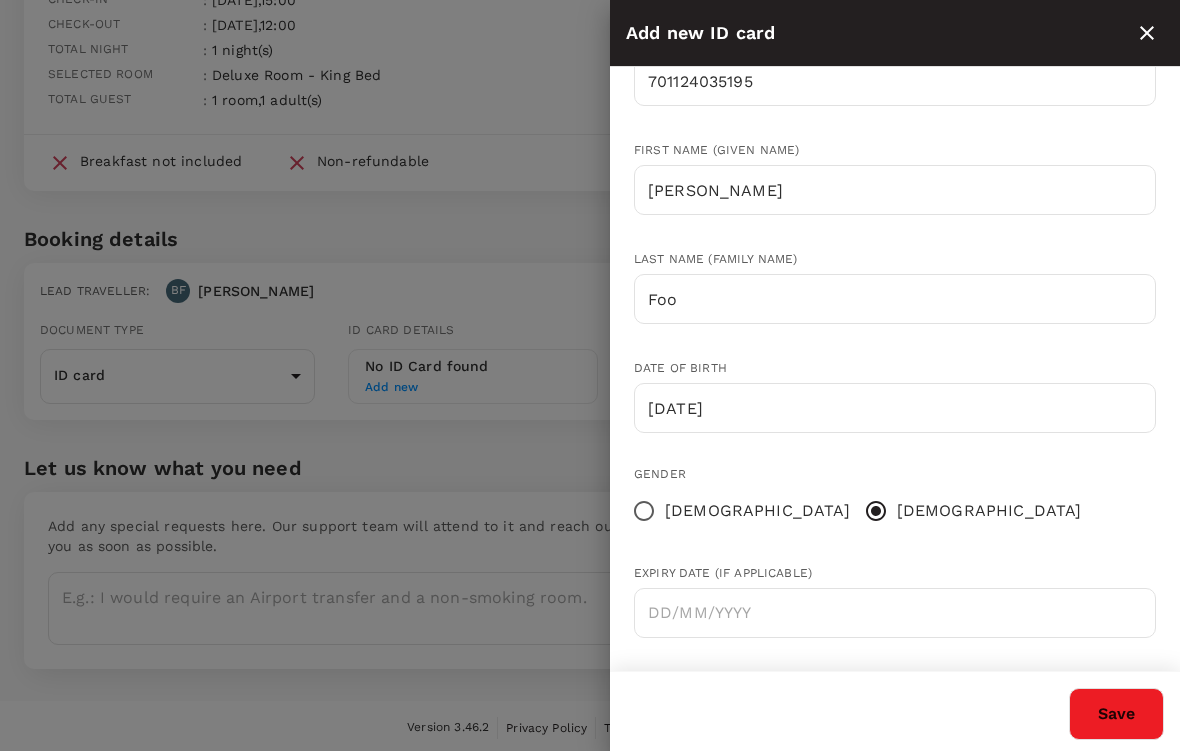 click on "Save" at bounding box center (1116, 714) 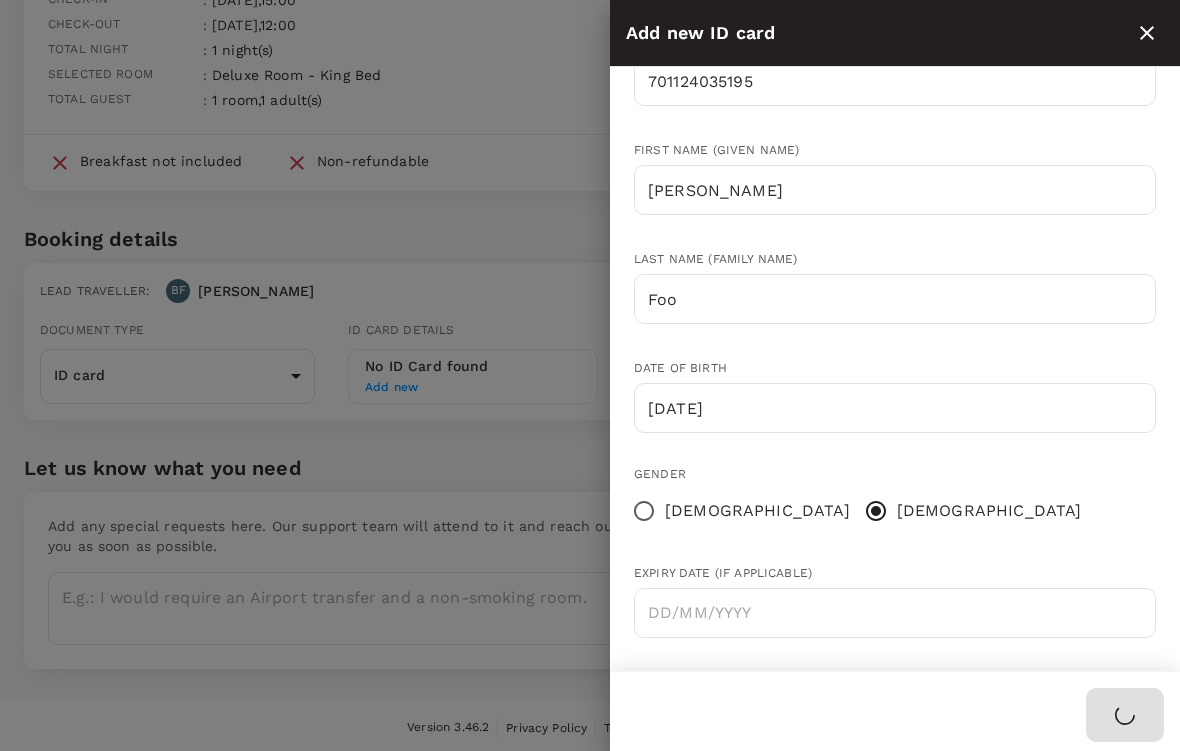 type 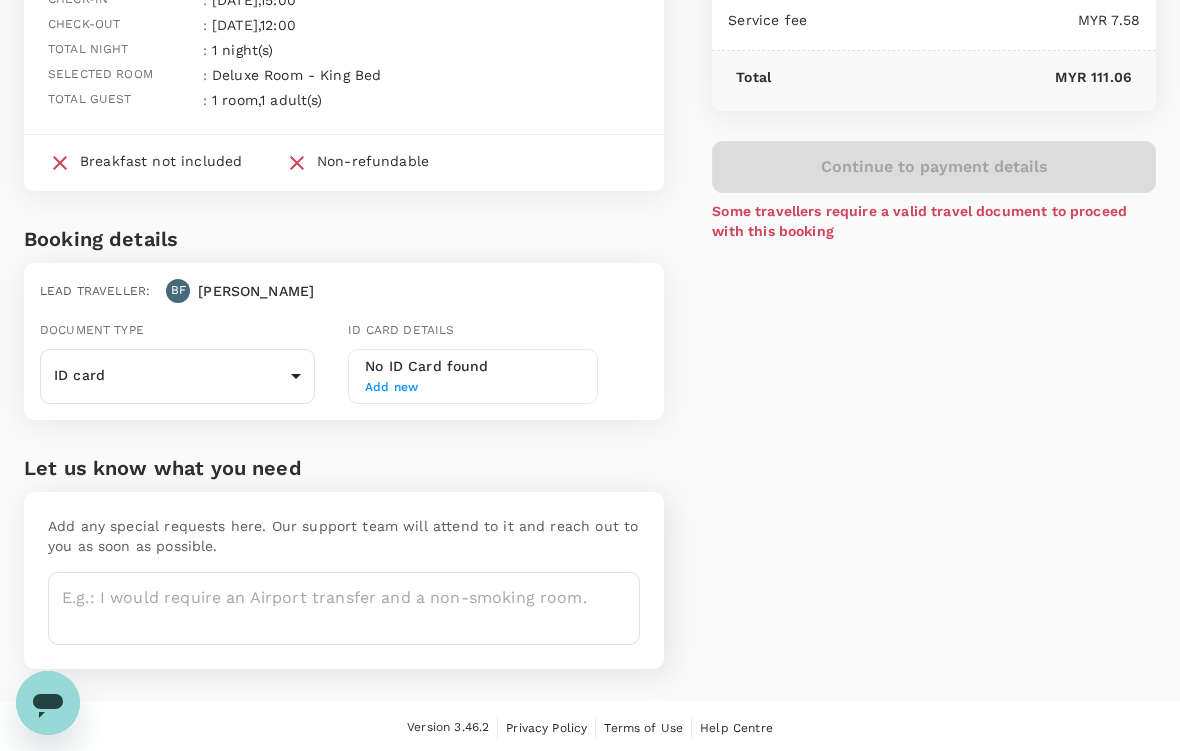 click on "Some travellers require a valid travel document to proceed with this booking" at bounding box center [934, 221] 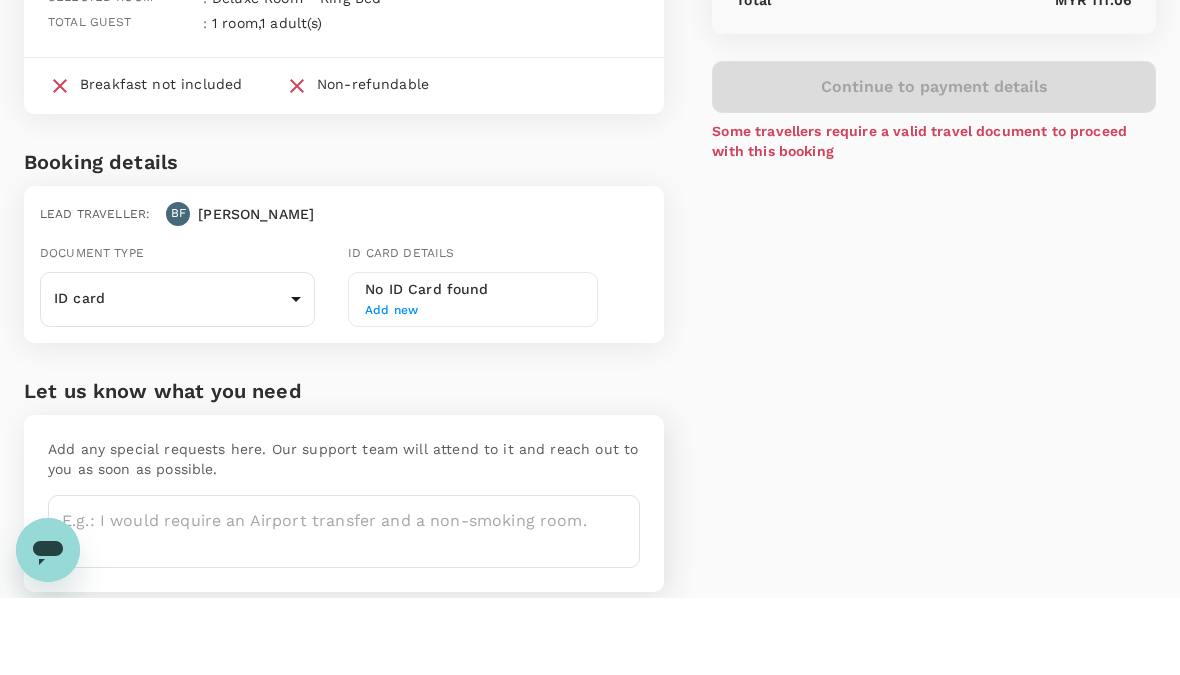 scroll, scrollTop: 270, scrollLeft: 0, axis: vertical 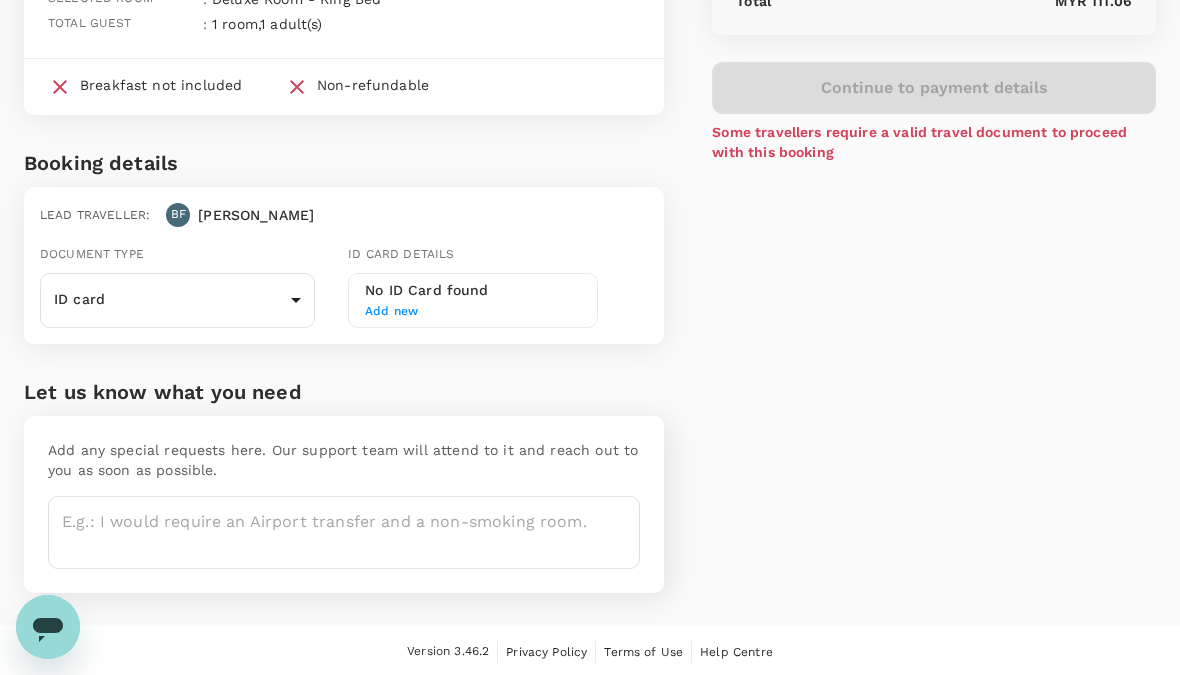 click on "No ID Card found" at bounding box center (473, 291) 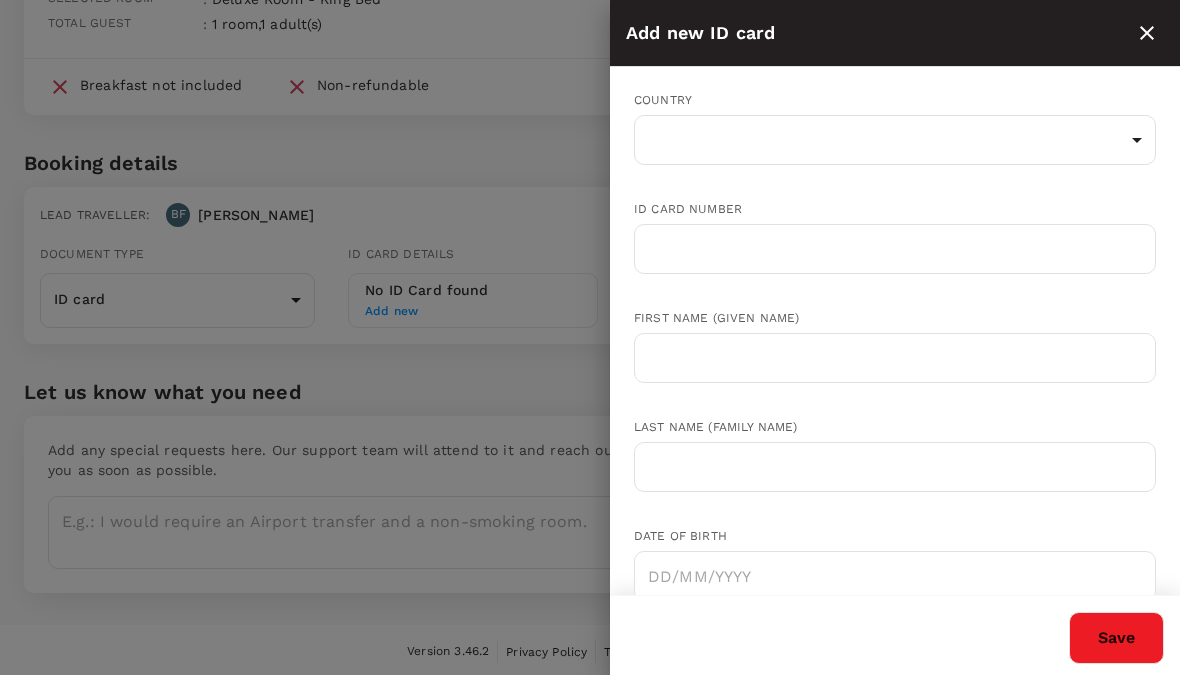 scroll, scrollTop: 0, scrollLeft: 0, axis: both 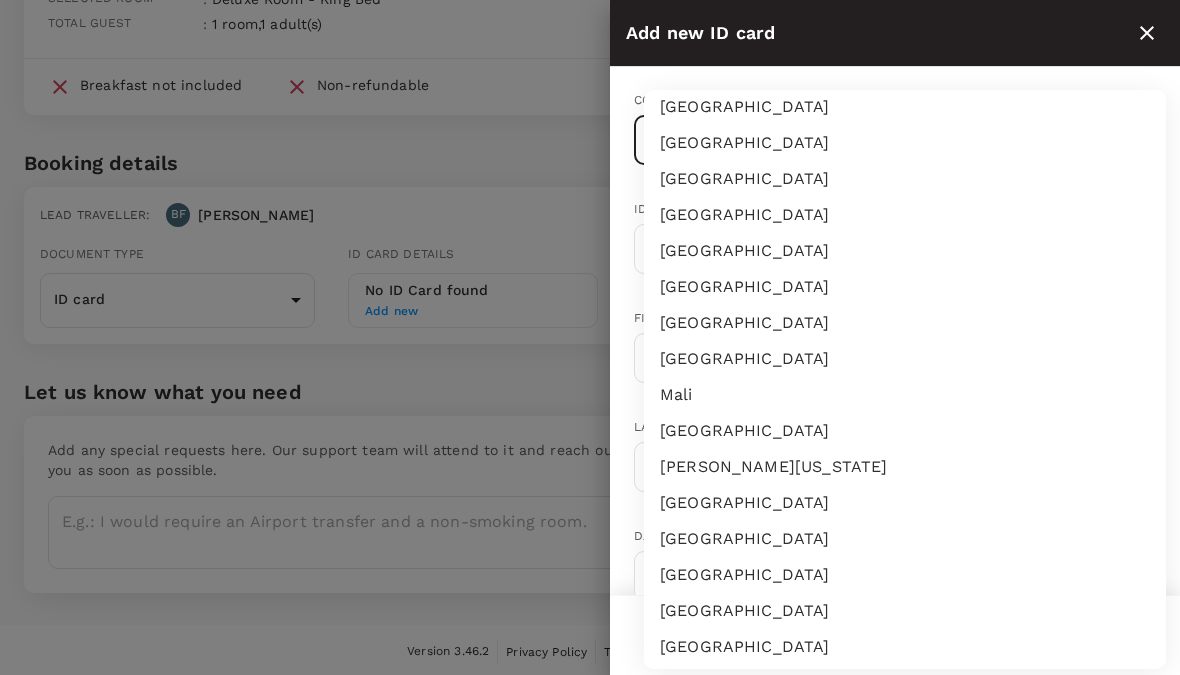 click on "[GEOGRAPHIC_DATA]" at bounding box center [905, 323] 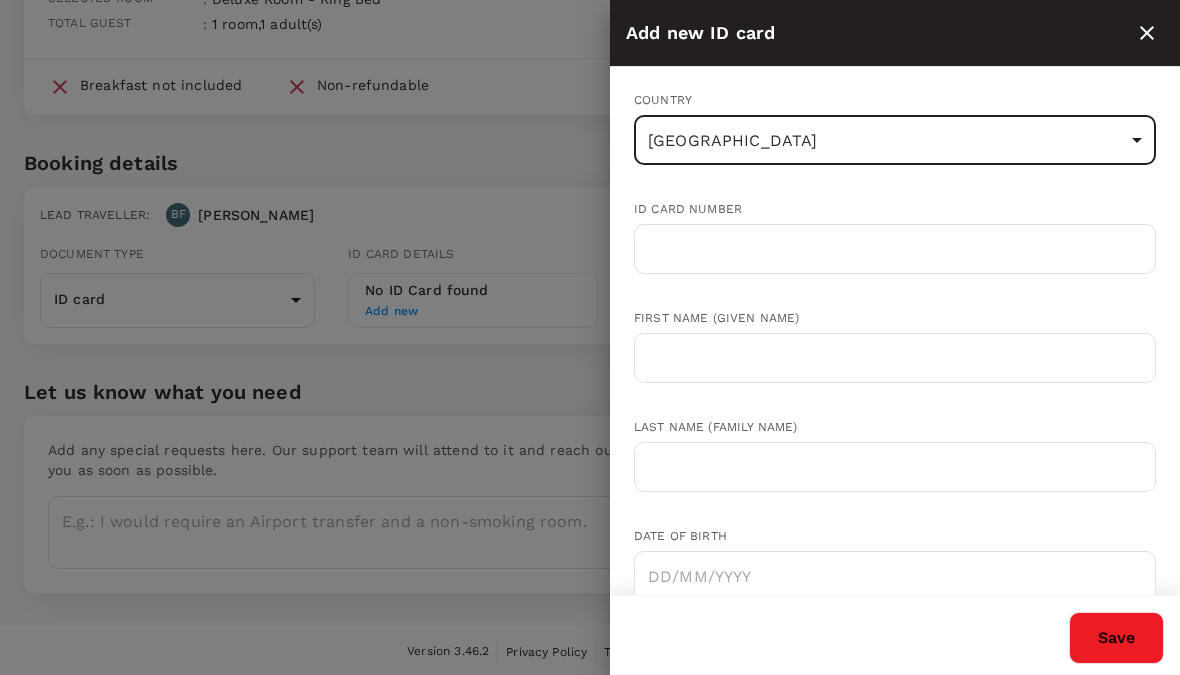 click at bounding box center (895, 249) 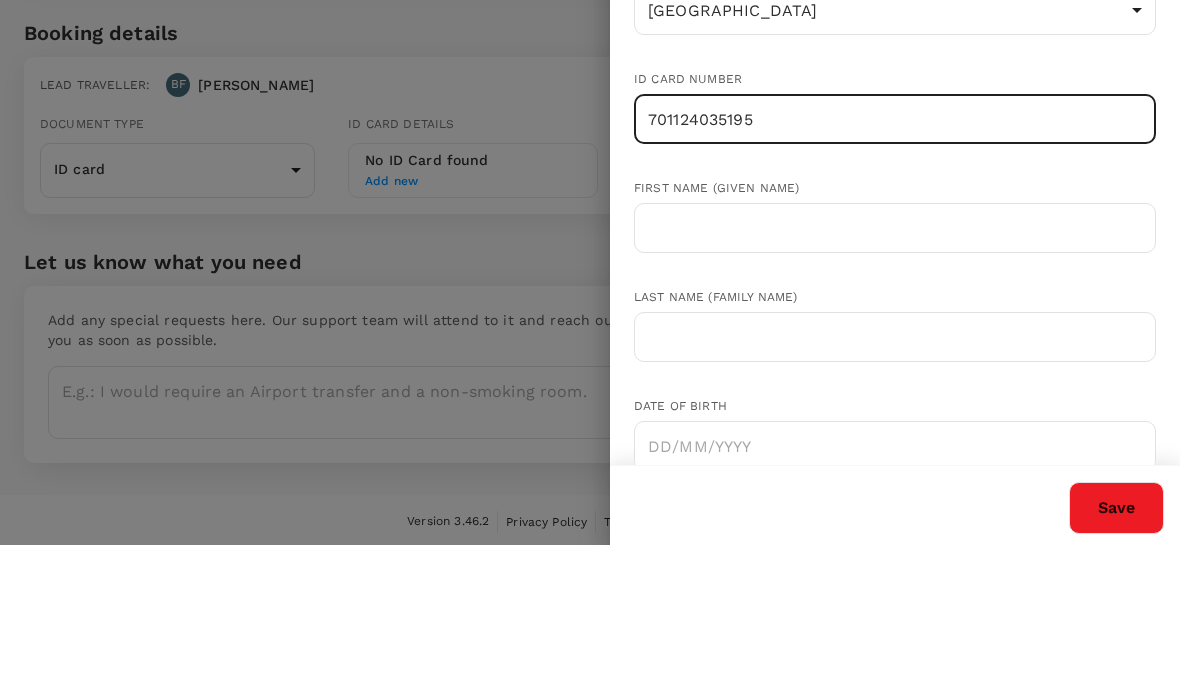 type on "701124035195" 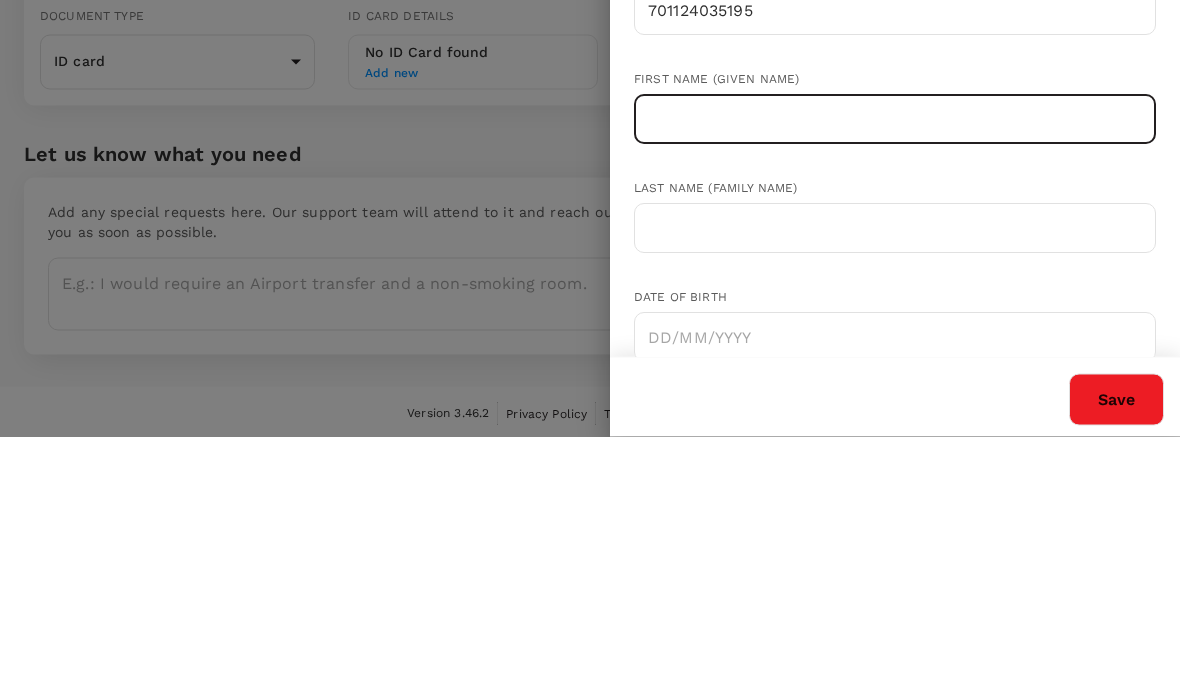 type on "F" 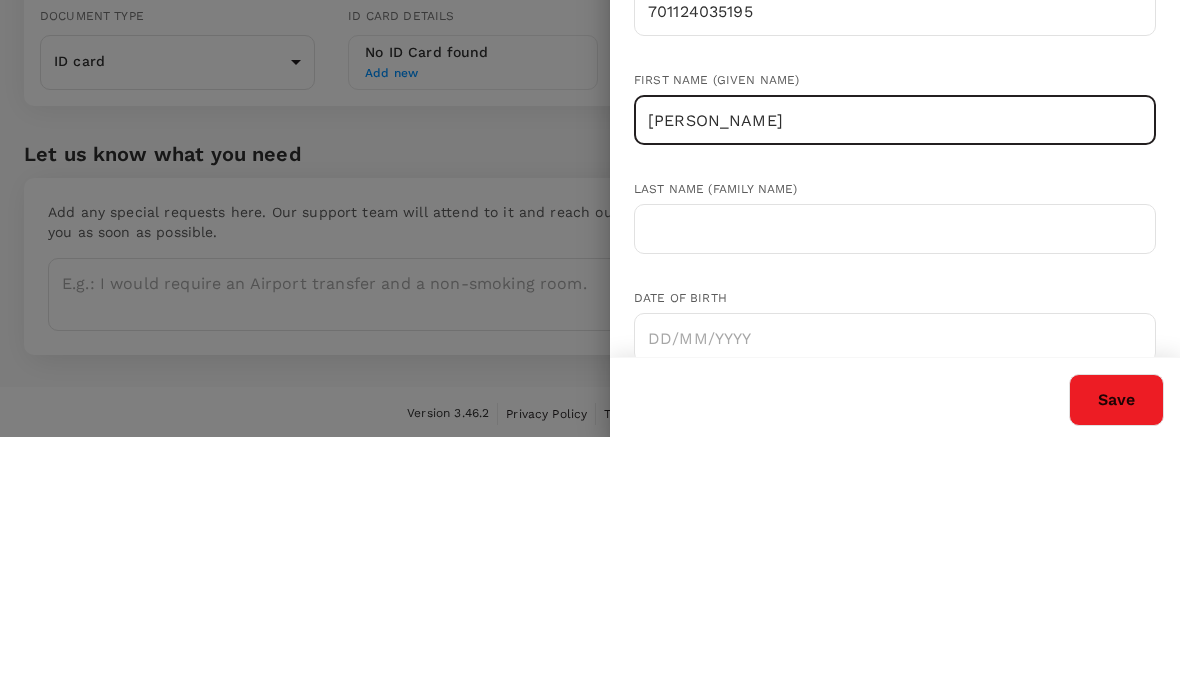 type on "Beng Kuan" 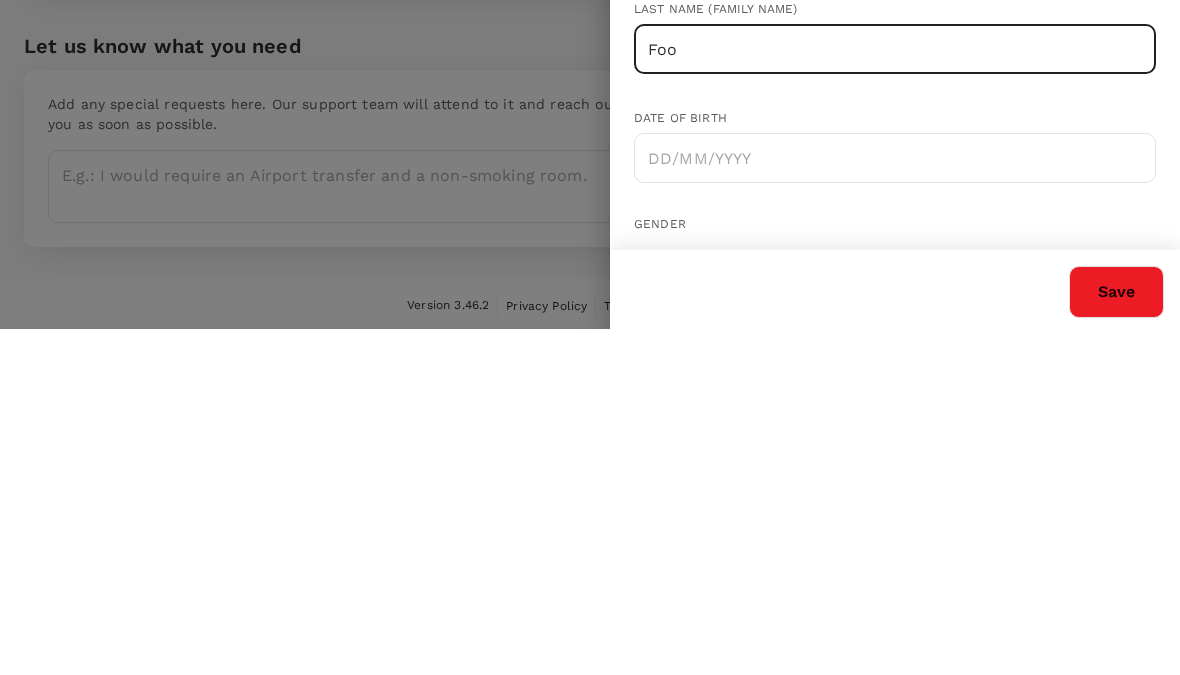 scroll, scrollTop: 74, scrollLeft: 0, axis: vertical 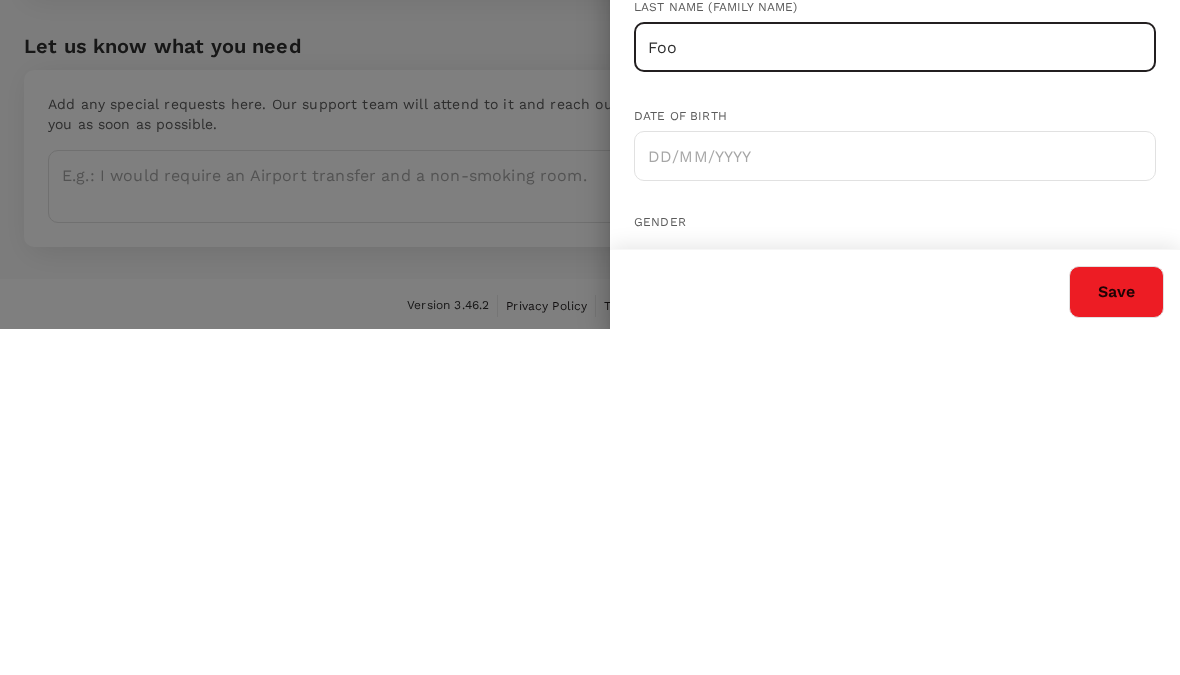 type on "Foo" 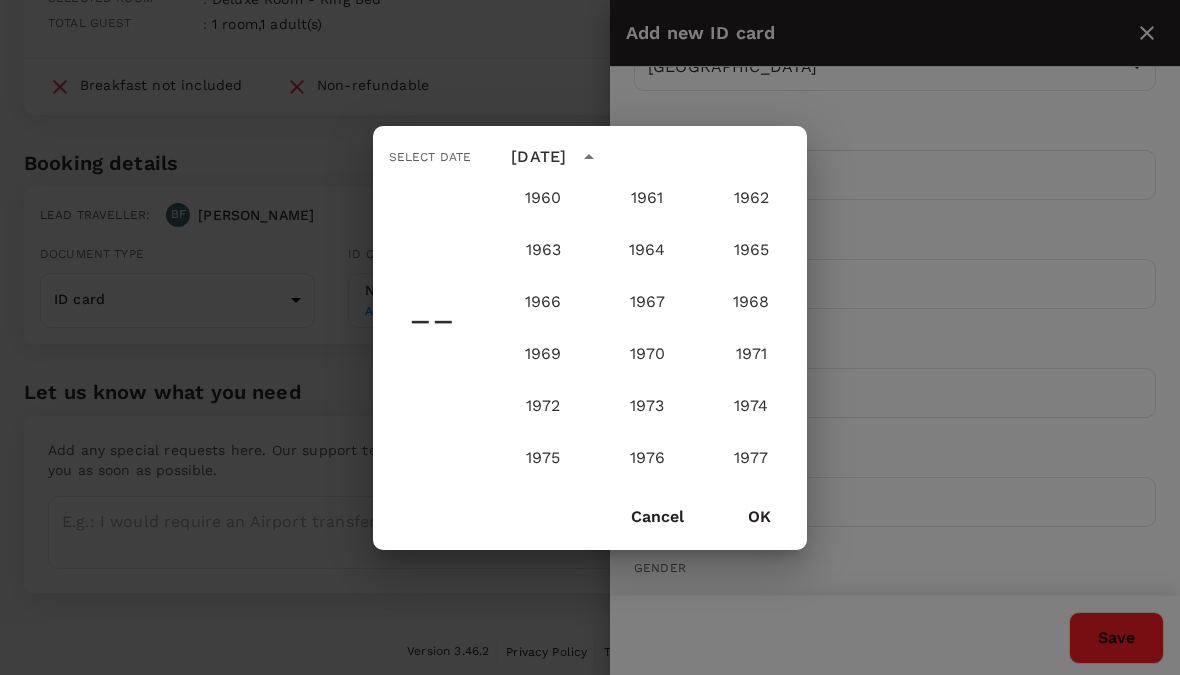 scroll, scrollTop: 1037, scrollLeft: 0, axis: vertical 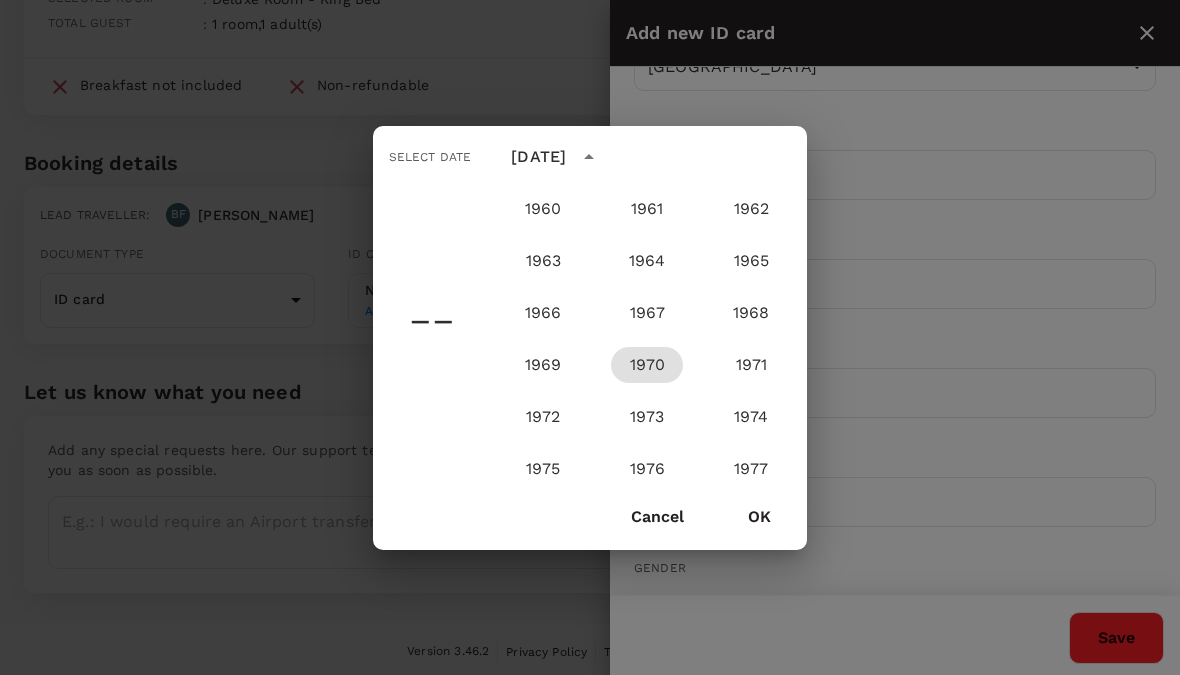 click on "1970" at bounding box center (647, 365) 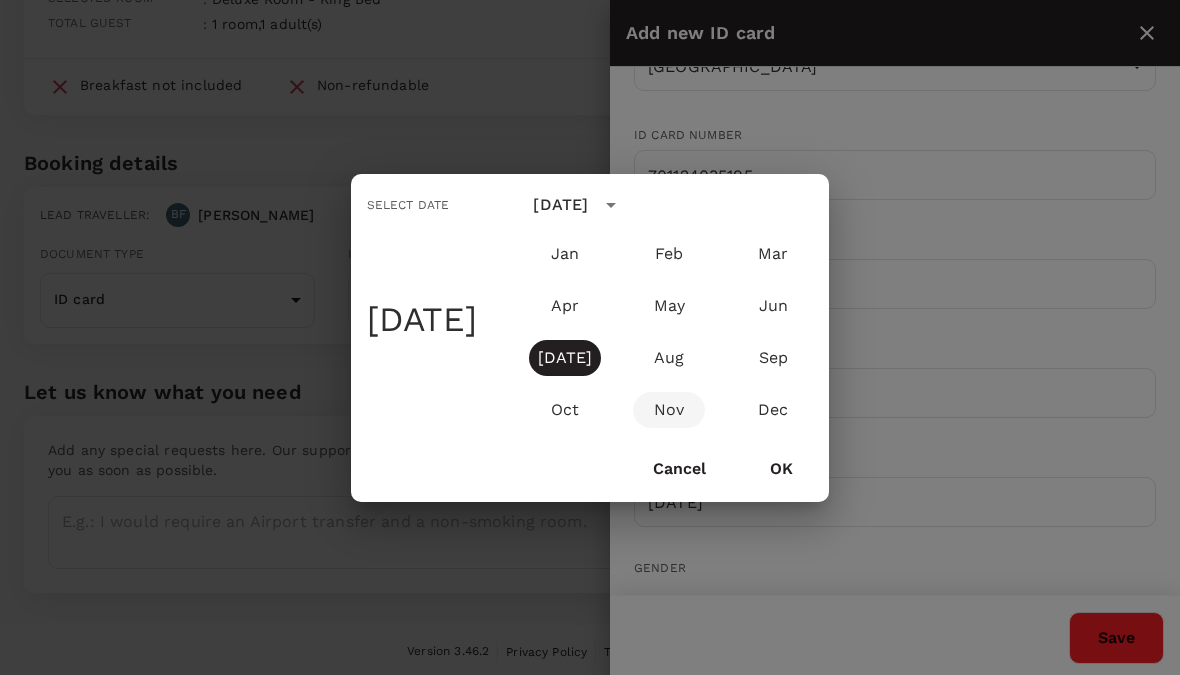 click on "Nov" at bounding box center (669, 410) 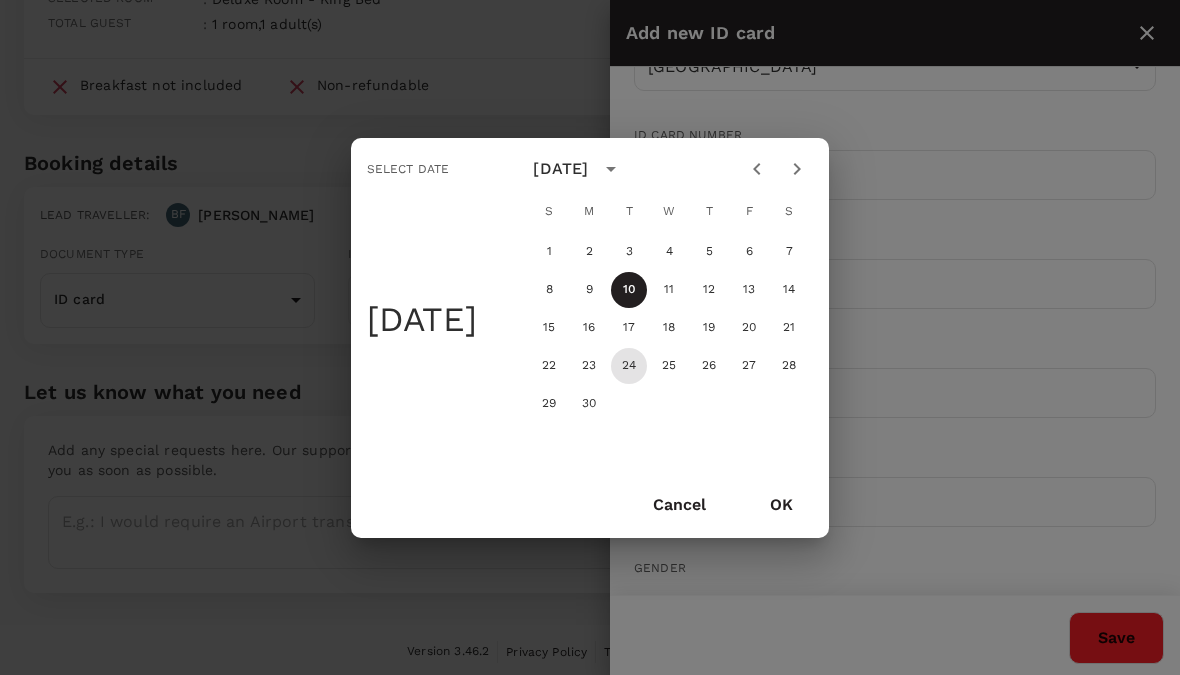 click on "24" at bounding box center (629, 366) 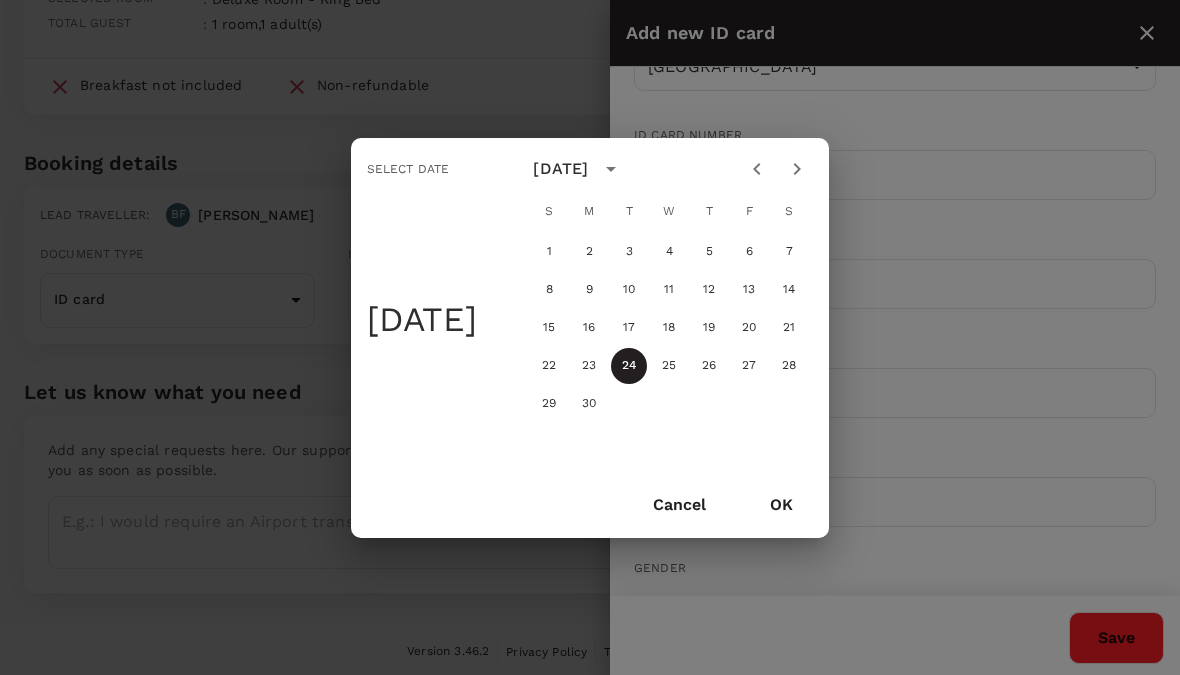 click on "OK" at bounding box center (781, 505) 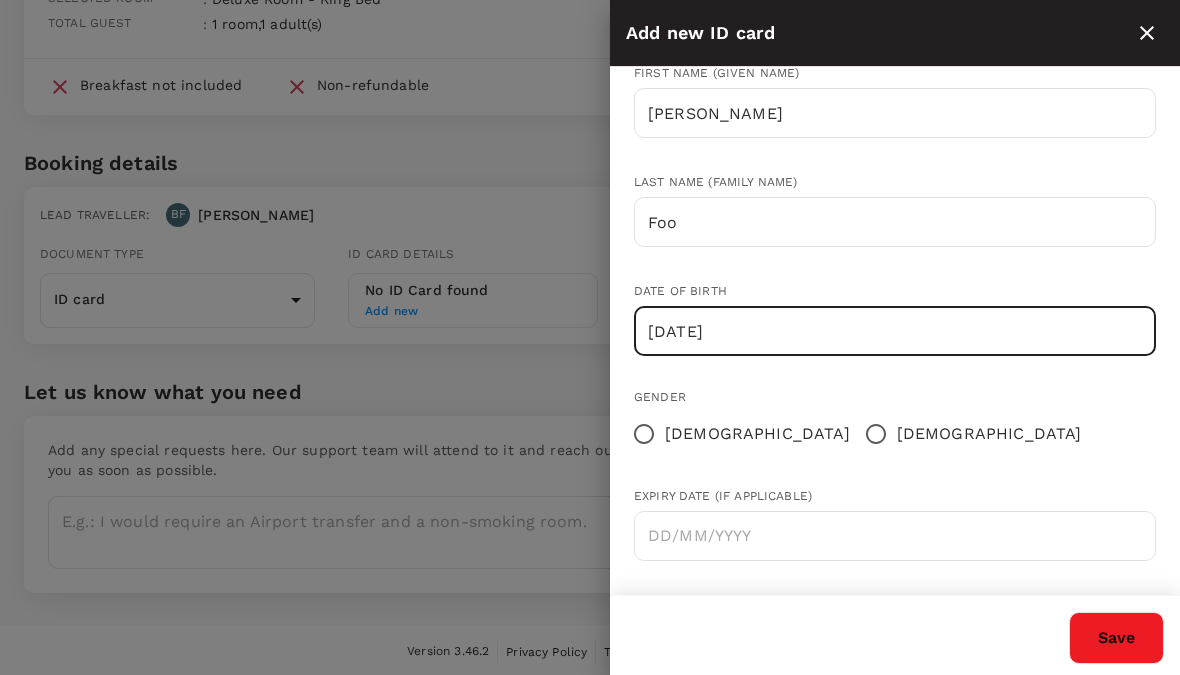 scroll, scrollTop: 244, scrollLeft: 0, axis: vertical 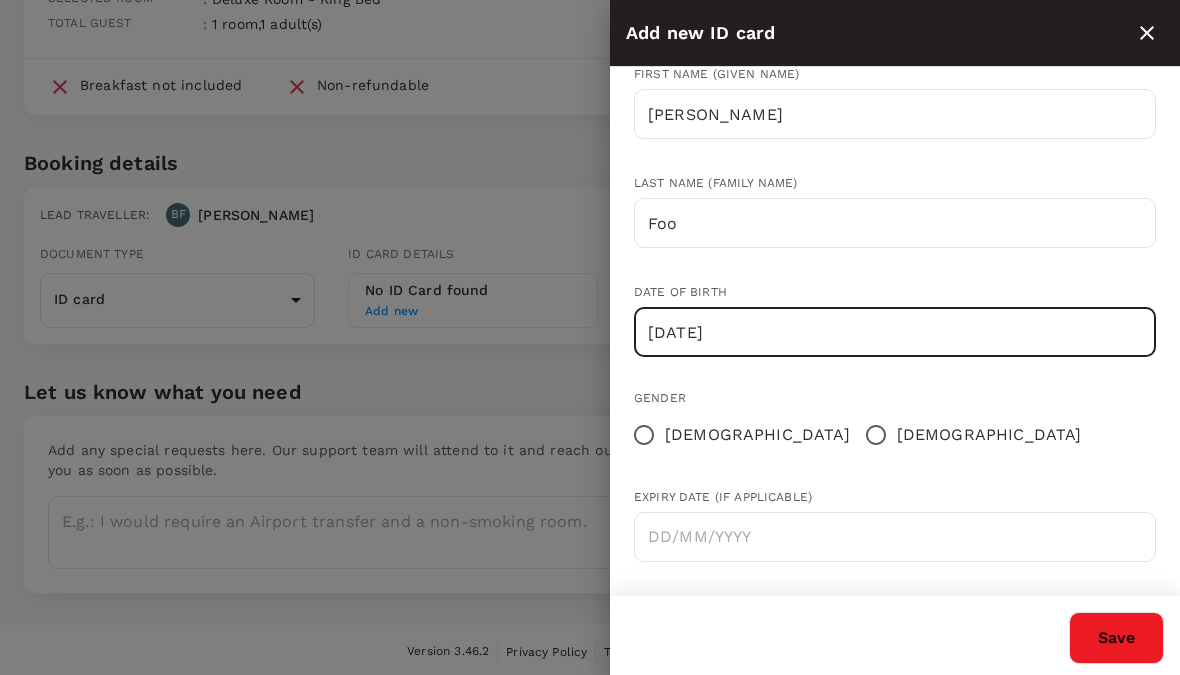 click at bounding box center (895, 537) 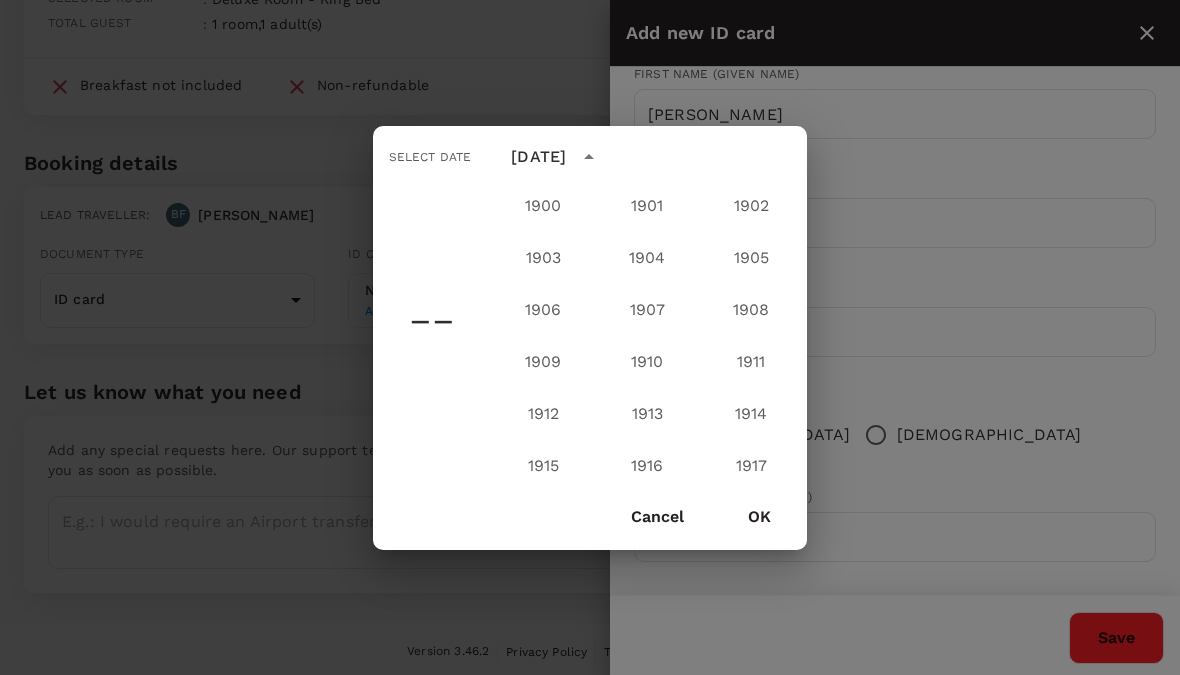scroll, scrollTop: 2006, scrollLeft: 0, axis: vertical 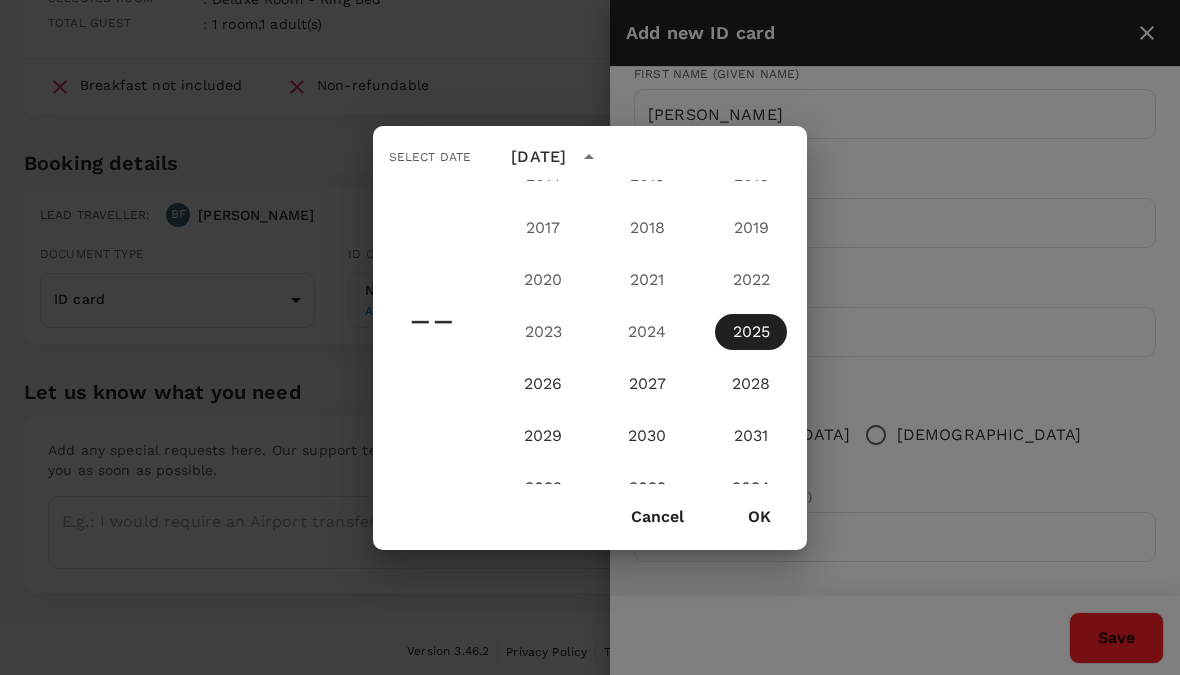 click on "Select date –– July 2025 1900 1901 1902 1903 1904 1905 1906 1907 1908 1909 1910 1911 1912 1913 1914 1915 1916 1917 1918 1919 1920 1921 1922 1923 1924 1925 1926 1927 1928 1929 1930 1931 1932 1933 1934 1935 1936 1937 1938 1939 1940 1941 1942 1943 1944 1945 1946 1947 1948 1949 1950 1951 1952 1953 1954 1955 1956 1957 1958 1959 1960 1961 1962 1963 1964 1965 1966 1967 1968 1969 1970 1971 1972 1973 1974 1975 1976 1977 1978 1979 1980 1981 1982 1983 1984 1985 1986 1987 1988 1989 1990 1991 1992 1993 1994 1995 1996 1997 1998 1999 2000 2001 2002 2003 2004 2005 2006 2007 2008 2009 2010 2011 2012 2013 2014 2015 2016 2017 2018 2019 2020 2021 2022 2023 2024 2025 2026 2027 2028 2029 2030 2031 2032 2033 2034 2035 2036 2037 2038 2039 2040 2041 2042 2043 2044 2045 2046 2047 2048 2049 2050 2051 2052 2053 2054 2055 2056 2057 2058 2059 2060 2061 2062 2063 2064 2065 2066 2067 2068 2069 2070 2071 2072 2073 2074 2075 2076 2077 2078 2079 2080 2081 2082 2083 2084 2085 2086 2087 2088 2089 2090 2091 2092 2093 2094 2095 2096 2097 2098" at bounding box center [590, 337] 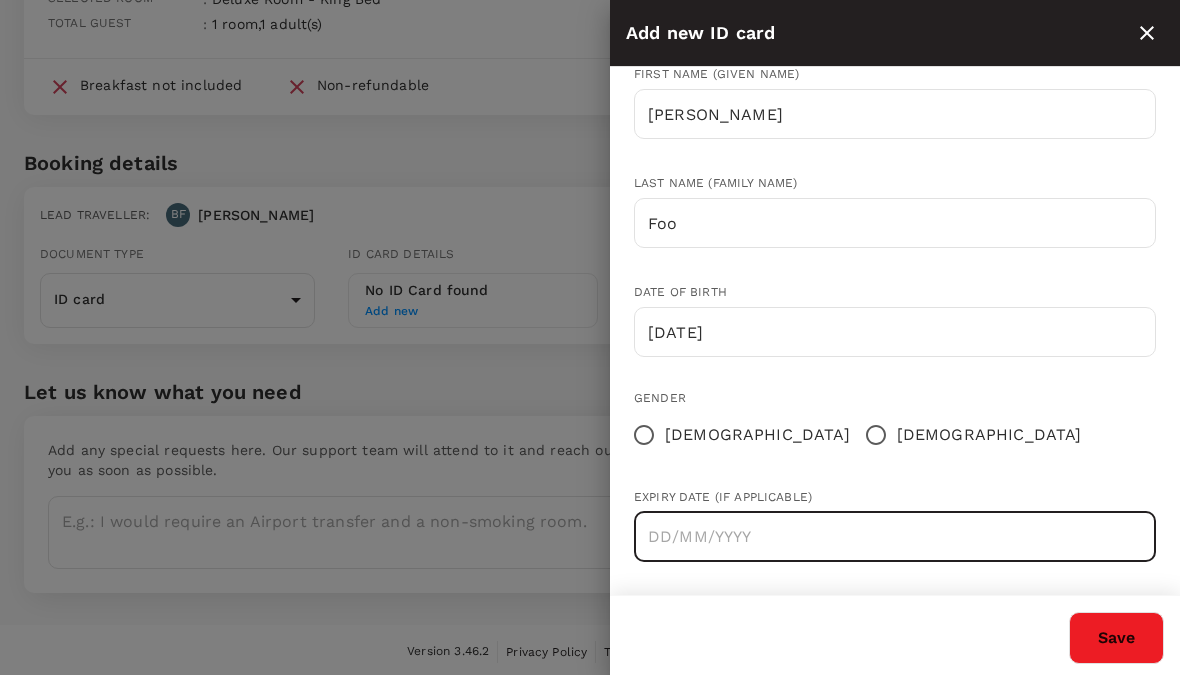 click on "Male" at bounding box center [876, 435] 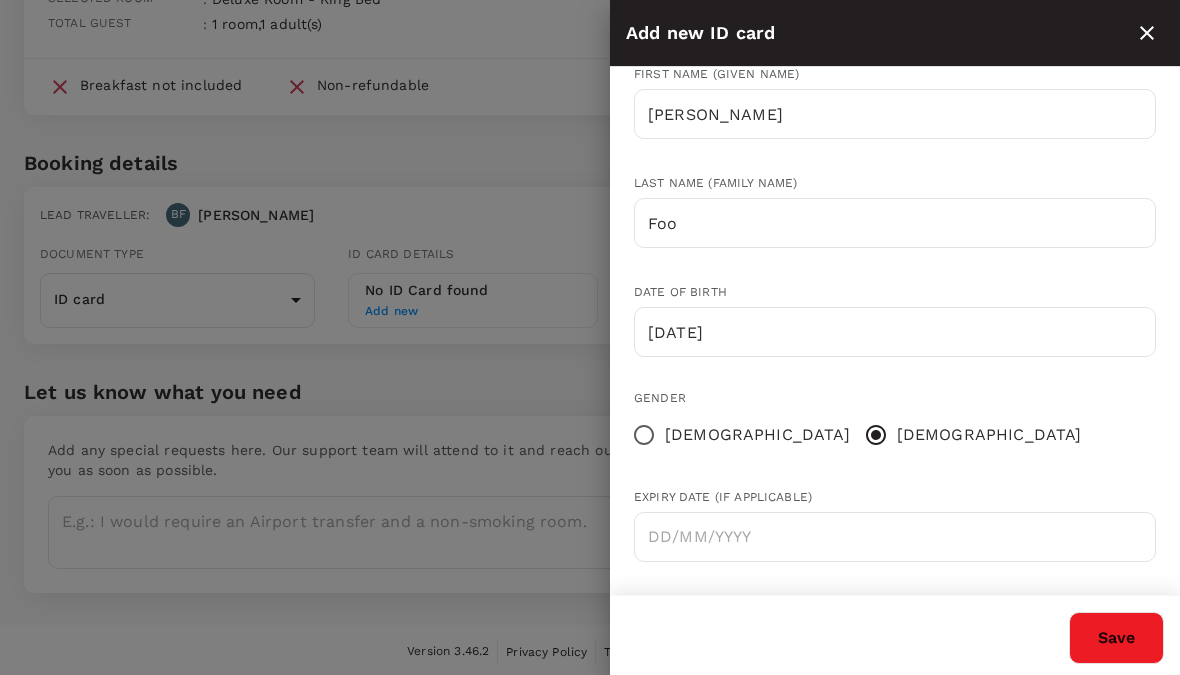 click at bounding box center [895, 537] 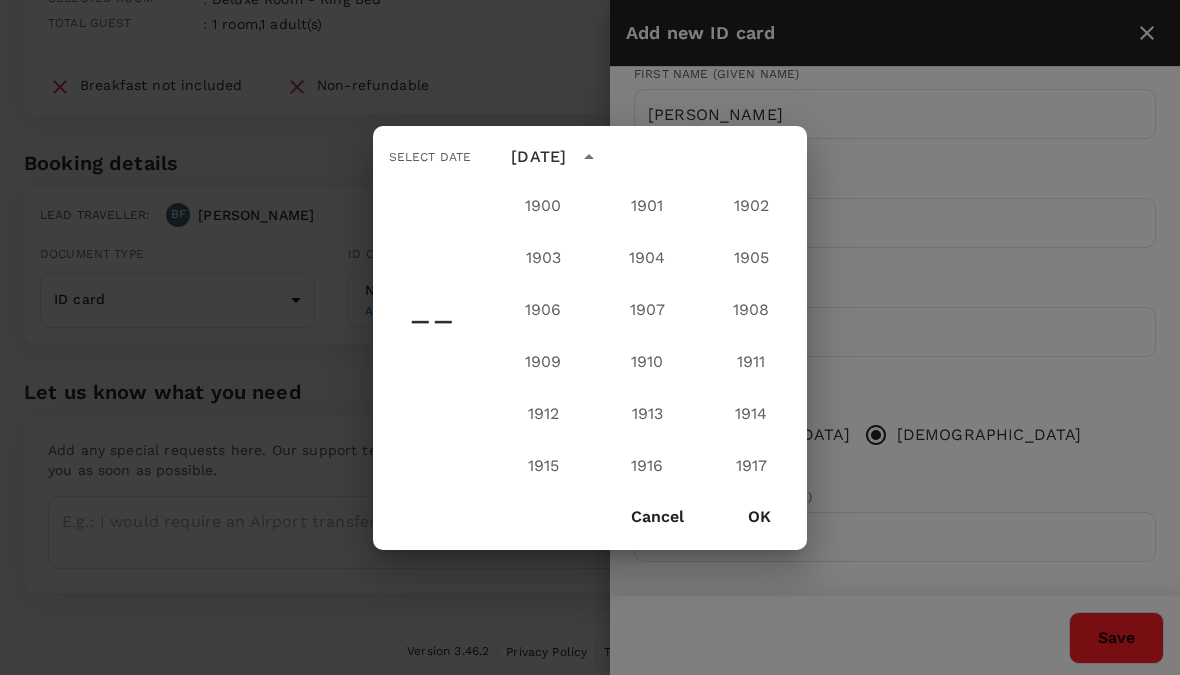 scroll, scrollTop: 2006, scrollLeft: 0, axis: vertical 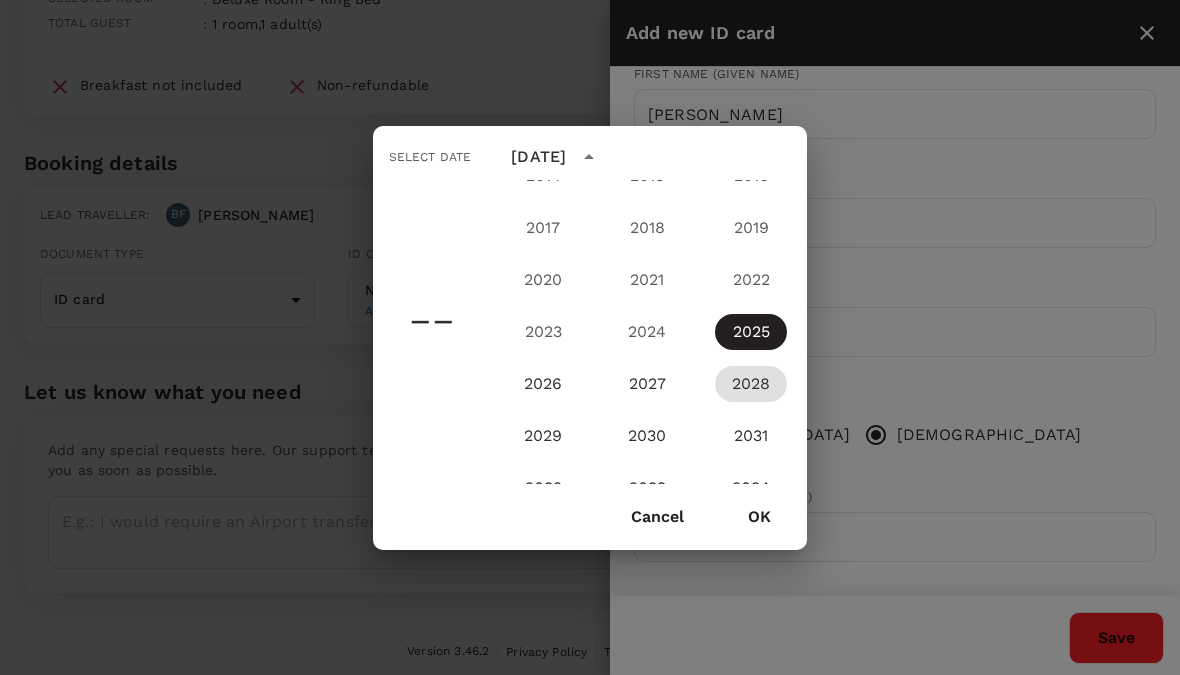click on "2028" at bounding box center [751, 384] 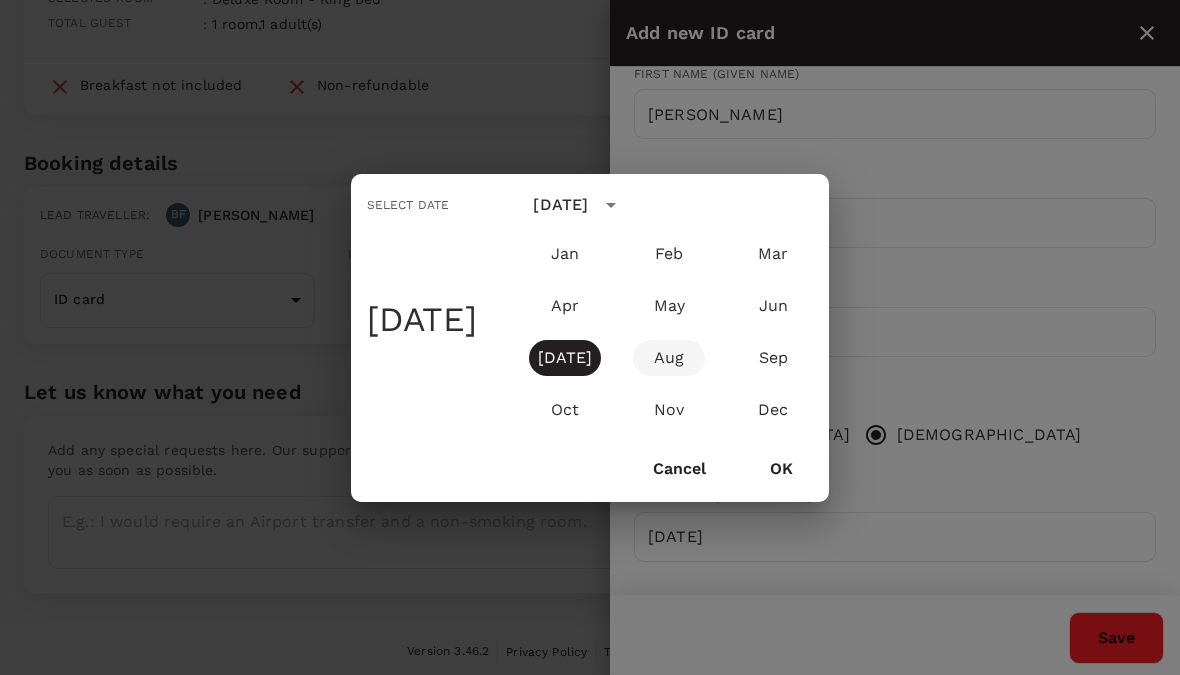 click on "Aug" at bounding box center [669, 358] 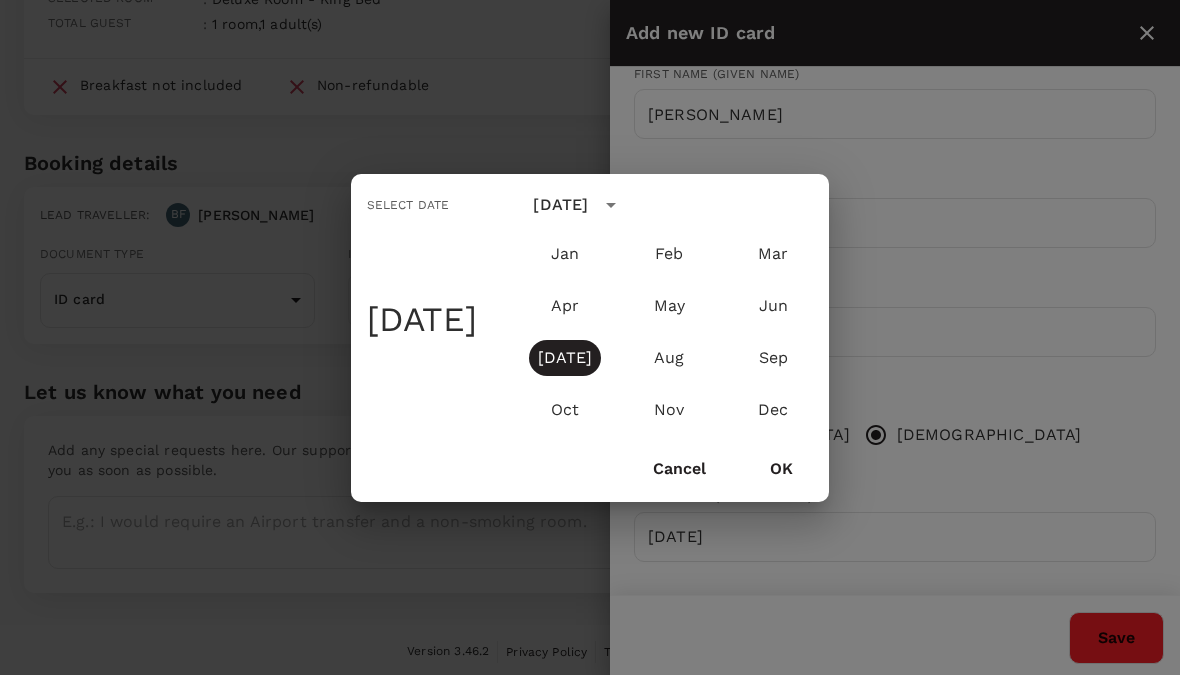 type on "10/08/2028" 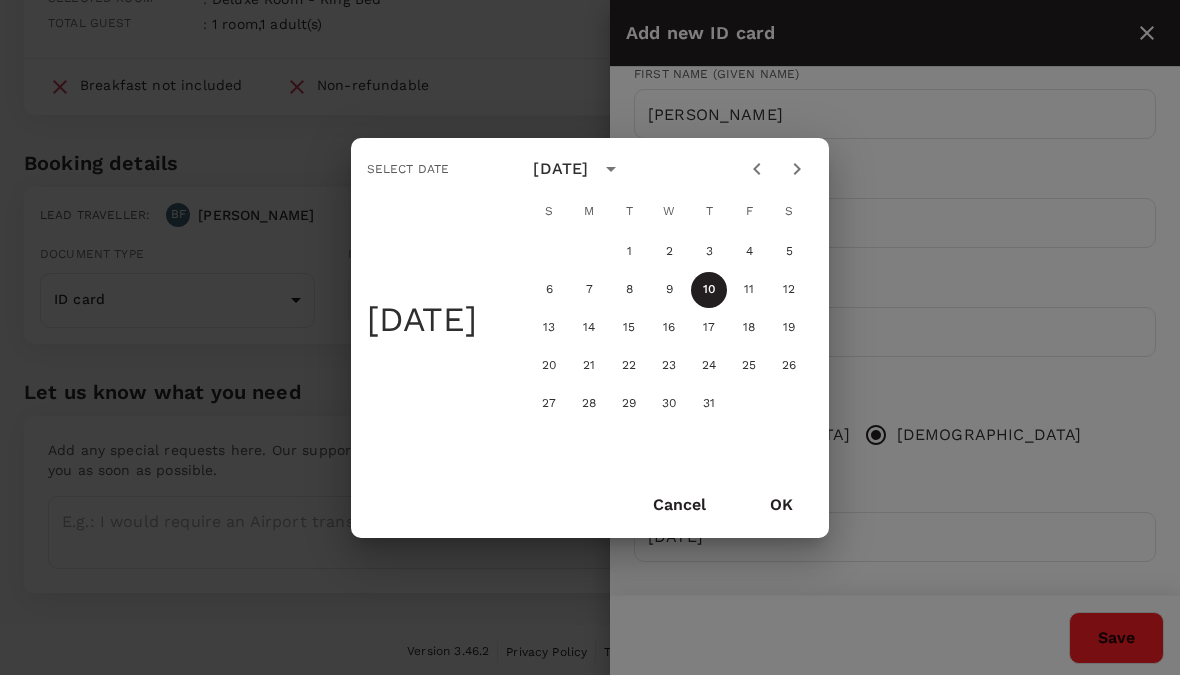 click on "OK" at bounding box center [781, 505] 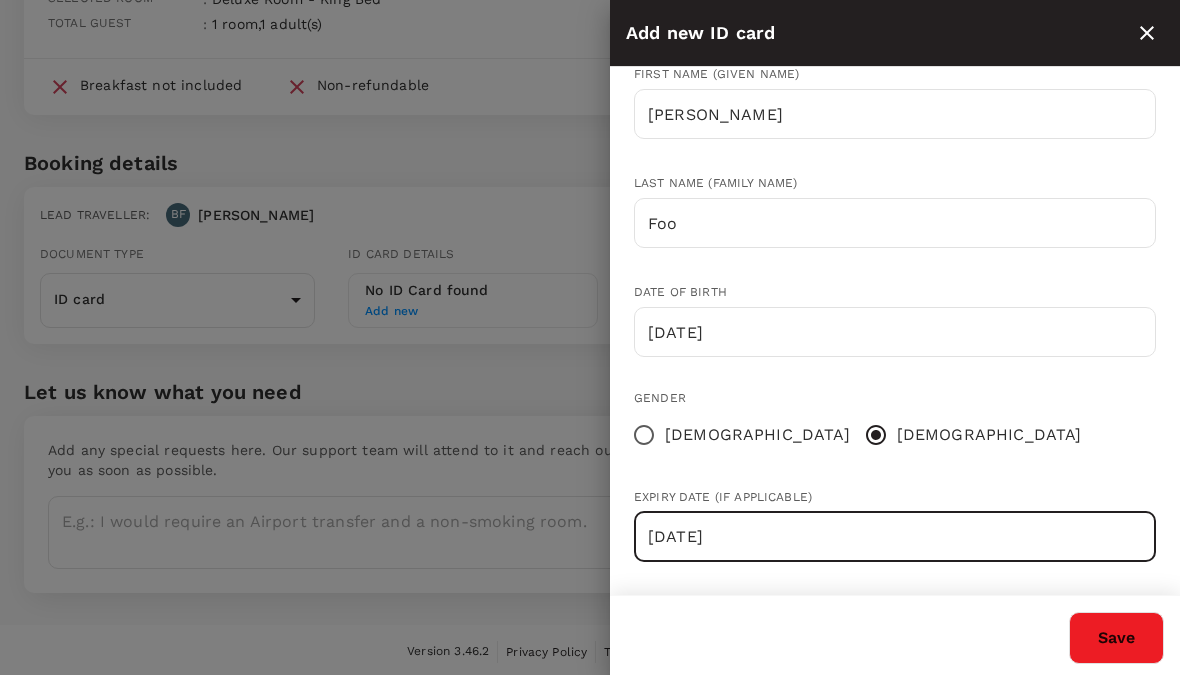 click on "Save" at bounding box center [1116, 638] 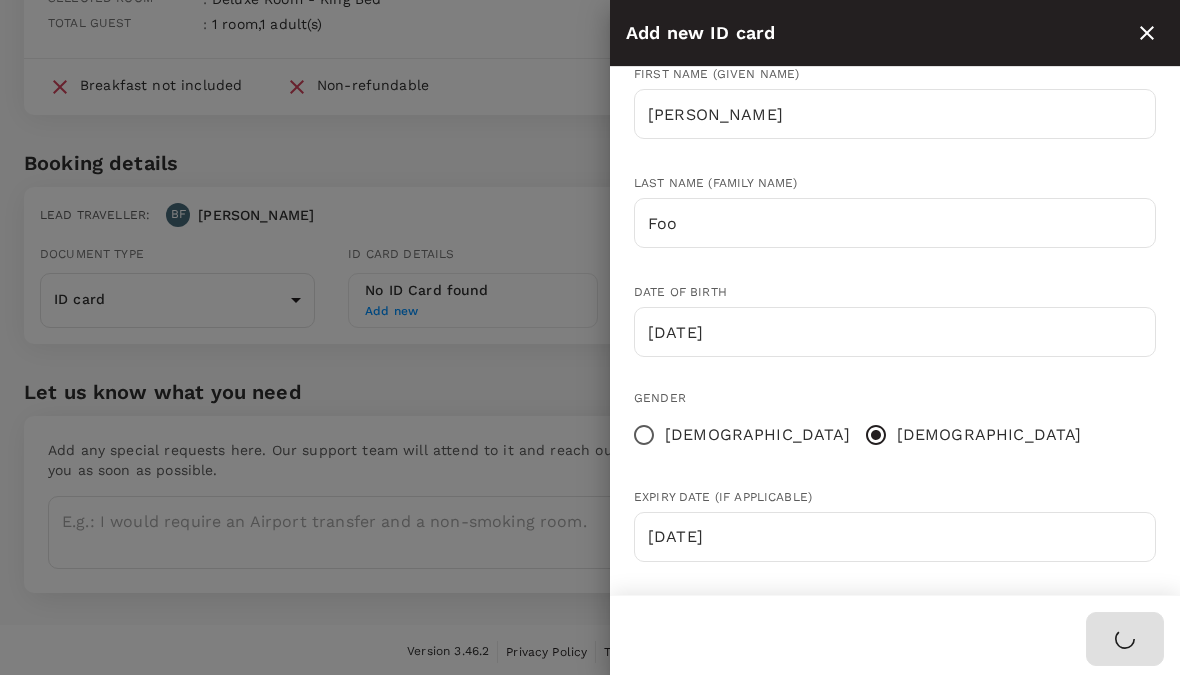 type 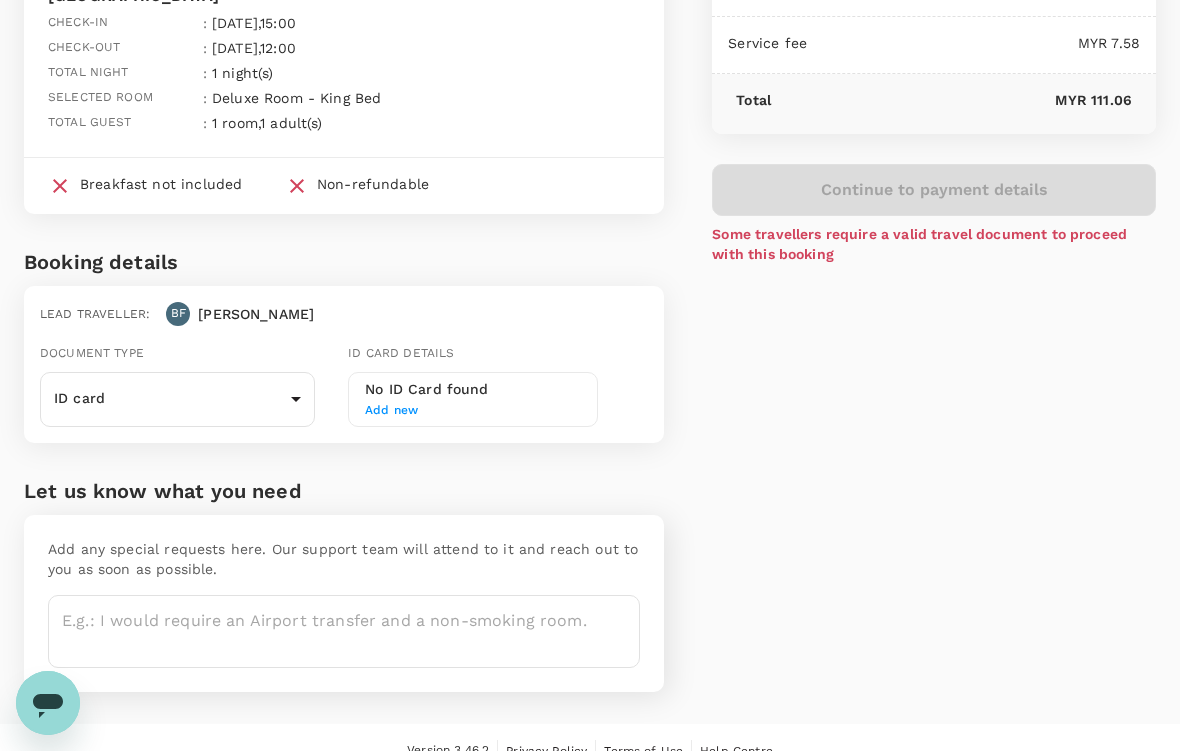 scroll, scrollTop: 194, scrollLeft: 0, axis: vertical 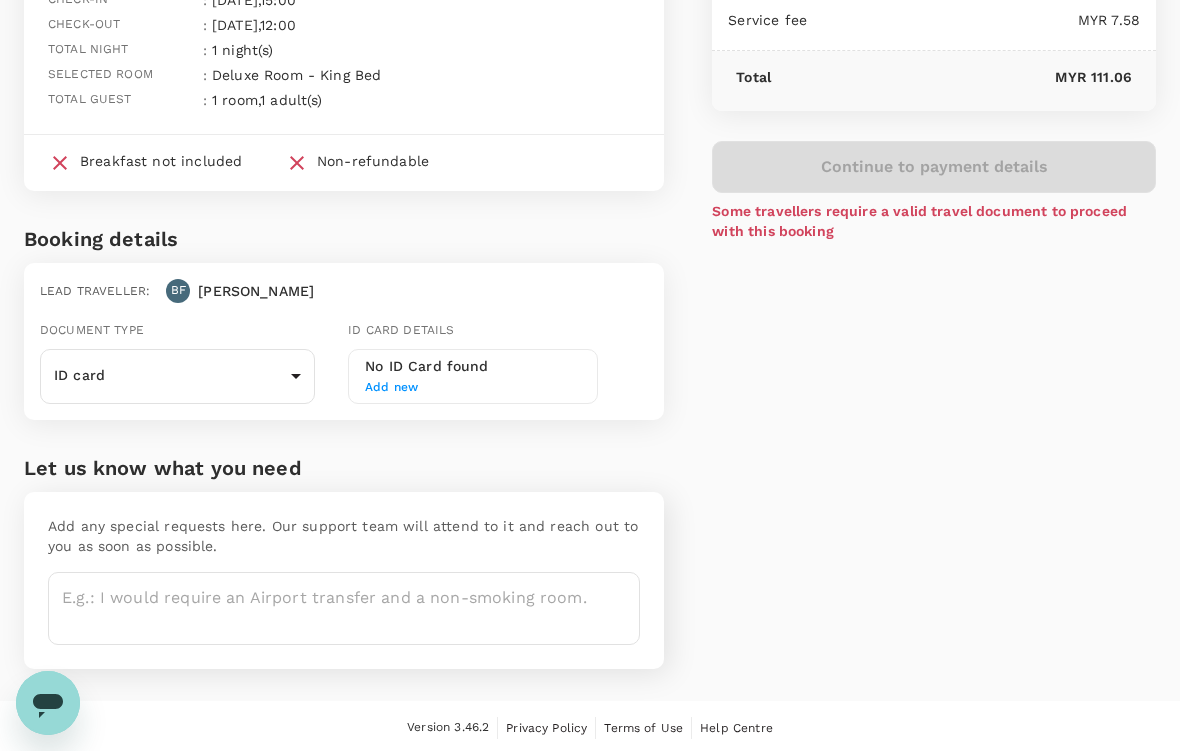 click on "Some travellers require a valid travel document to proceed with this booking" at bounding box center (934, 221) 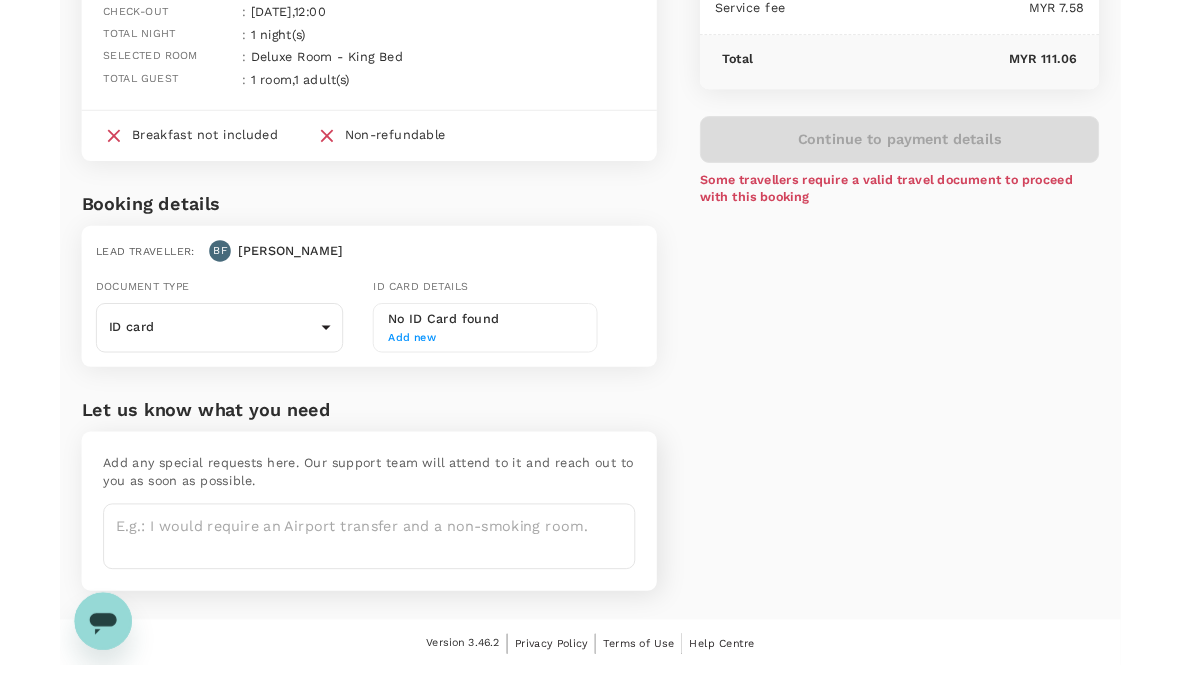 scroll, scrollTop: 270, scrollLeft: 0, axis: vertical 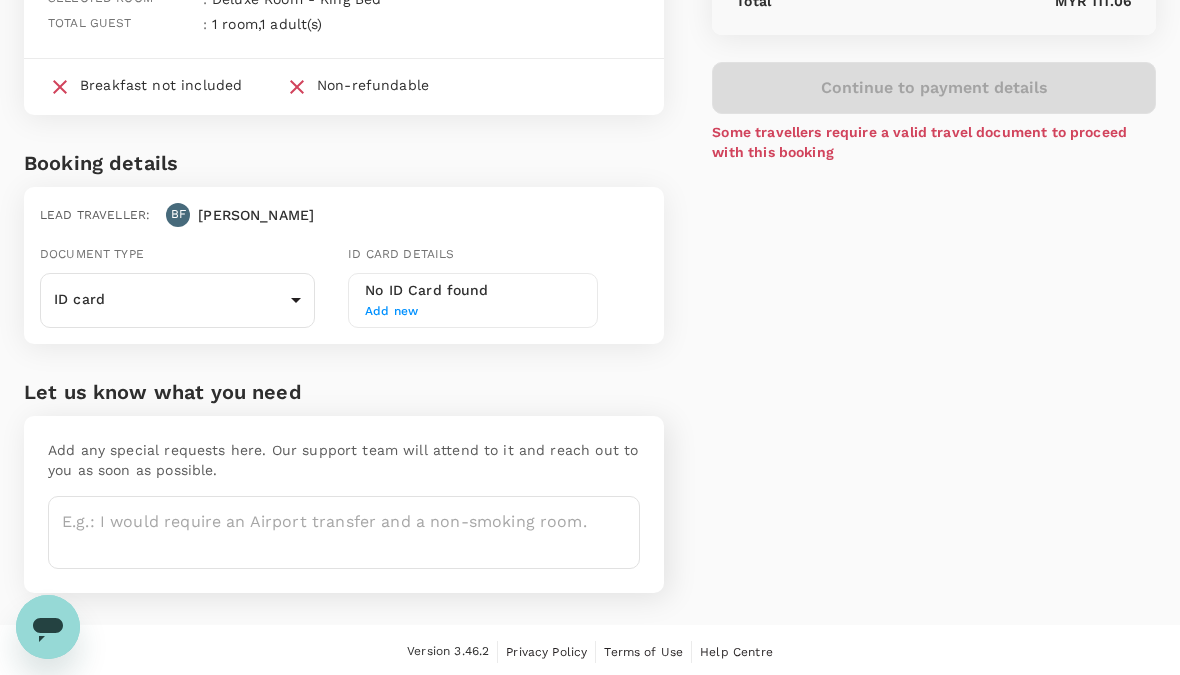 click on "Back to hotel details Review selection You've selected J Suites Hotel Check-in : 14 Jul 2025 ,  15:00 Check-out : 15 Jul 2025 ,  12:00 Total night : 1   night(s) Selected room : Deluxe Room - King Bed Total guest : 1   room ,  1   adult(s) Breakfast not included Non-refundable Booking details Lead traveller : BF Beng Kuan Document type ID card Id card ​ Id card details No ID Card found Add new Let us know what you need Add any special requests here. Our support team will attend to it and reach out to you as soon as possible. x ​ Price Summary Total 1 night(s) x 1 room(s) MYR 103.48 Service fee MYR 7.58 Total MYR 111.06 Continue to payment details Some travellers require a valid travel document to proceed with this booking Version 3.46.2 Privacy Policy Terms of Use Help Centre Edit View details" at bounding box center [590, 204] 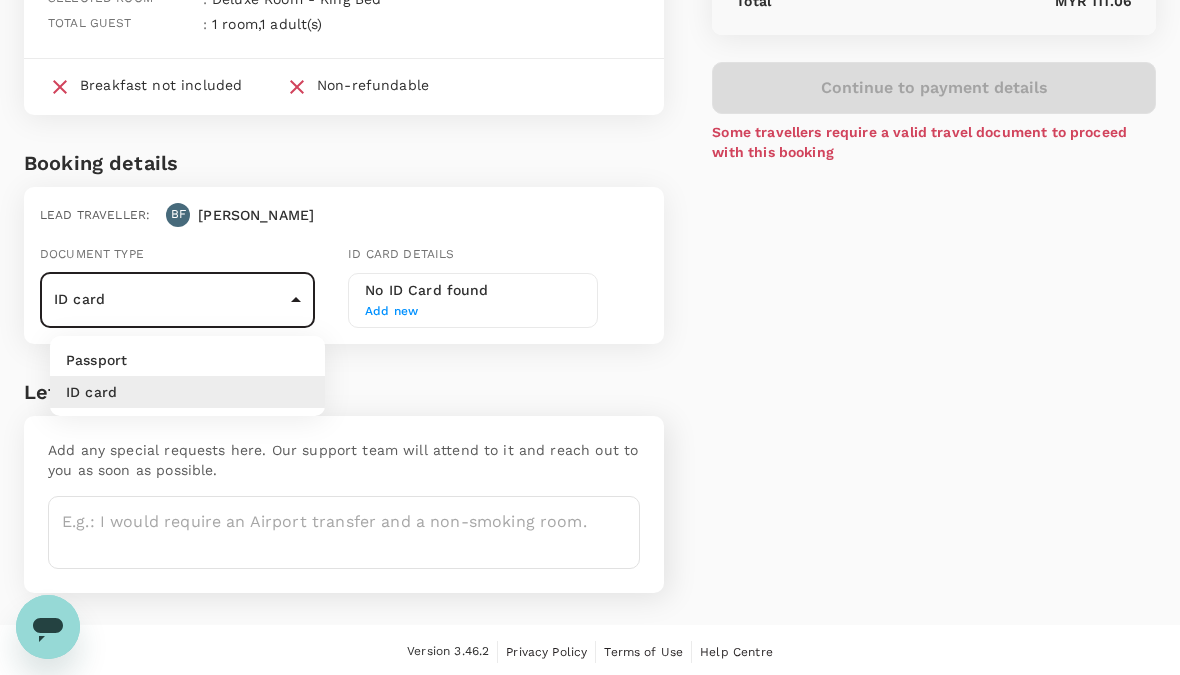 click at bounding box center [590, 337] 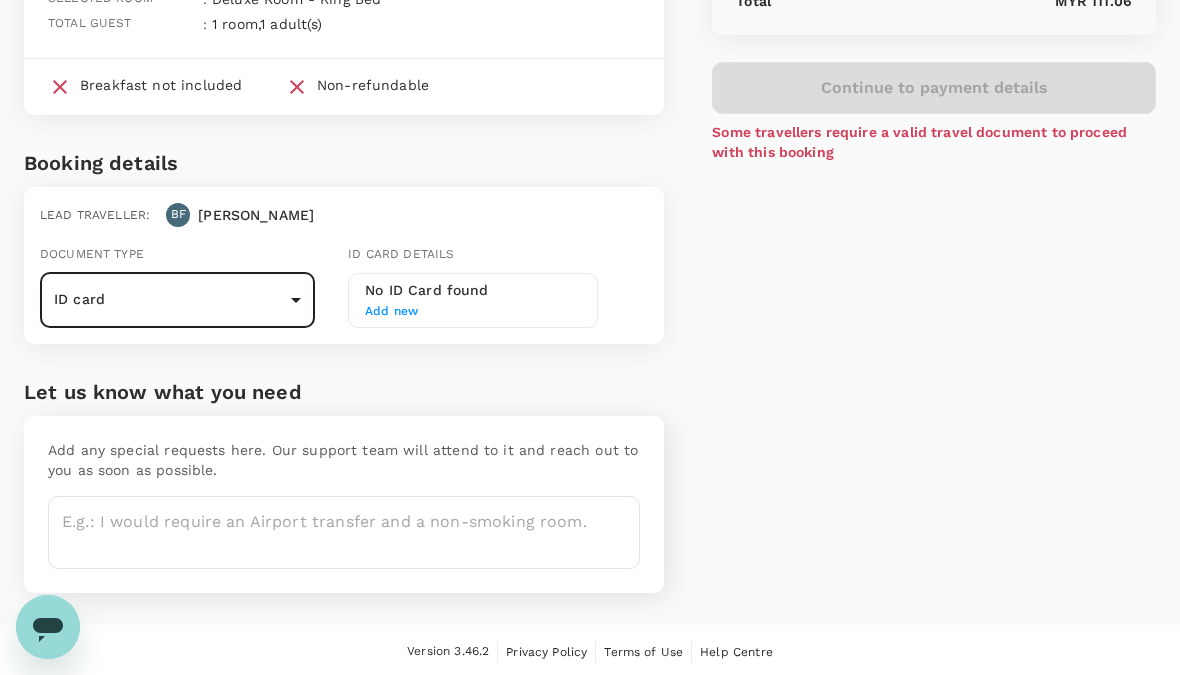 click at bounding box center [344, 532] 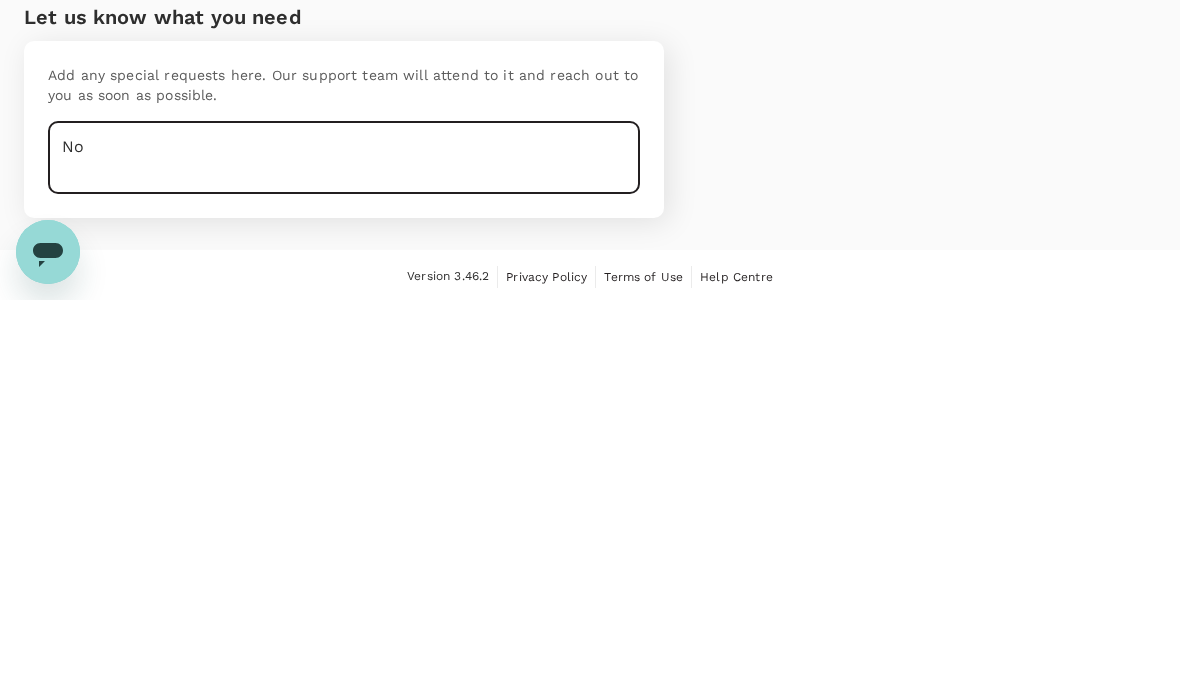 type on "No" 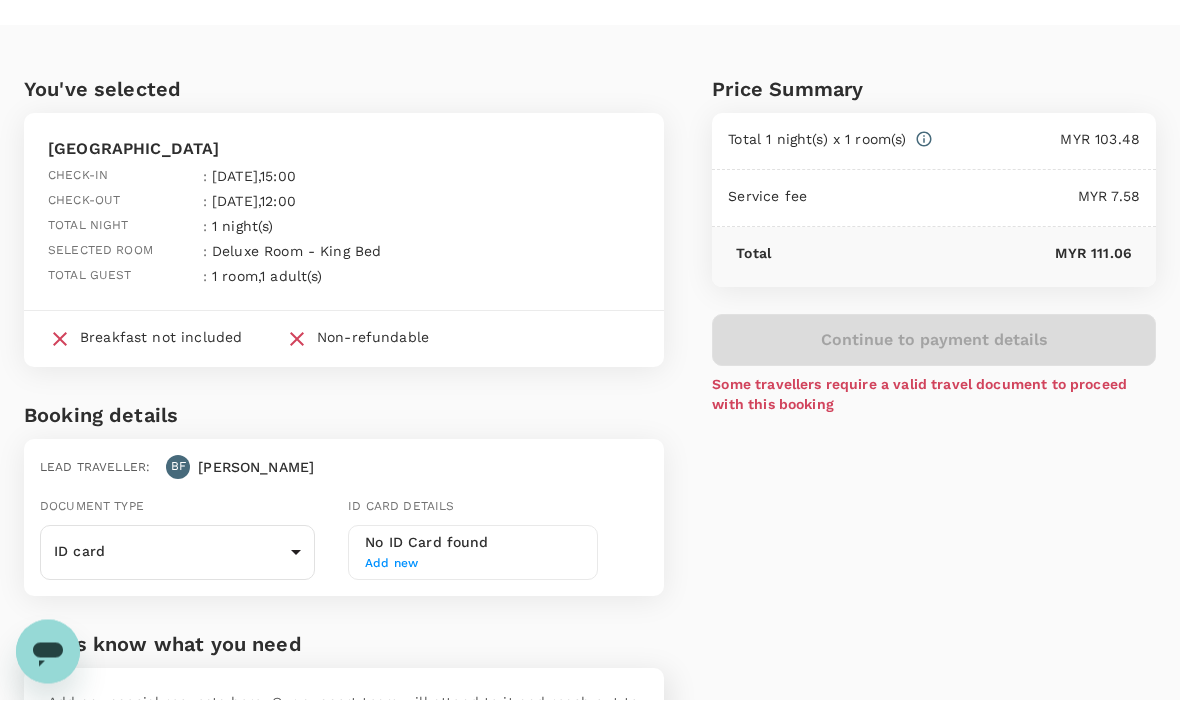 scroll, scrollTop: 0, scrollLeft: 0, axis: both 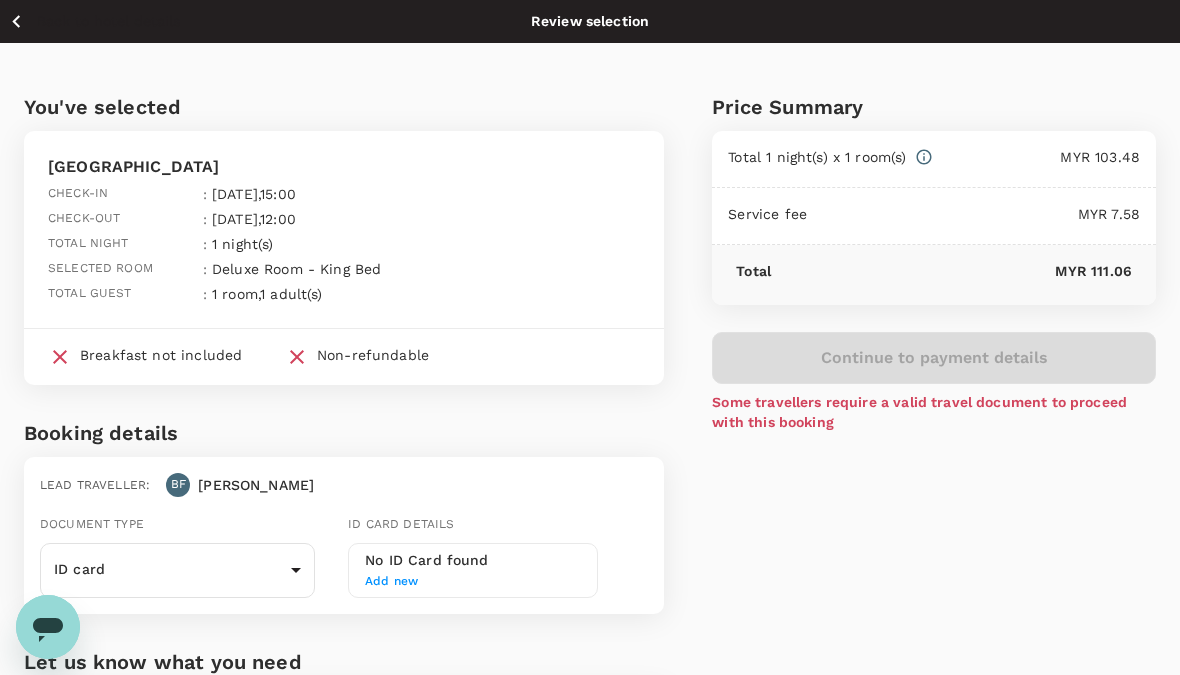 click on "Continue to payment details Some travellers require a valid travel document to proceed with this booking" at bounding box center (934, 368) 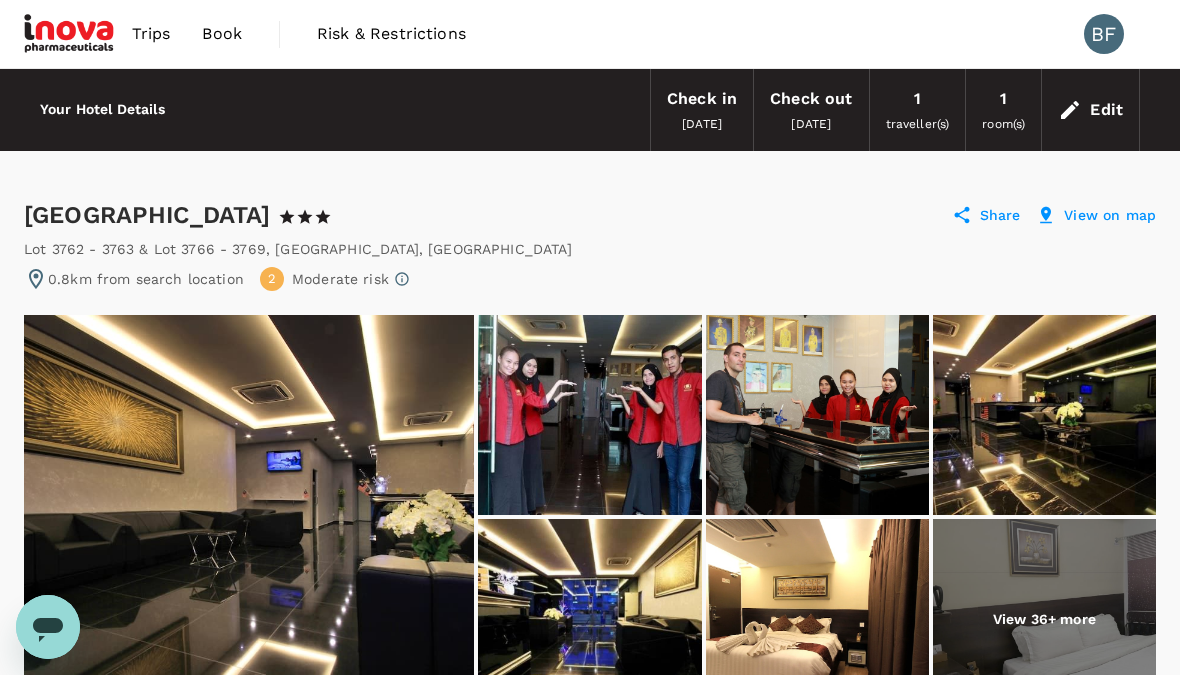 click on "Edit" at bounding box center [1106, 110] 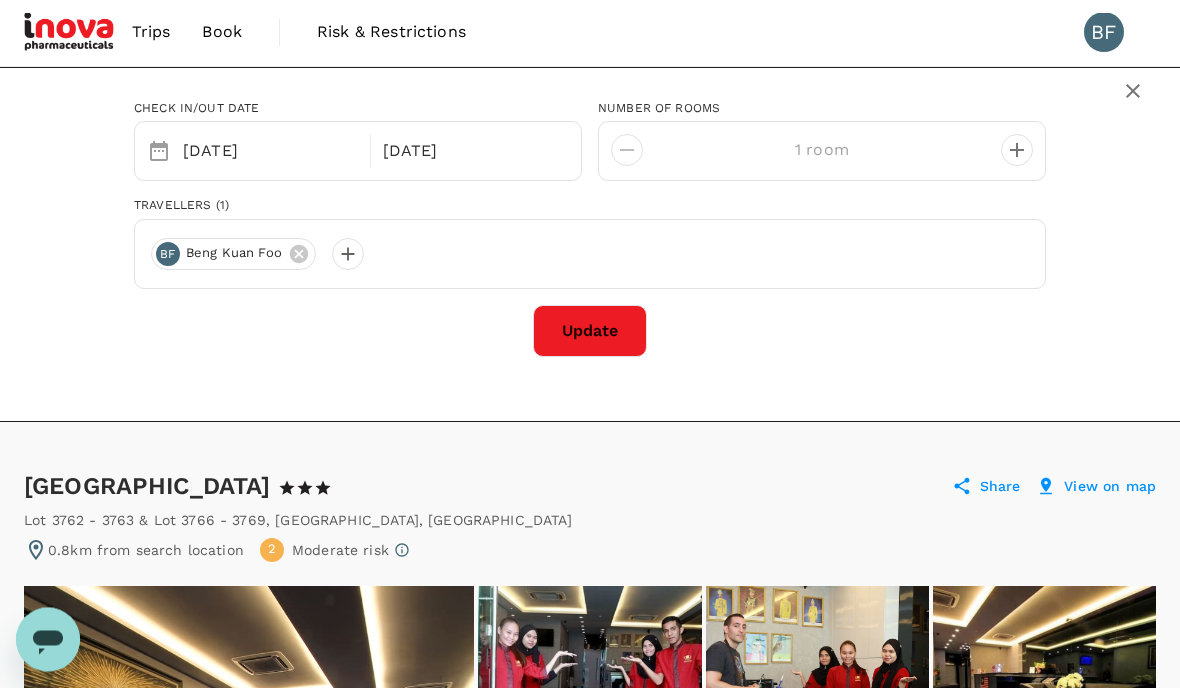 scroll, scrollTop: 0, scrollLeft: 0, axis: both 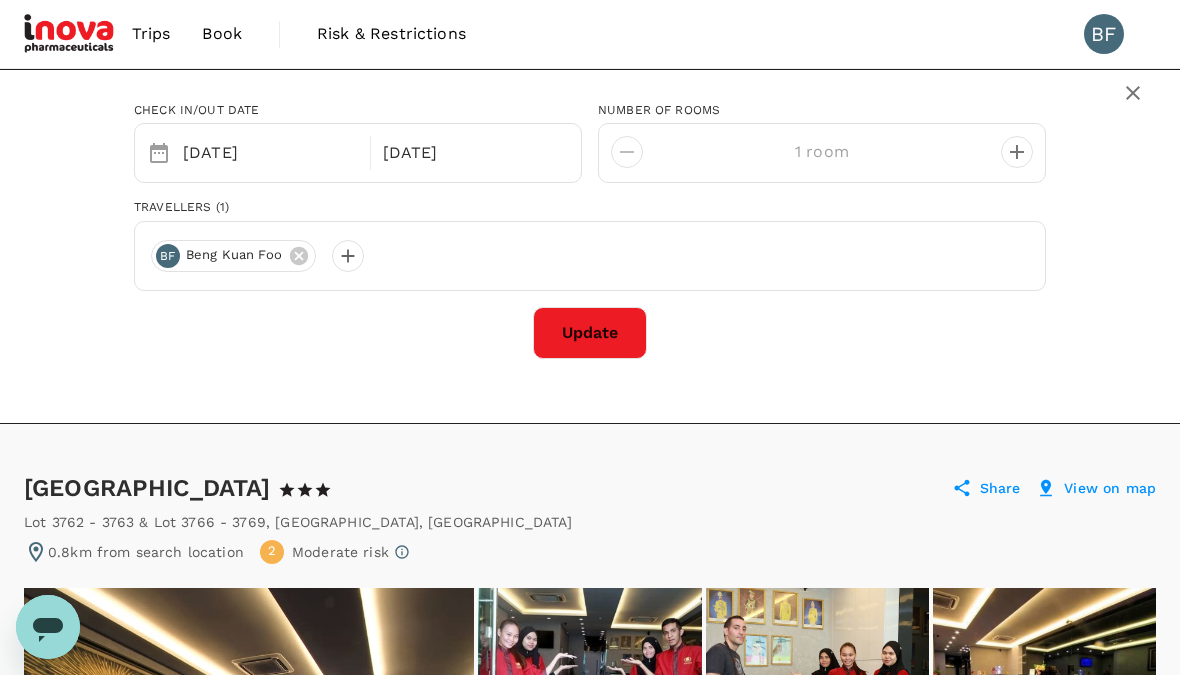 click on "Update" at bounding box center [590, 333] 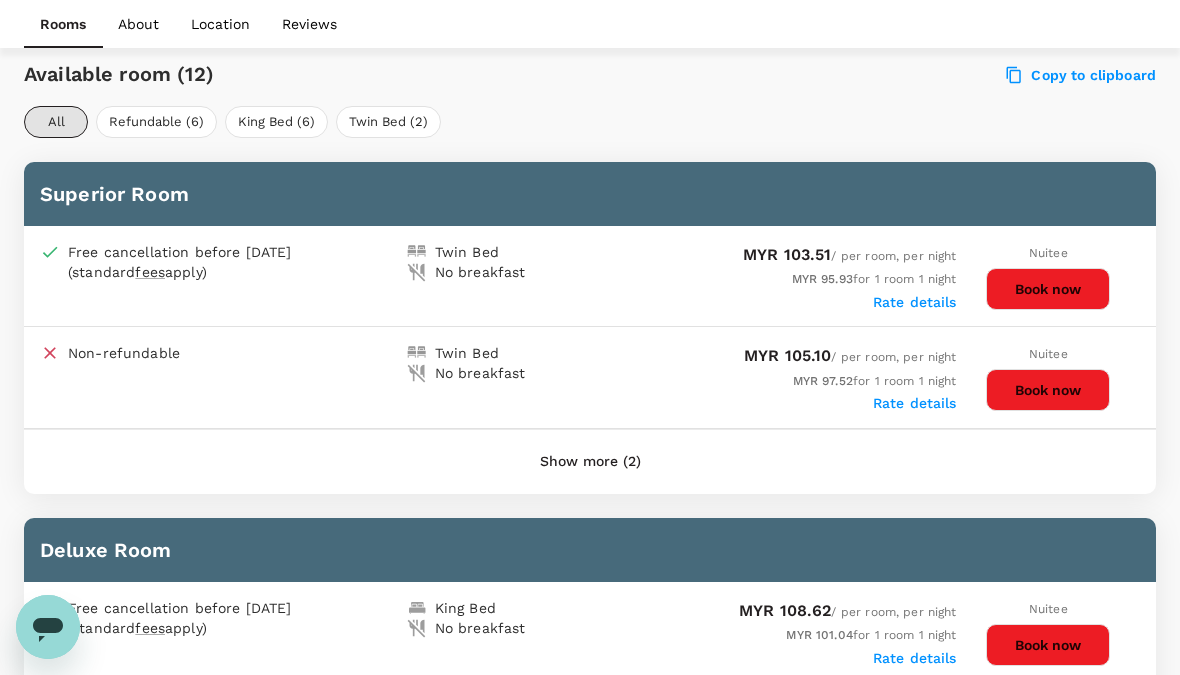 scroll, scrollTop: 747, scrollLeft: 0, axis: vertical 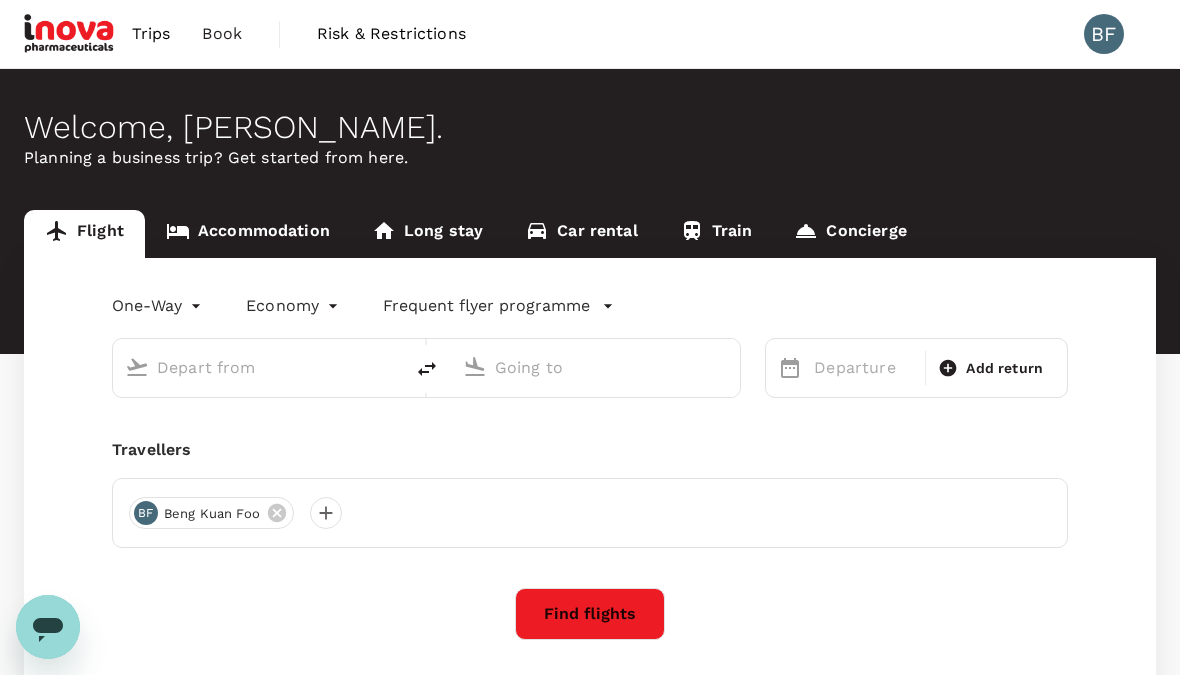 click on "Accommodation" at bounding box center [248, 234] 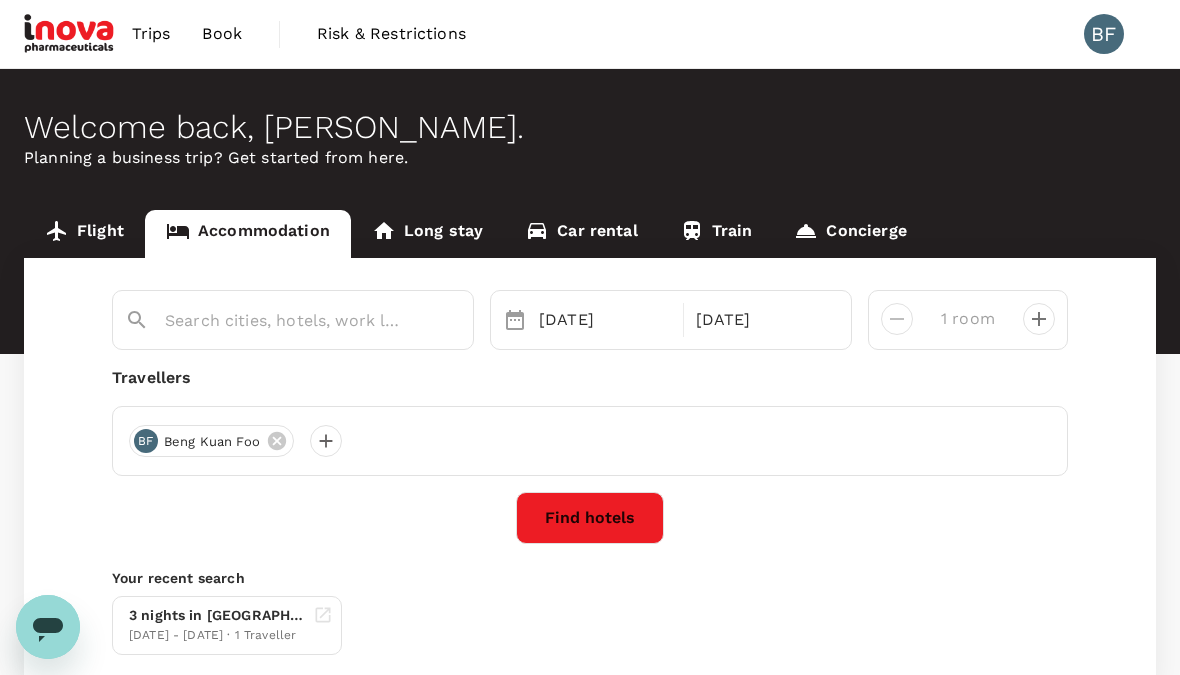 type on "Kuala Terengganu" 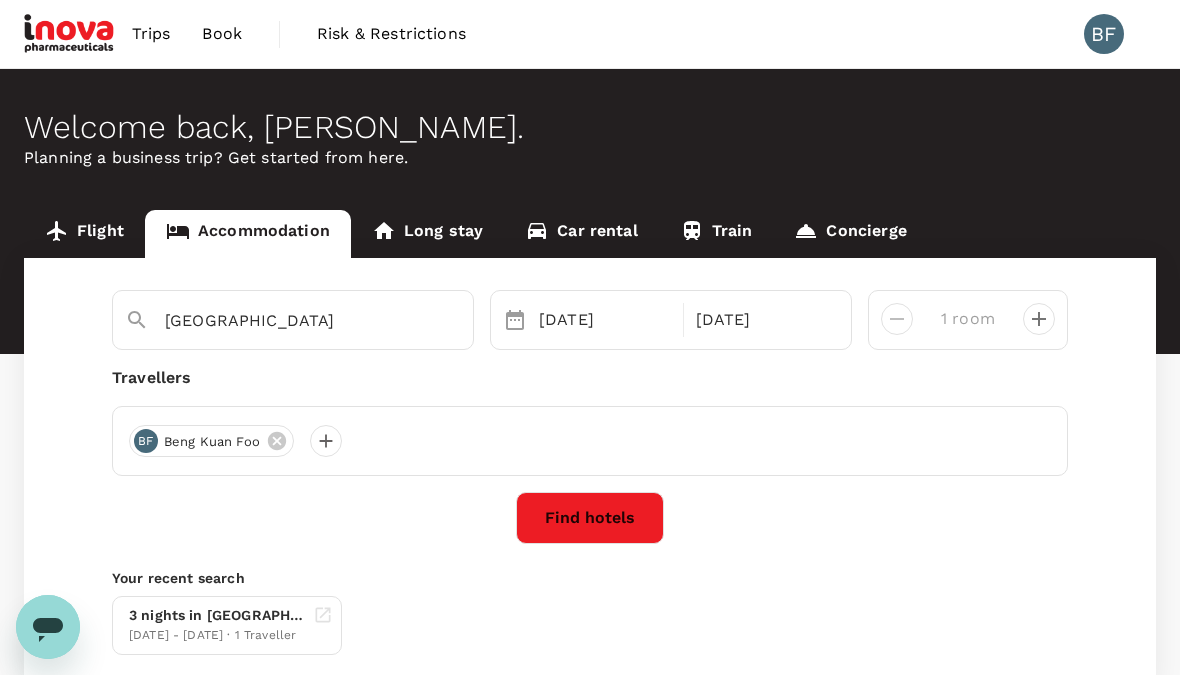 click on "Kuala Terengganu" at bounding box center (285, 320) 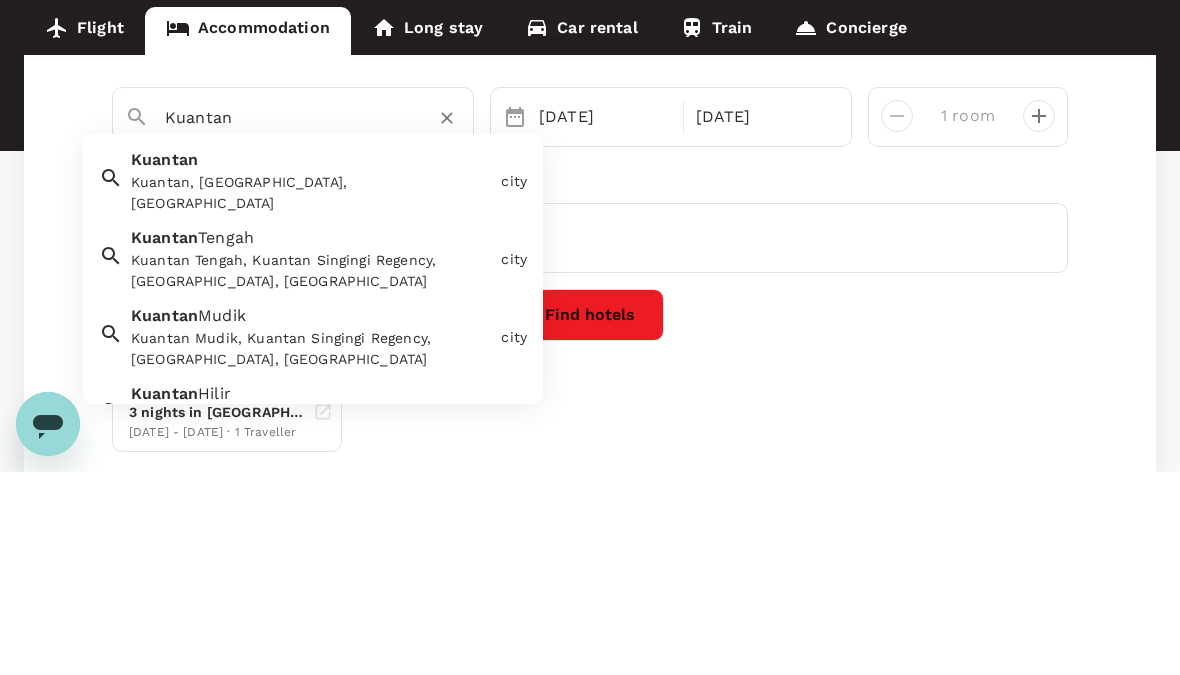 click on "Kuantan Kuantan, Pahang, Malaysia" at bounding box center [308, 380] 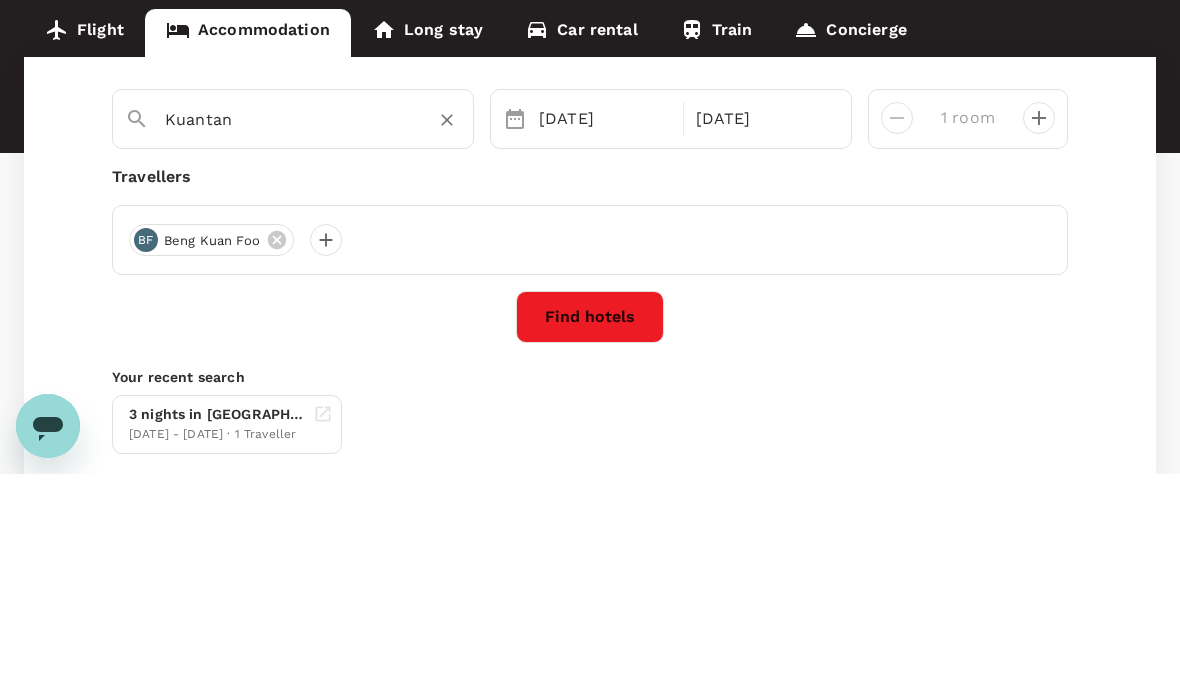 type on "Kuantan" 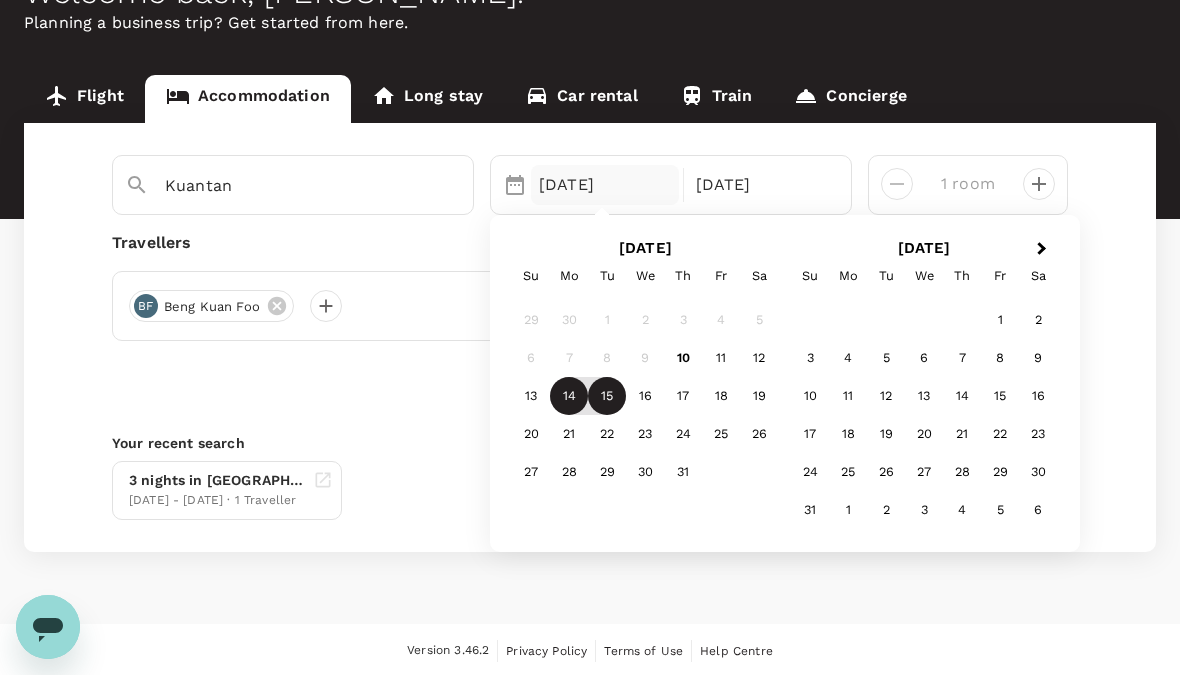 click on "15" at bounding box center [607, 397] 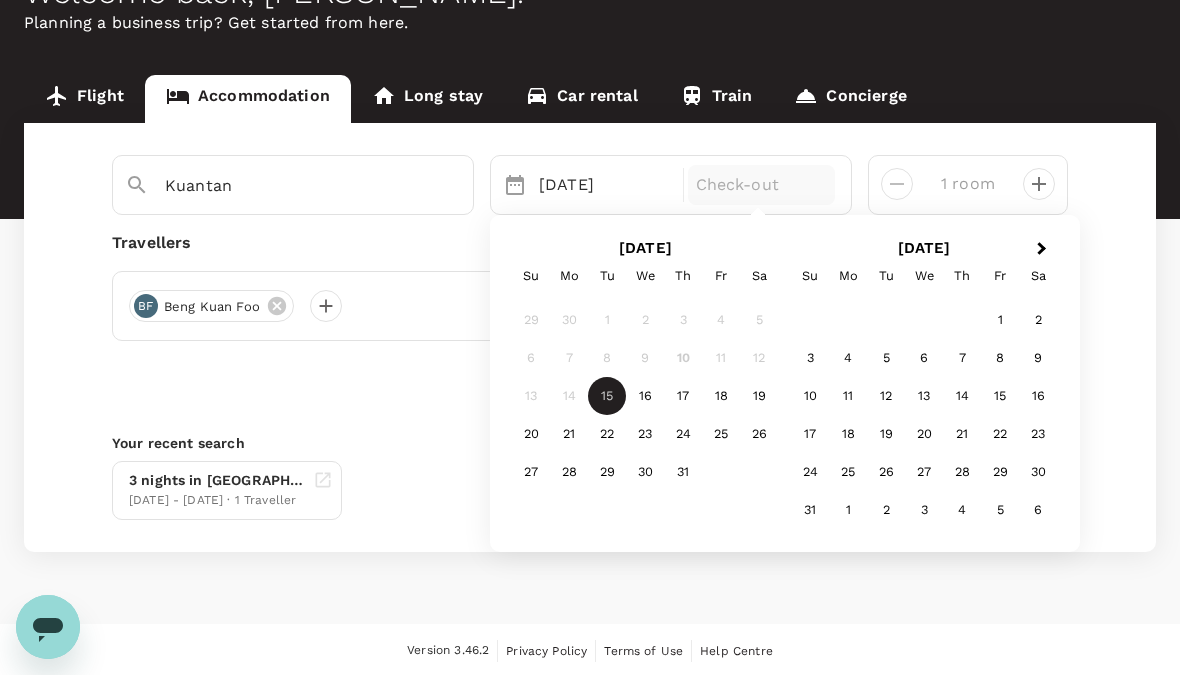 click on "18" at bounding box center (721, 397) 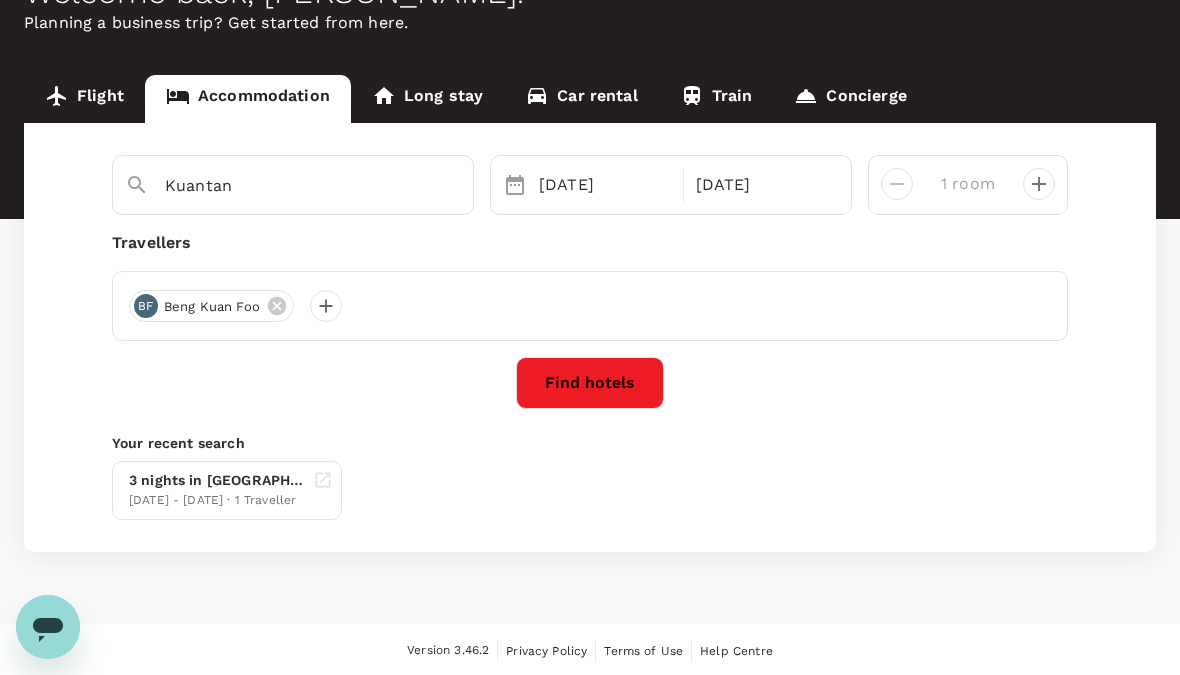 click on "Find hotels" at bounding box center (590, 383) 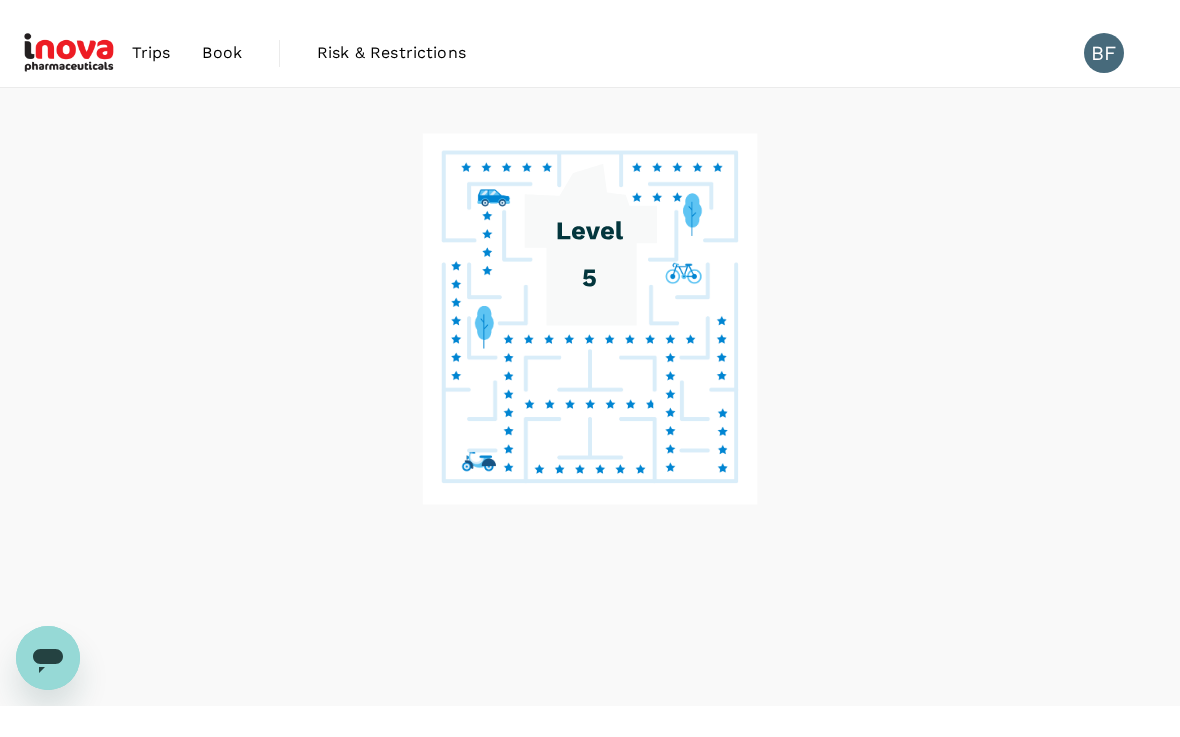 scroll, scrollTop: 0, scrollLeft: 0, axis: both 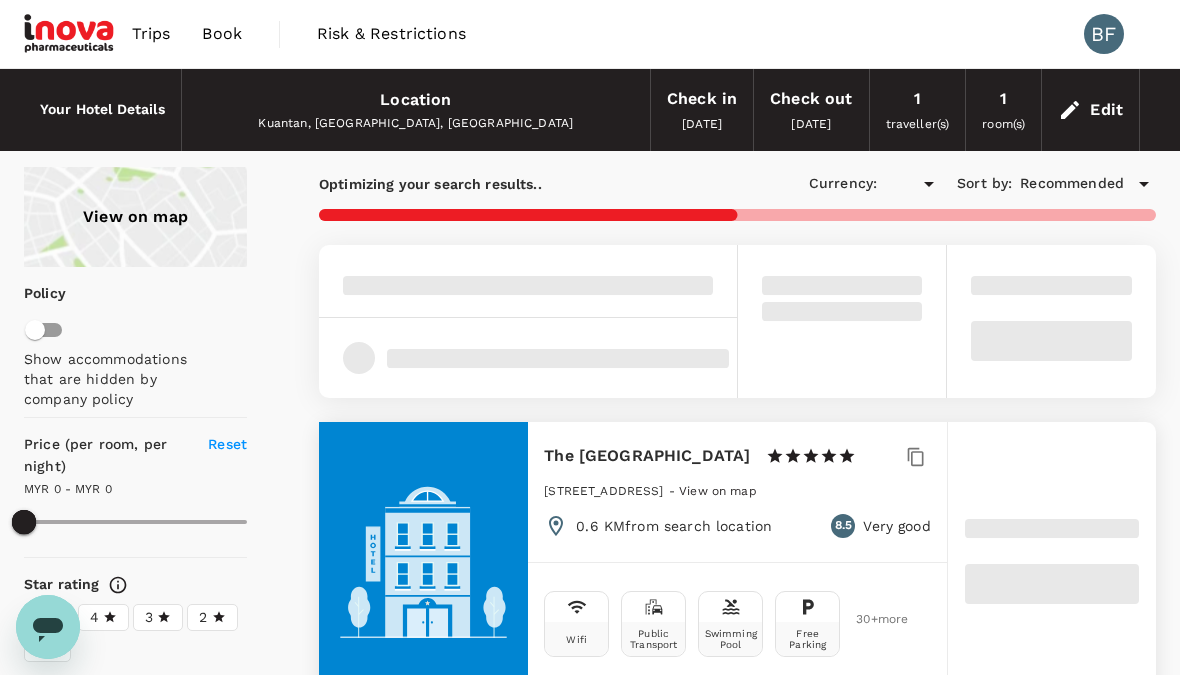 type on "541.55" 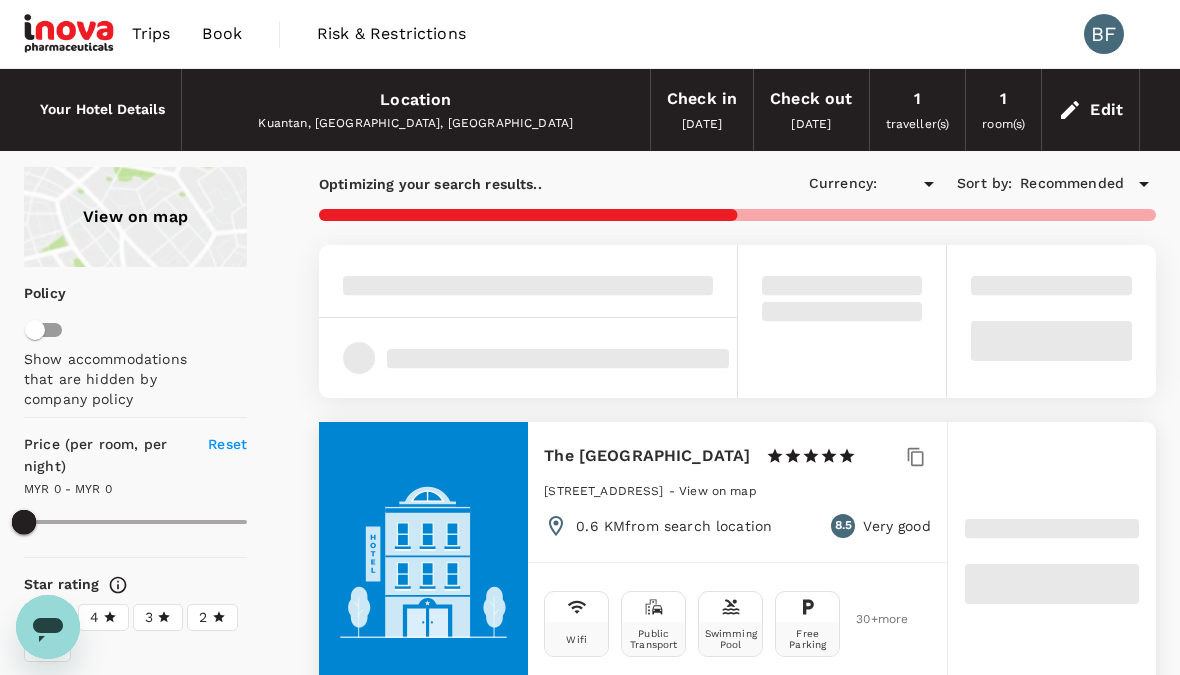 type on "MYR" 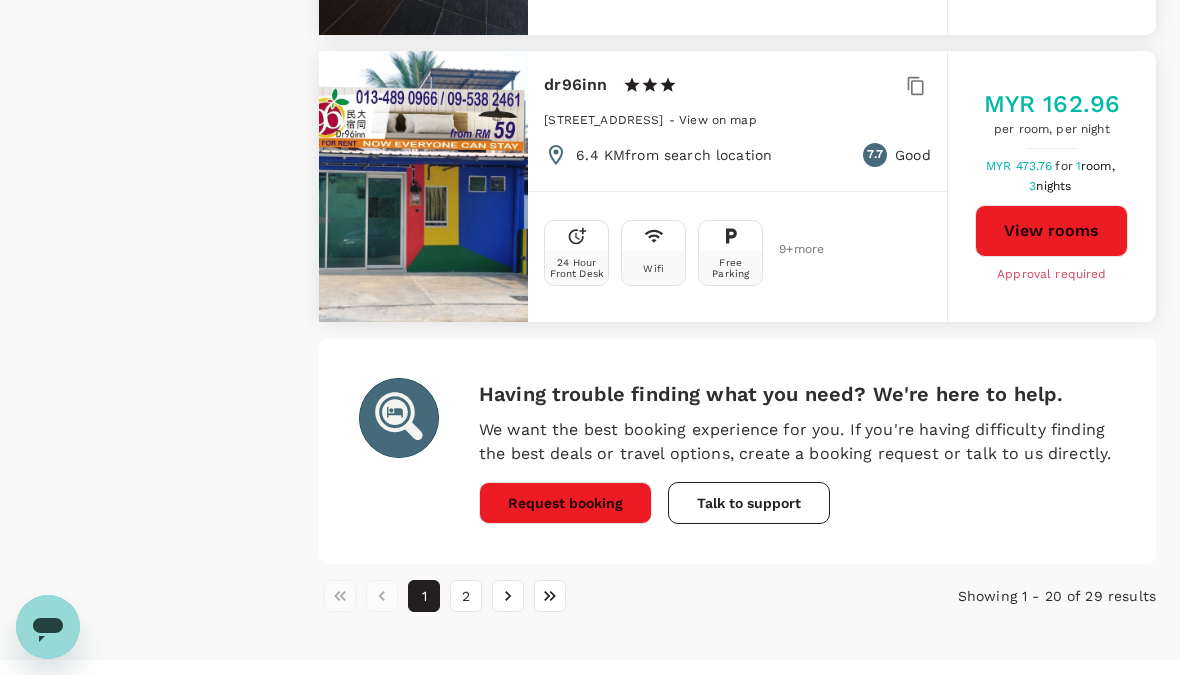 scroll, scrollTop: 5764, scrollLeft: 0, axis: vertical 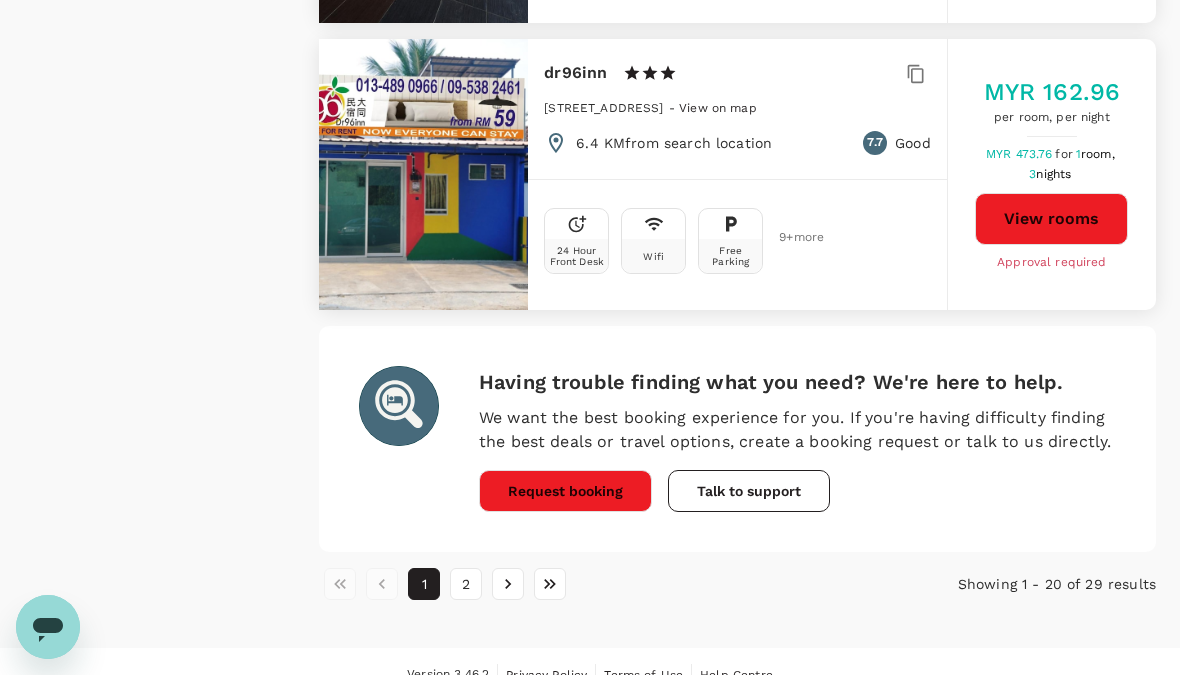 click on "2" at bounding box center (466, 584) 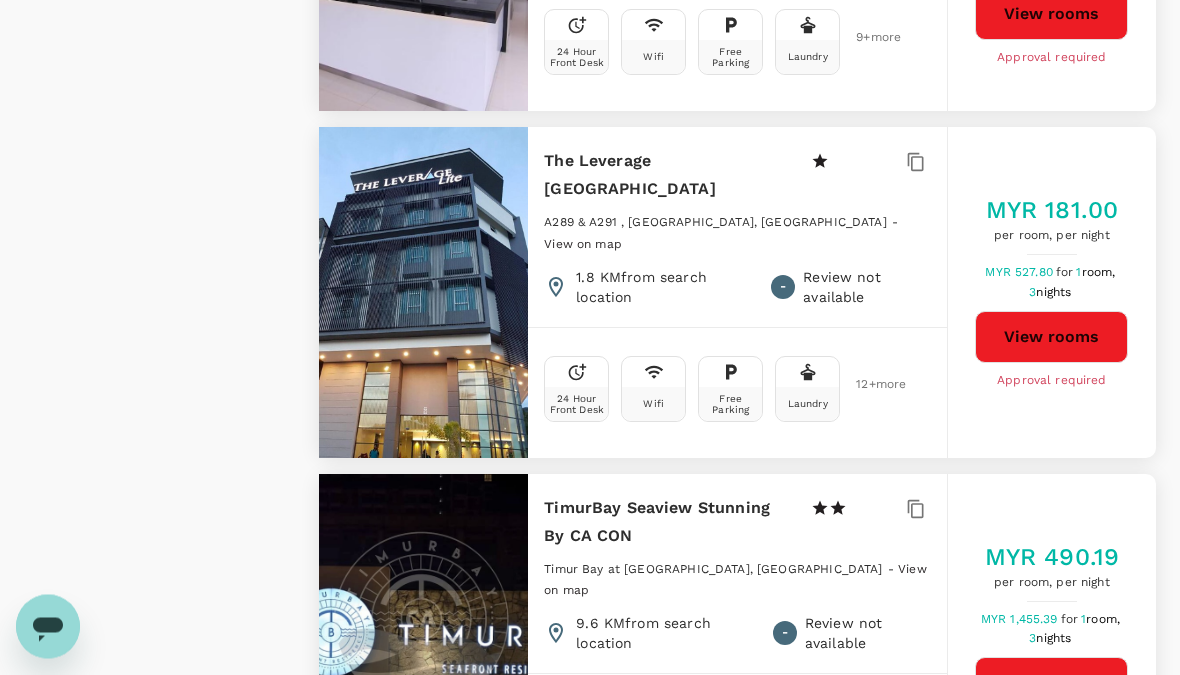 scroll, scrollTop: 2119, scrollLeft: 0, axis: vertical 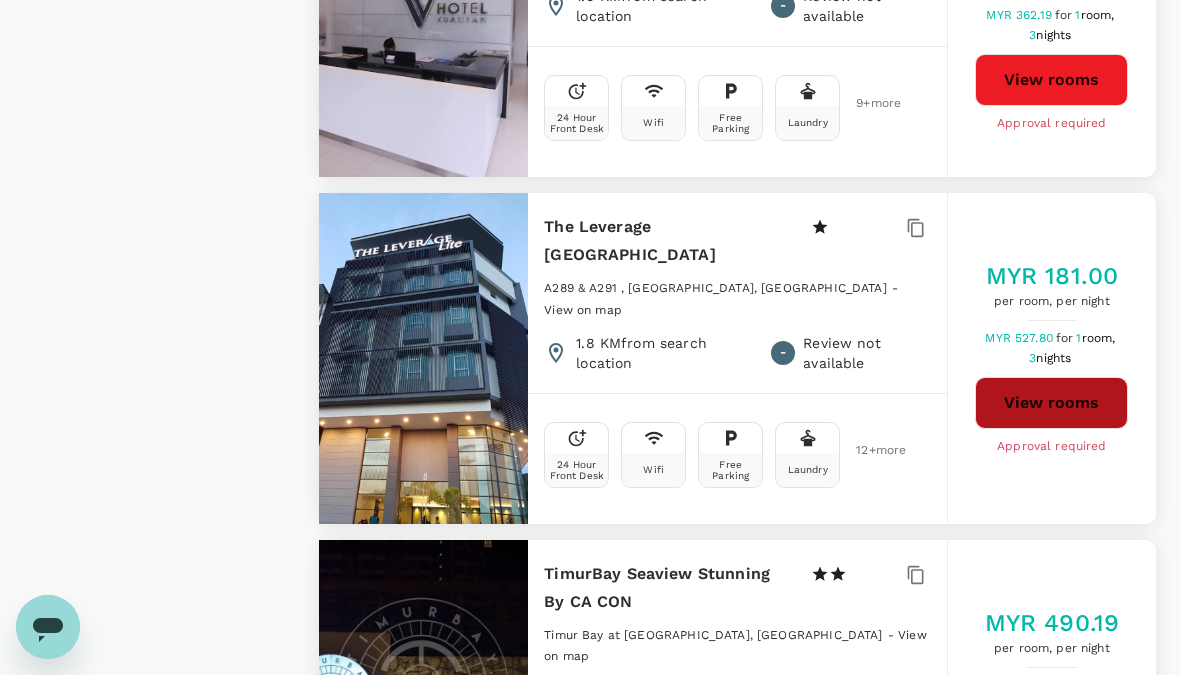 click on "View rooms" at bounding box center (1051, 403) 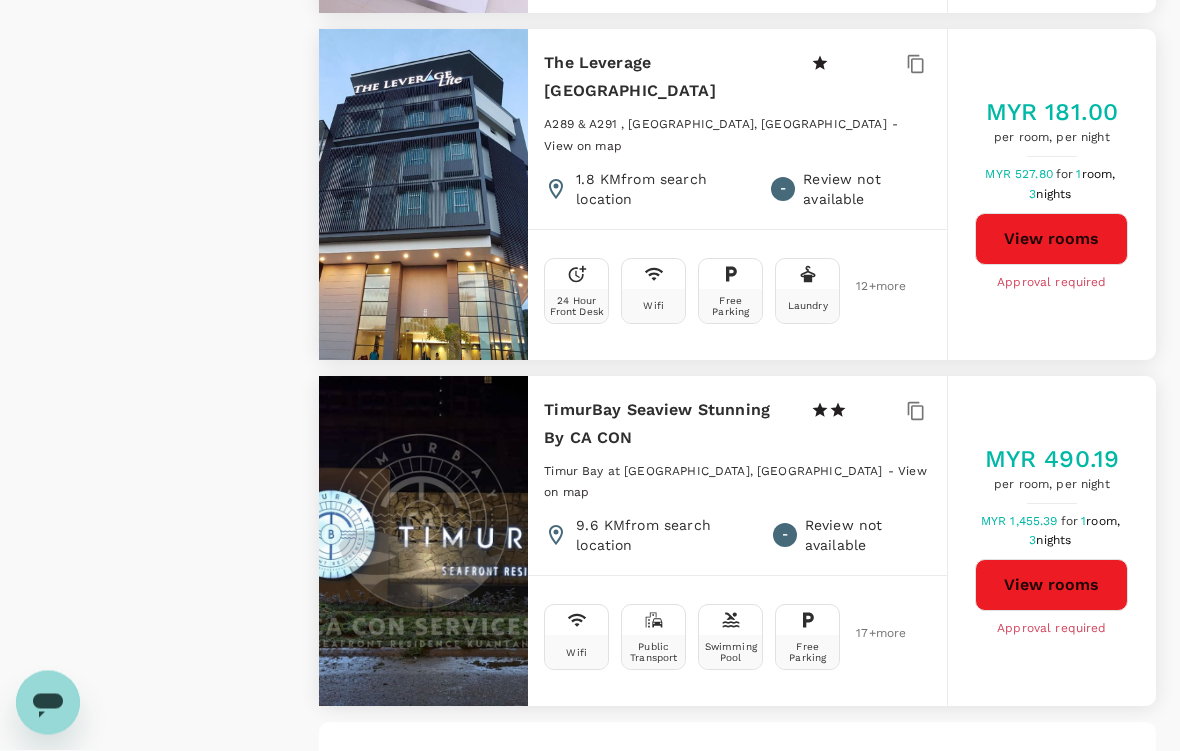 scroll, scrollTop: 2571, scrollLeft: 0, axis: vertical 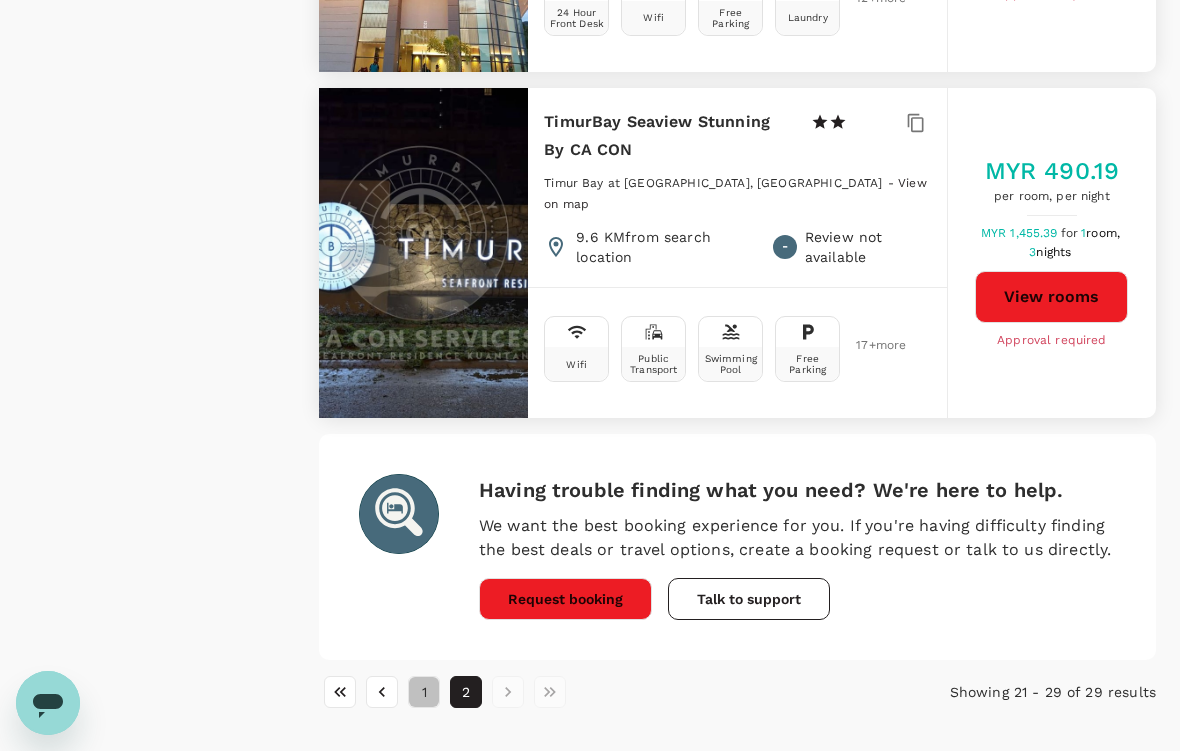 click on "1" at bounding box center (424, 692) 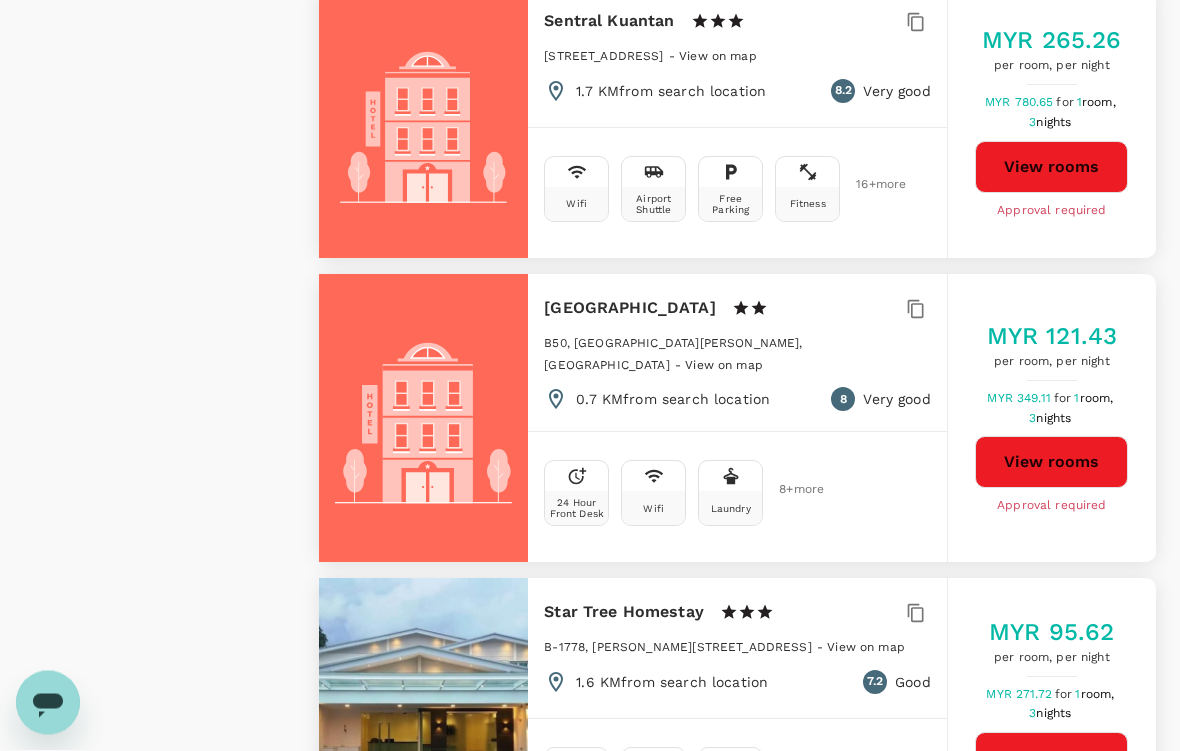 scroll, scrollTop: 3773, scrollLeft: 0, axis: vertical 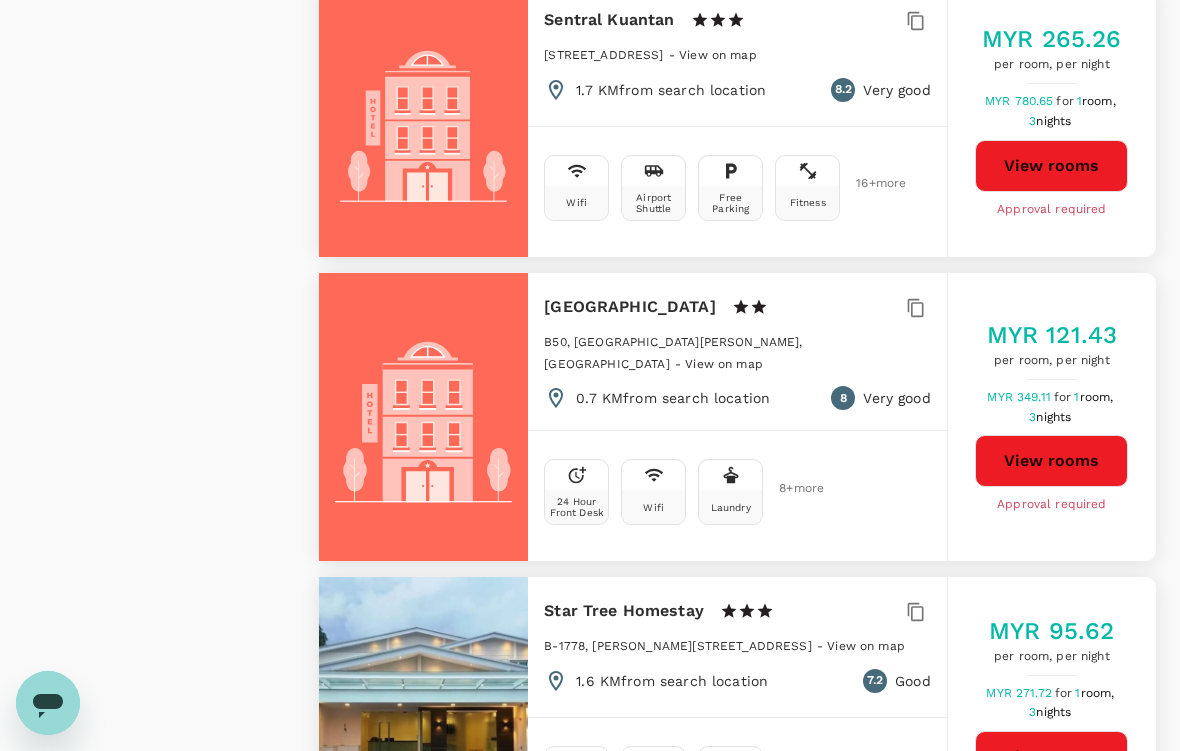 click on "View rooms" at bounding box center (1051, 461) 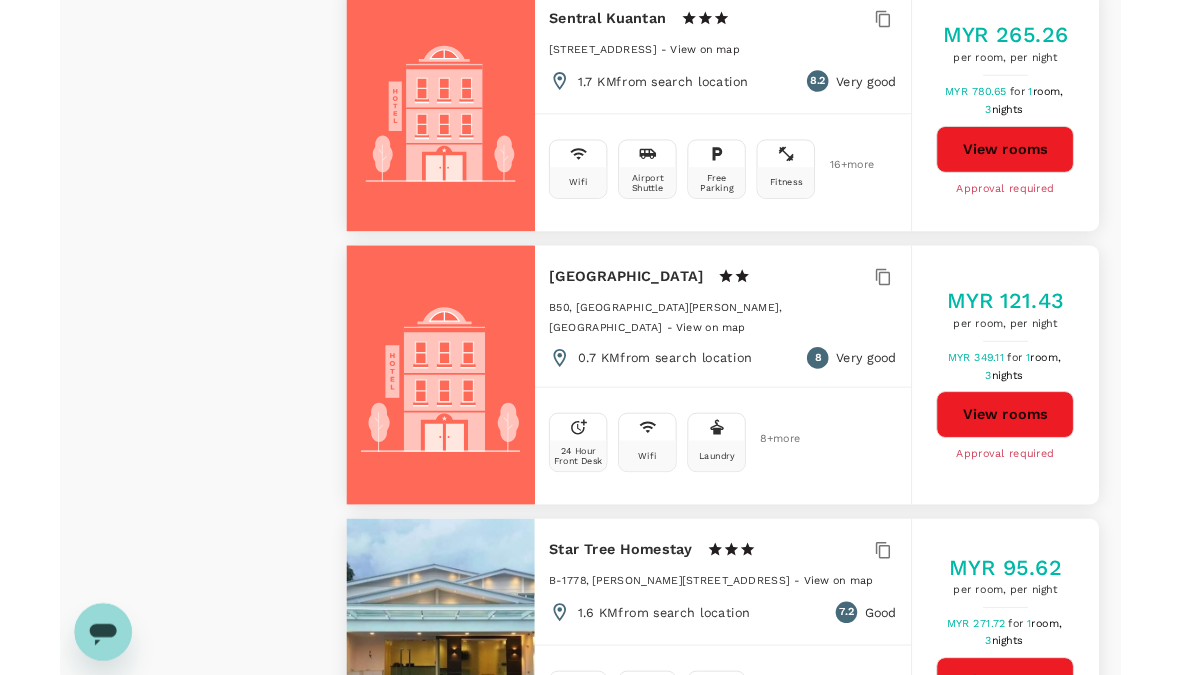 scroll, scrollTop: 3849, scrollLeft: 0, axis: vertical 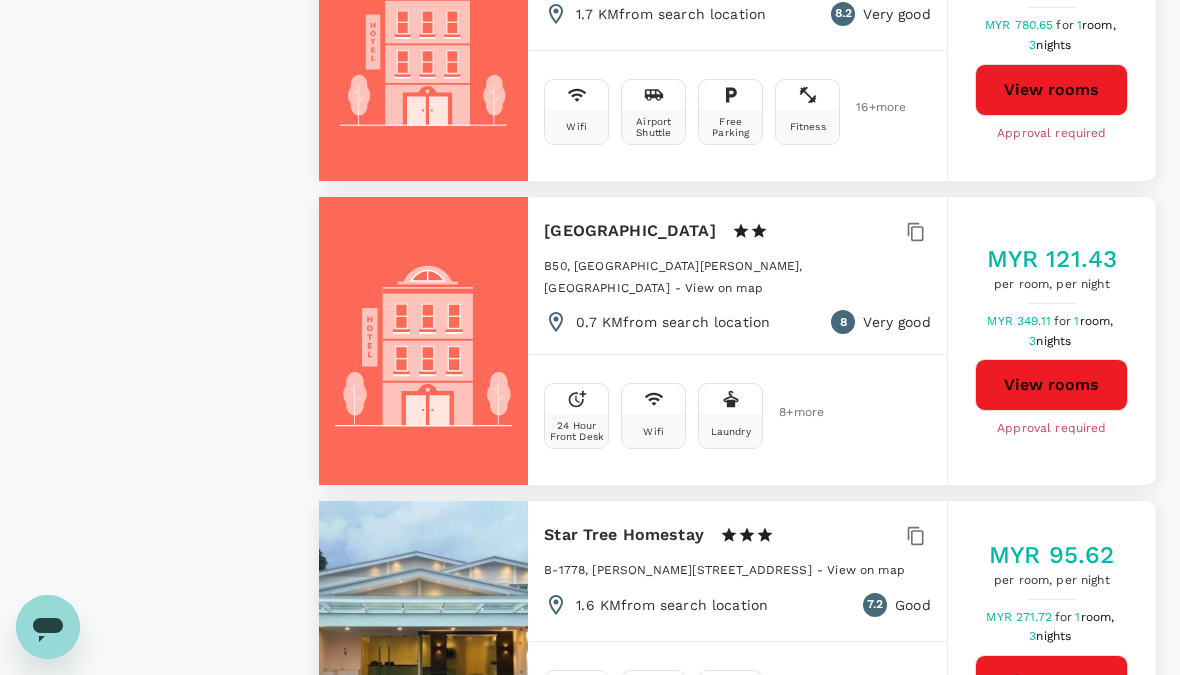 click on "View rooms" at bounding box center [1051, 385] 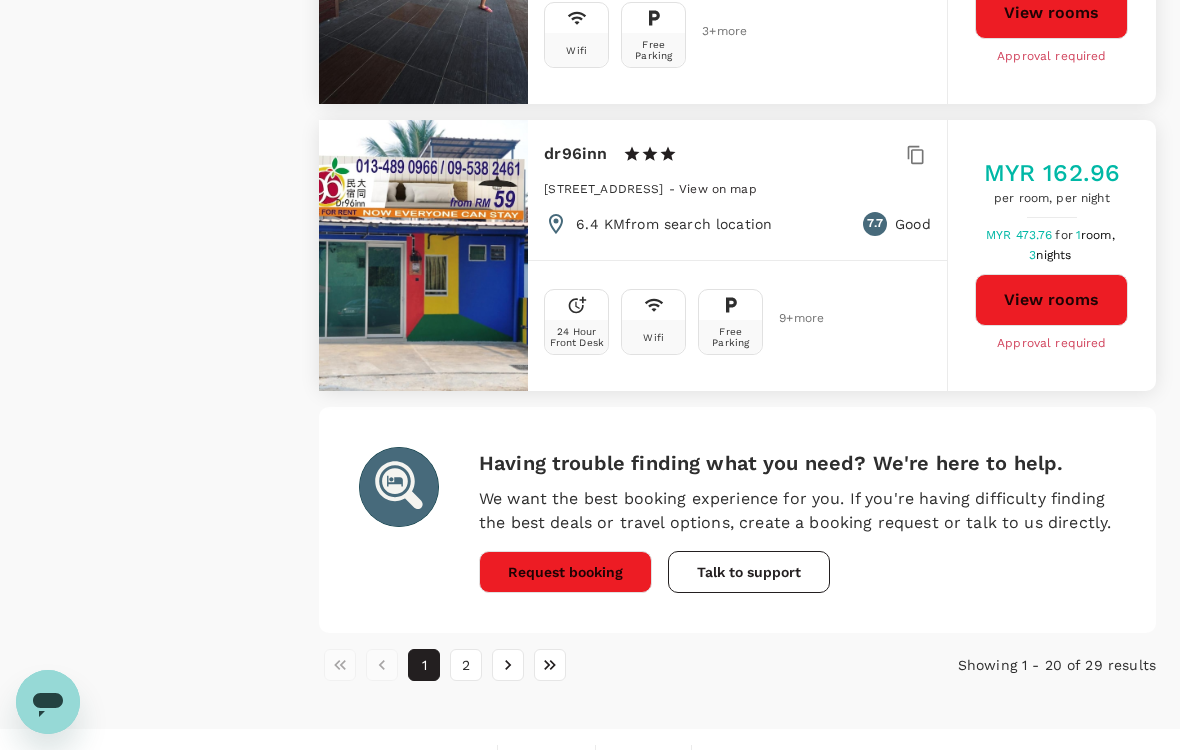 scroll, scrollTop: 5688, scrollLeft: 0, axis: vertical 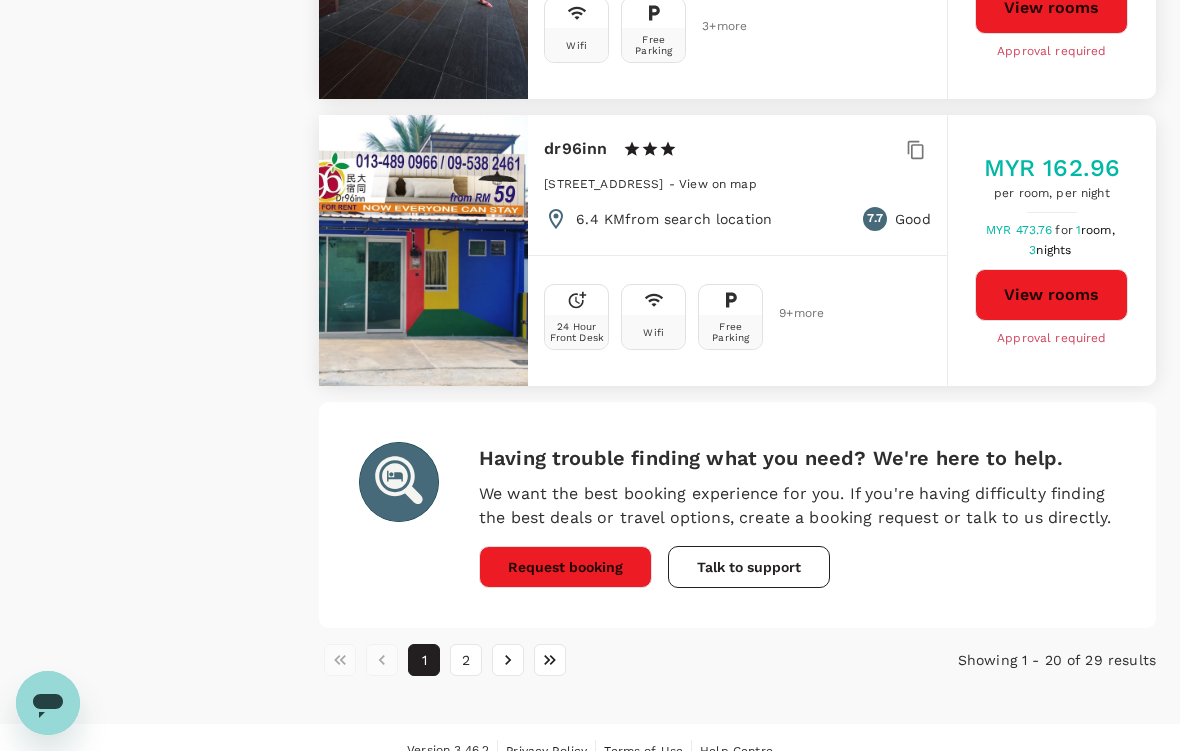 click on "2" at bounding box center (466, 660) 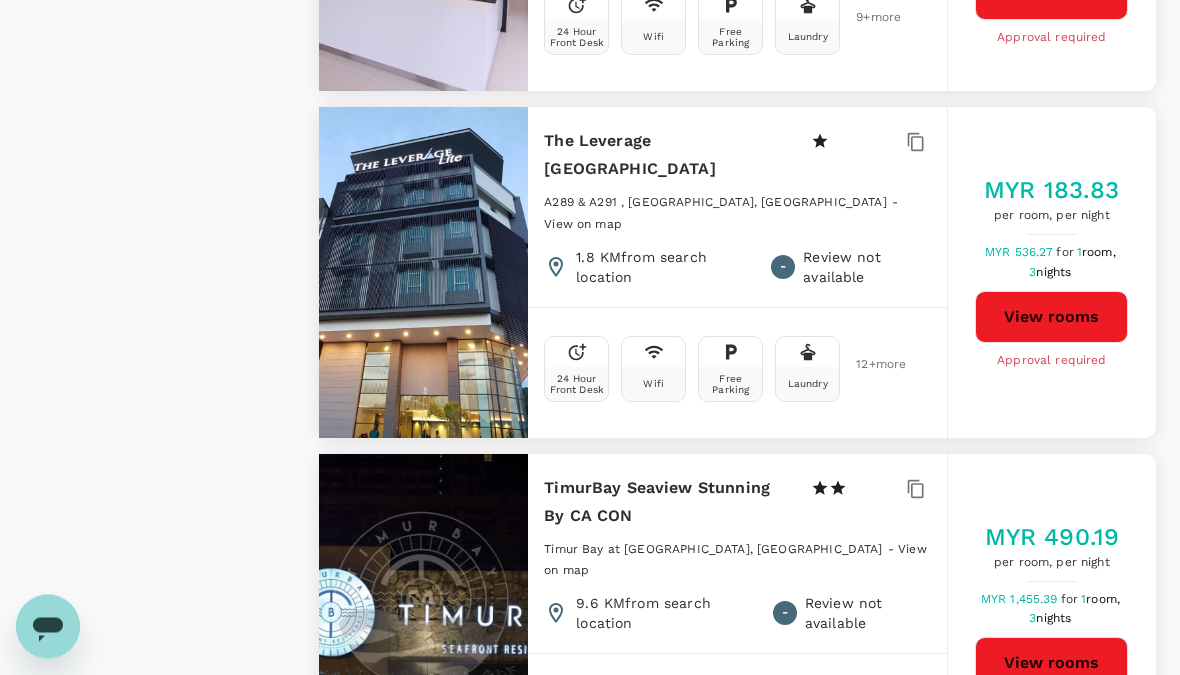 scroll, scrollTop: 2171, scrollLeft: 0, axis: vertical 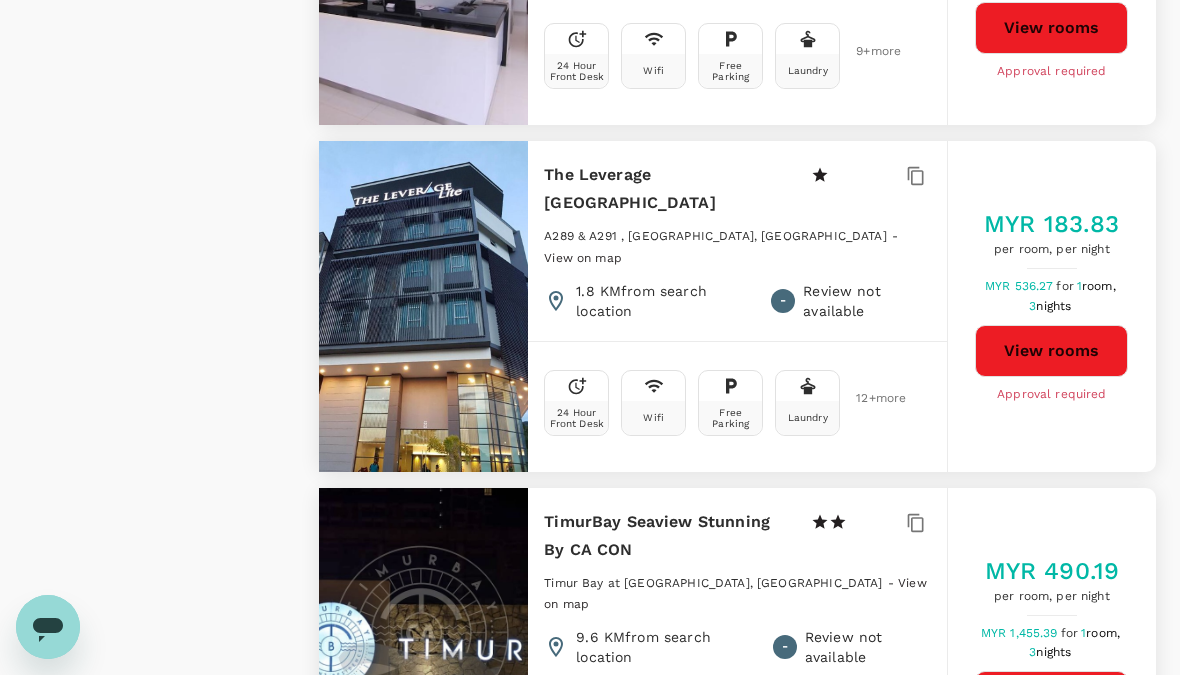 click on "View rooms" at bounding box center (1051, 351) 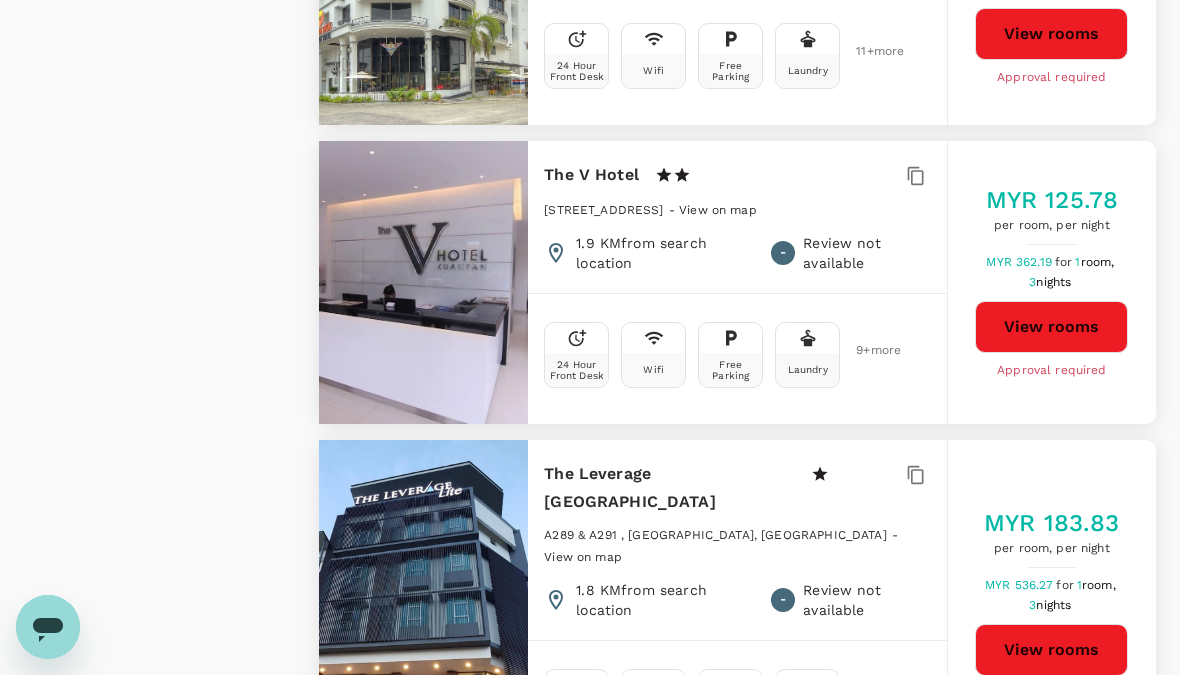 scroll, scrollTop: 1860, scrollLeft: 0, axis: vertical 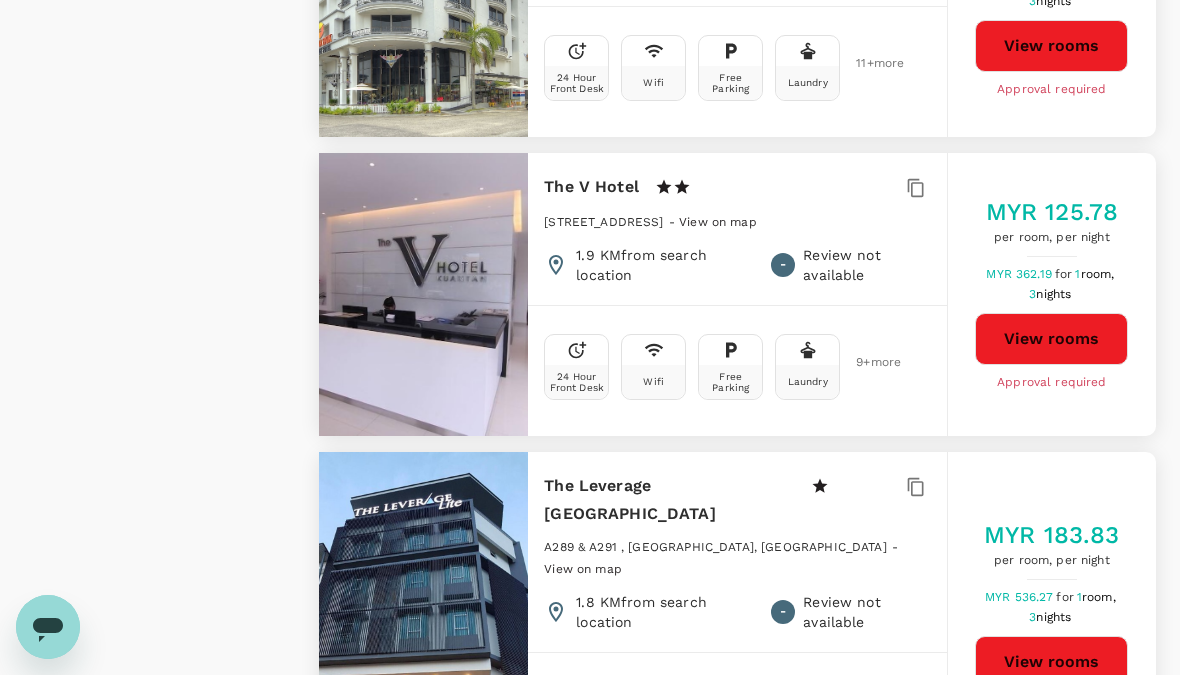 click on "View rooms" at bounding box center (1051, 339) 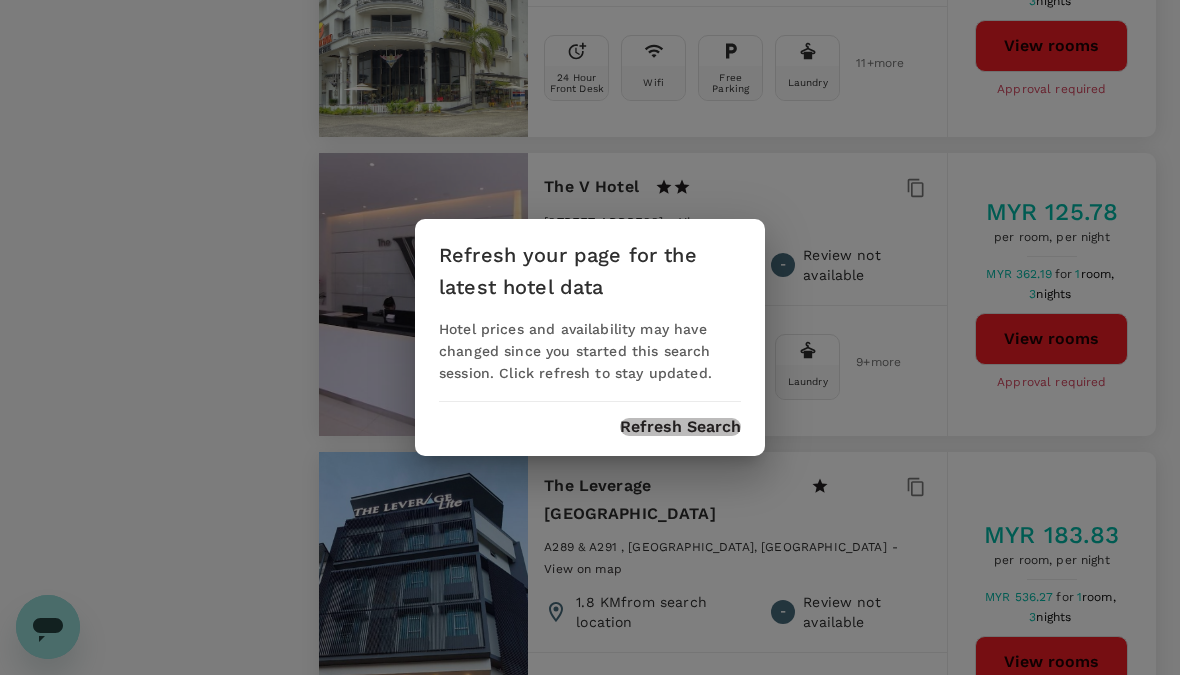 click on "Refresh Search" at bounding box center [680, 427] 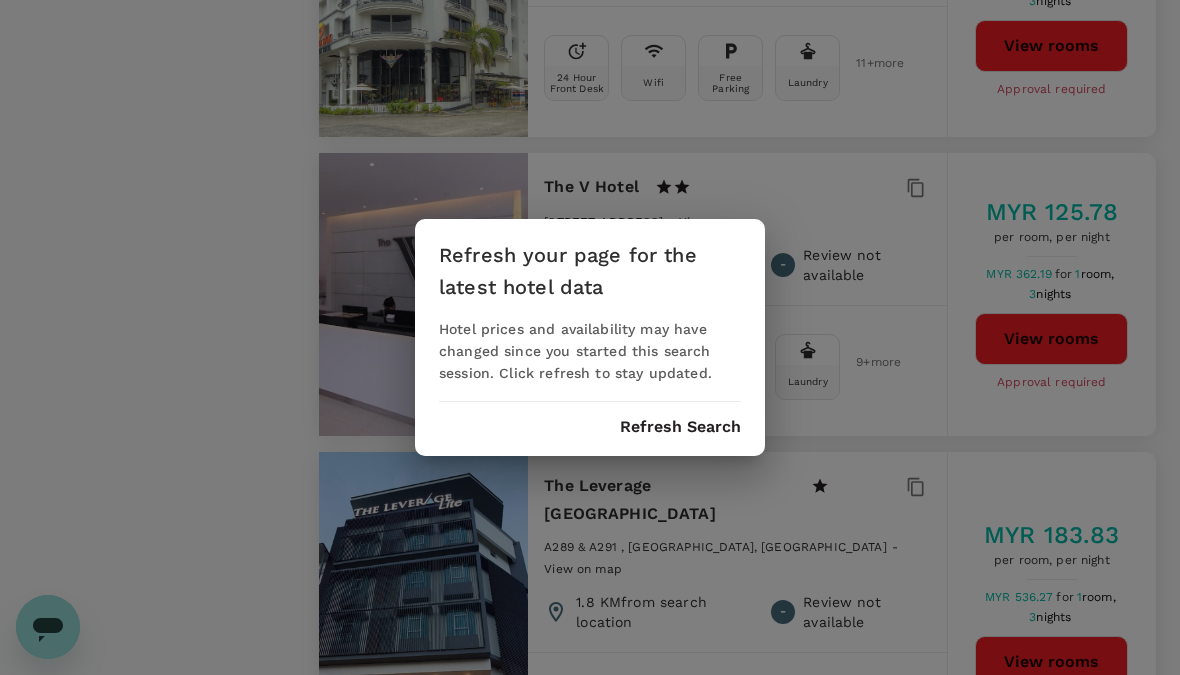 scroll, scrollTop: 85, scrollLeft: 0, axis: vertical 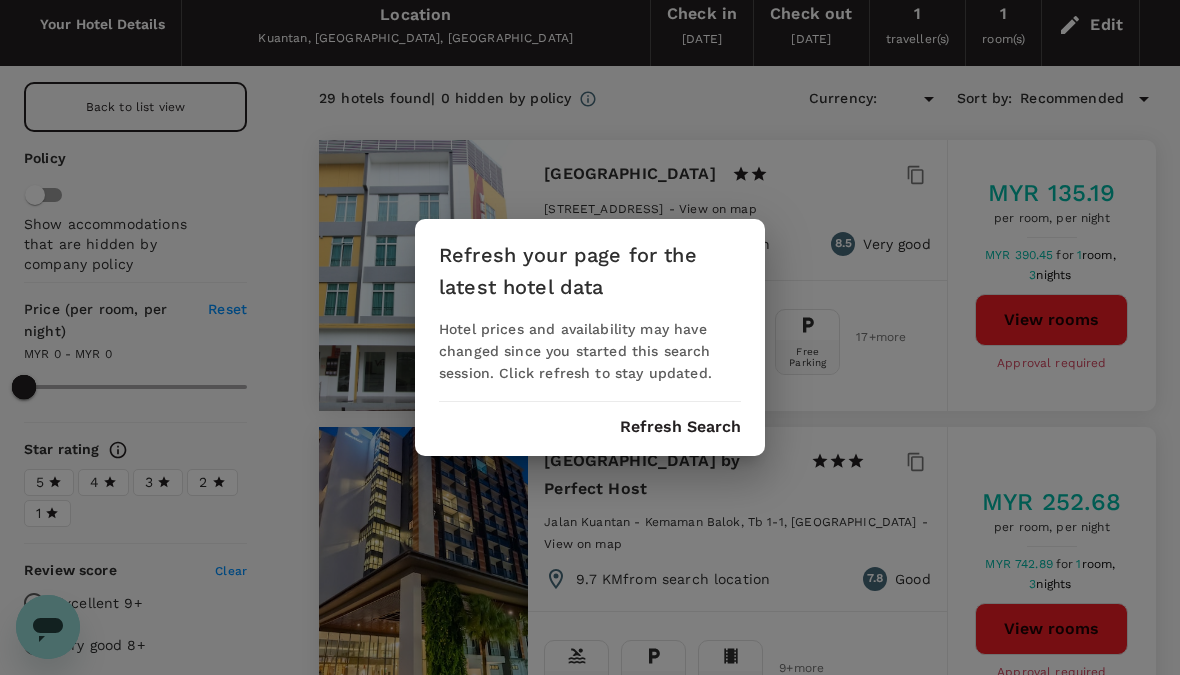 click on "Trips Book Risk & Restrictions BF Your Hotel Details Location Kuantan, Pahang, Malaysia Check in 15 Jul 2025 Check out 18 Jul 2025 1 traveller(s) 1 room(s) Edit Back to list view Policy Show accommodations that are hidden by company policy Price (per room, per night) Reset MYR 0 - MYR 0 Star rating 5 4 3 2 1 Review score Clear Excellent 9+ Very good 8+ Good 7+ 29   hotels found  |   0   hidden by policy Currency :  Sort by :  Recommended Veer Hotel 1 Star 2 Stars 3 Stars 4 Stars 5 Stars B136, Lorong IM 8/33, Jalan Bukit Ubi, Kuantan   -   View on map 3.3 KM  from search location 8.5 Very good 24 Hour Front Desk Wifi Public Transport Free Parking 17 +  more MYR 135.19 per room, per night MYR 390.45 for 1  room, 3  nights View rooms Approval required Timurbay beachfront by Perfect Host 1 Star 2 Stars 3 Stars 4 Stars 5 Stars Jalan Kuantan - Kemaman Balok, Tb 1-1, Kuantan   -   View on map 9.7 KM  from search location 7.8 Good Swimming Pool Free Parking Recreation 9 +  more MYR 252.68 per room, per night for 1" at bounding box center [590, 1605] 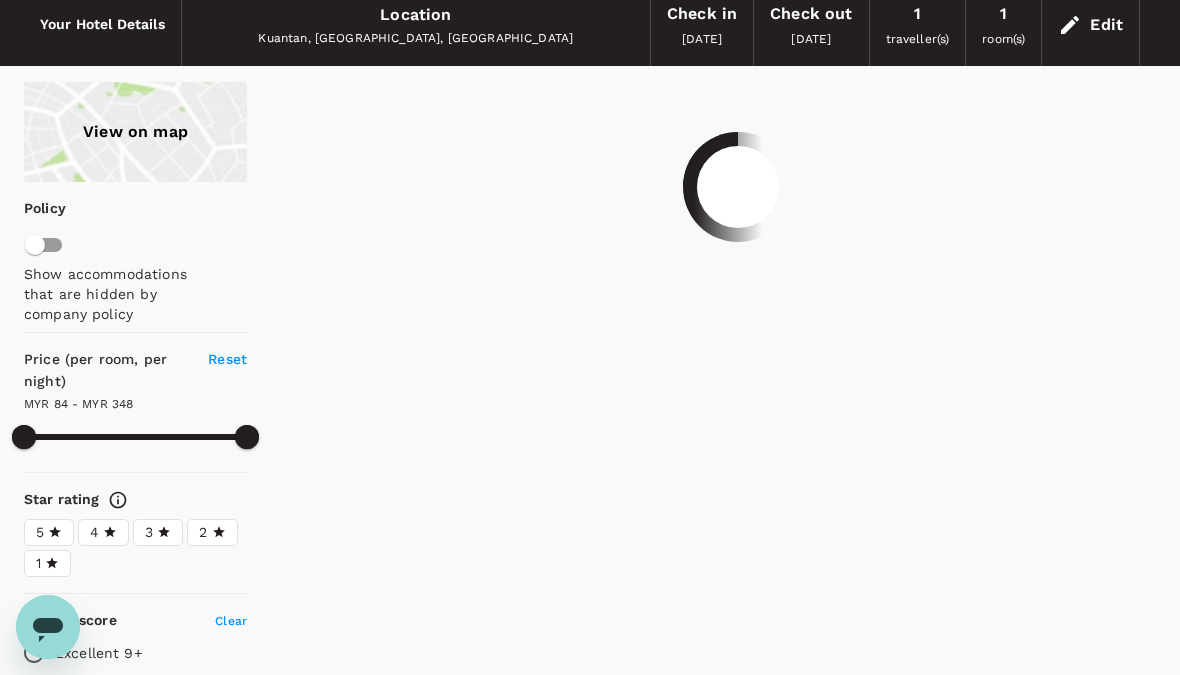 type on "348.55" 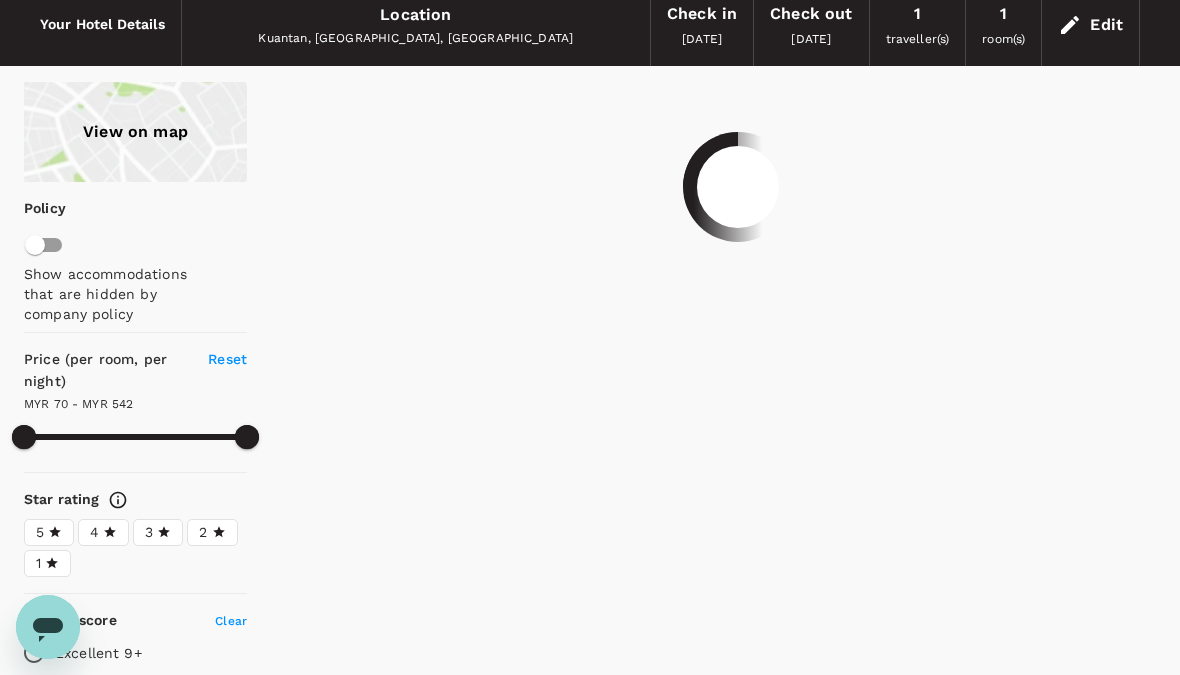 type on "541.55" 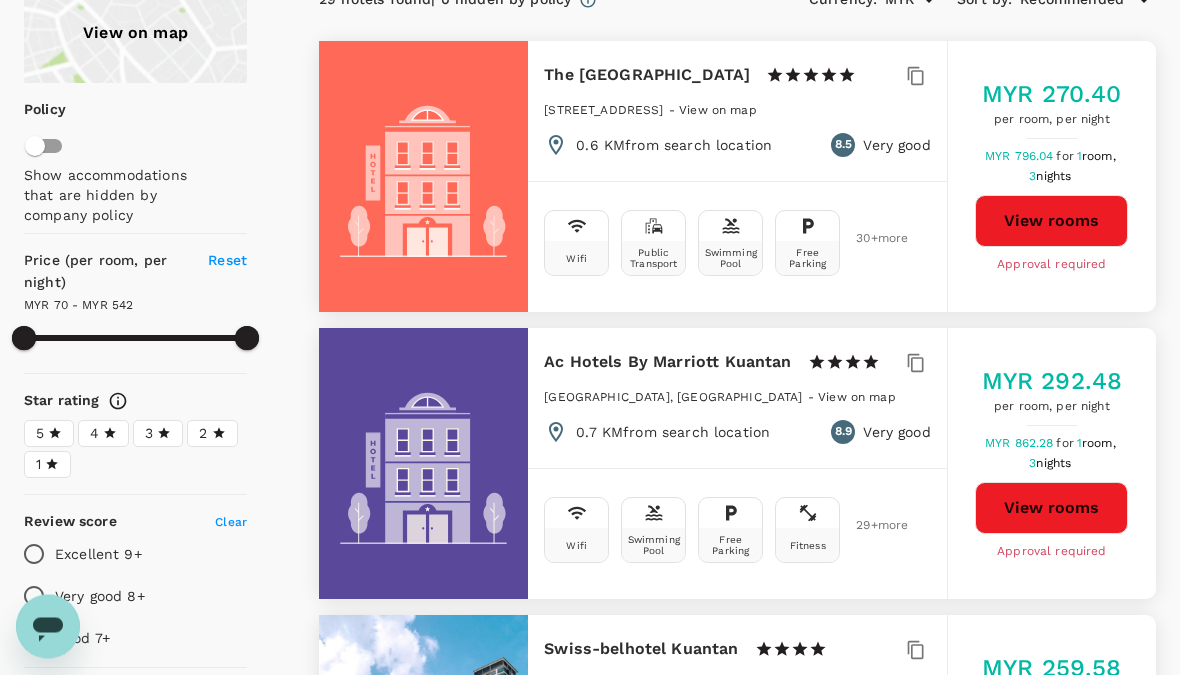 scroll, scrollTop: 0, scrollLeft: 0, axis: both 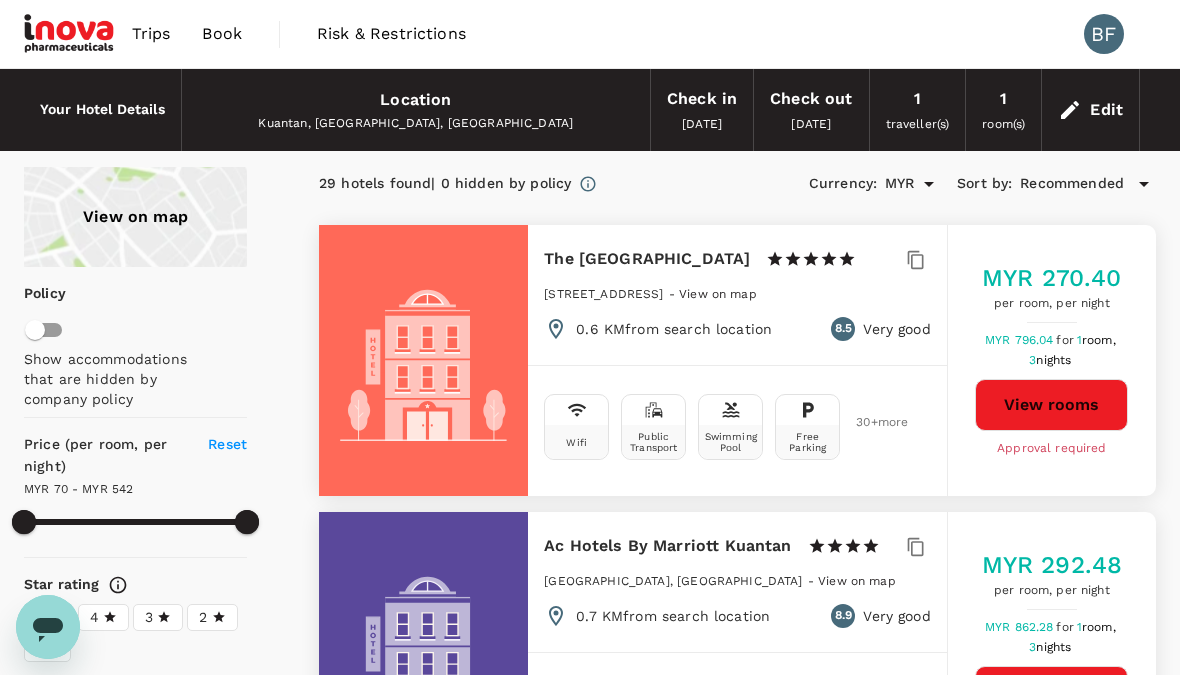 click on "Location Kuantan, Pahang, Malaysia" at bounding box center [416, 110] 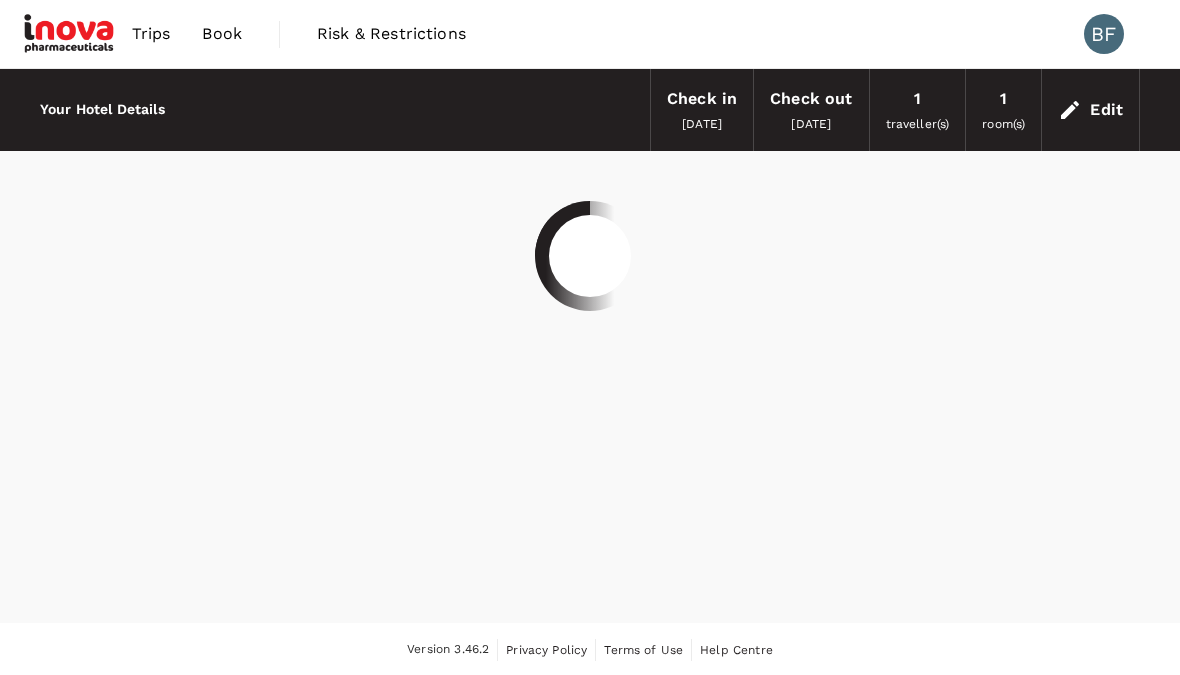 scroll, scrollTop: 0, scrollLeft: 0, axis: both 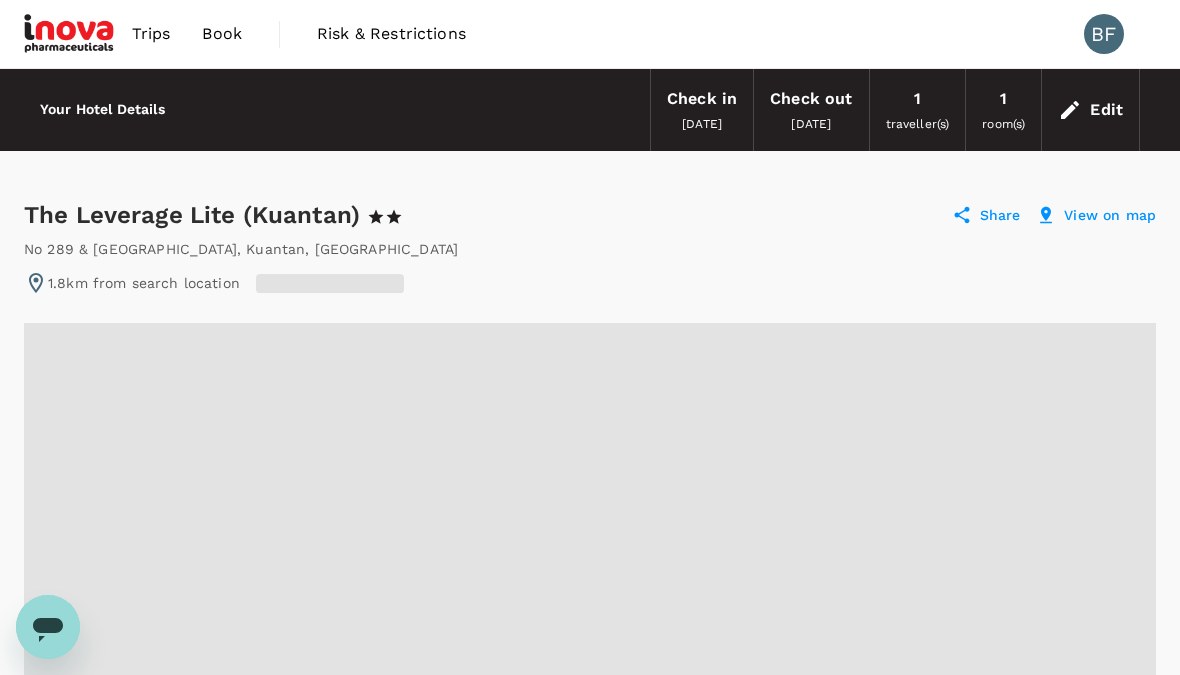 radio on "true" 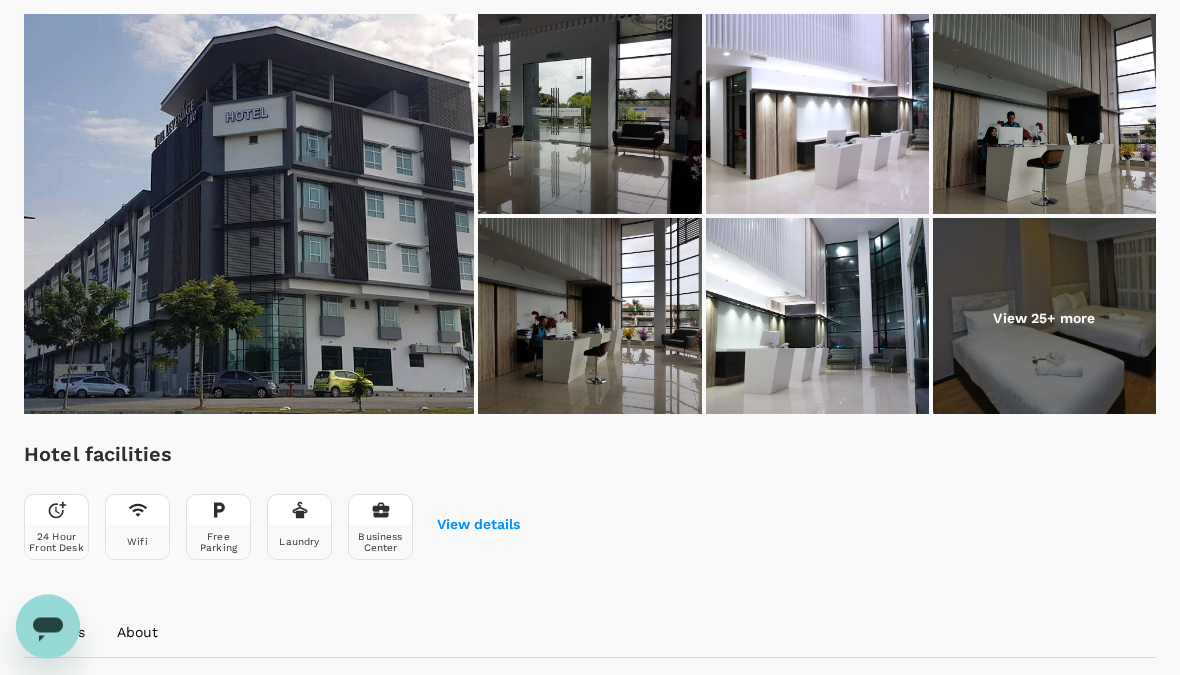 scroll, scrollTop: 0, scrollLeft: 0, axis: both 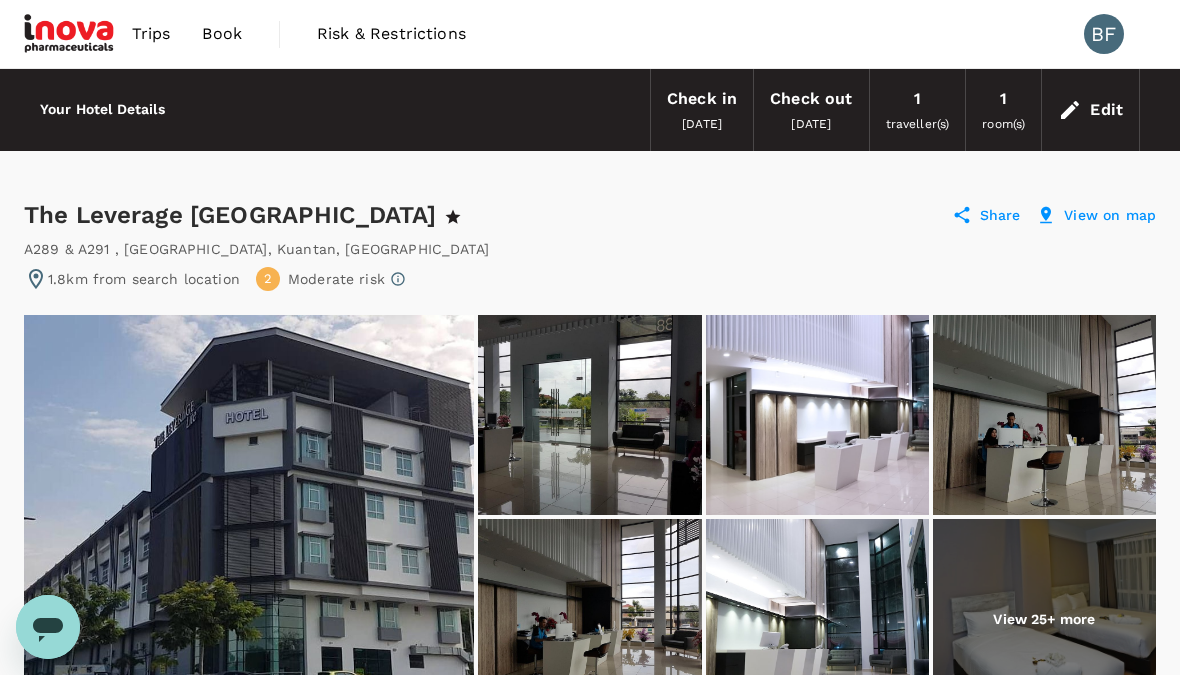 click on "Edit" at bounding box center [1106, 110] 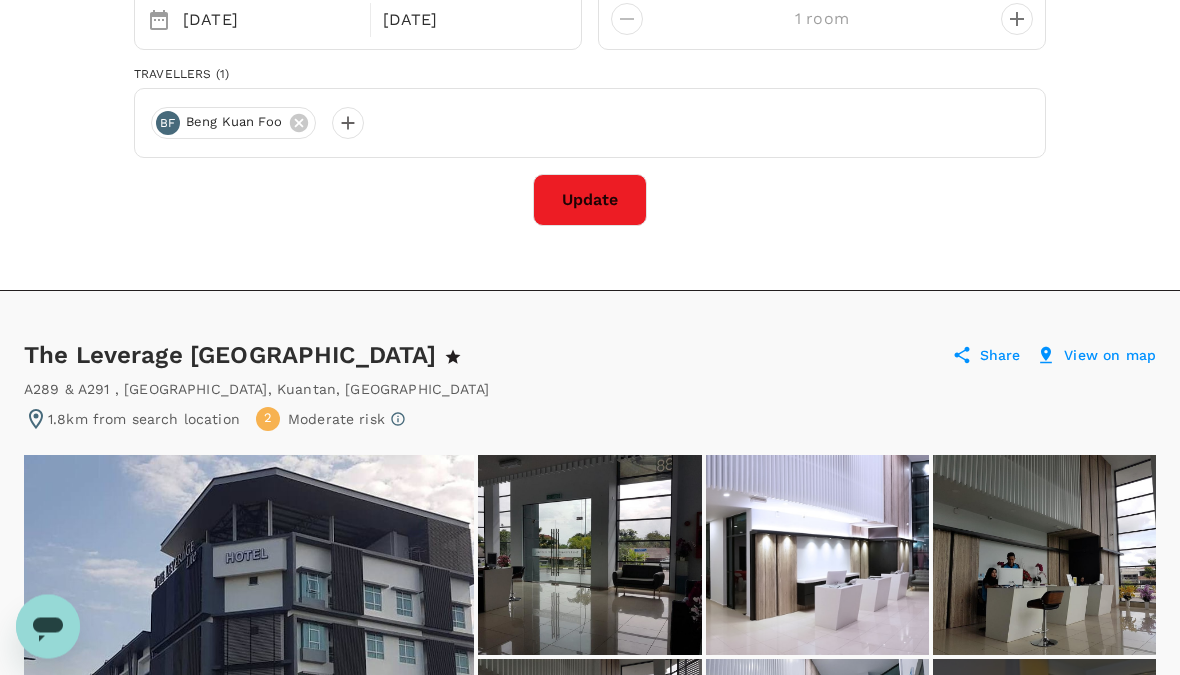 scroll, scrollTop: 0, scrollLeft: 0, axis: both 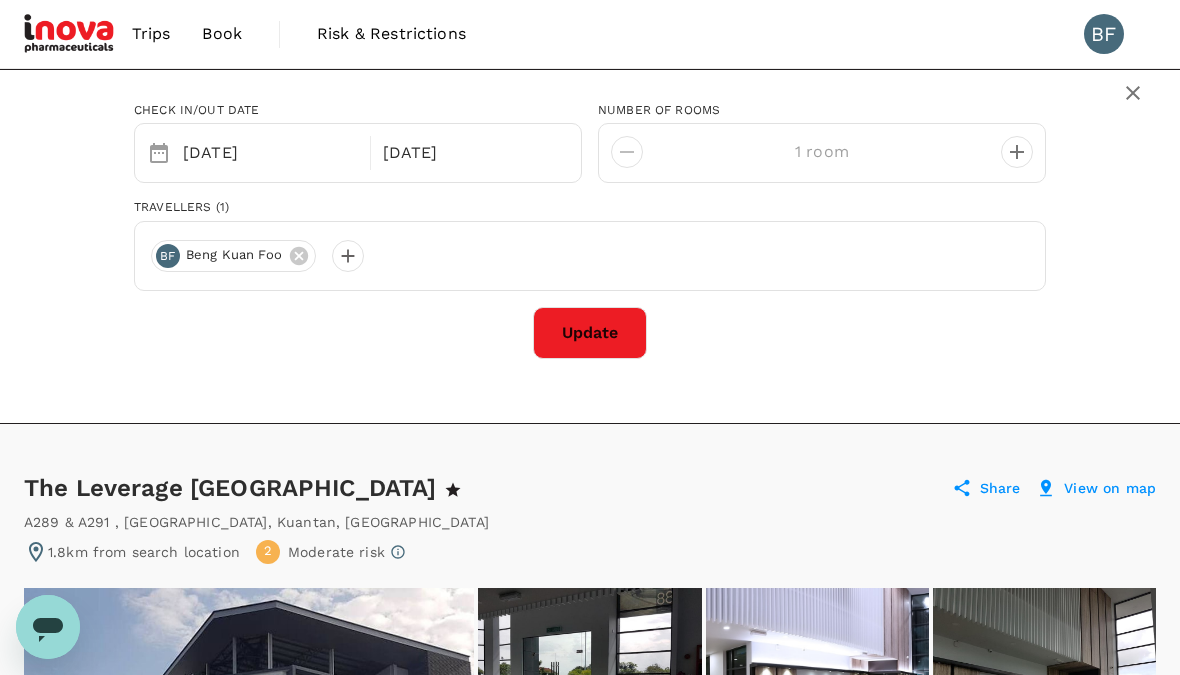 click 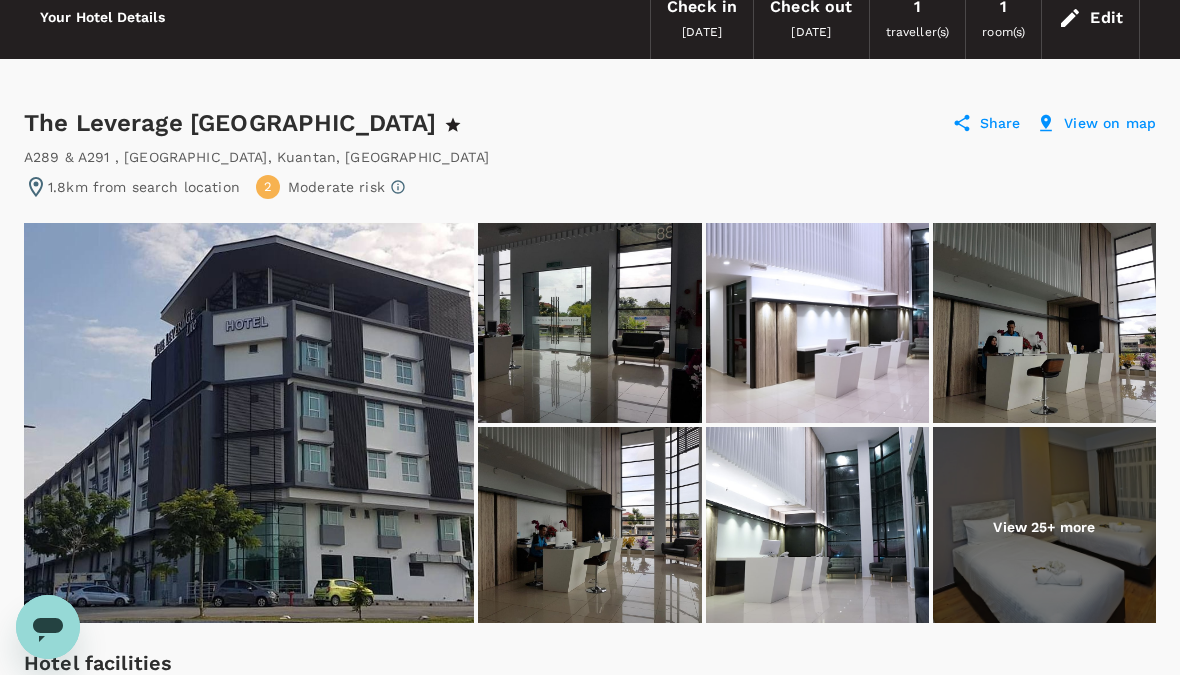 scroll, scrollTop: 0, scrollLeft: 0, axis: both 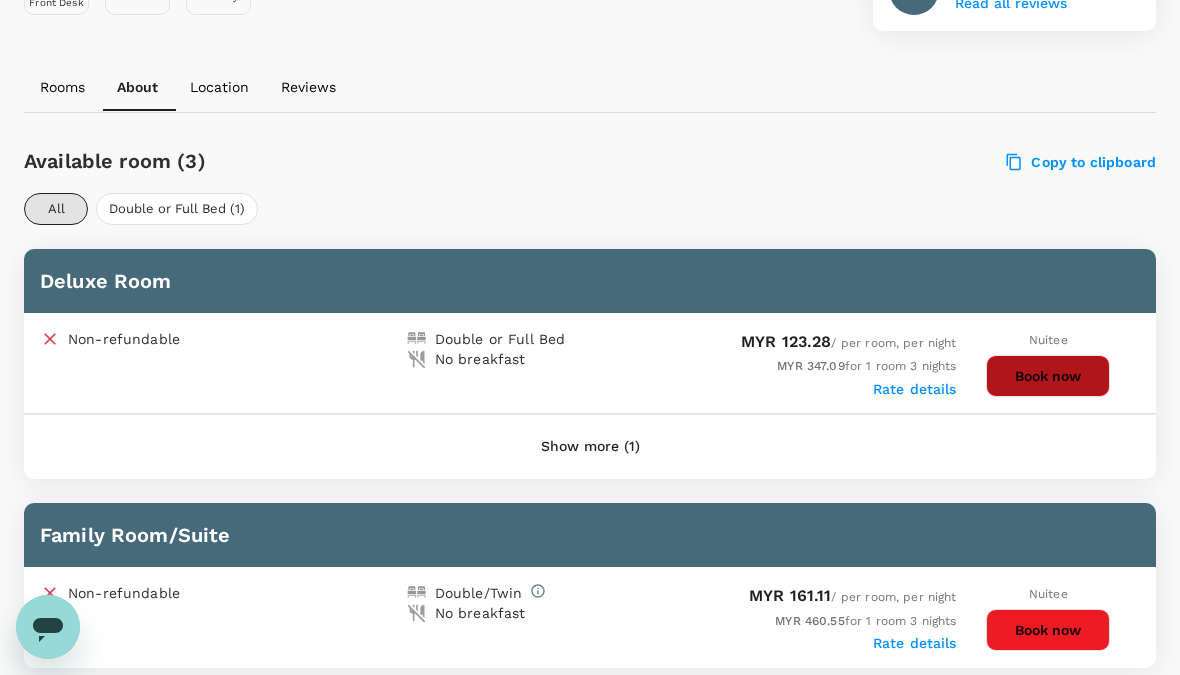 click on "Book now" at bounding box center [1048, 376] 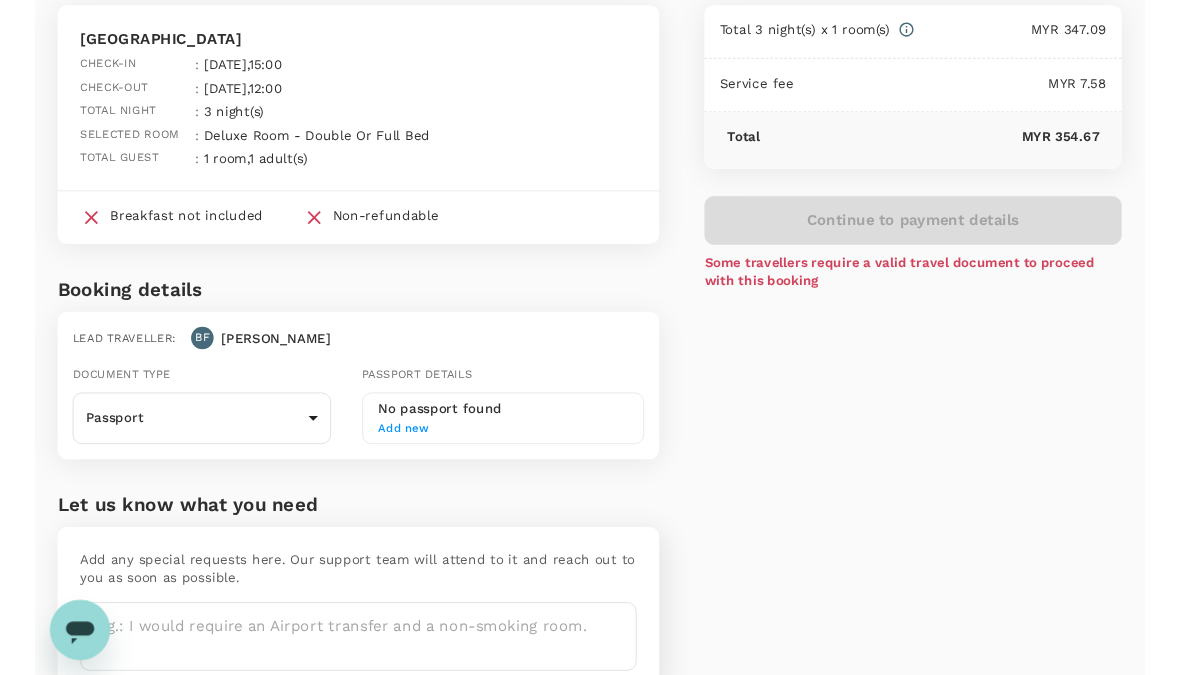 scroll, scrollTop: 167, scrollLeft: 0, axis: vertical 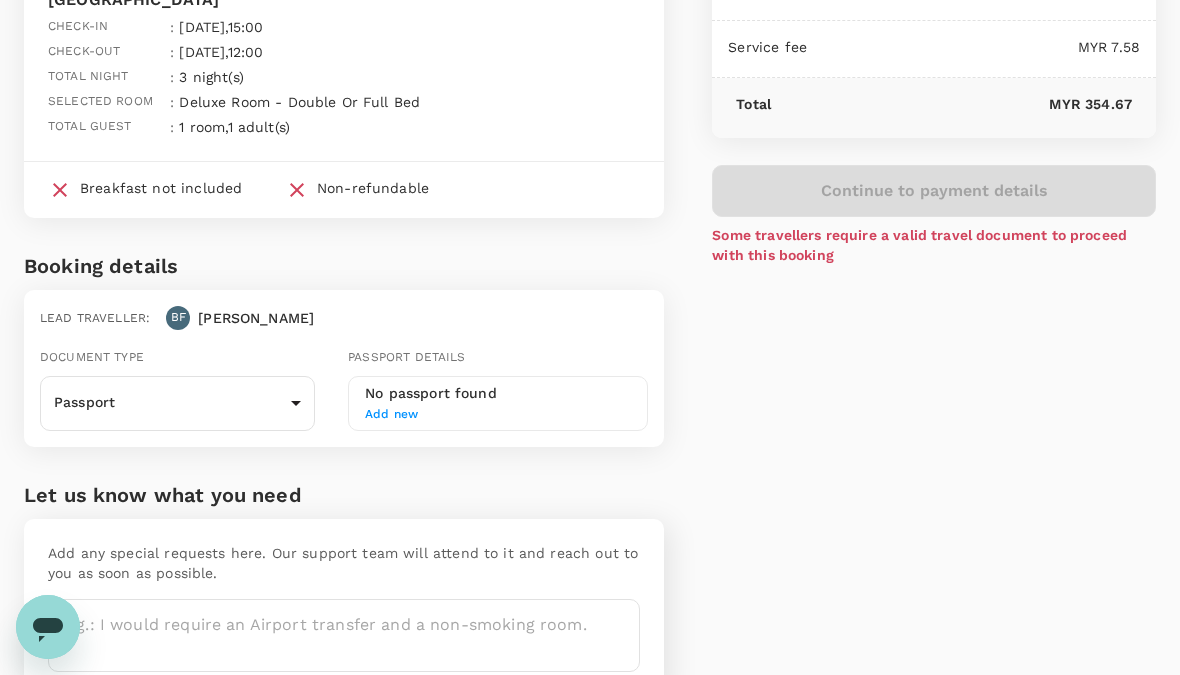 click on "Back to hotel details Review selection You've selected [GEOGRAPHIC_DATA] Check-in : [DATE]  15:00 Check-out : [DATE]  12:00 Total night : 3   night(s) Selected room : Deluxe Room - Double Or Full Bed Total guest : 1   room ,  1   adult(s) Breakfast not included Non-refundable Booking details Lead traveller : BF Beng Kuan Document type Passport Passport ​ Passport details No passport found Add new Let us know what you need Add any special requests here. Our support team will attend to it and reach out to you as soon as possible. x ​ Price Summary Total 3 night(s) x 1 room(s) MYR 347.09 Service fee MYR 7.58 Total MYR 354.67 Continue to payment details Some travellers require a valid travel document to proceed with this booking Version 3.46.2 Privacy Policy Terms of Use Help Centre Edit View details" at bounding box center [590, 307] 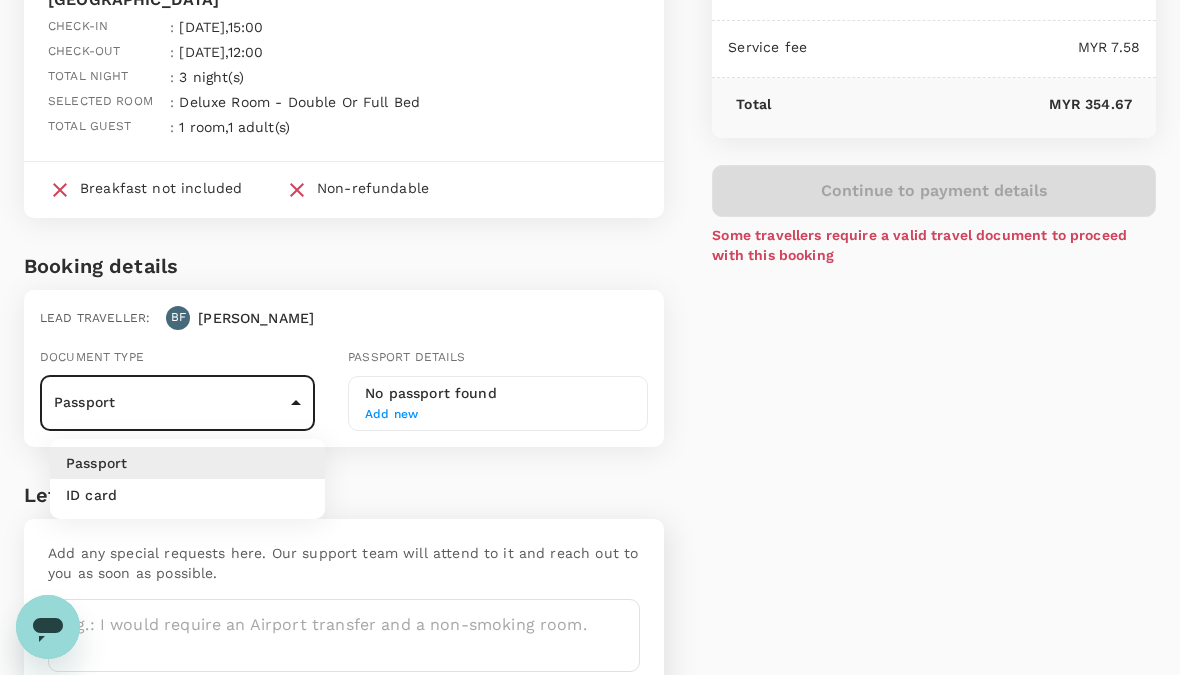 click on "ID card" at bounding box center [187, 495] 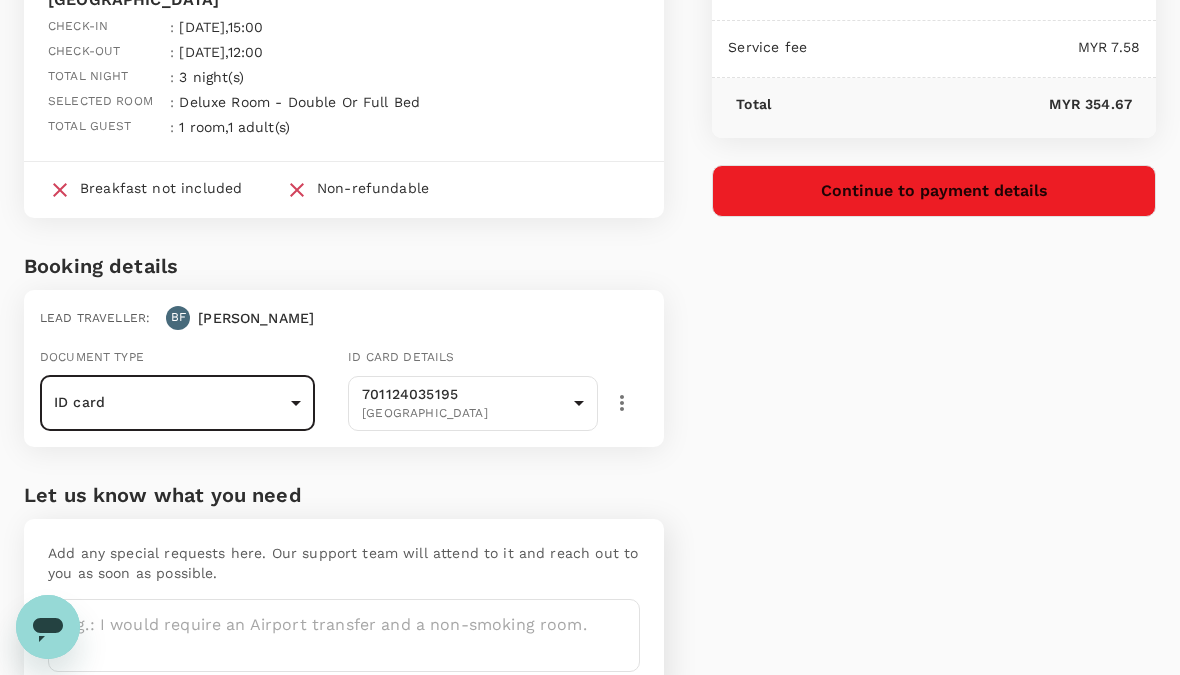 click on "Continue to payment details" at bounding box center [934, 191] 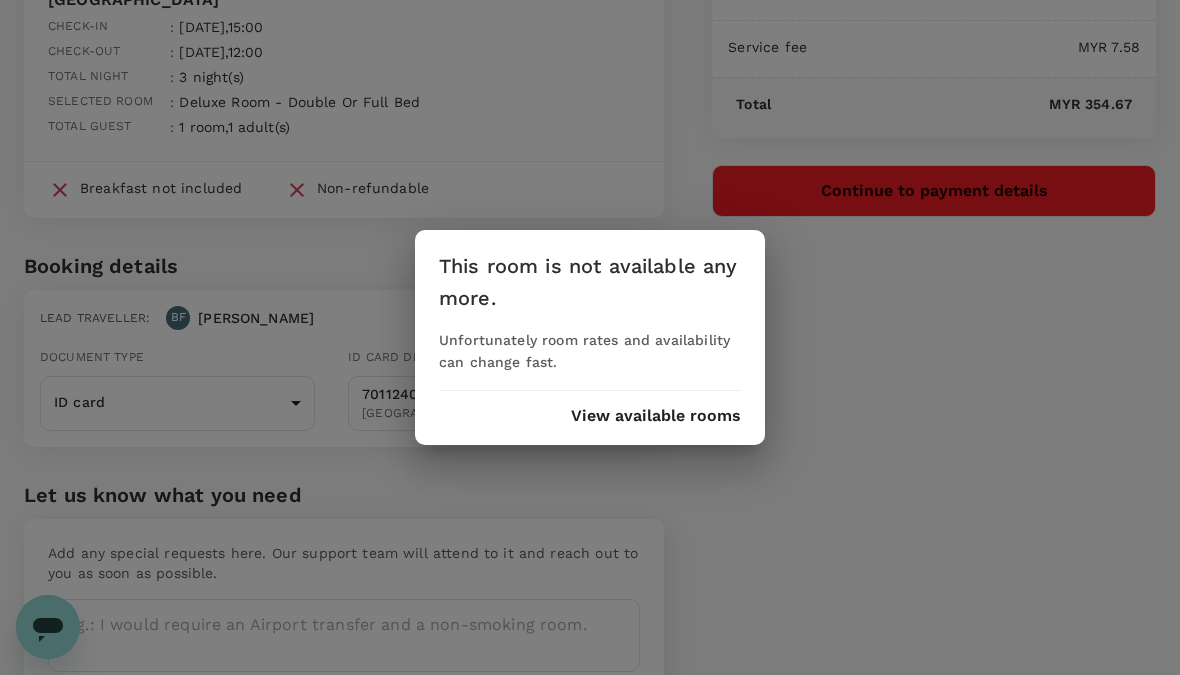click on "View available rooms" at bounding box center [656, 416] 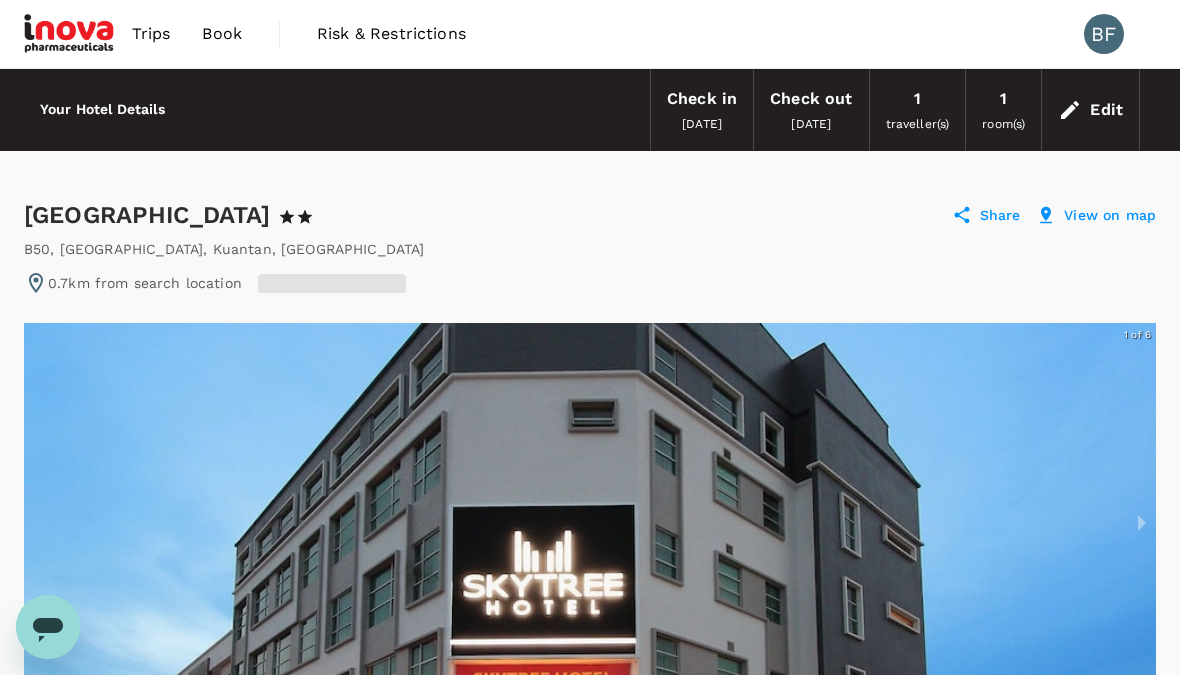 scroll, scrollTop: 865, scrollLeft: 0, axis: vertical 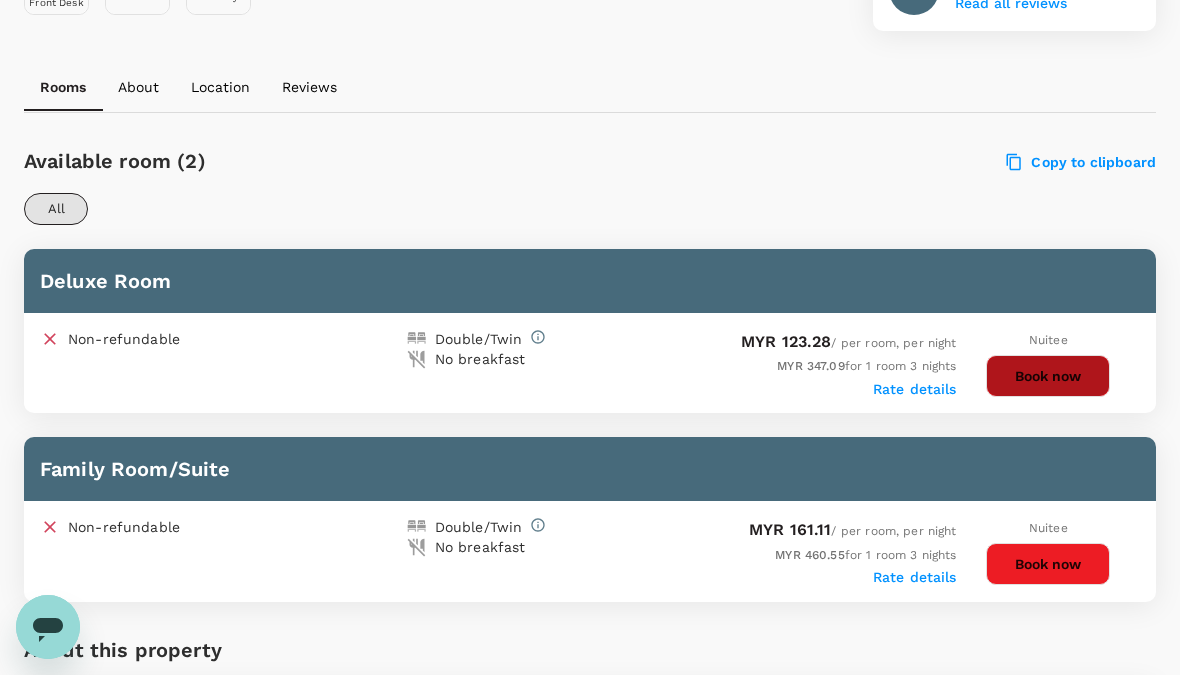 click on "Book now" at bounding box center [1048, 376] 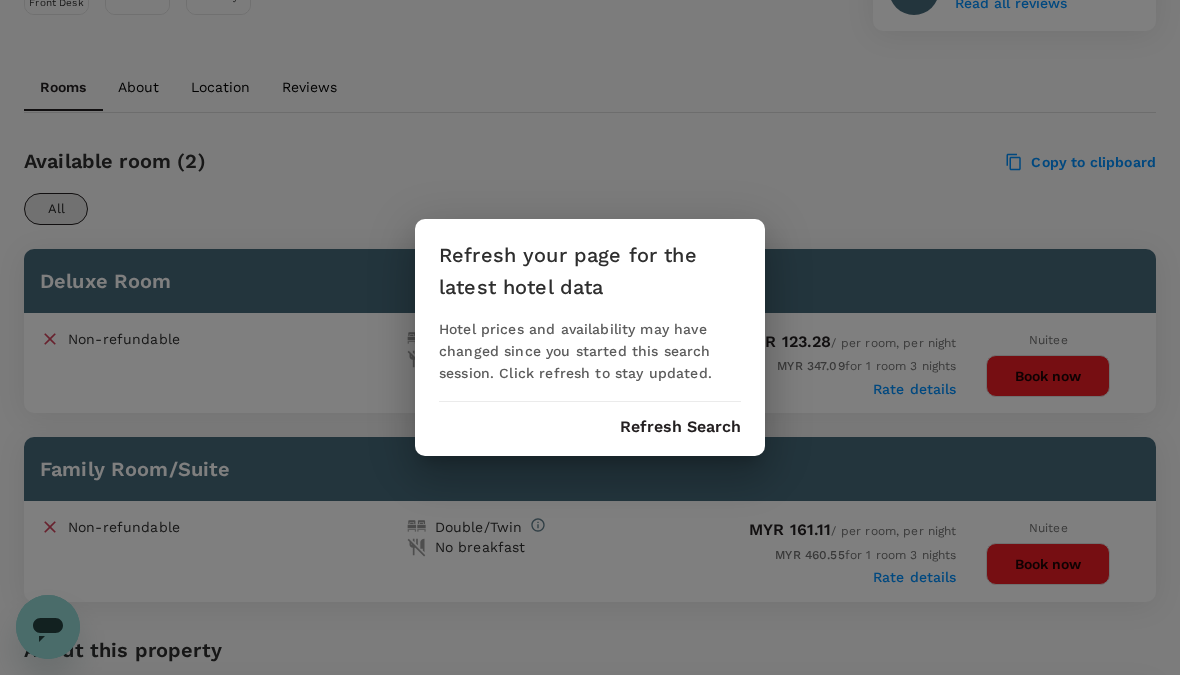 click on "Refresh Search" at bounding box center (680, 427) 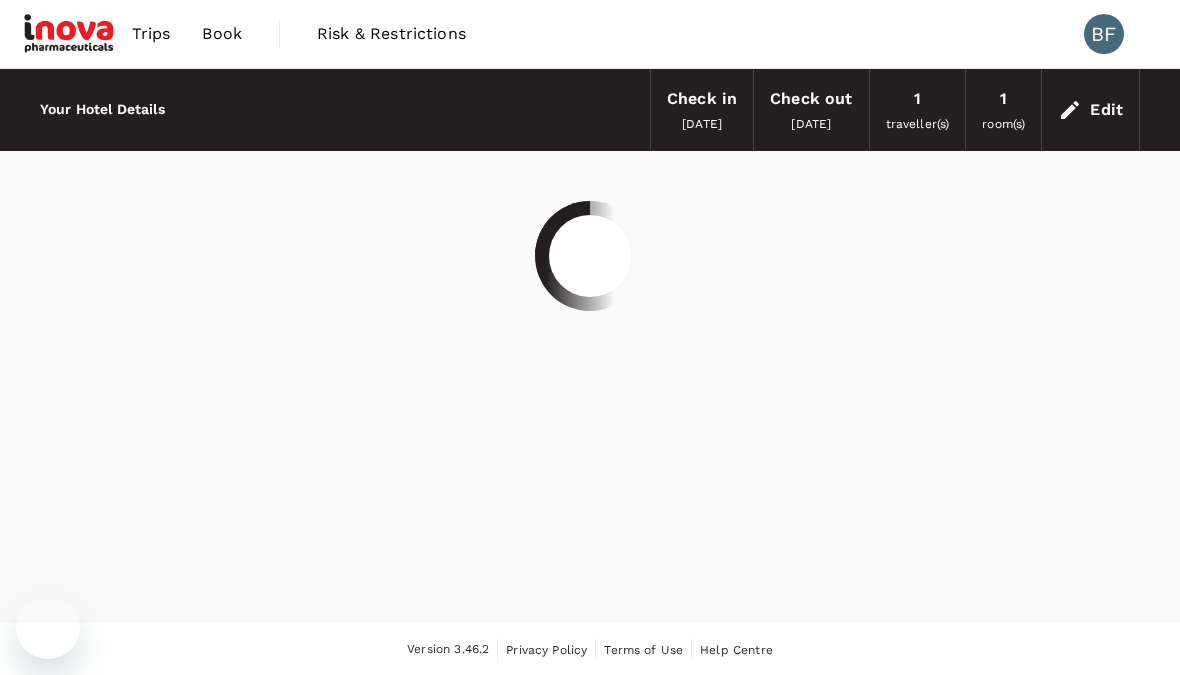 scroll, scrollTop: 0, scrollLeft: 0, axis: both 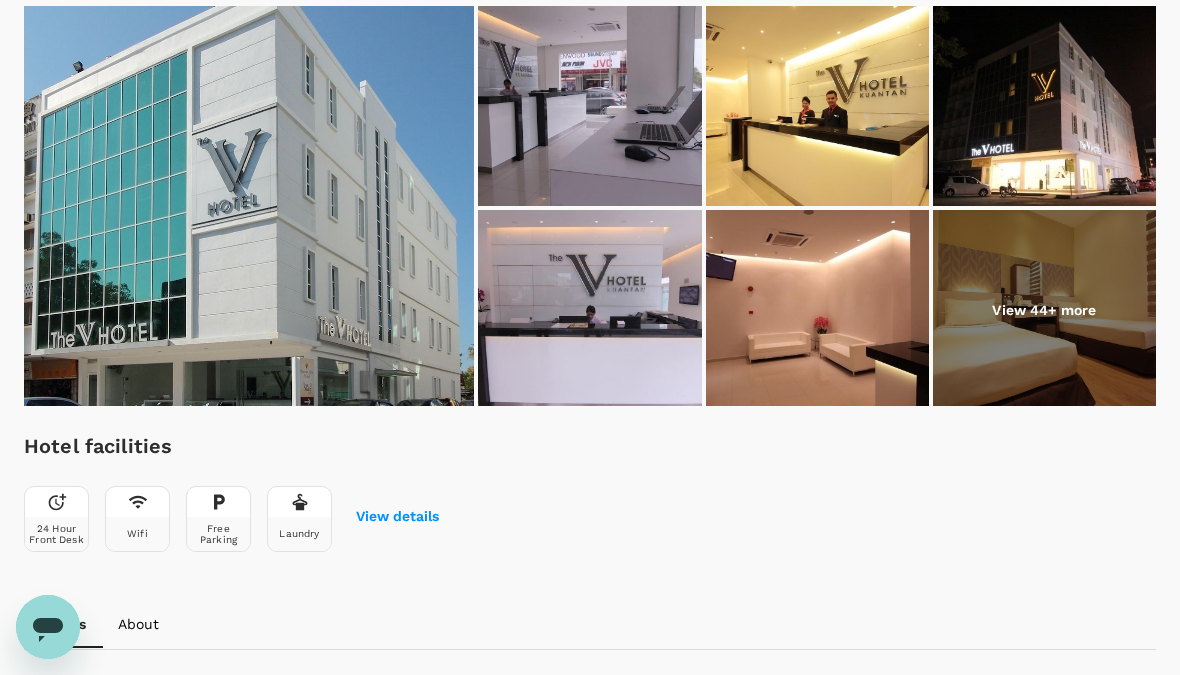 click on "View 44+ more" at bounding box center [1044, 310] 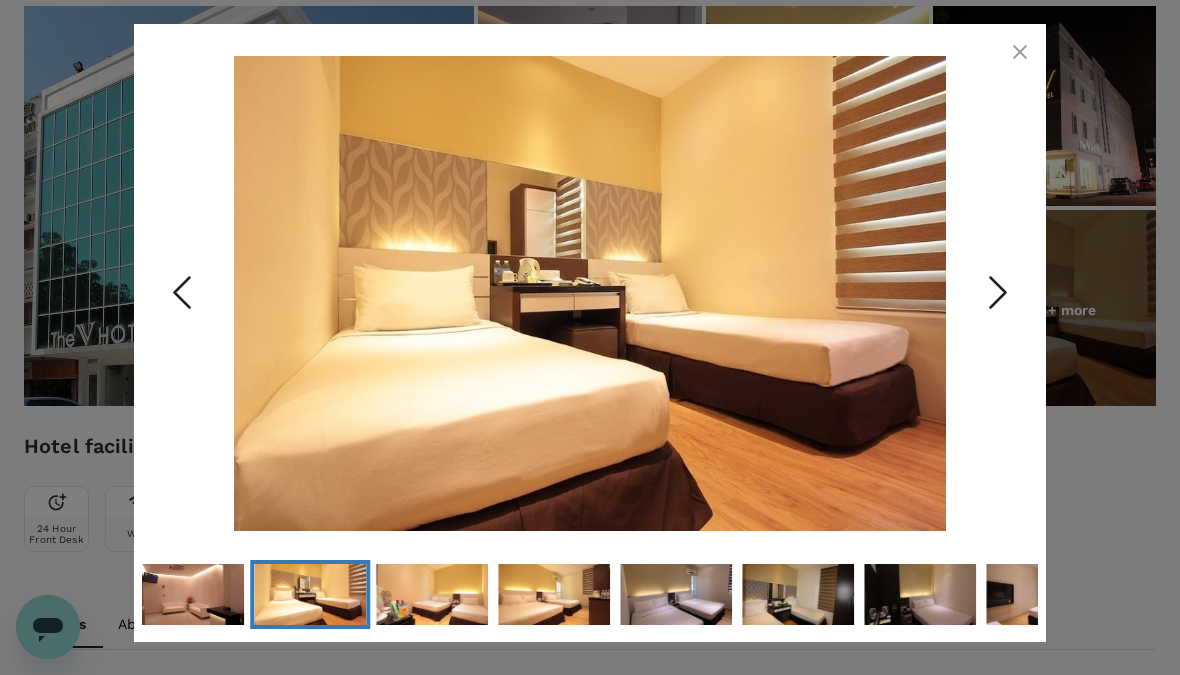 click 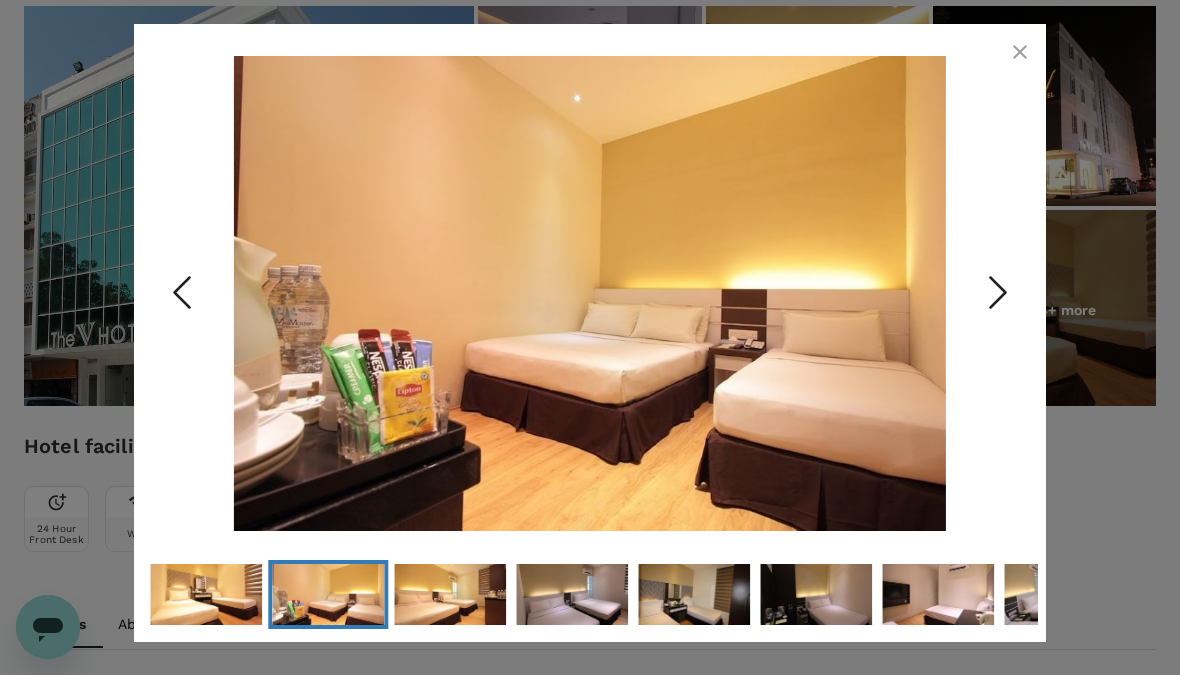 click 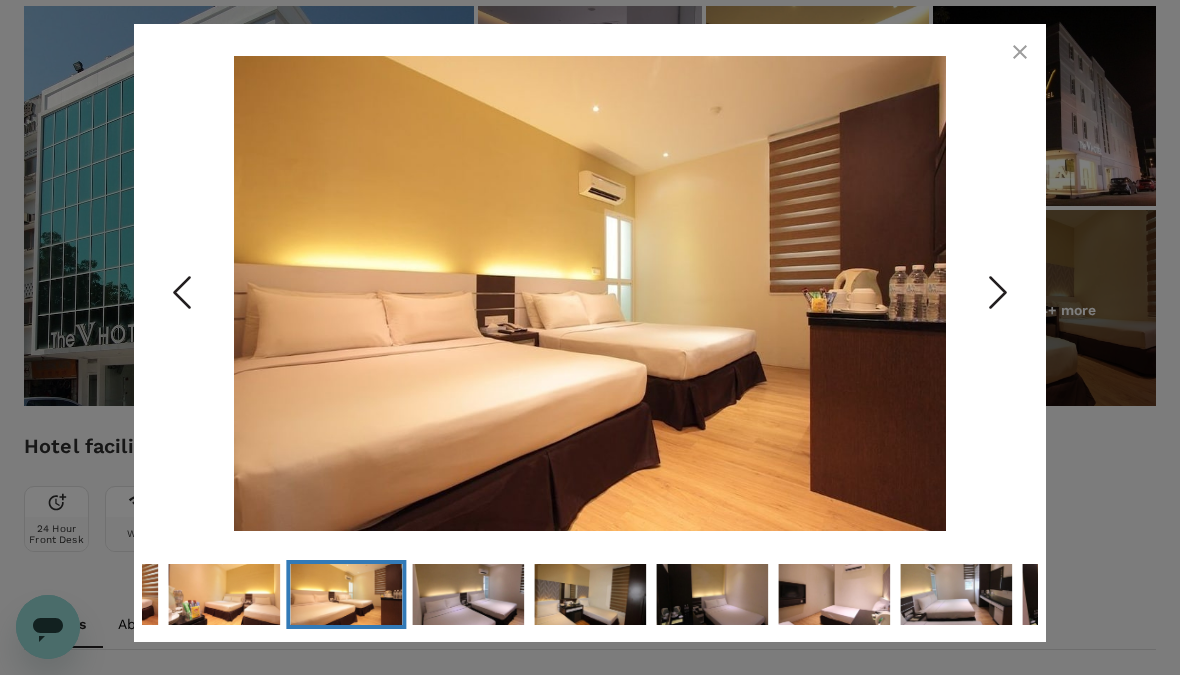 click 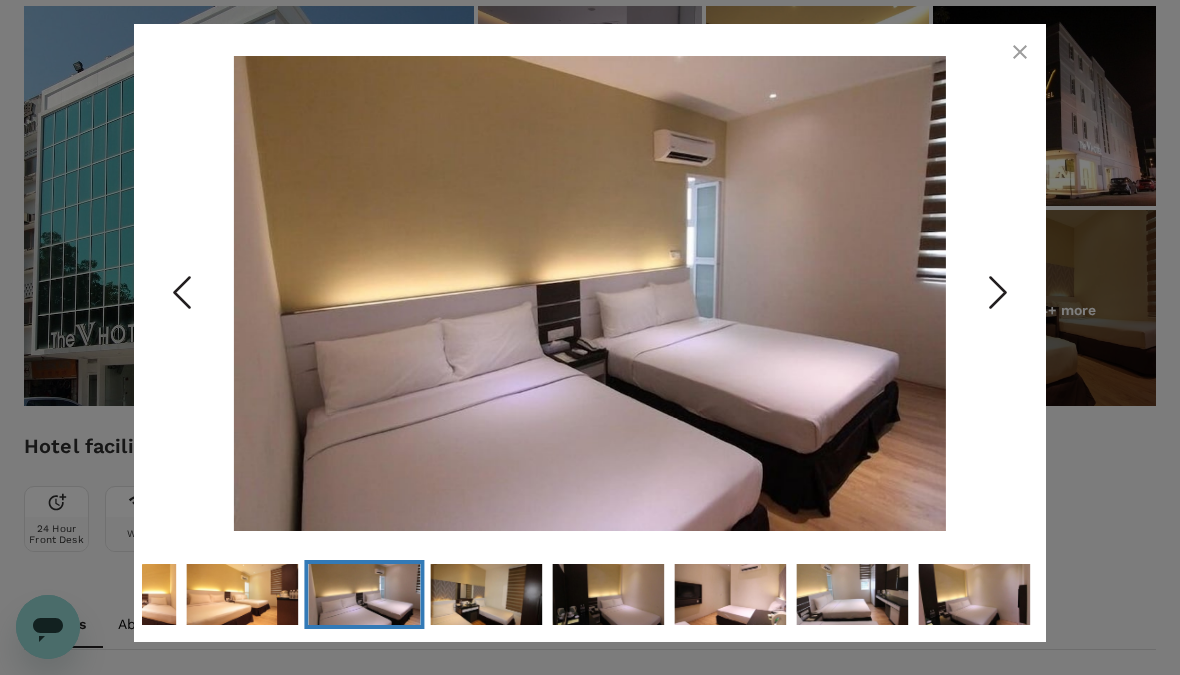 click 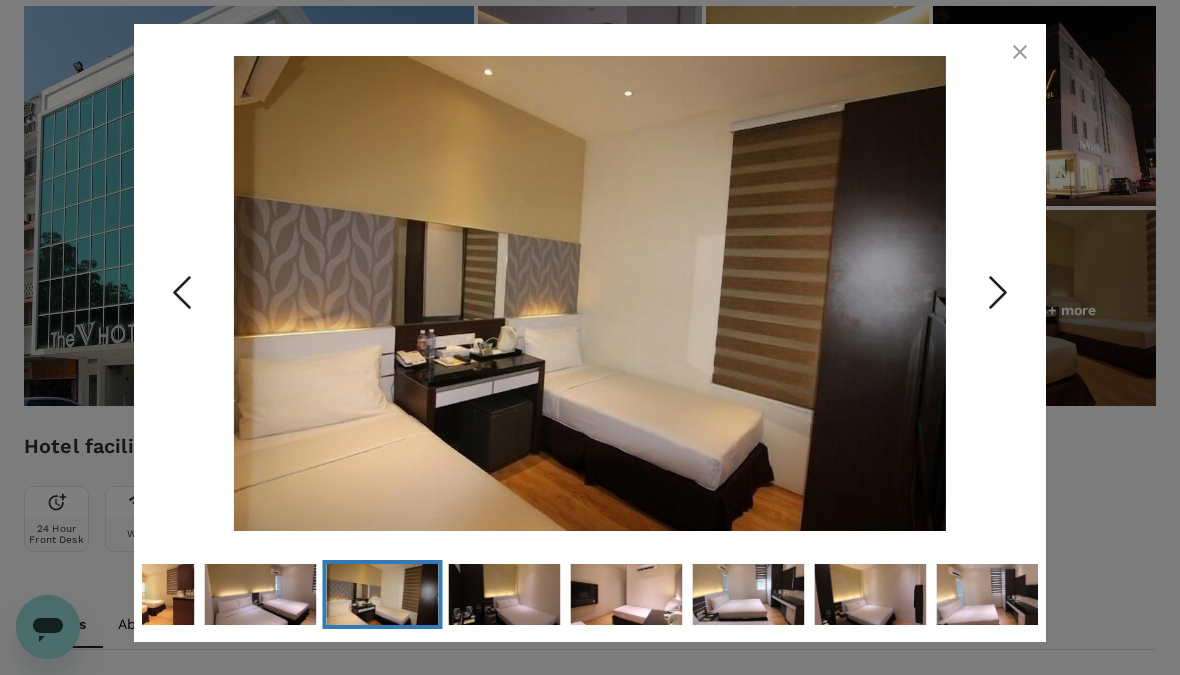 click 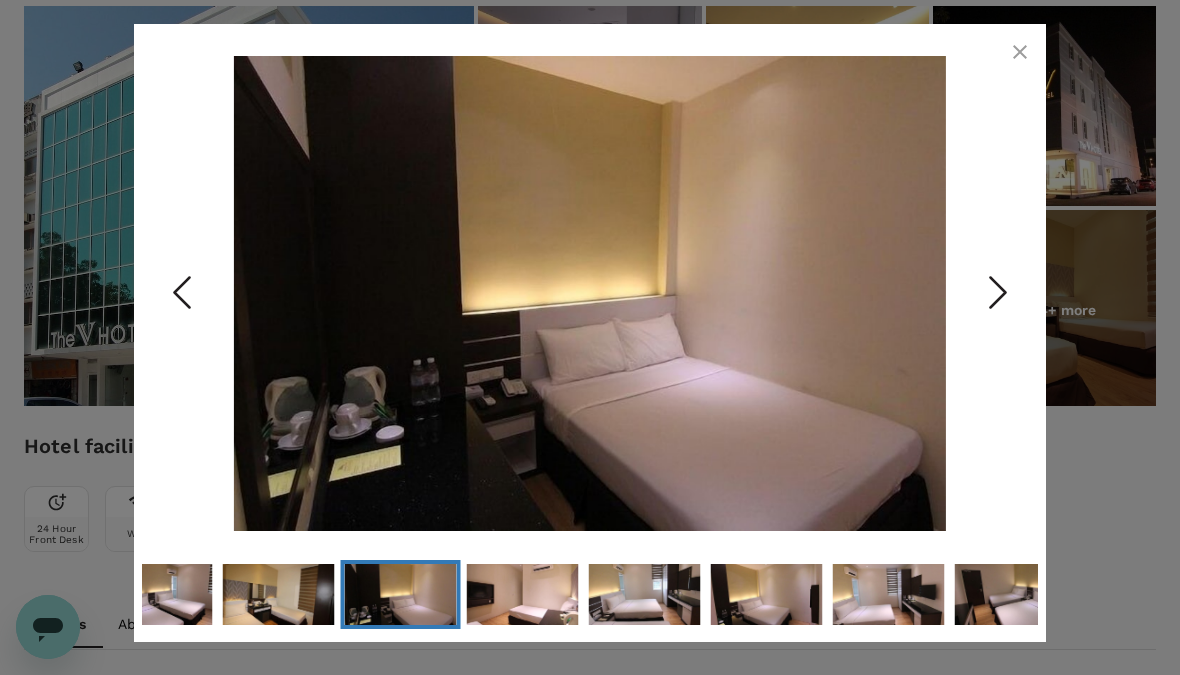 click 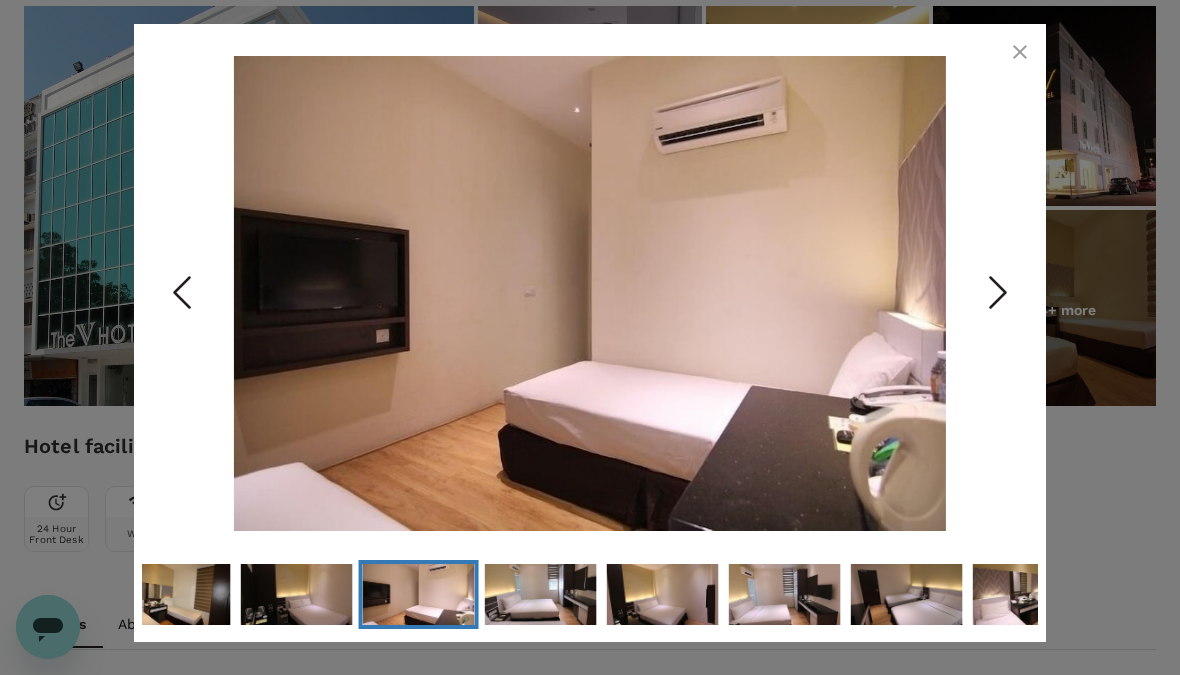 click 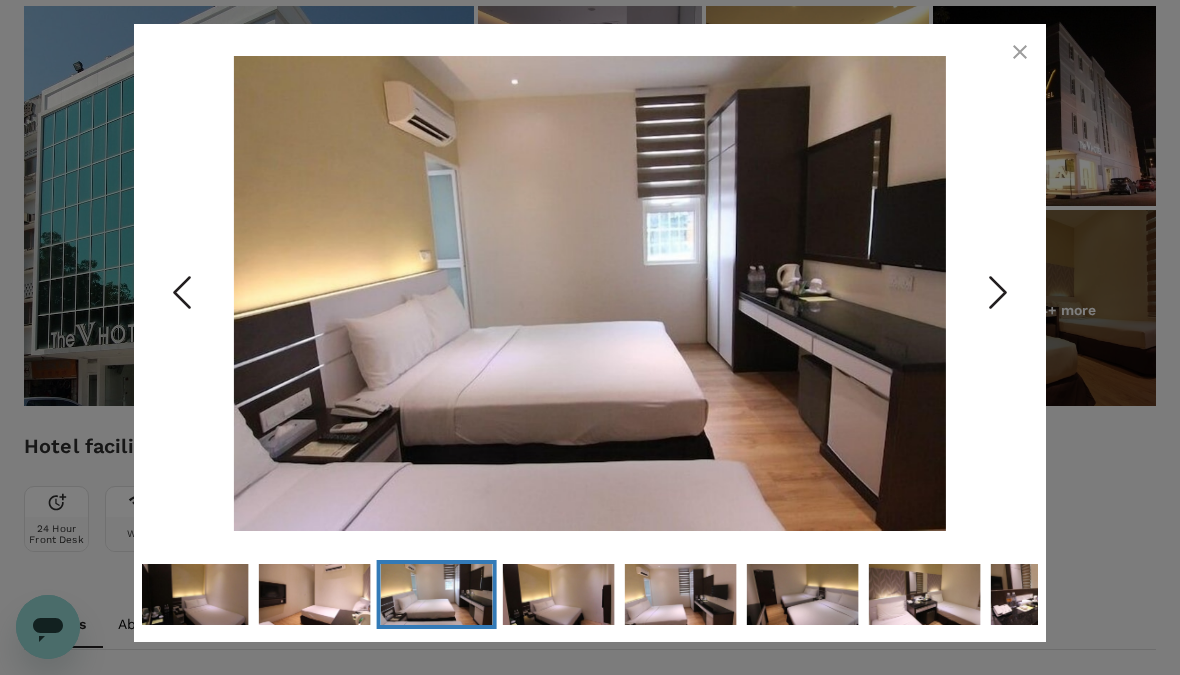 click 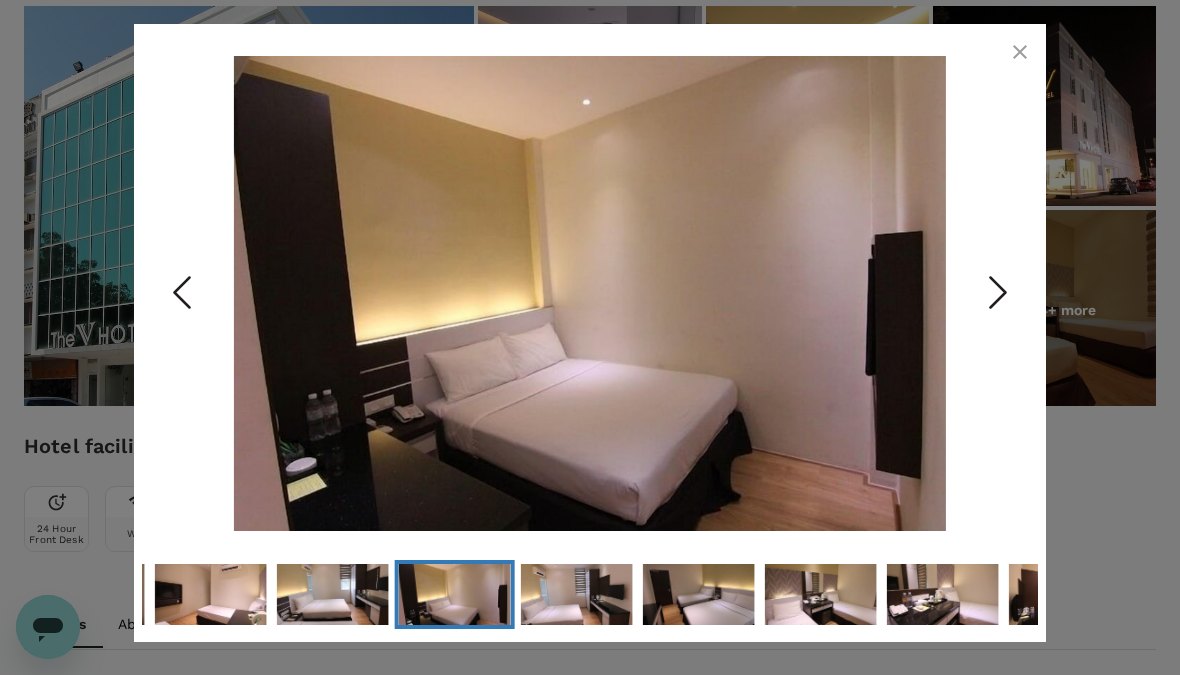 click 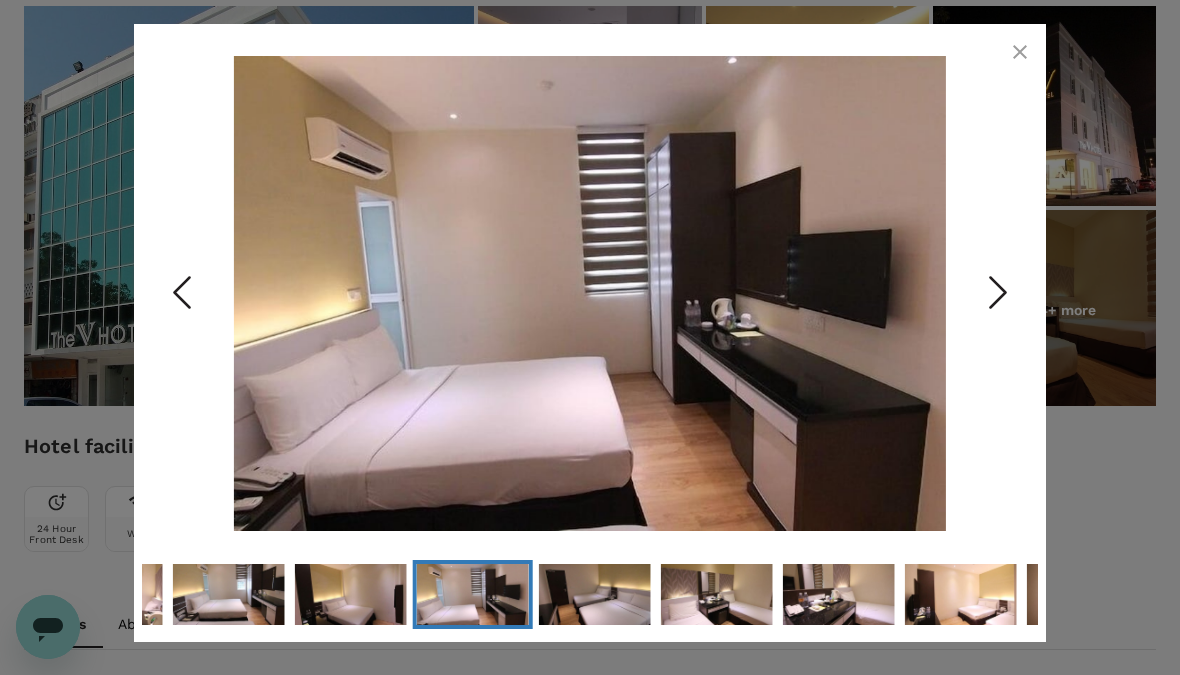 click 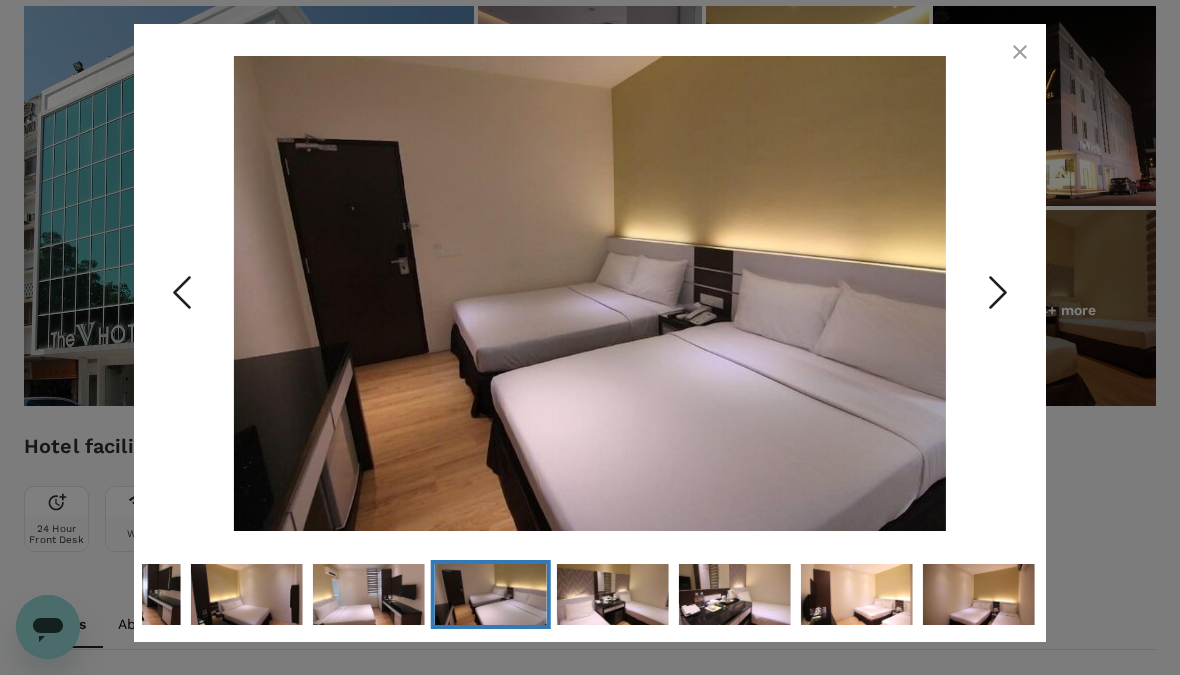 click 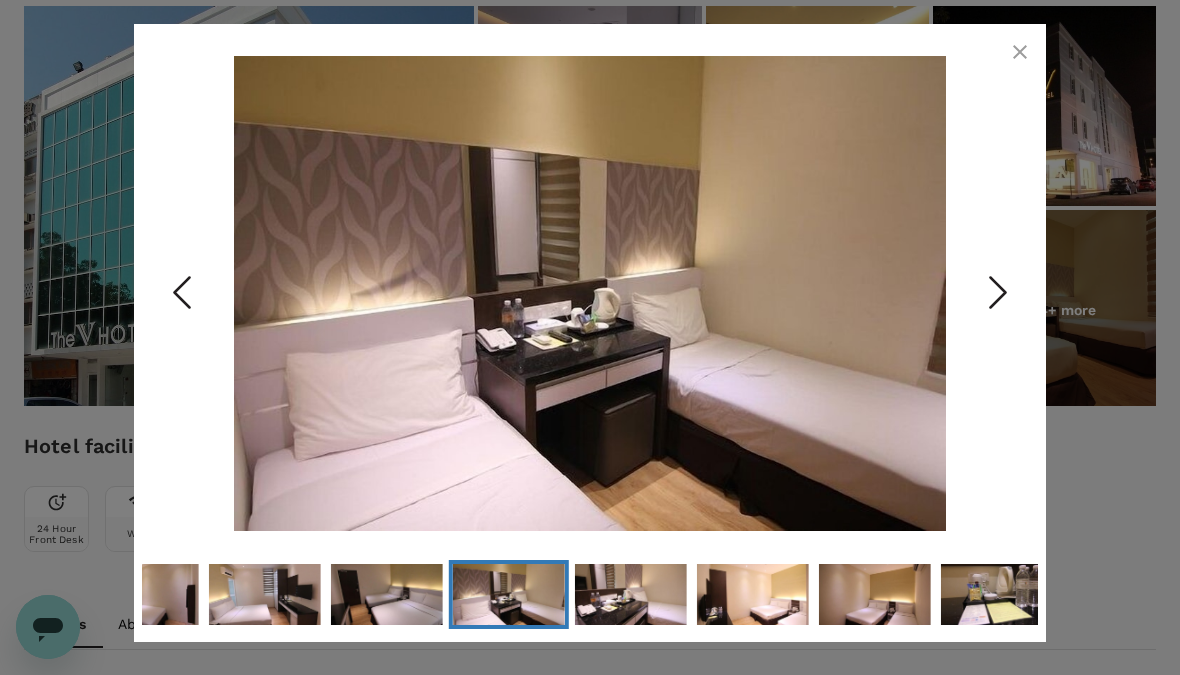 click 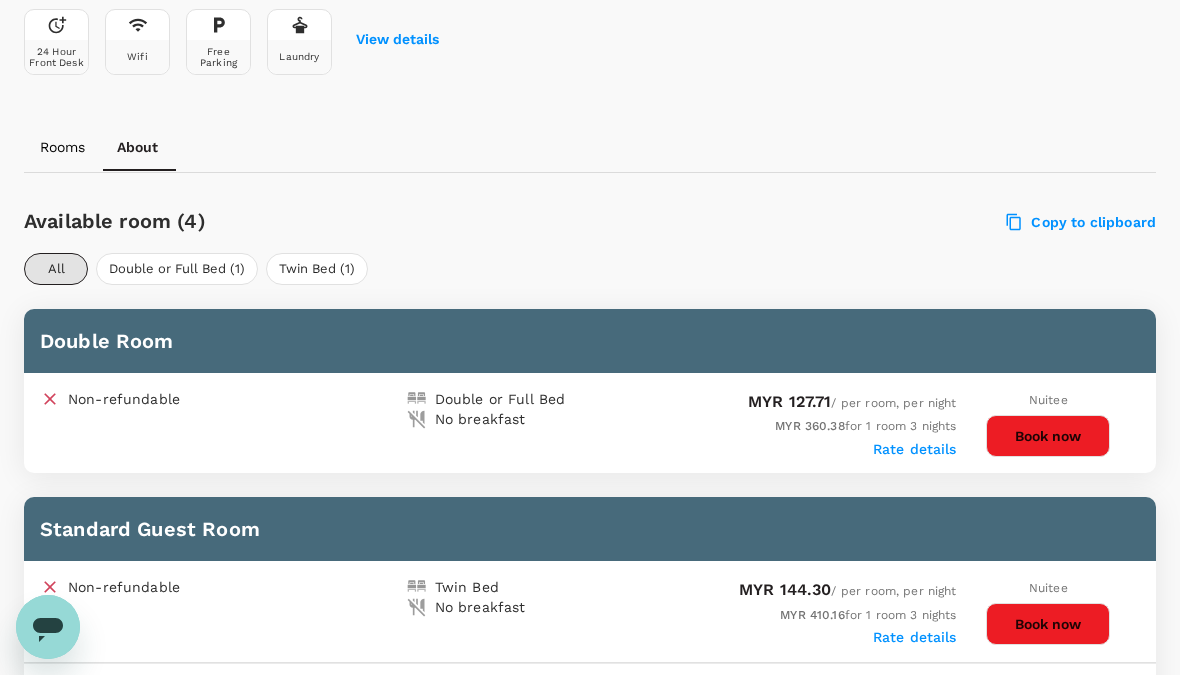 scroll, scrollTop: 778, scrollLeft: 0, axis: vertical 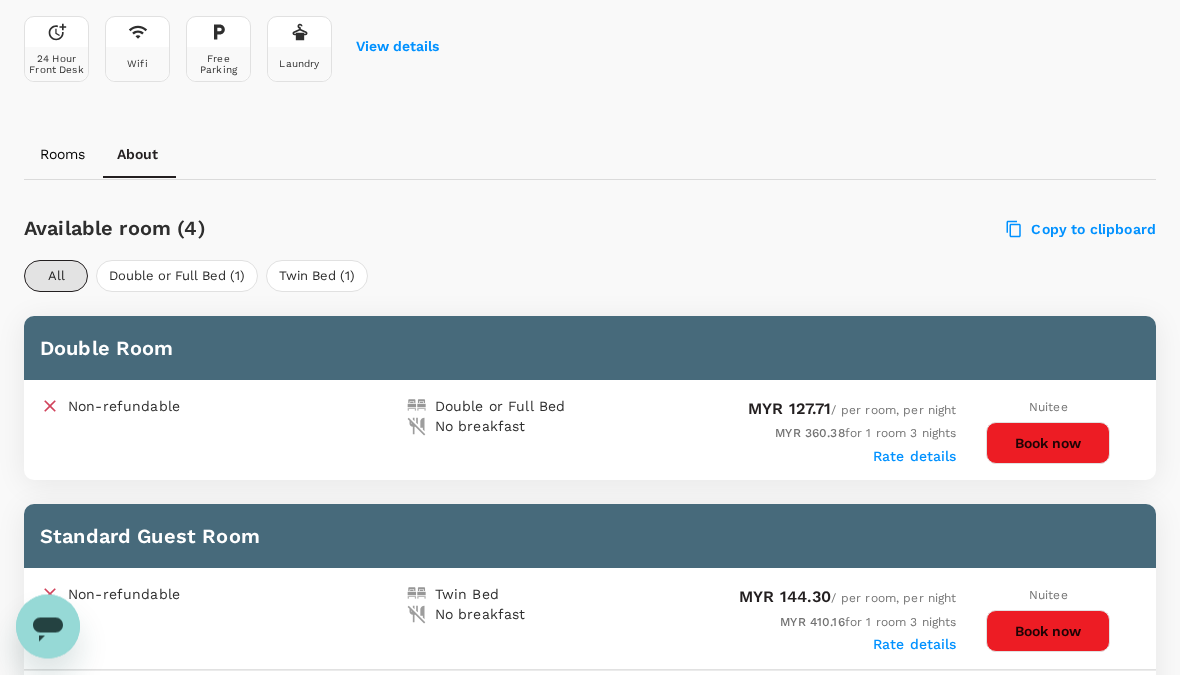 click on "Book now" at bounding box center (1048, 444) 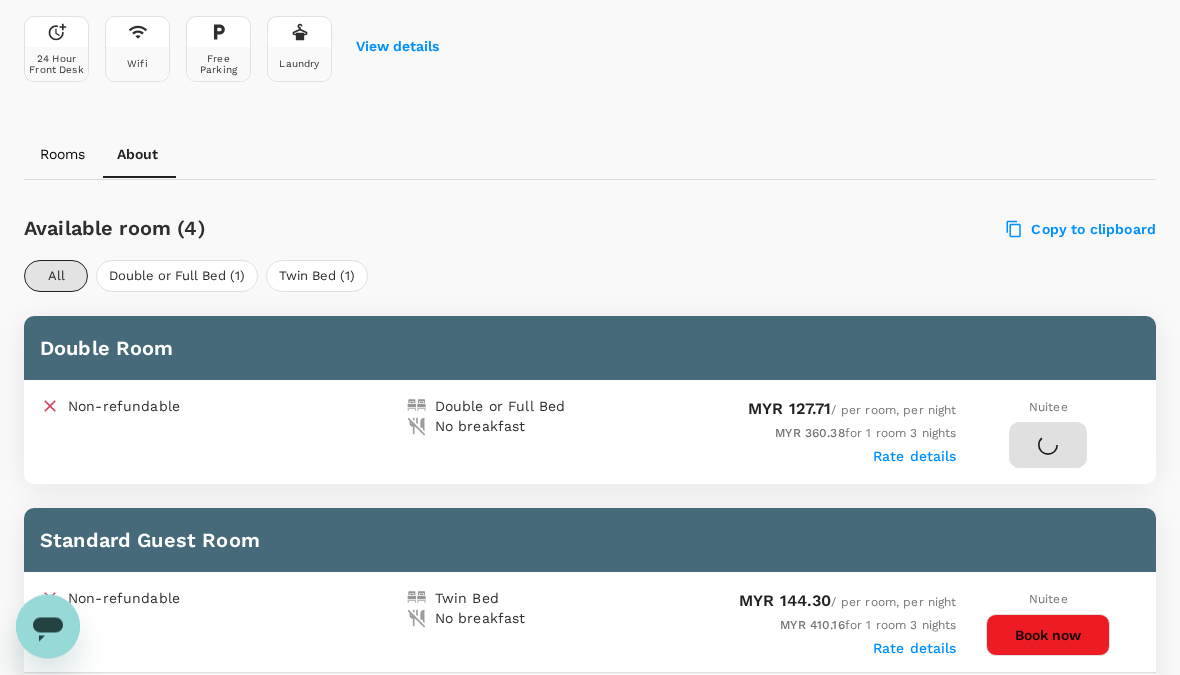 scroll, scrollTop: 779, scrollLeft: 0, axis: vertical 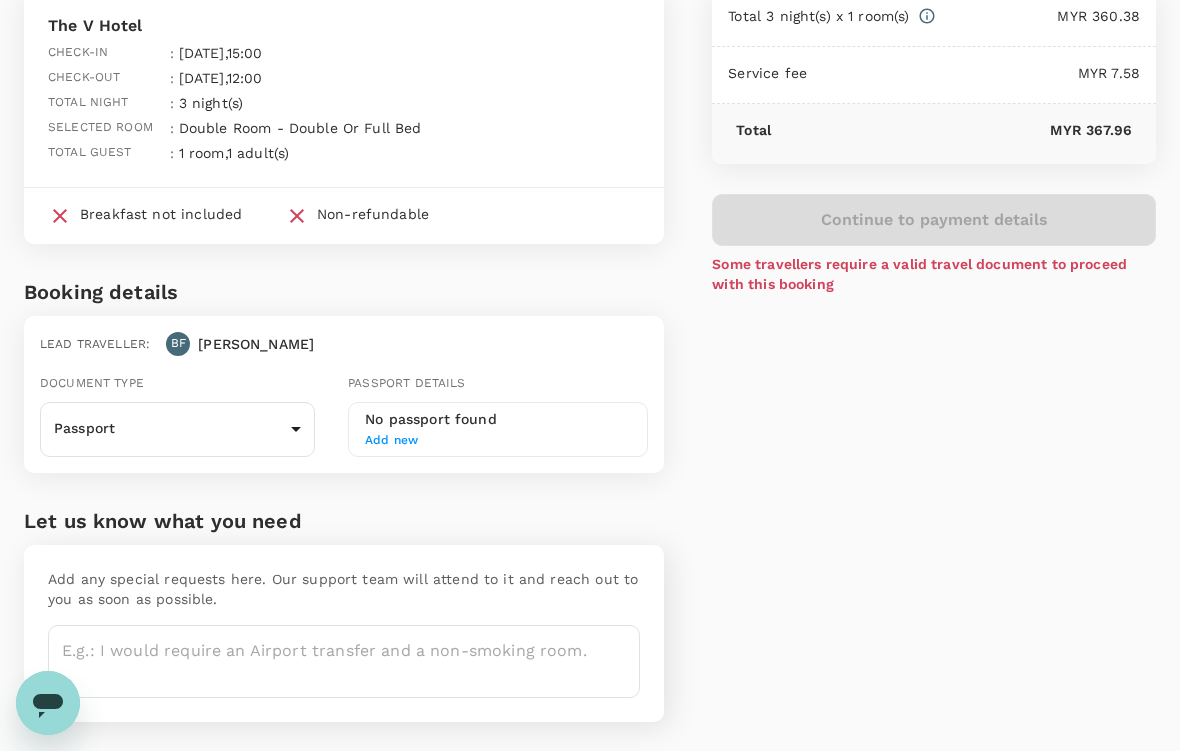 click on "Back to hotel details Review selection You've selected The V Hotel Check-in : [DATE]  15:00 Check-out : [DATE]  12:00 Total night : 3   night(s) Selected room : Double Room - Double Or Full Bed Total guest : 1   room ,  1   adult(s) Breakfast not included Non-refundable Booking details Lead traveller : BF Beng Kuan Document type Passport Passport ​ Passport details No passport found Add new Let us know what you need Add any special requests here. Our support team will attend to it and reach out to you as soon as possible. x ​ Price Summary Total 3 night(s) x 1 room(s) MYR 360.38 Service fee MYR 7.58 Total MYR 367.96 Continue to payment details Some travellers require a valid travel document to proceed with this booking Version 3.46.2 Privacy Policy Terms of Use Help Centre Edit View details" at bounding box center (590, 333) 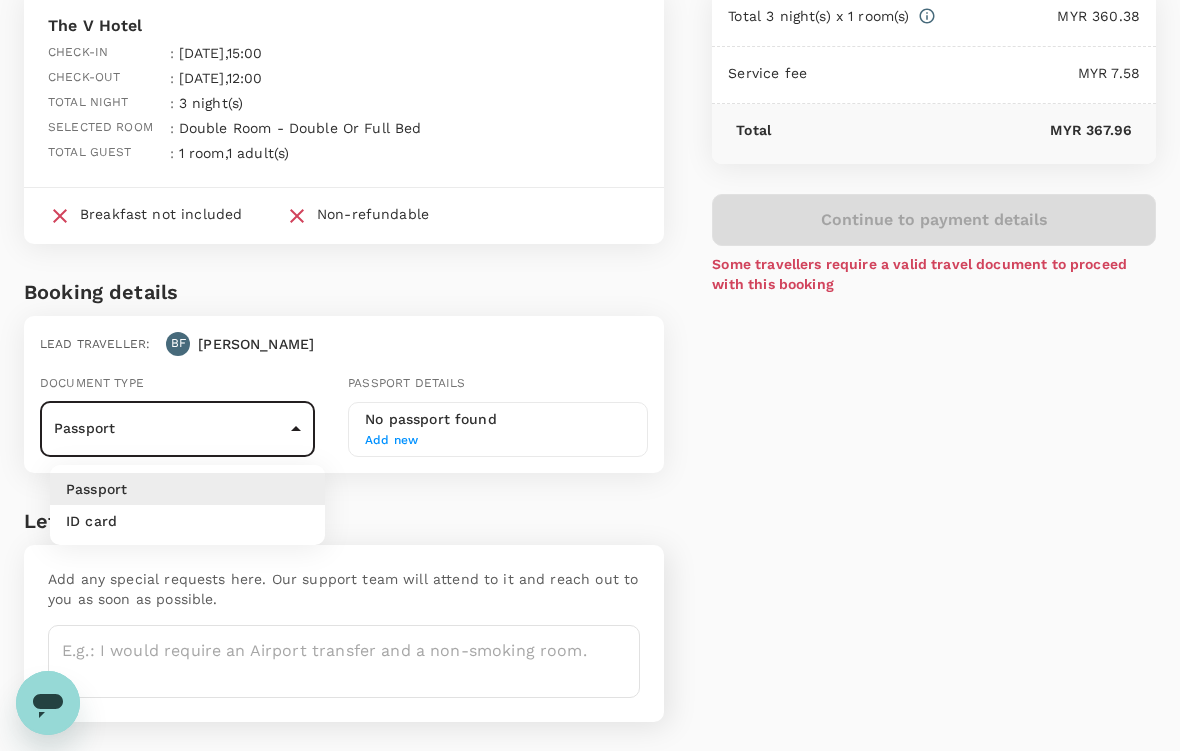 click on "ID card" at bounding box center [187, 521] 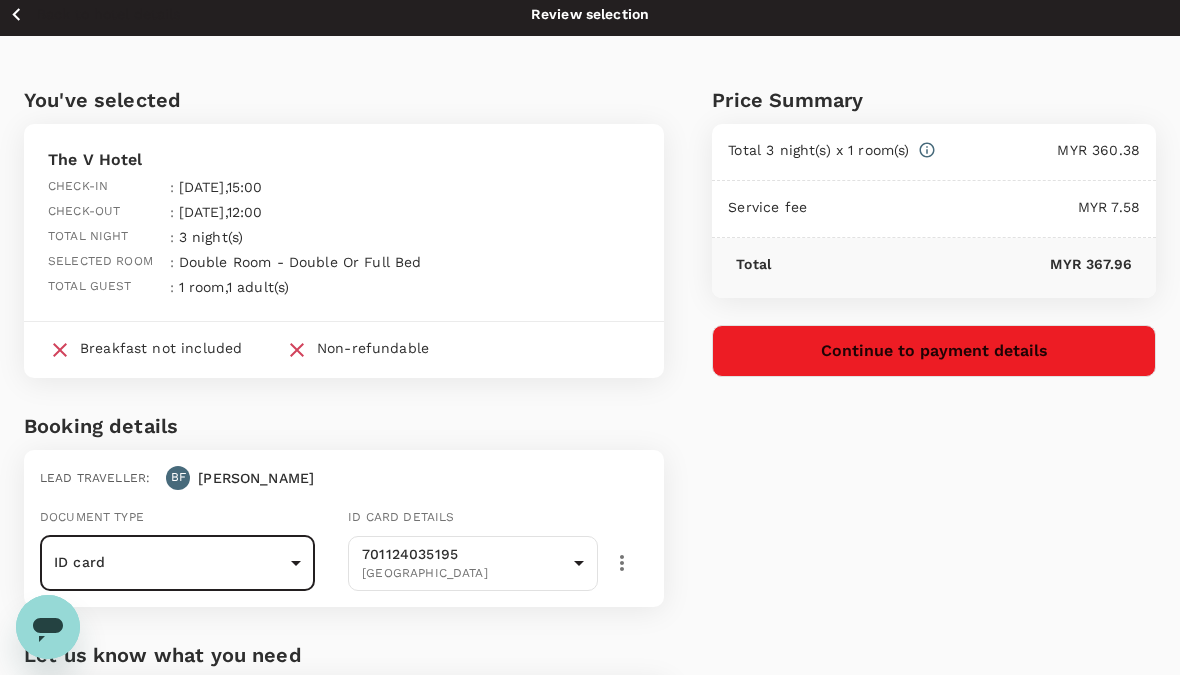 scroll, scrollTop: 0, scrollLeft: 0, axis: both 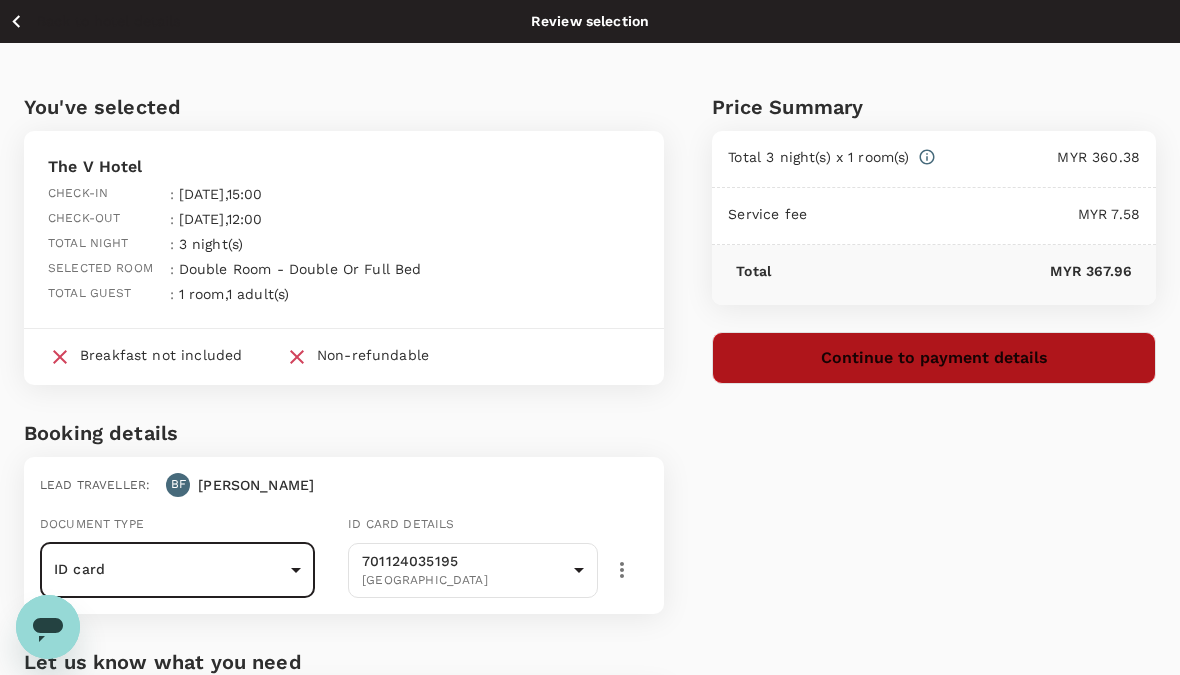 click on "Continue to payment details" at bounding box center [934, 358] 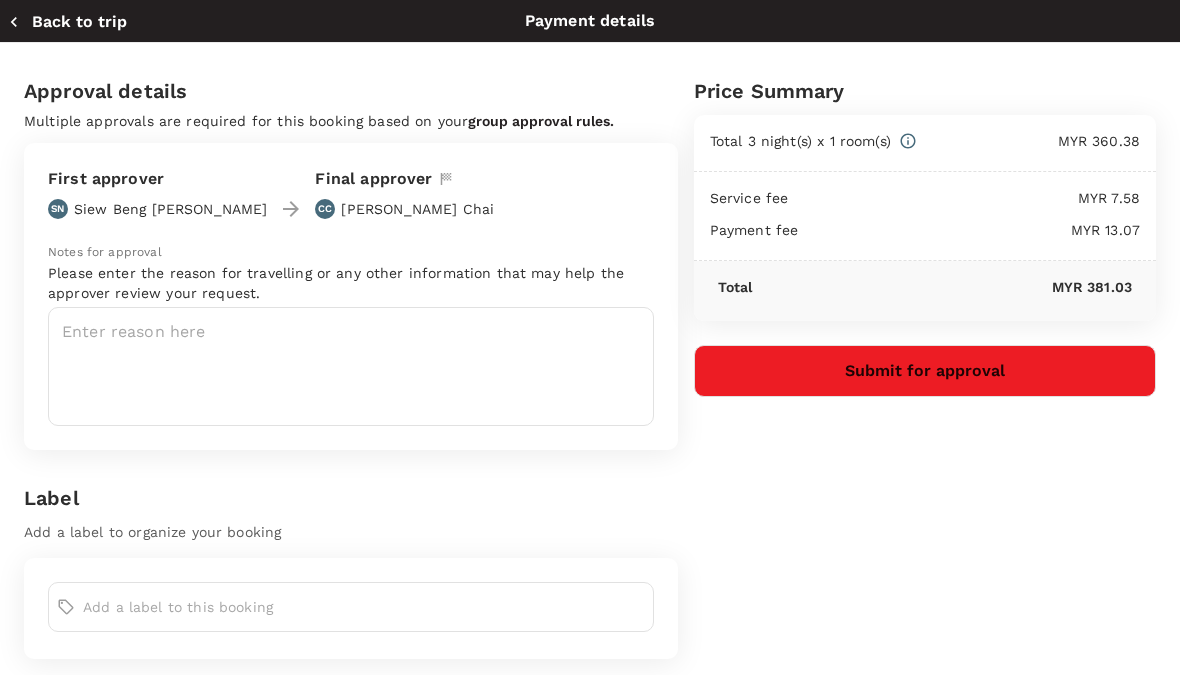 click at bounding box center (351, 366) 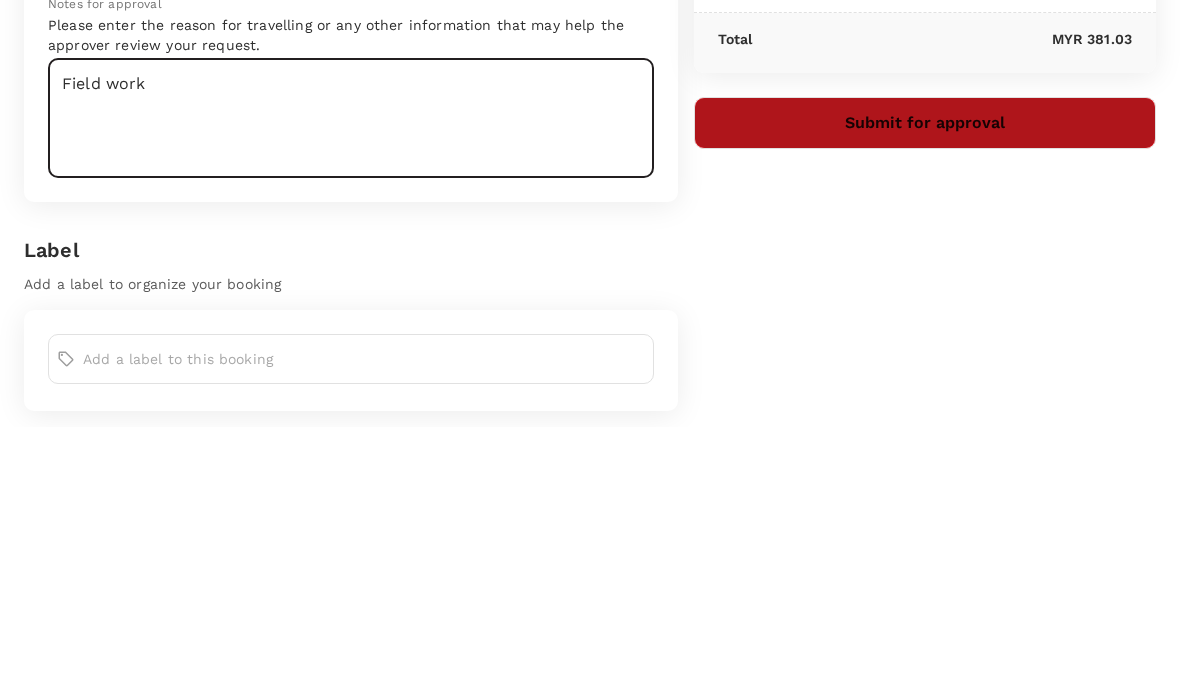 type on "Field work" 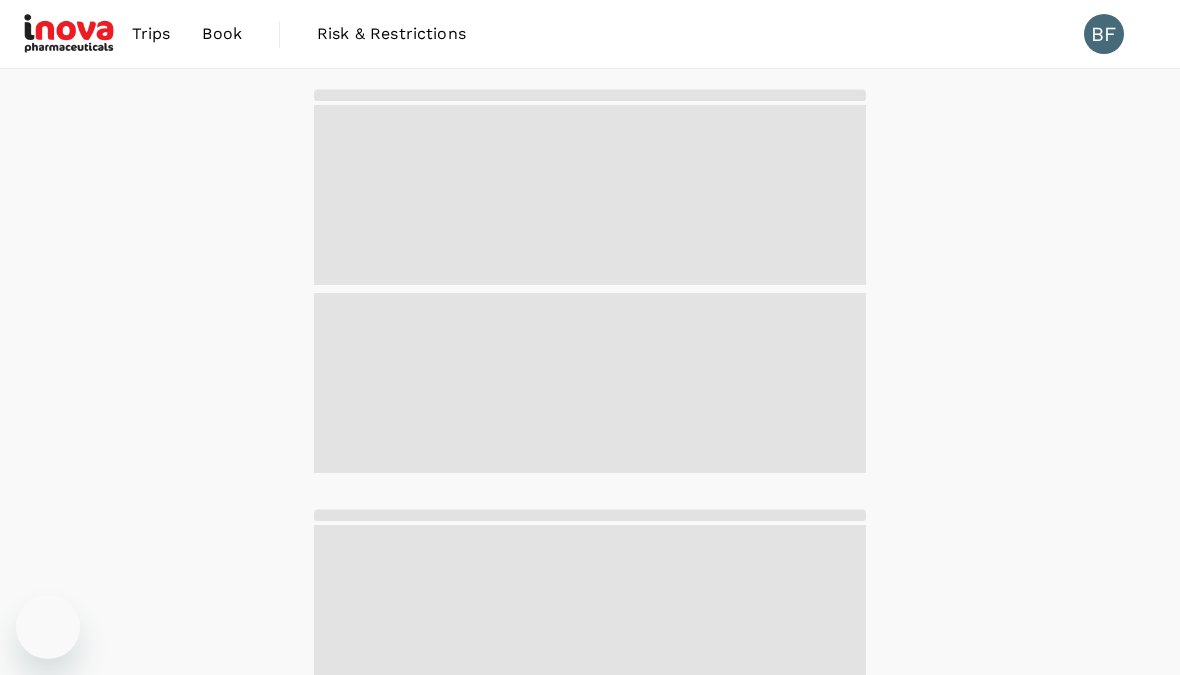 scroll, scrollTop: 0, scrollLeft: 0, axis: both 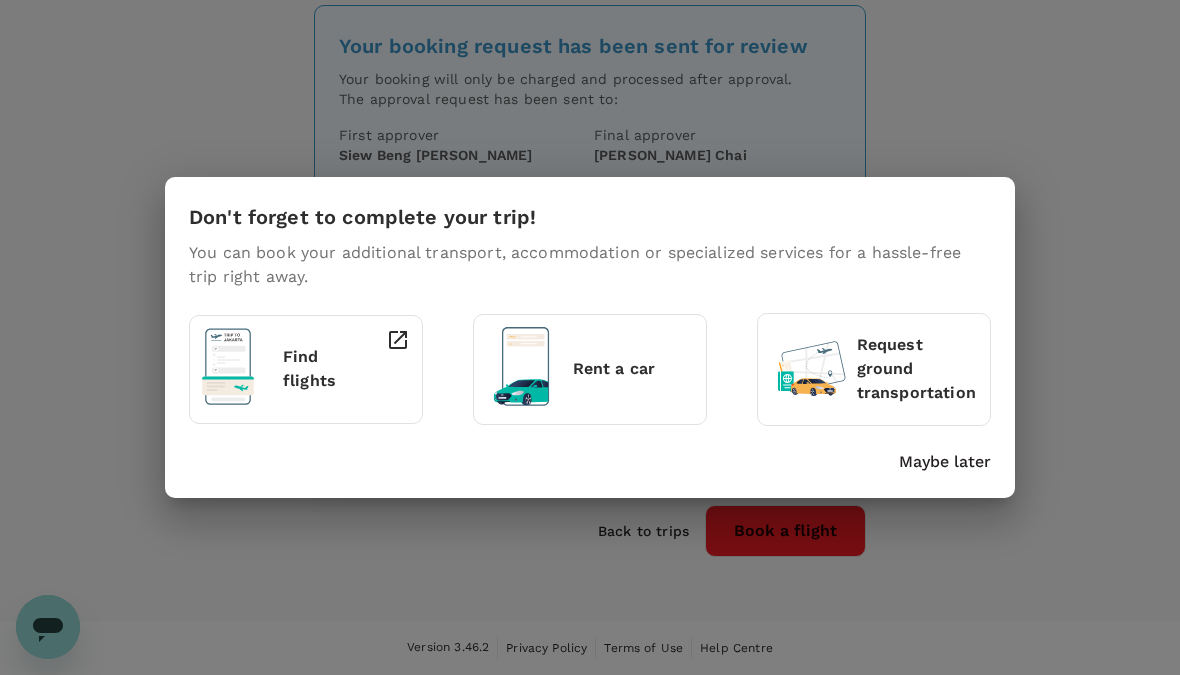 click on "Maybe later" at bounding box center [945, 462] 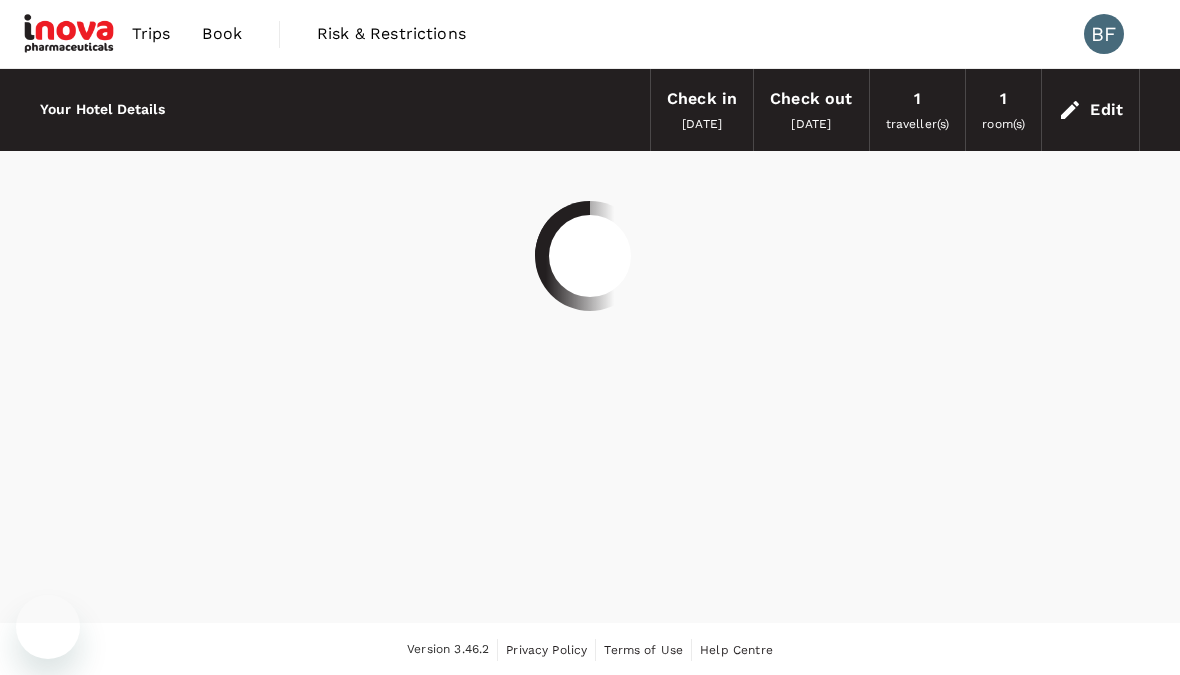 scroll, scrollTop: 25, scrollLeft: 0, axis: vertical 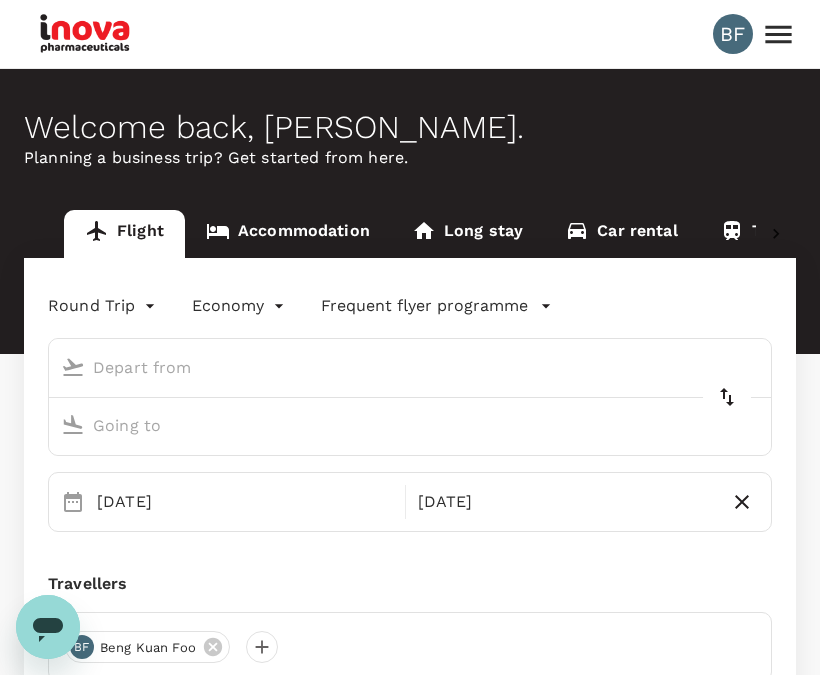 click on "Accommodation" at bounding box center [288, 234] 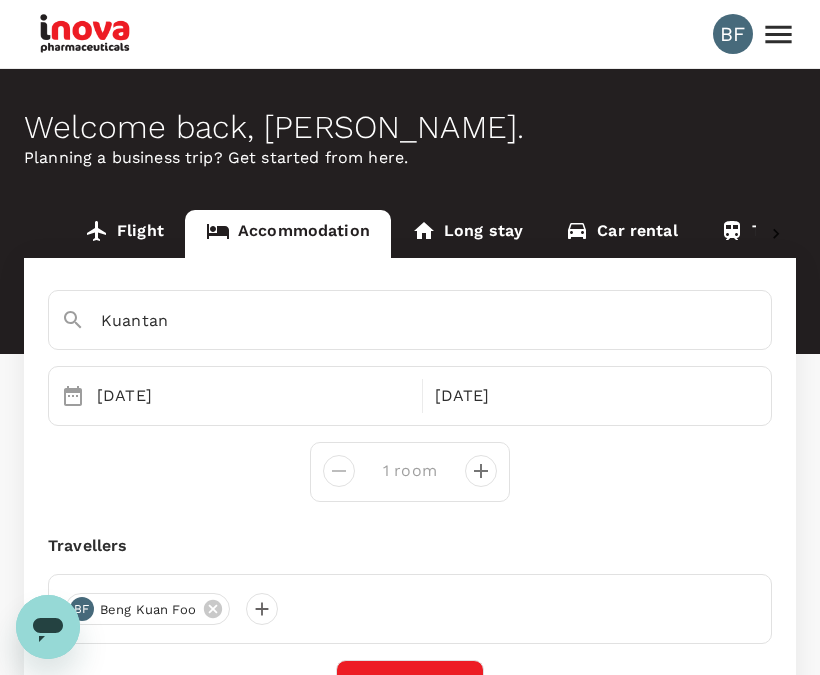 click on "Kuantan" at bounding box center [382, 320] 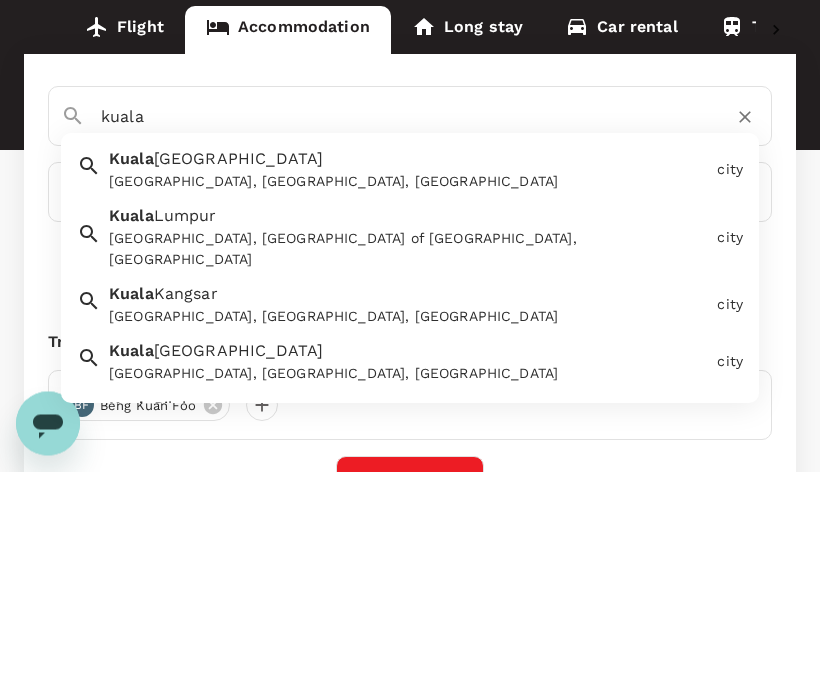 click on "Kuala  Terengganu Kuala Terengganu, Terengganu, Malaysia" at bounding box center (405, 369) 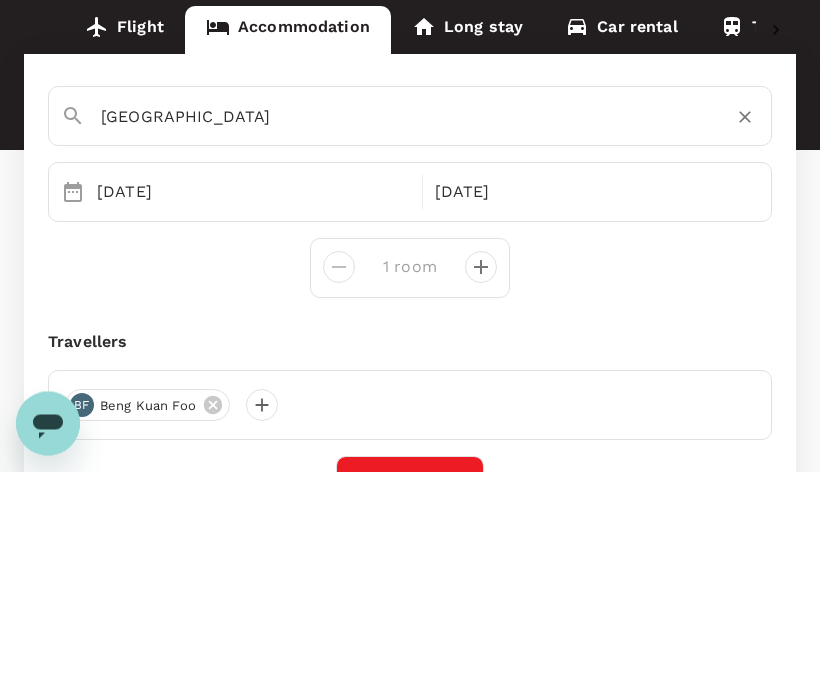 click on "15 Jul" at bounding box center (253, 396) 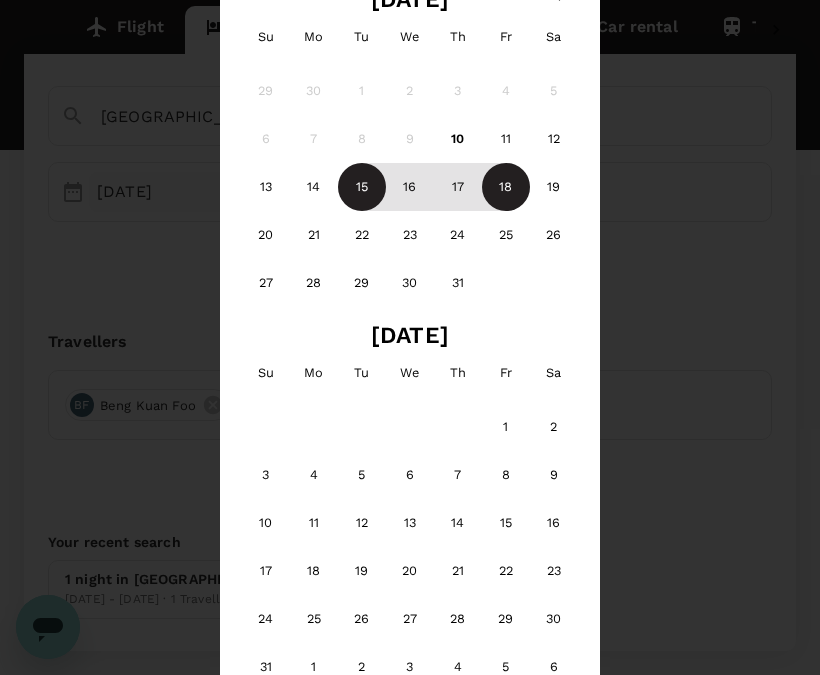 click on "14" at bounding box center [314, 187] 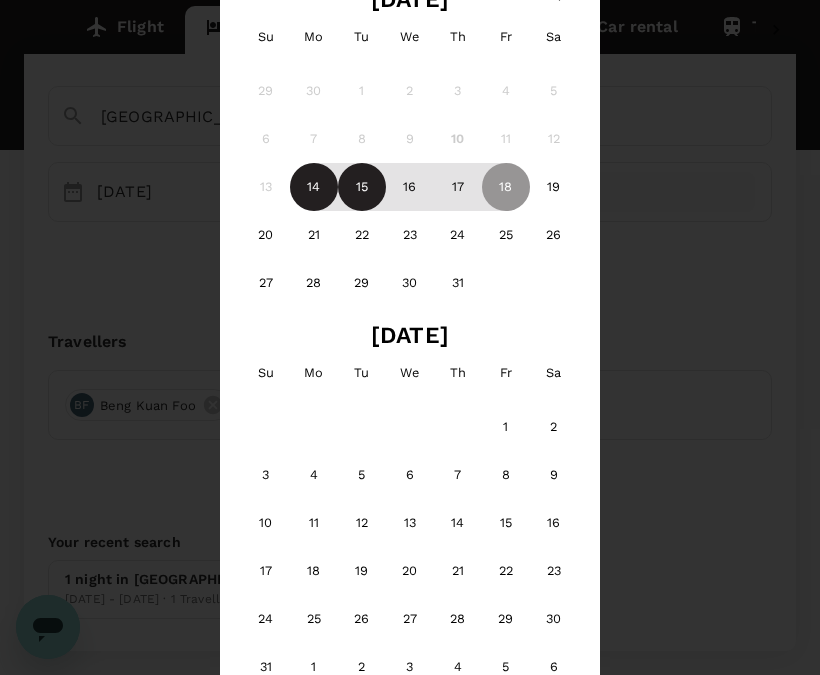 click on "15" at bounding box center [362, 187] 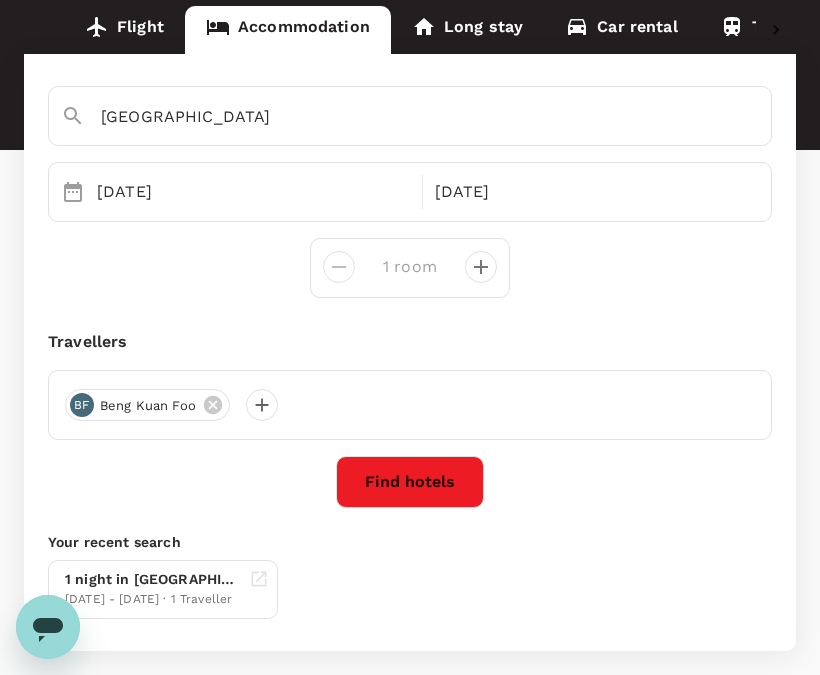 click on "Find hotels" at bounding box center (410, 482) 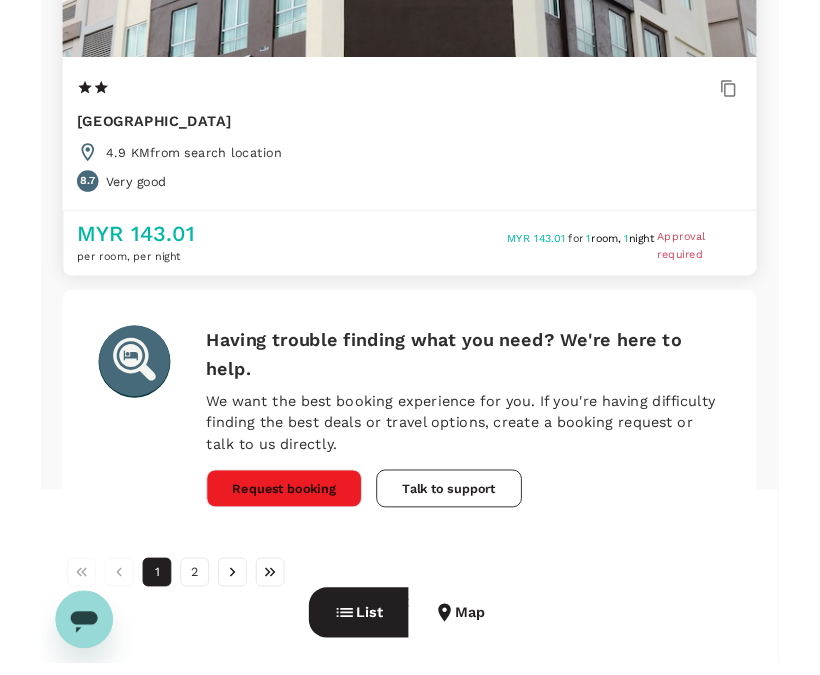 scroll, scrollTop: 8932, scrollLeft: 0, axis: vertical 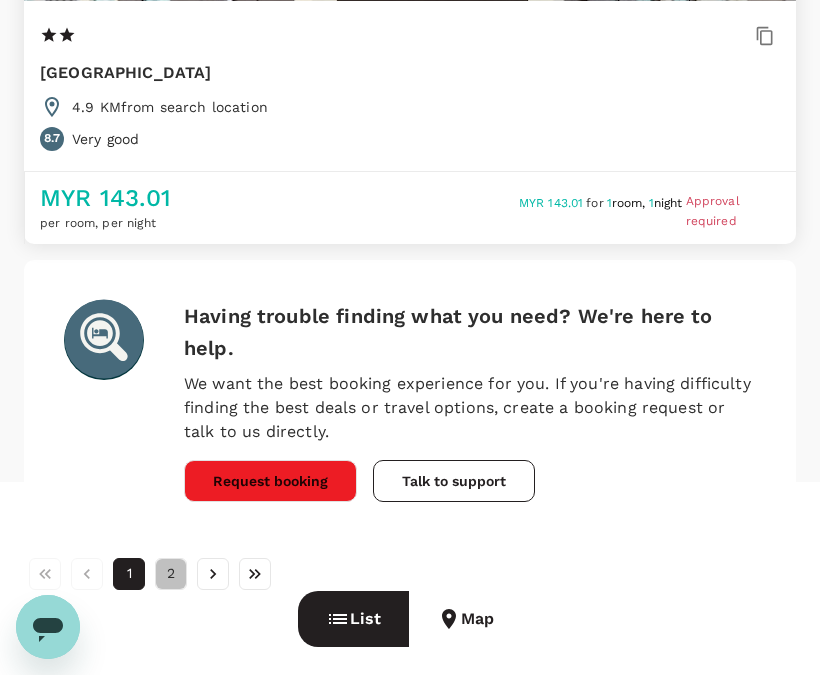 click on "2" at bounding box center [171, 574] 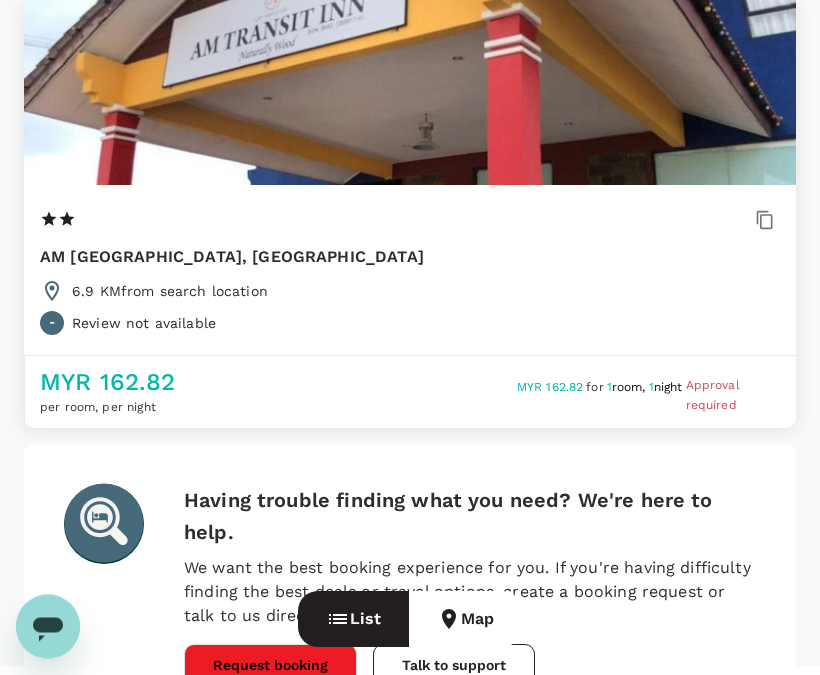 scroll, scrollTop: 3180, scrollLeft: 0, axis: vertical 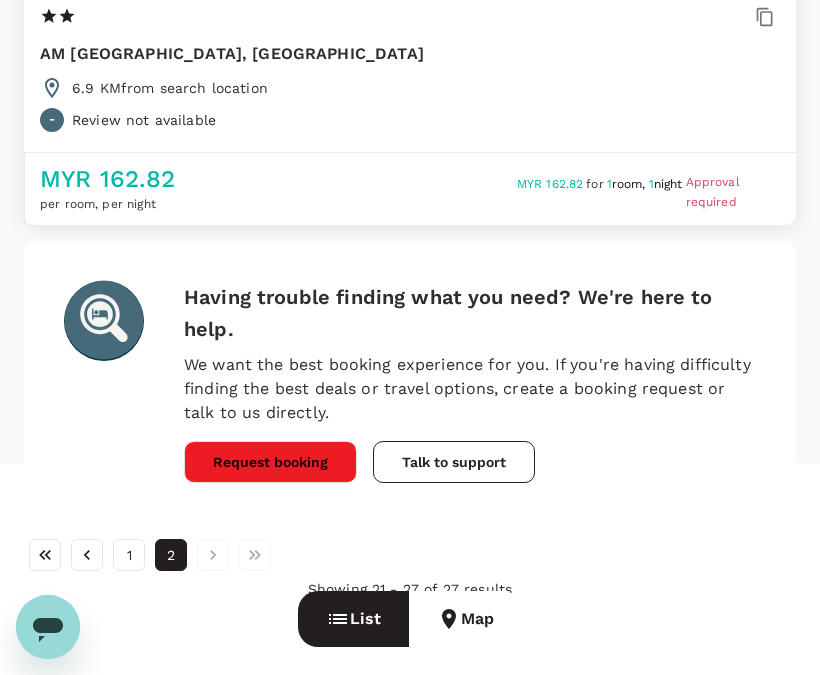 click on "1" at bounding box center (129, 555) 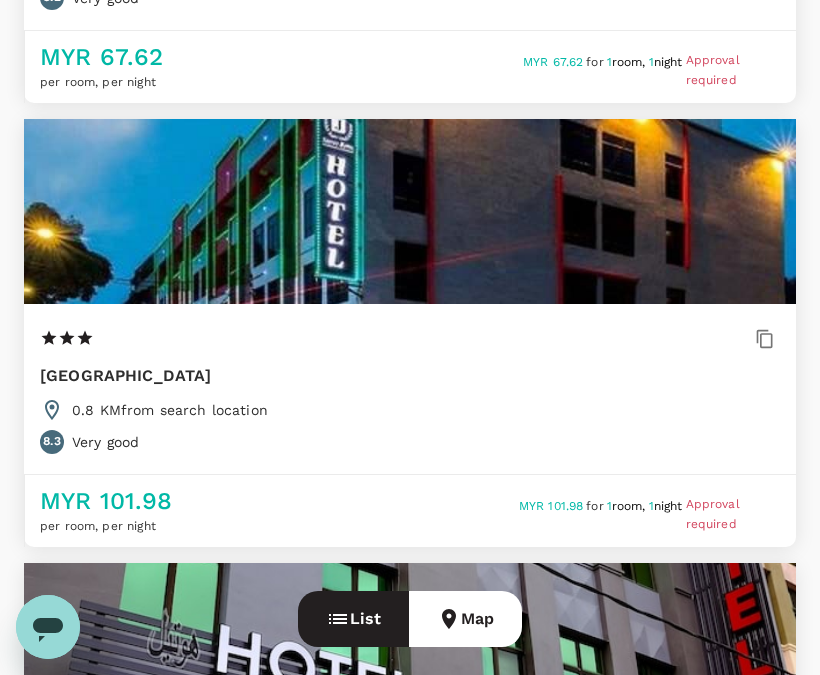 scroll, scrollTop: 1081, scrollLeft: 0, axis: vertical 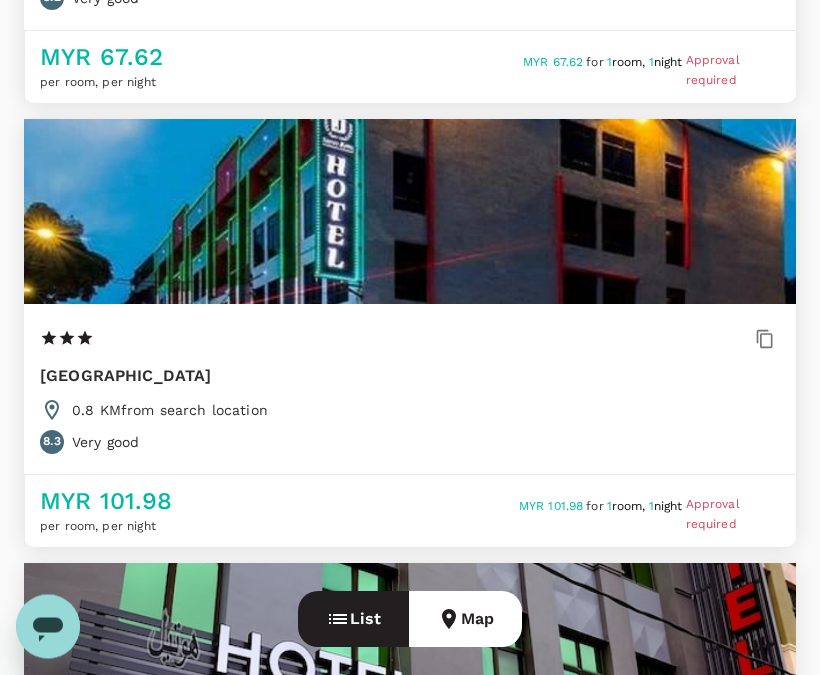 click on "MYR 101.98" at bounding box center [233, 502] 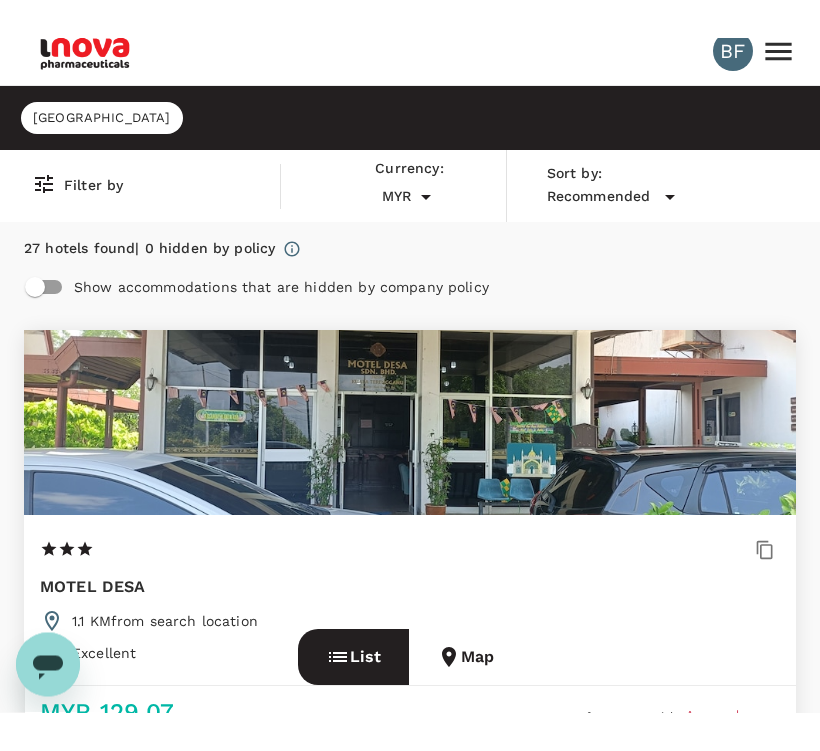 scroll, scrollTop: 0, scrollLeft: 0, axis: both 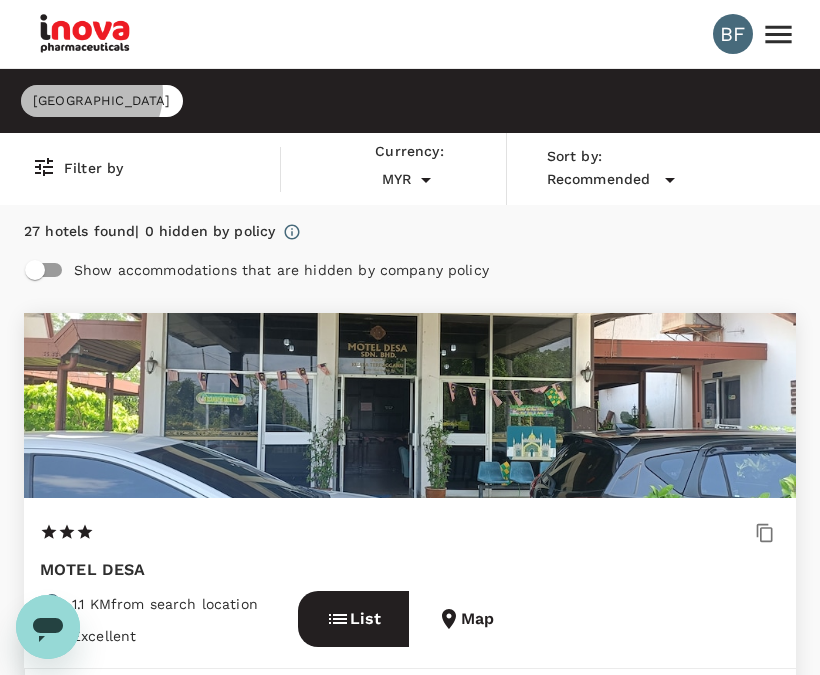 click on "[GEOGRAPHIC_DATA]" at bounding box center [102, 101] 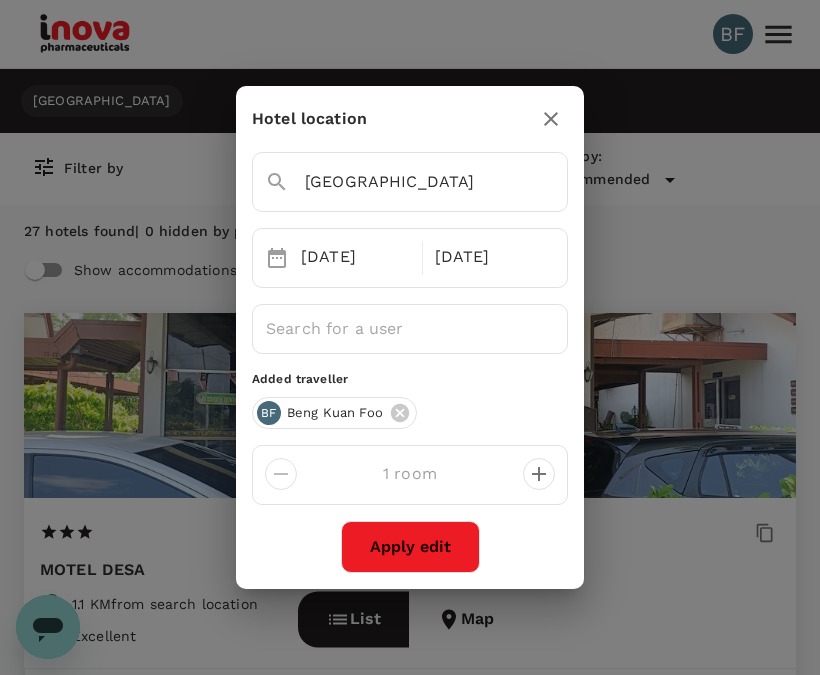 click on "14 Jul" at bounding box center [355, 257] 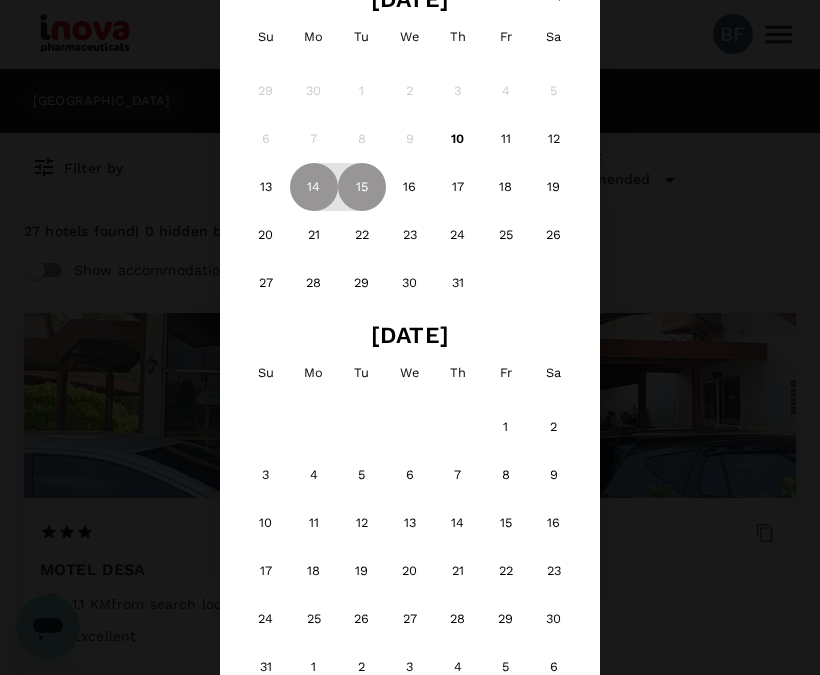 click on "18" at bounding box center (506, 187) 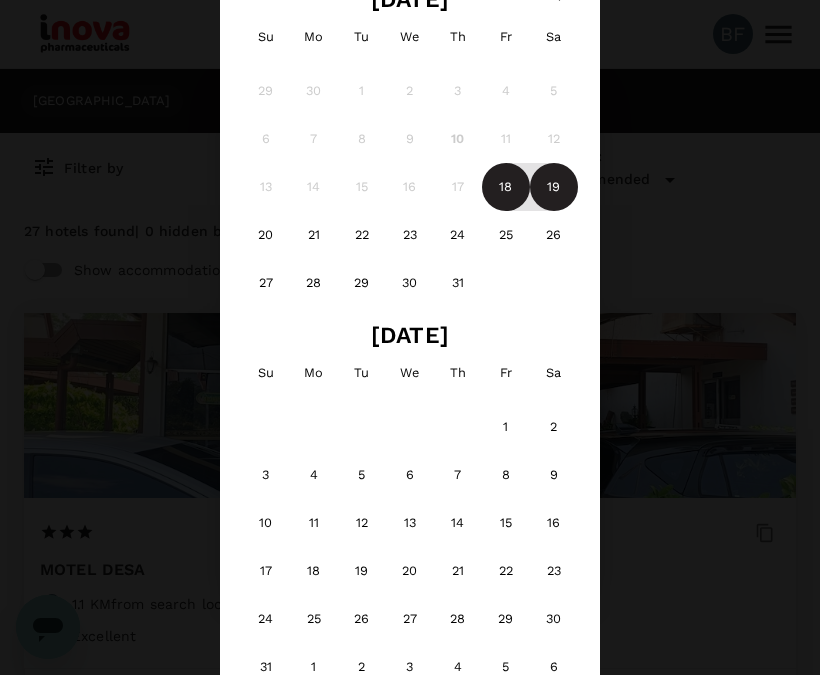 click on "19" at bounding box center (554, 187) 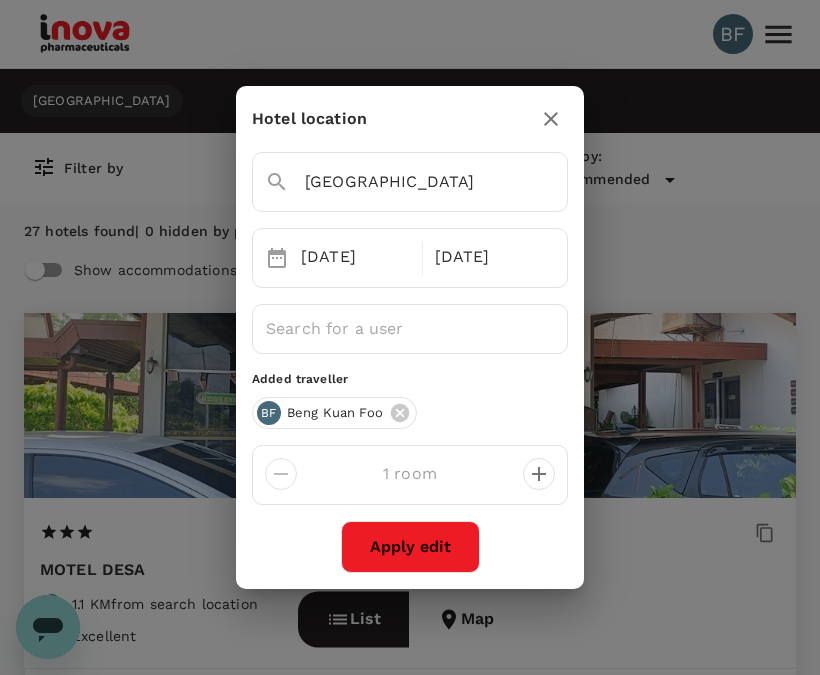 click on "Apply edit" at bounding box center [410, 547] 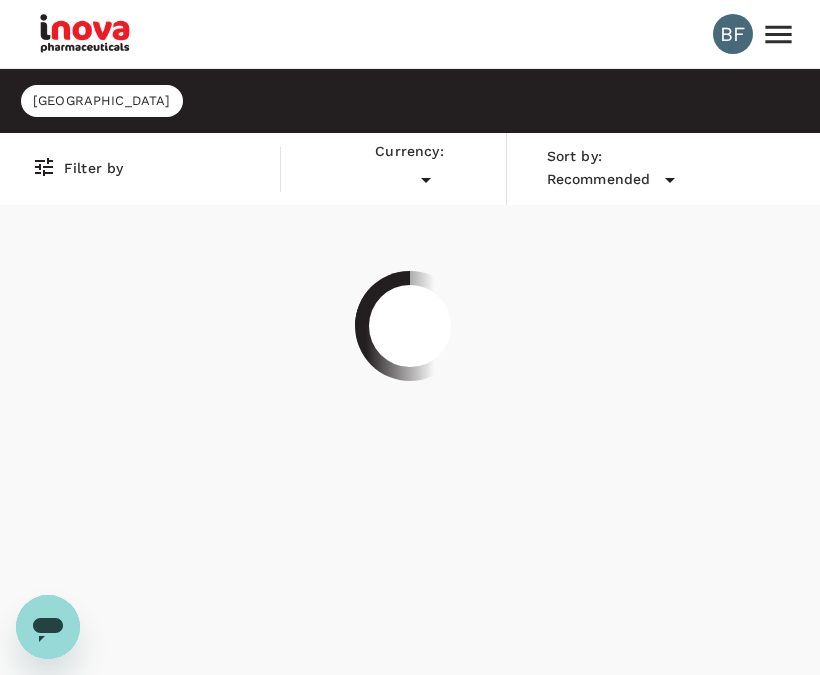 type on "MYR" 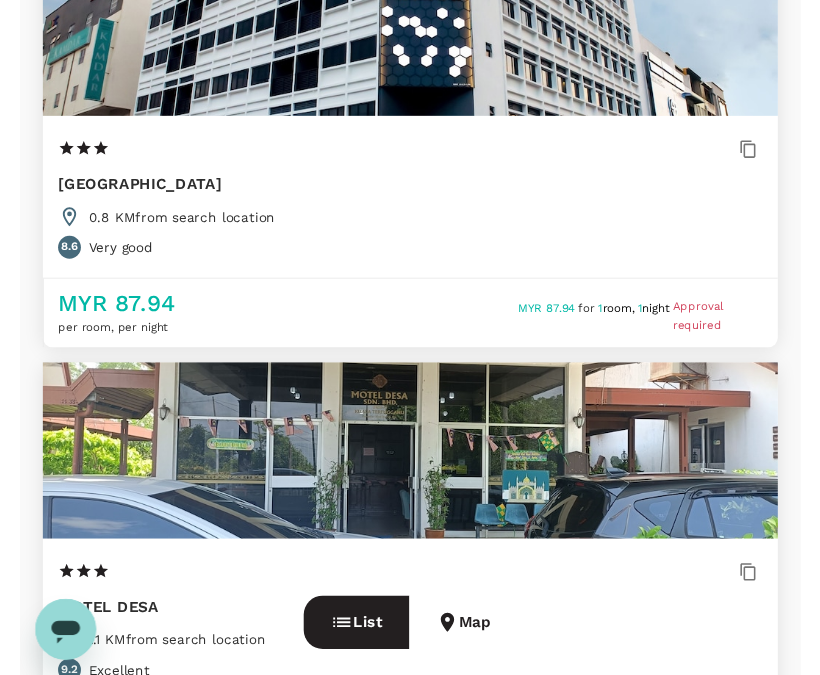 scroll, scrollTop: 854, scrollLeft: 0, axis: vertical 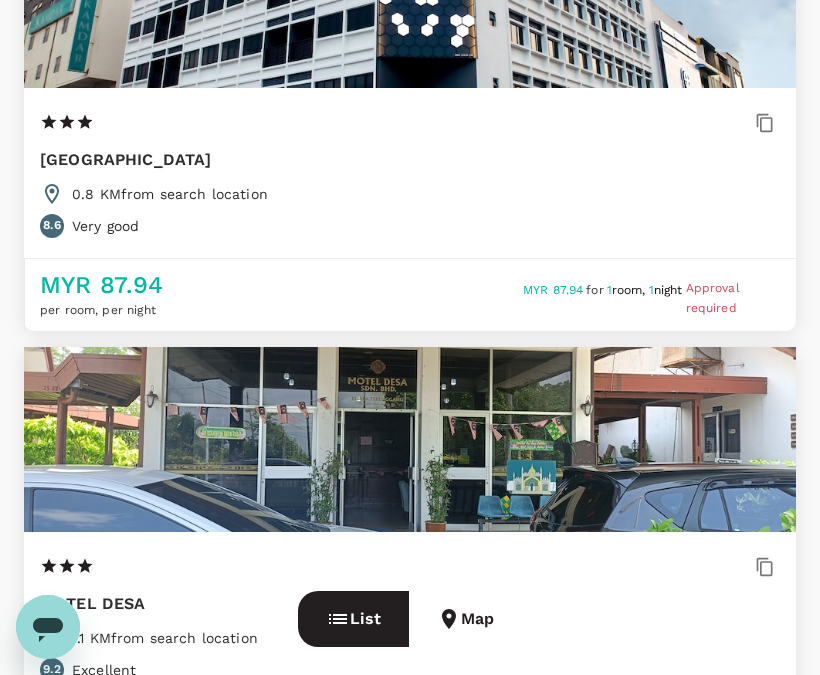 click on "MYR 87.94" at bounding box center (554, 290) 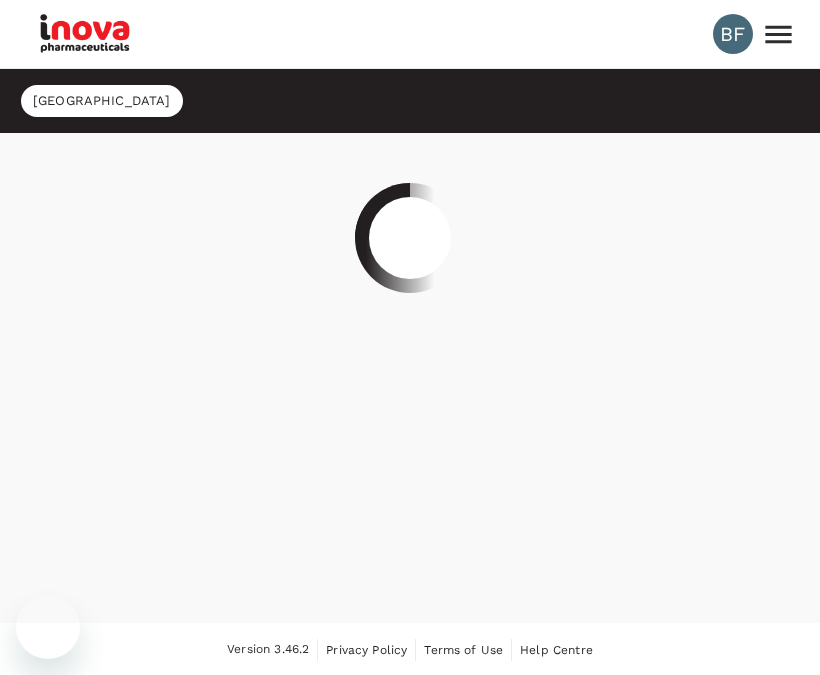 scroll, scrollTop: 0, scrollLeft: 0, axis: both 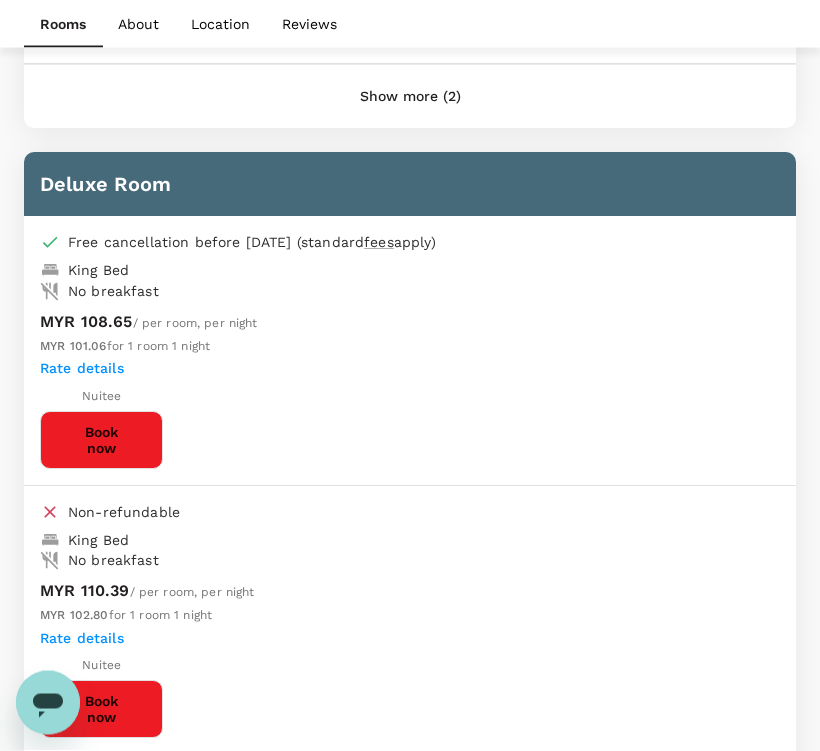 click on "Book now" at bounding box center [101, 441] 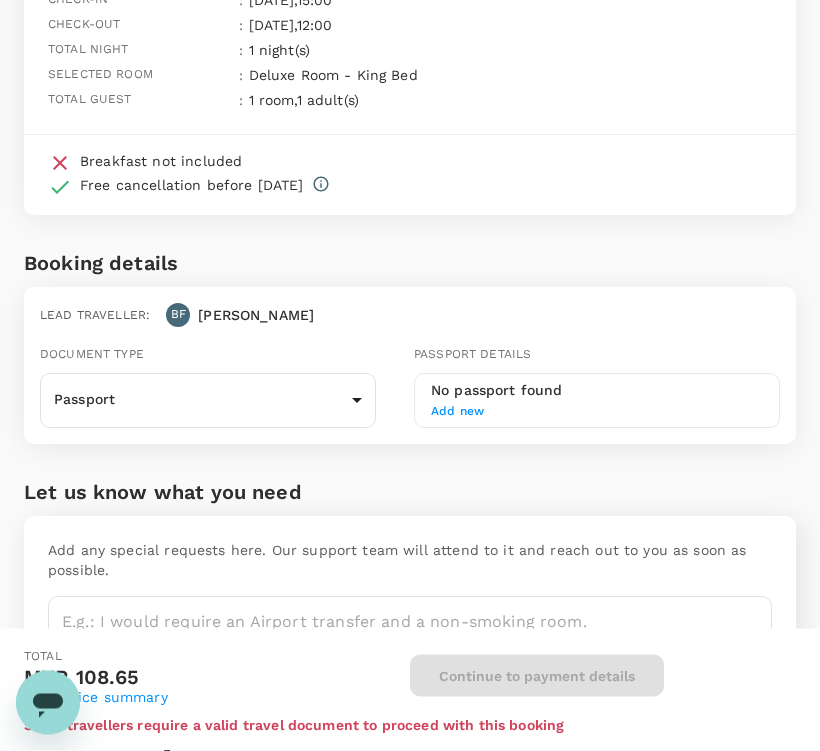 scroll, scrollTop: 148, scrollLeft: 0, axis: vertical 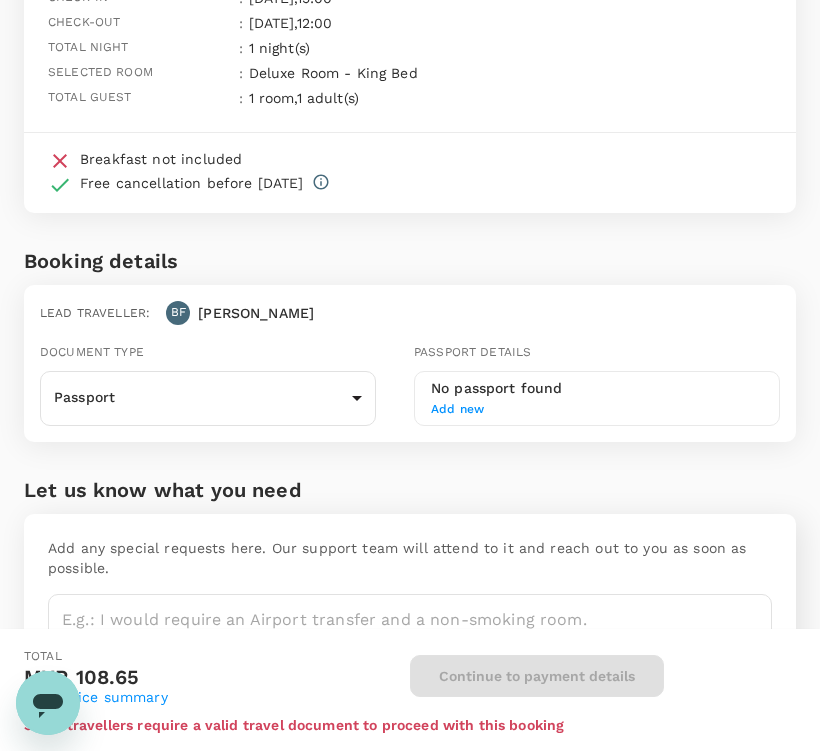 click on "Back to hotel details Review selection You've selected J Suites Hotel Check-in : [DATE]  15:00 Check-out : [DATE]  12:00 Total night : 1   night(s) Selected room : Deluxe Room - King Bed Total guest : 1   room ,  1   adult(s) Breakfast not included Free cancellation before [DATE] Booking details Lead traveller : BF Beng Kuan Document type Passport Passport ​ Passport details No passport found Add new Let us know what you need Add any special requests here. Our support team will attend to it and reach out to you as soon as possible. x ​ Price Summary Total 1 night(s) x 1 room(s) MYR 101.06 Service fee MYR 7.59 Total MYR 108.65 Total MYR 108.65 View price summary Continue to payment details Some travellers require a valid travel document to proceed with this booking Version 3.46.2 Privacy Policy Terms of Use Help Centre Edit View details" at bounding box center [410, 461] 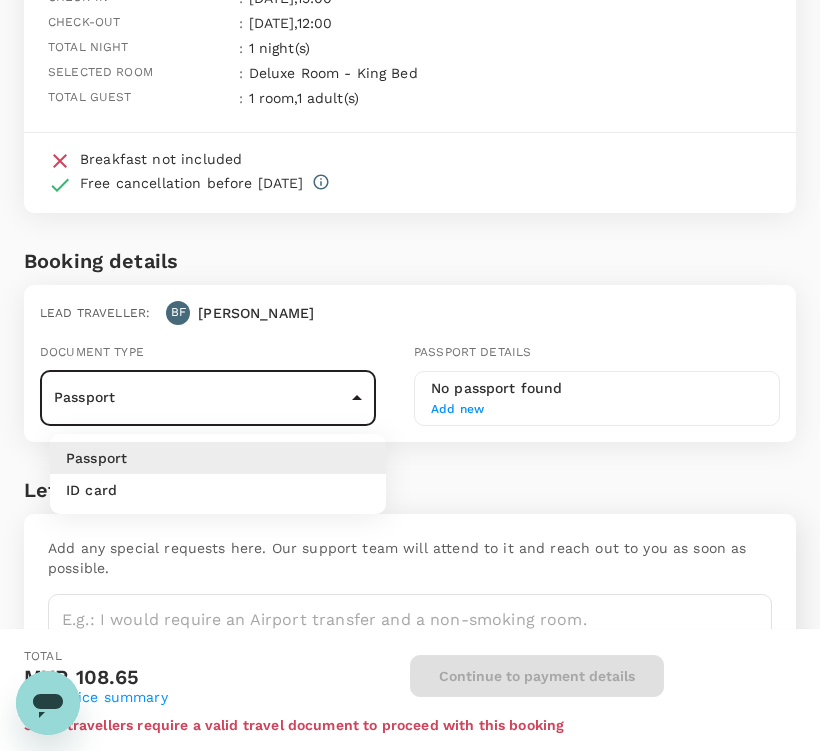 click on "ID card" at bounding box center [218, 490] 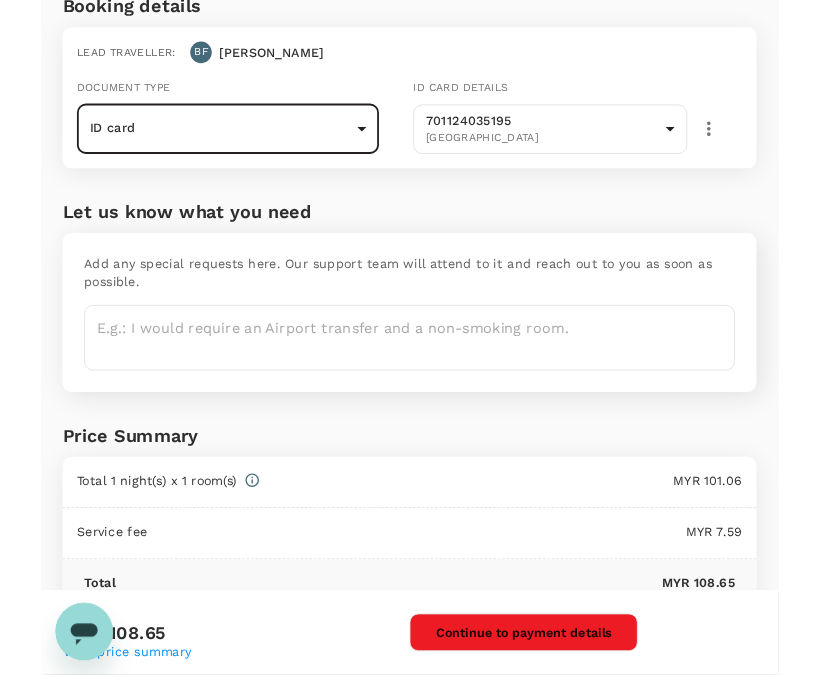 scroll, scrollTop: 464, scrollLeft: 0, axis: vertical 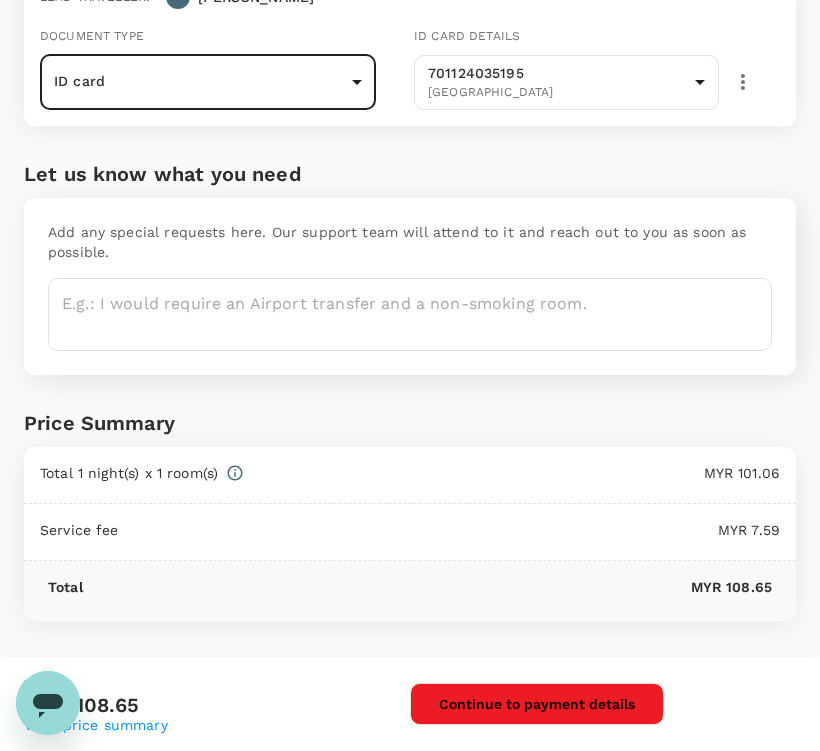 click on "Continue to payment details" at bounding box center (537, 704) 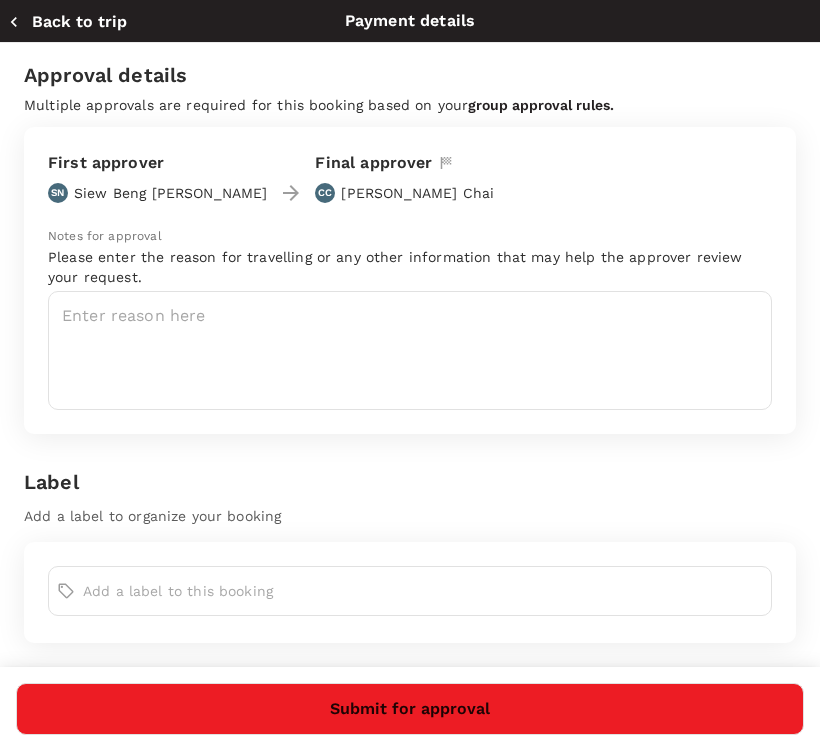 click at bounding box center (410, 350) 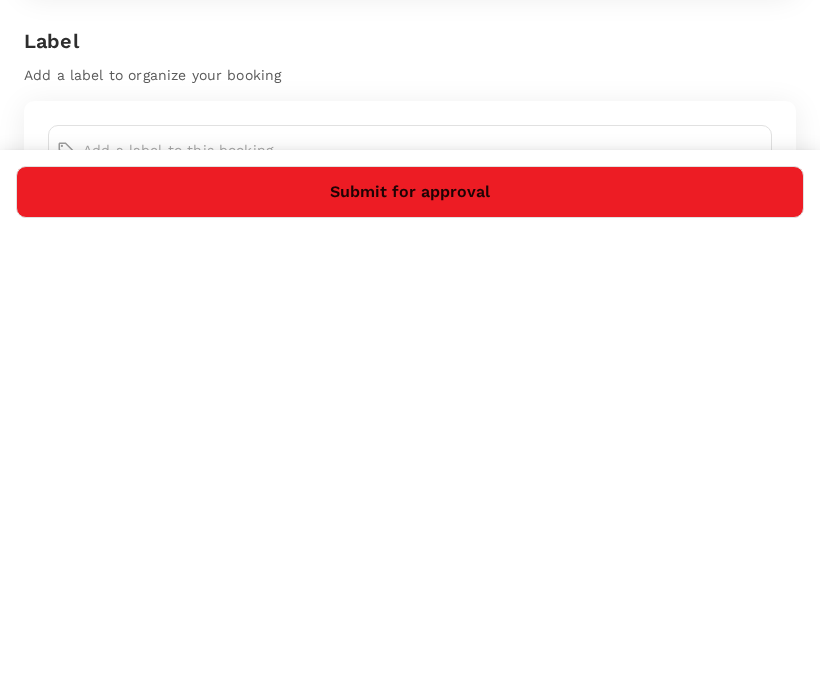 scroll, scrollTop: 572, scrollLeft: 0, axis: vertical 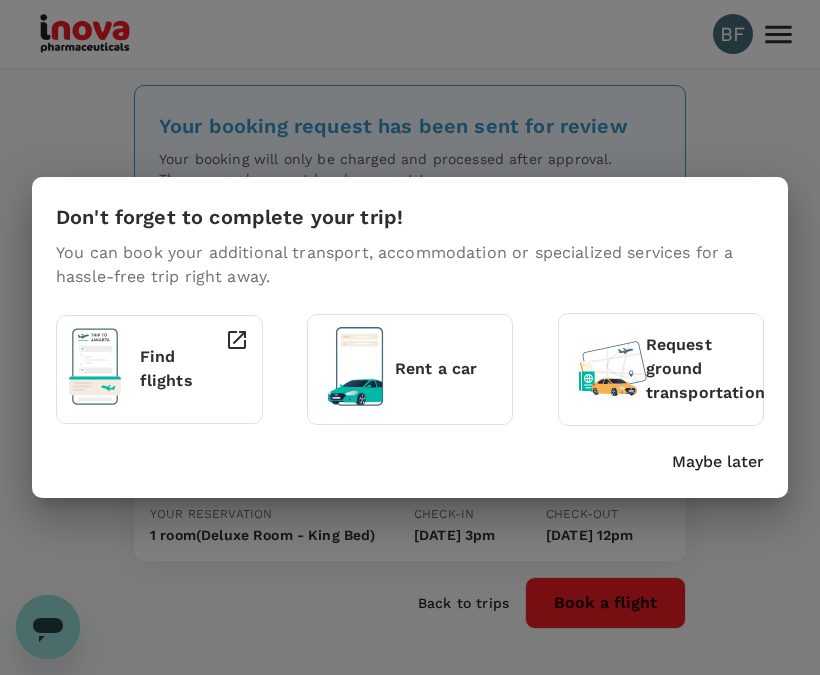 click on "Maybe later" at bounding box center [406, 458] 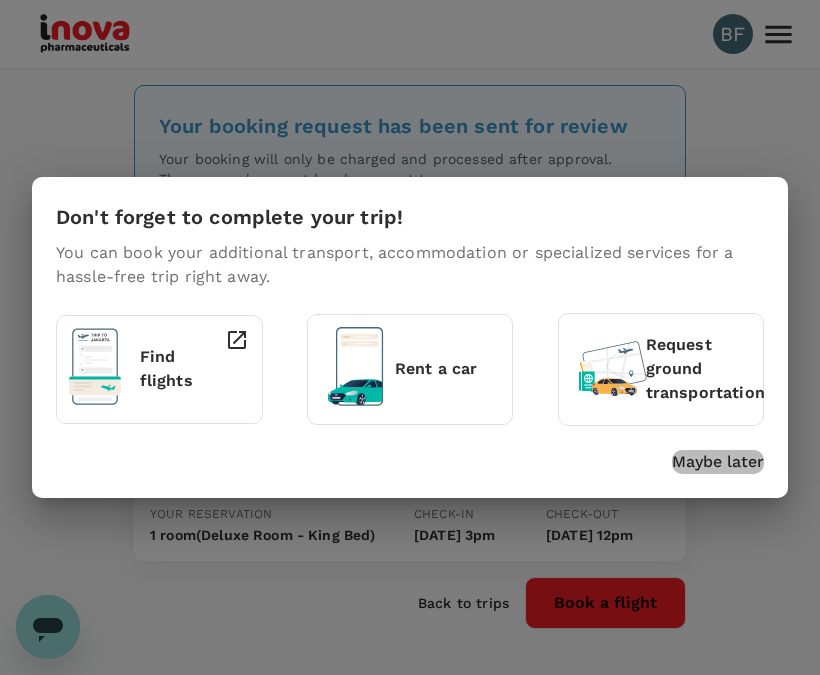 click on "Maybe later" at bounding box center [718, 462] 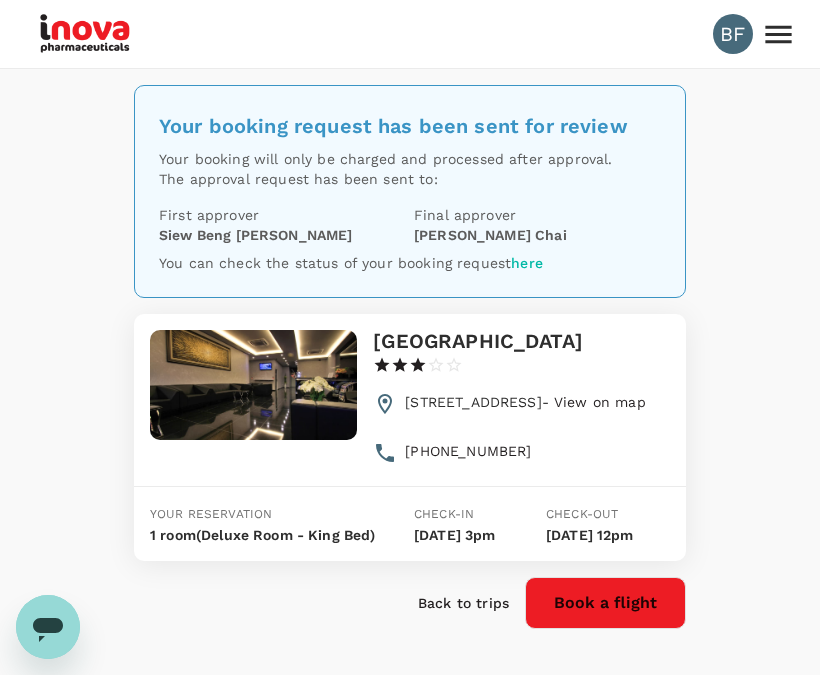 click on "Your booking request has been sent for review Your booking will only be charged and processed after approval. The approval request has been sent to: First approver Siew Beng   Ng Final approver [PERSON_NAME] You can check the status of your booking request  here J Suites Hotel 1 Star 2 Stars 3 Stars 4 Stars 5 Stars Lot 3762 - 3763 & [STREET_ADDRESS]  -   View on map [PHONE_NUMBER] Your reservation 1 room  (Deluxe Room - King Bed) Check-in [DATE] 3pm Check-out [DATE] 12pm Back to trips Book a flight" at bounding box center (410, 381) 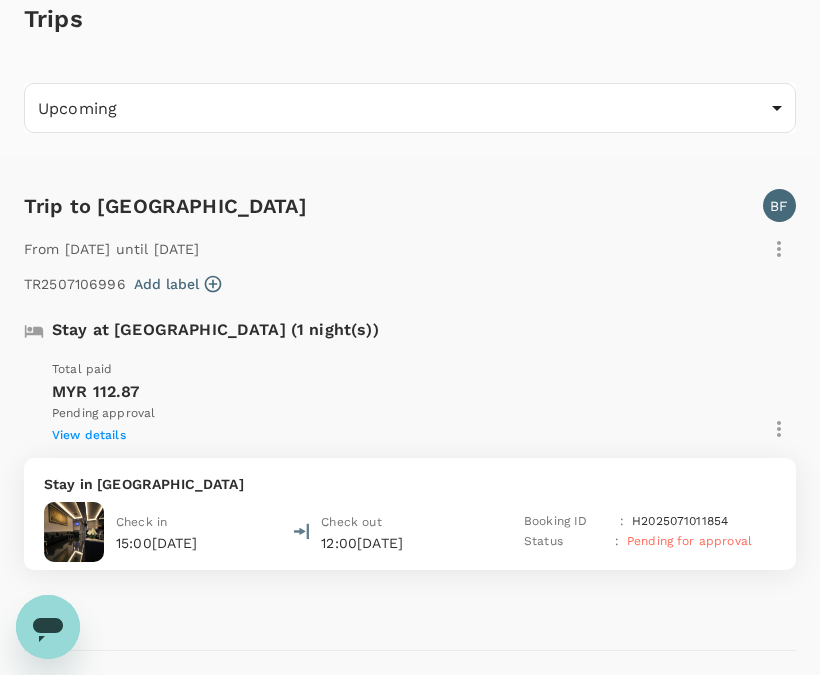 scroll, scrollTop: 0, scrollLeft: 0, axis: both 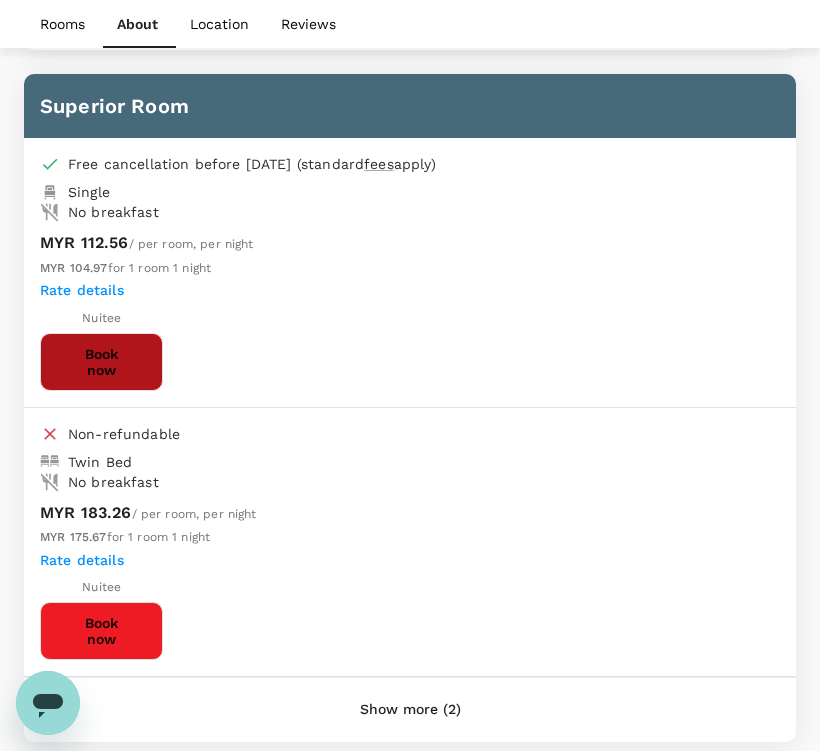 click on "Book now" at bounding box center [101, 362] 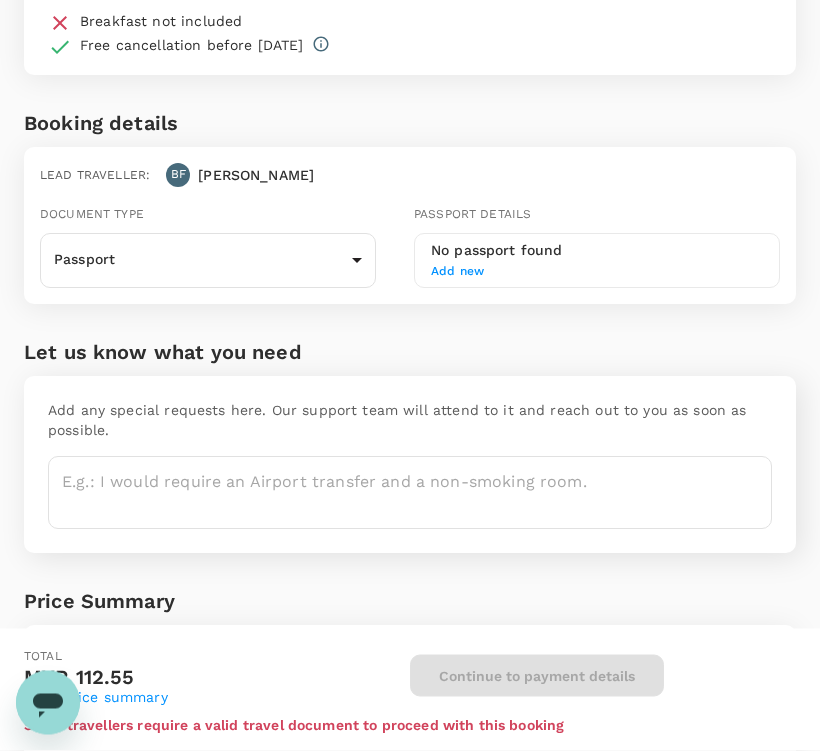 scroll, scrollTop: 286, scrollLeft: 0, axis: vertical 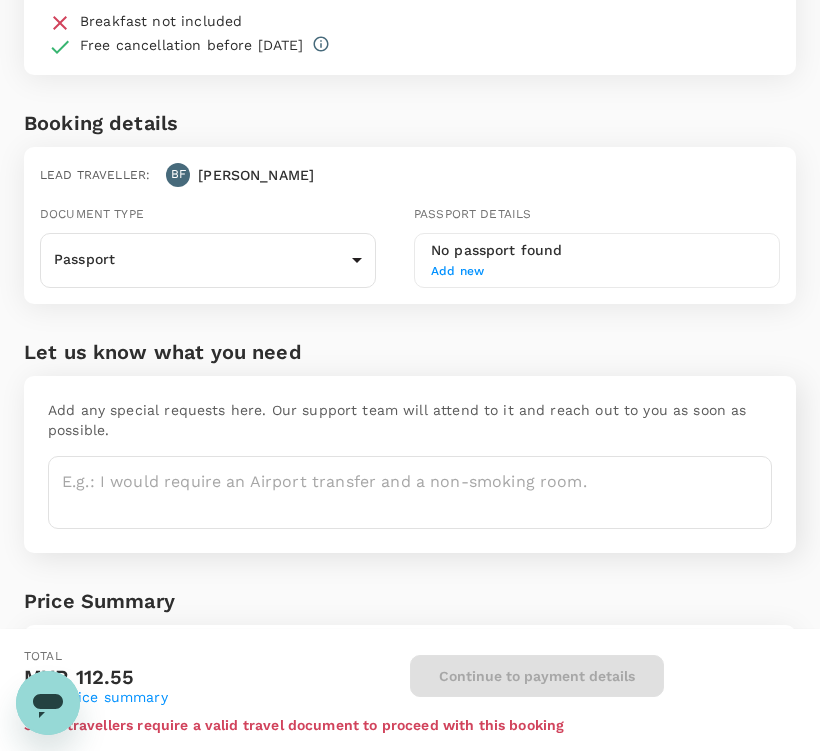 click on "Back to hotel details Review selection You've selected Arena Boutique Hotel Kuala Terengganu Check-in : 18 Jul 2025 ,  15:00 Check-out : 19 Jul 2025 ,  12:00 Total night : 1   night(s) Selected room : Superior Room - Single Total guest : 1   room ,  1   adult(s) Breakfast not included Free cancellation before 11 Jul 2025 Booking details Lead traveller : BF Beng Kuan Document type Passport Passport ​ Passport details No passport found Add new Let us know what you need Add any special requests here. Our support team will attend to it and reach out to you as soon as possible. x ​ Price Summary Total 1 night(s) x 1 room(s) MYR 104.97 Service fee MYR 7.58 Total MYR 112.55 Total MYR 112.55 View price summary Continue to payment details Some travellers require a valid travel document to proceed with this booking Version 3.46.2 Privacy Policy Terms of Use Help Centre Edit View details" at bounding box center (410, 323) 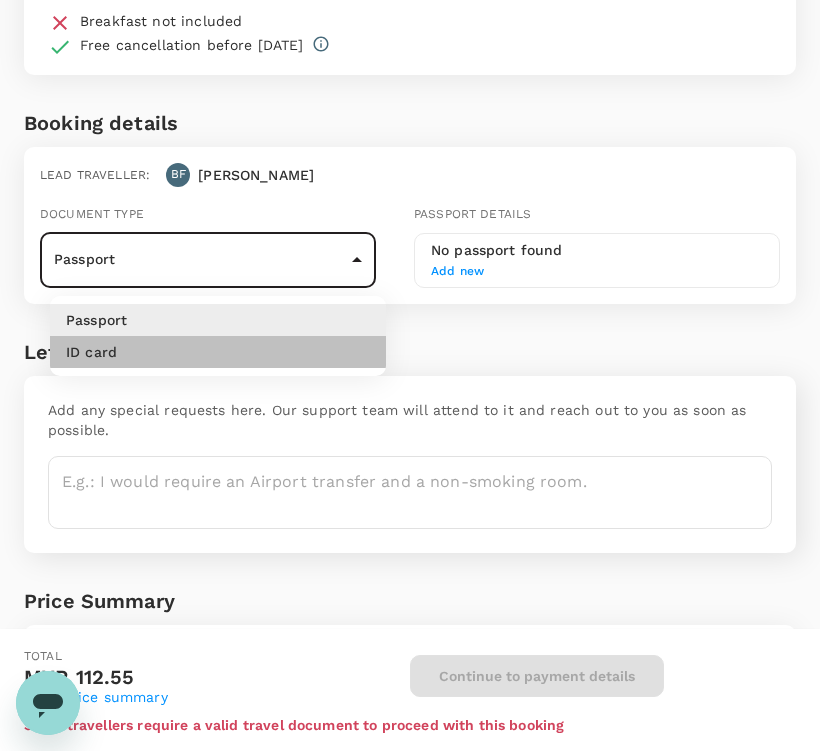 click on "ID card" at bounding box center (218, 352) 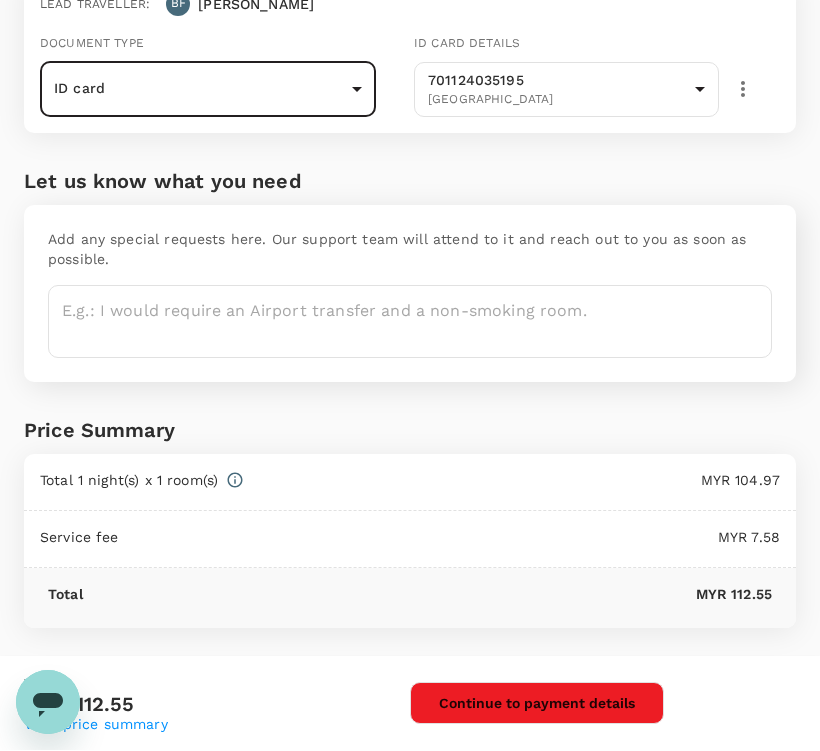 scroll, scrollTop: 456, scrollLeft: 0, axis: vertical 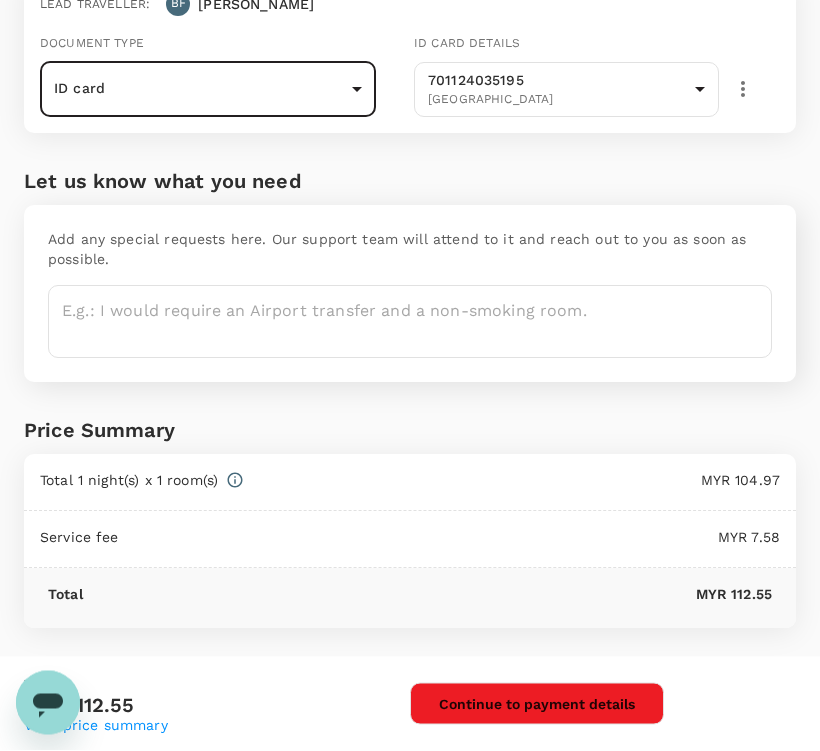 click on "Continue to payment details" at bounding box center [537, 704] 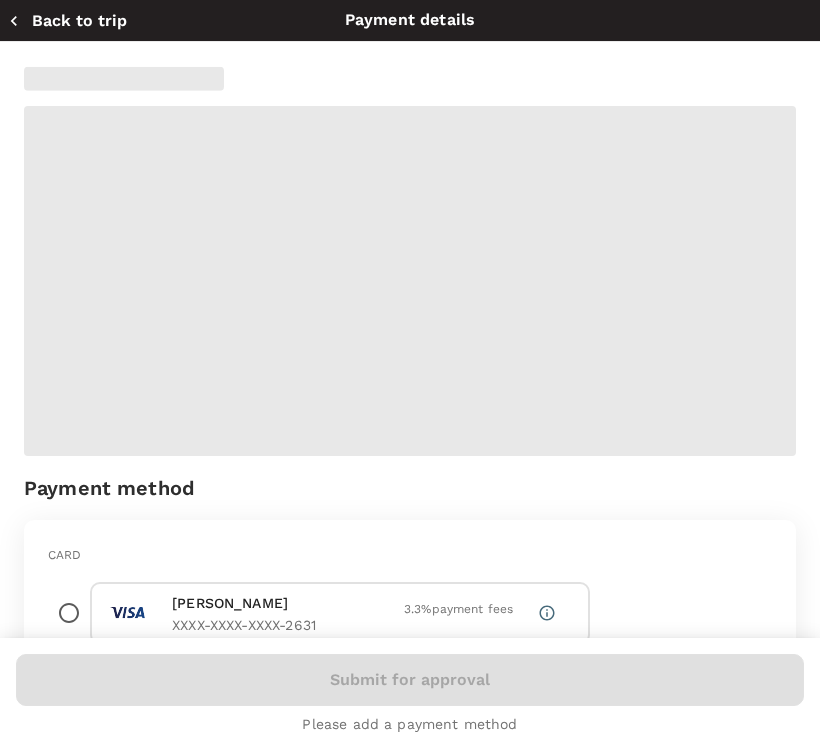 radio on "true" 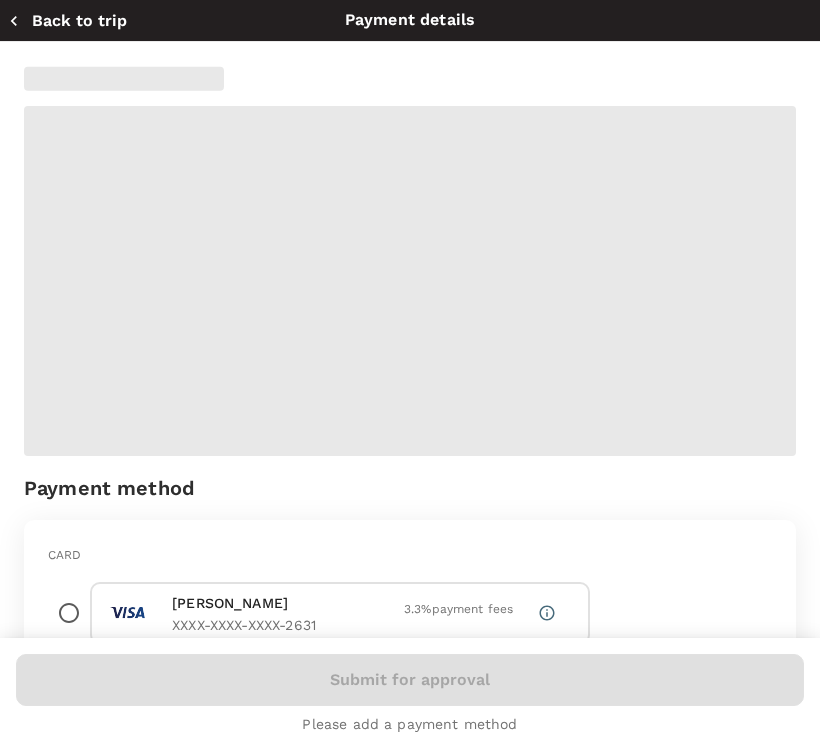 type on "b.kuanfoo@inovapharma.com" 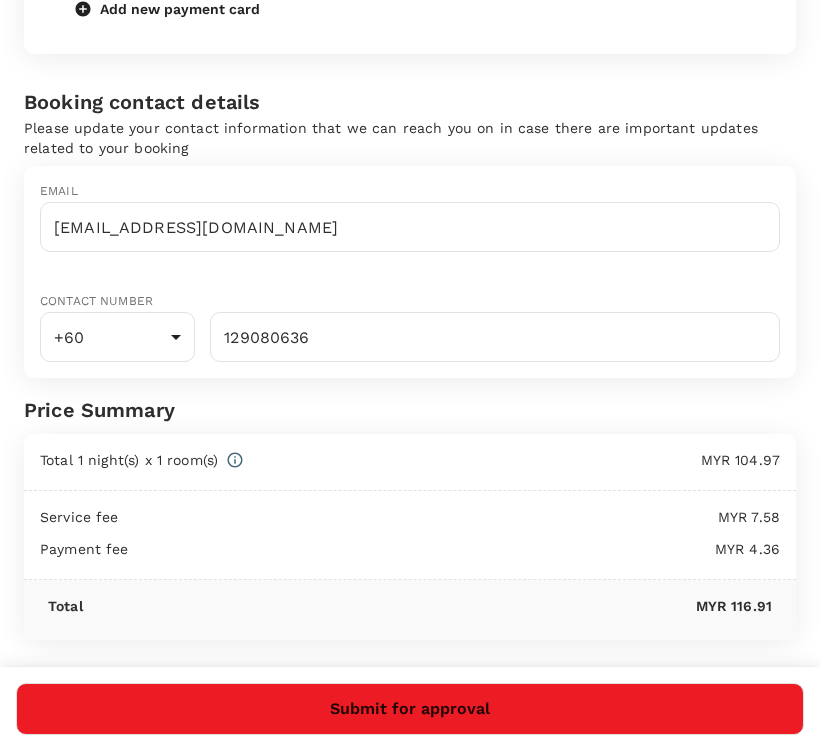 scroll, scrollTop: 883, scrollLeft: 0, axis: vertical 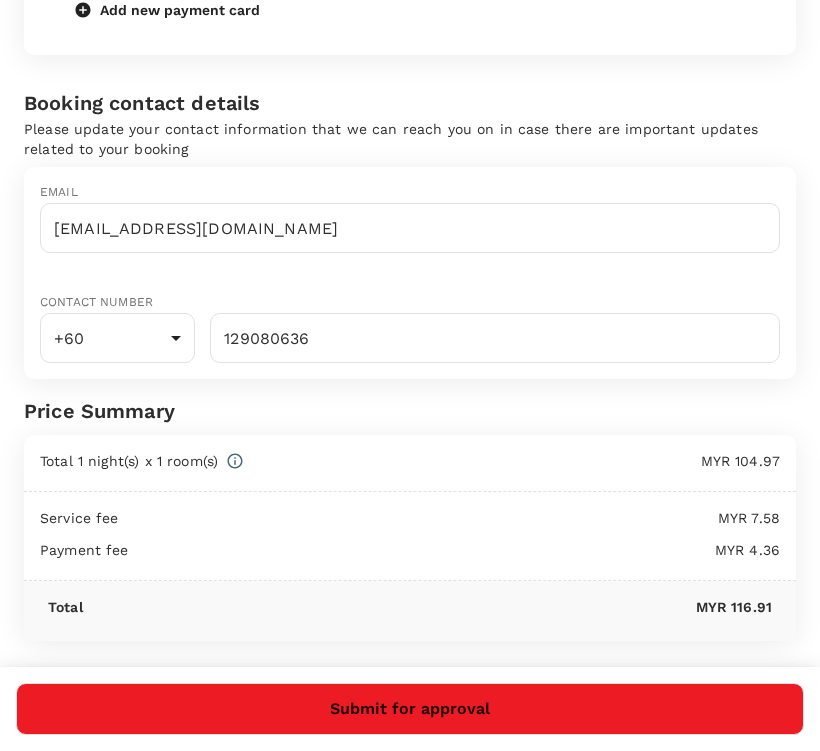 click on "Submit for approval" at bounding box center (410, 709) 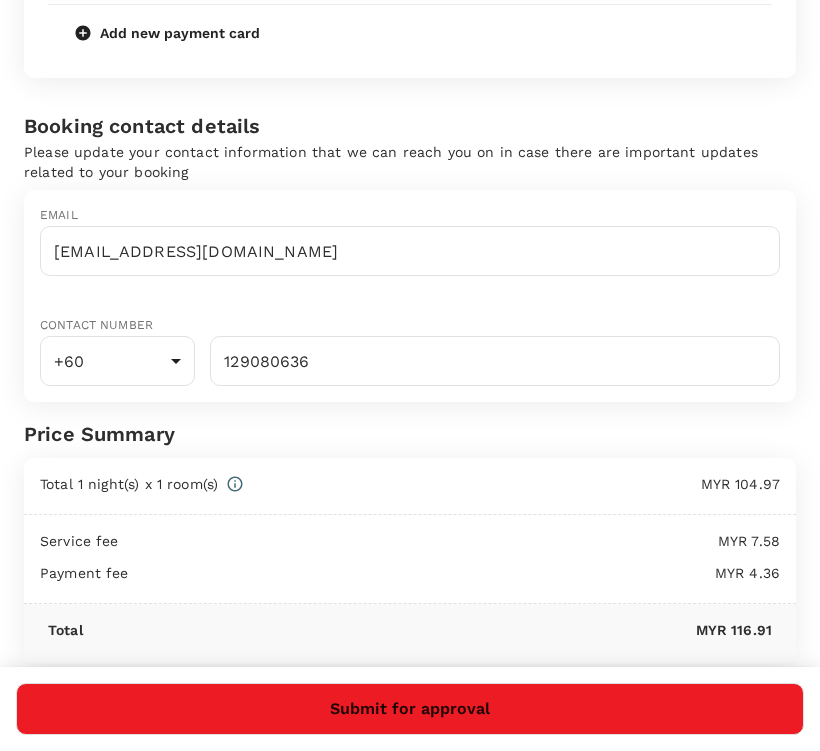 scroll, scrollTop: 0, scrollLeft: 0, axis: both 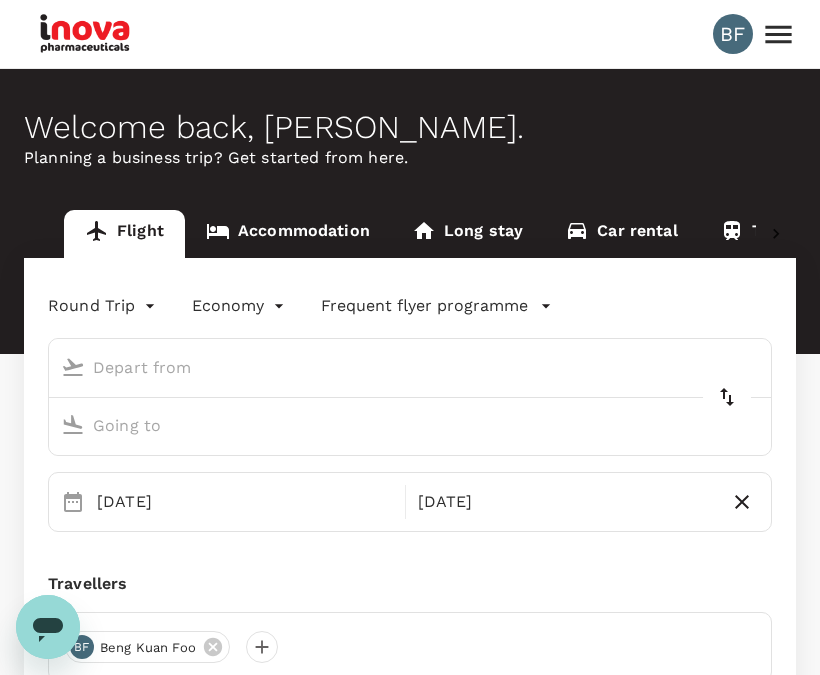 click on "Accommodation" at bounding box center [288, 234] 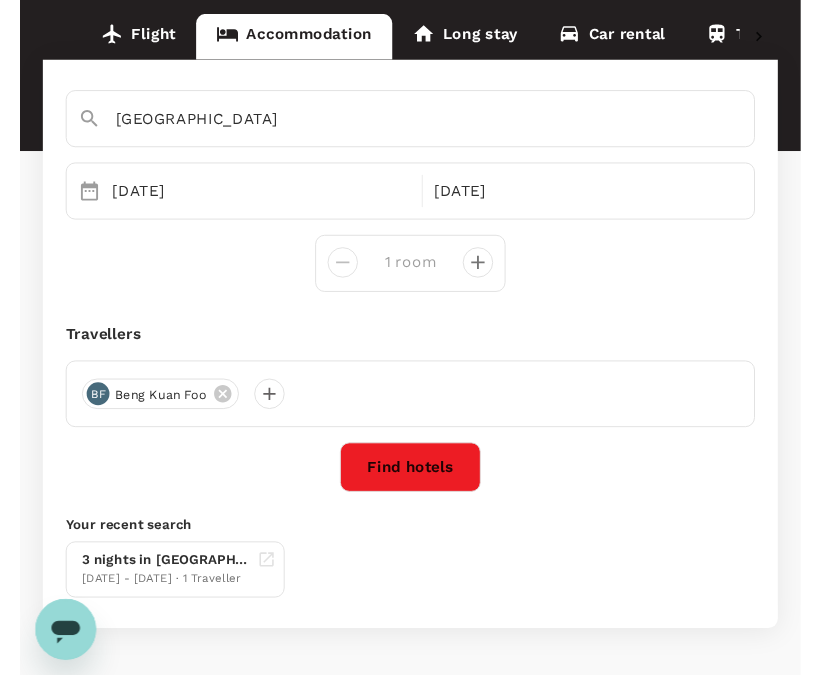 scroll, scrollTop: 229, scrollLeft: 0, axis: vertical 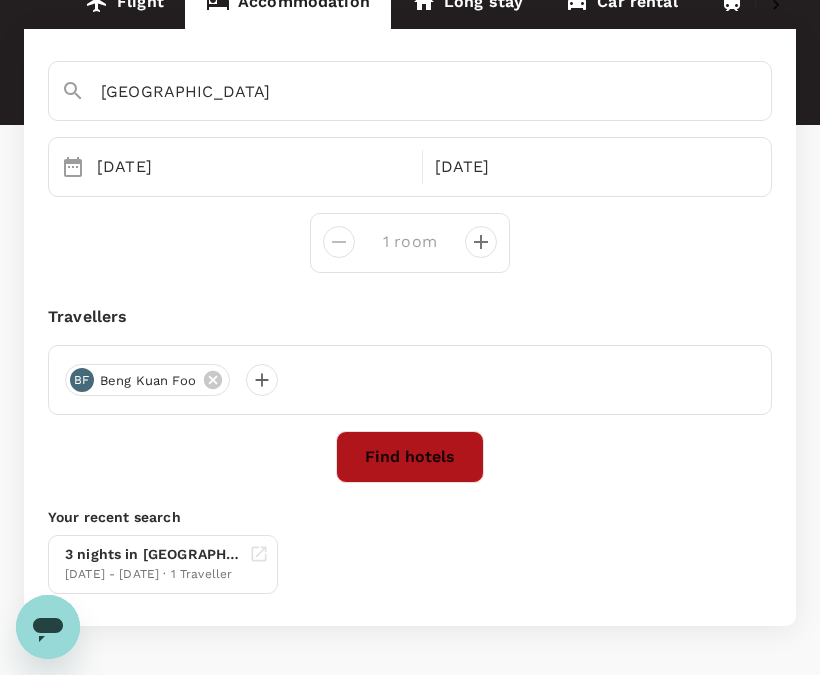 click on "Find hotels" at bounding box center (410, 457) 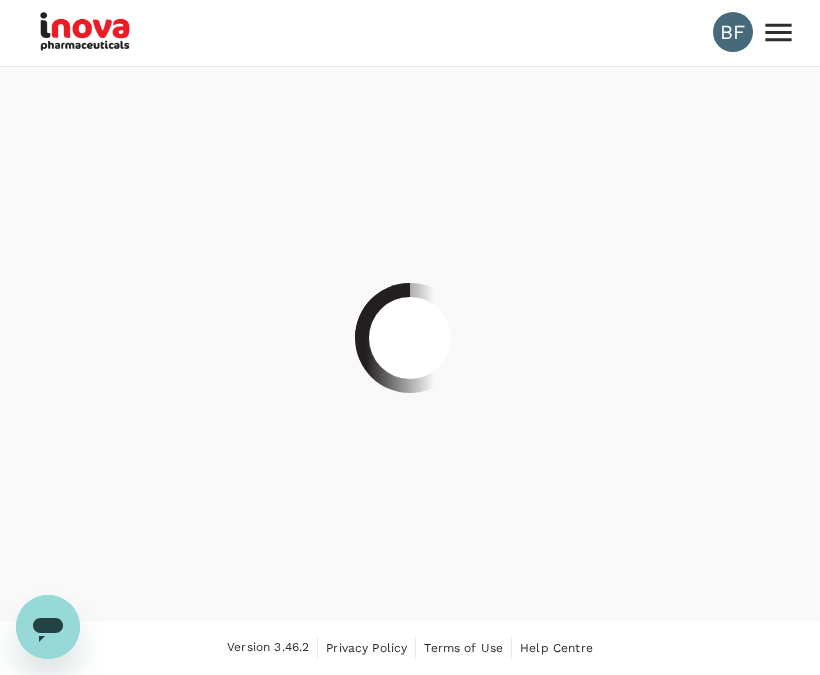 scroll, scrollTop: 0, scrollLeft: 0, axis: both 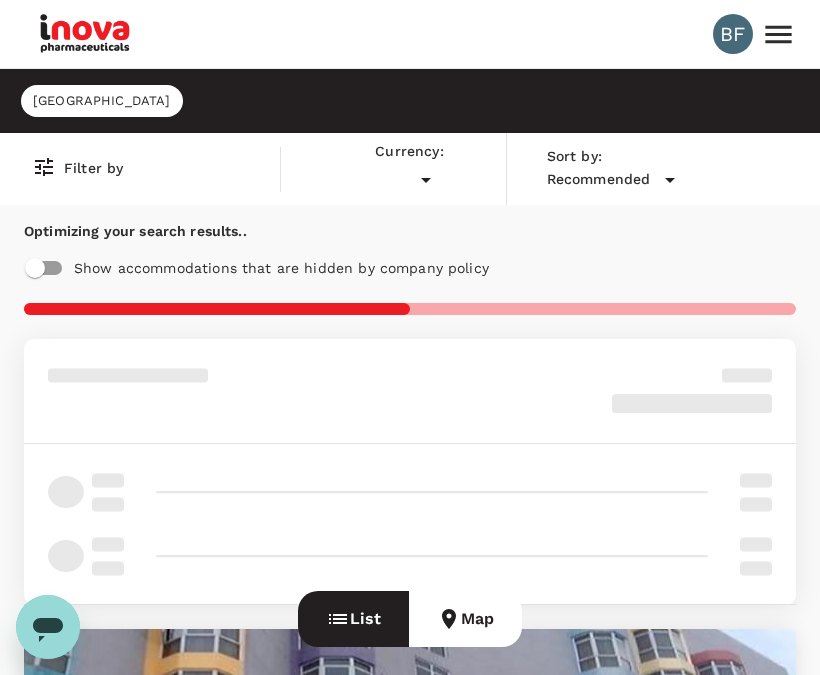 type on "MYR" 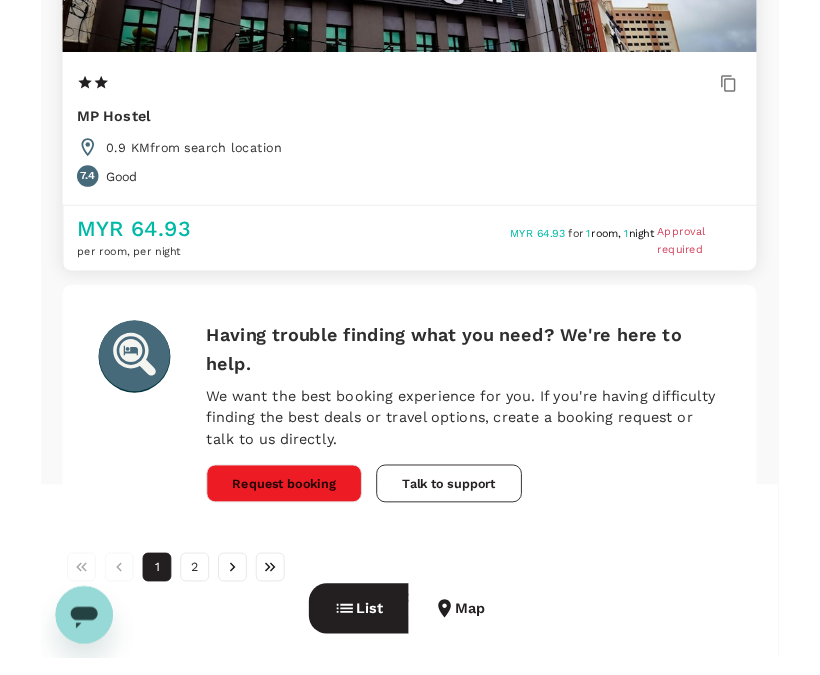 scroll, scrollTop: 8932, scrollLeft: 0, axis: vertical 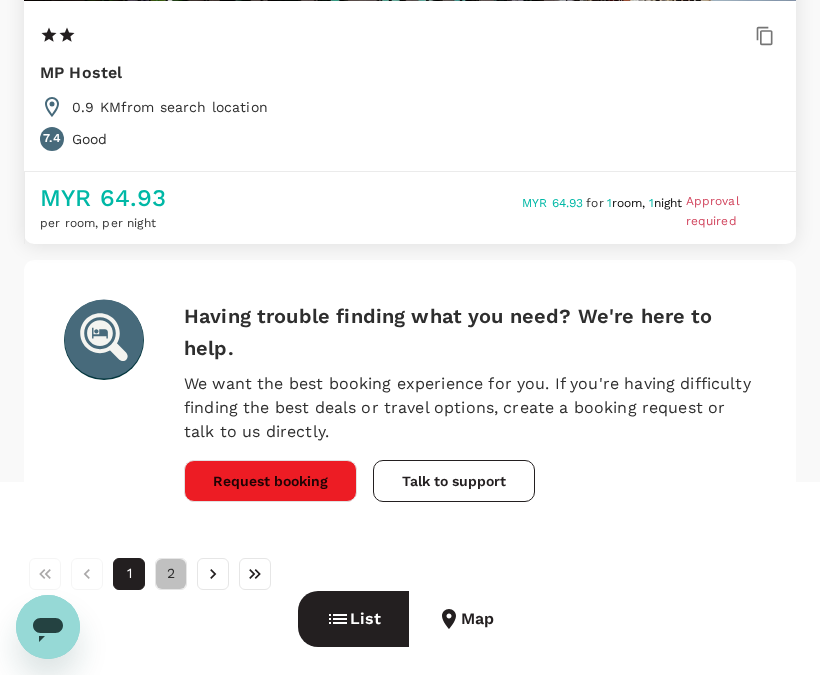 click on "2" at bounding box center (171, 574) 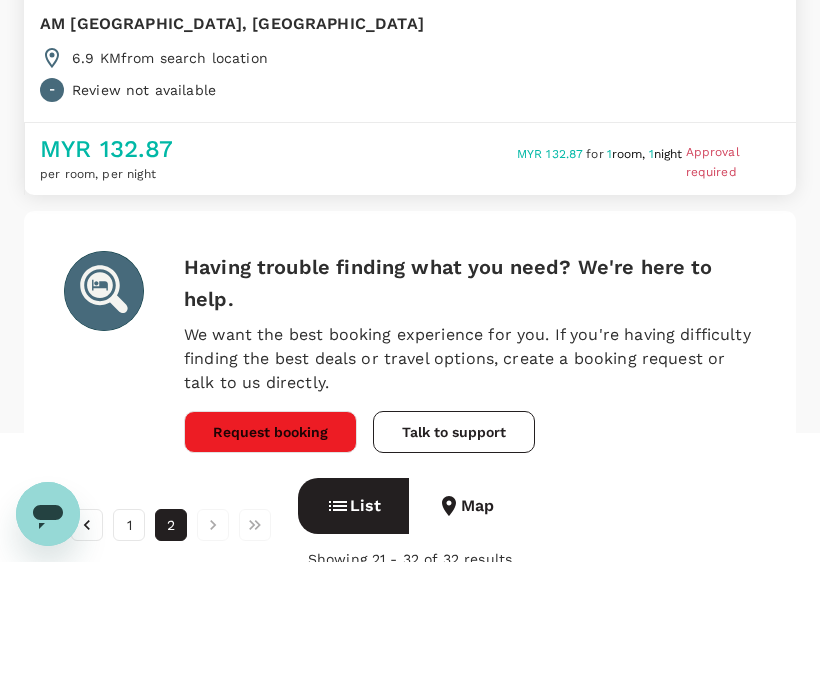 scroll, scrollTop: 5392, scrollLeft: 0, axis: vertical 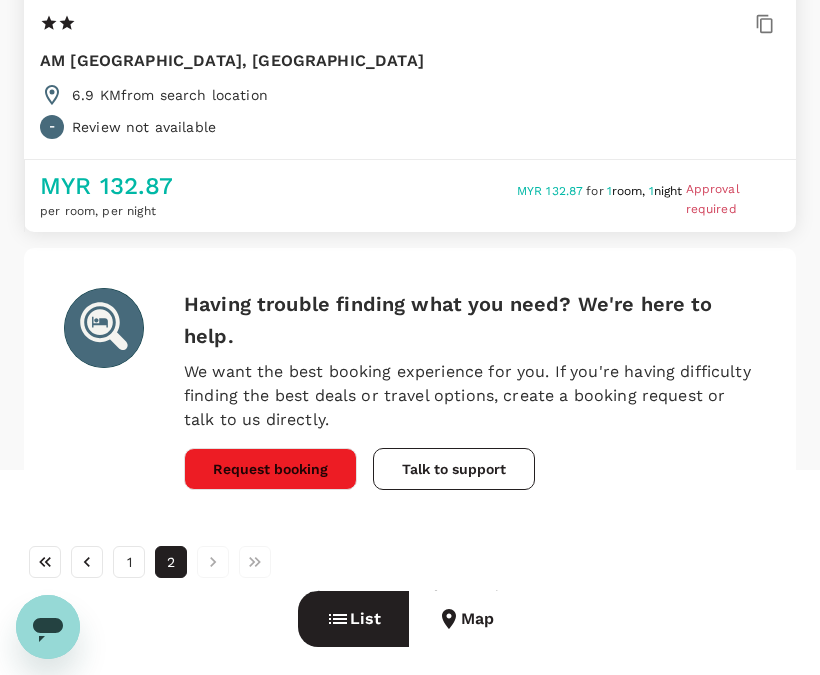 click on "1" at bounding box center [129, 562] 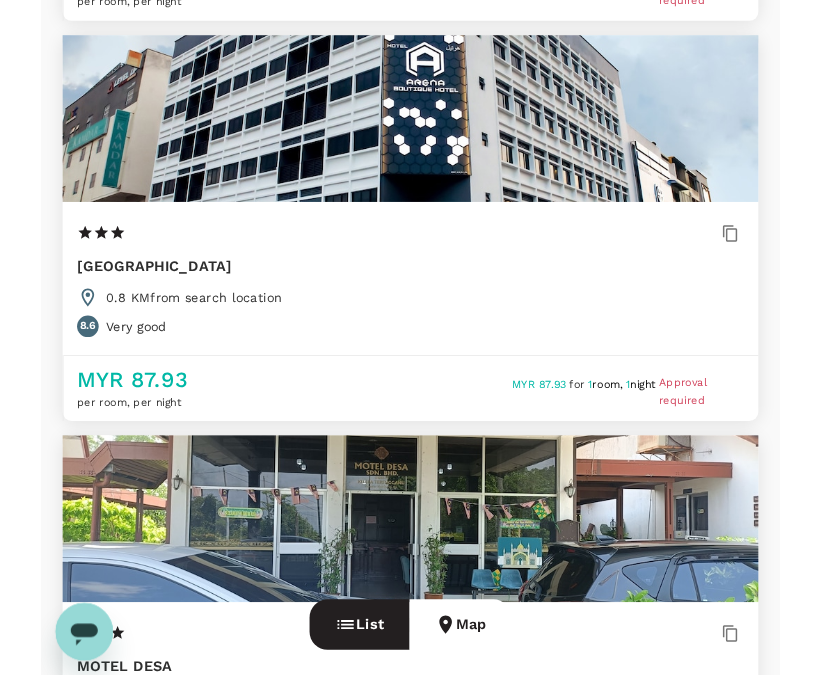 scroll, scrollTop: 792, scrollLeft: 0, axis: vertical 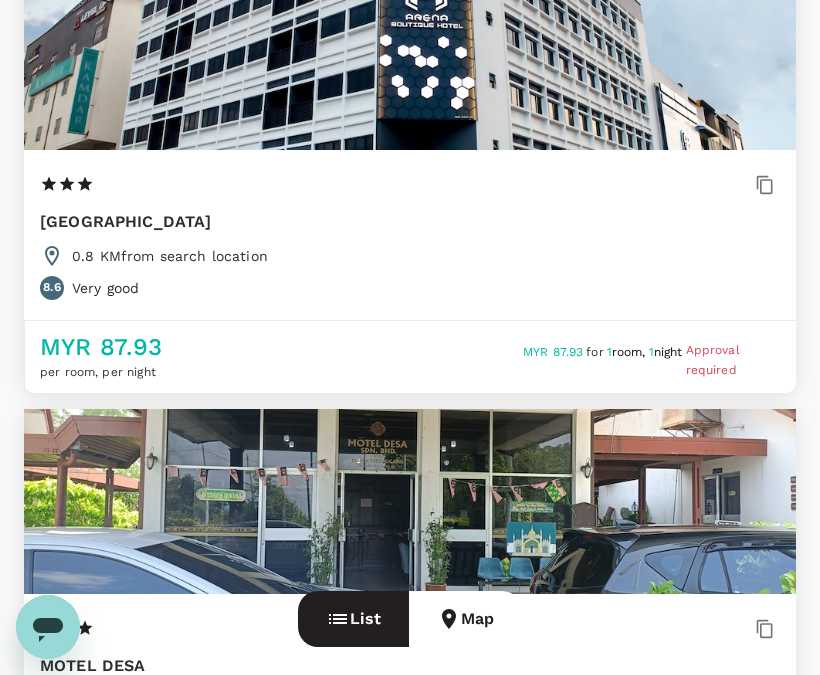 click on "MYR 87.93" at bounding box center [233, 347] 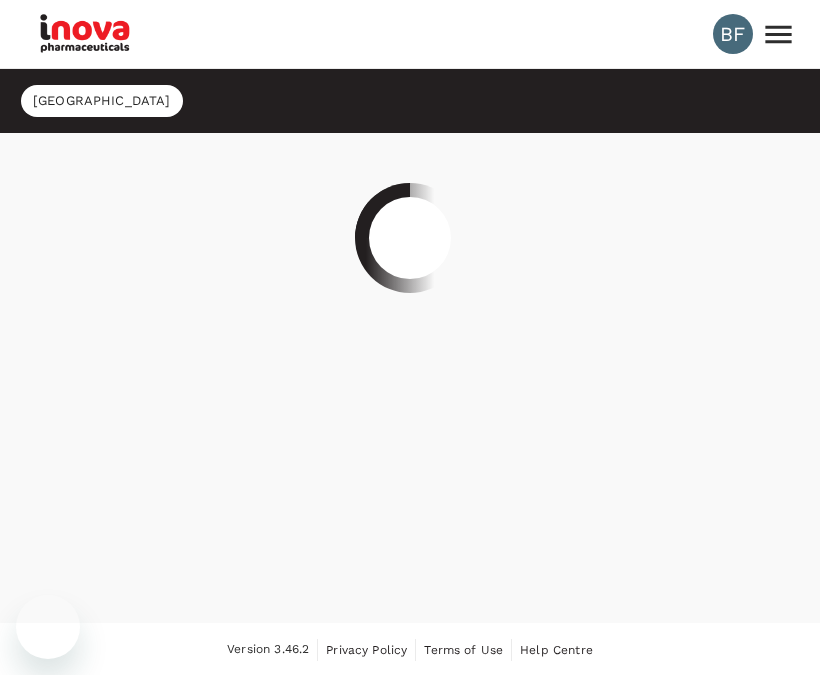 scroll, scrollTop: 0, scrollLeft: 0, axis: both 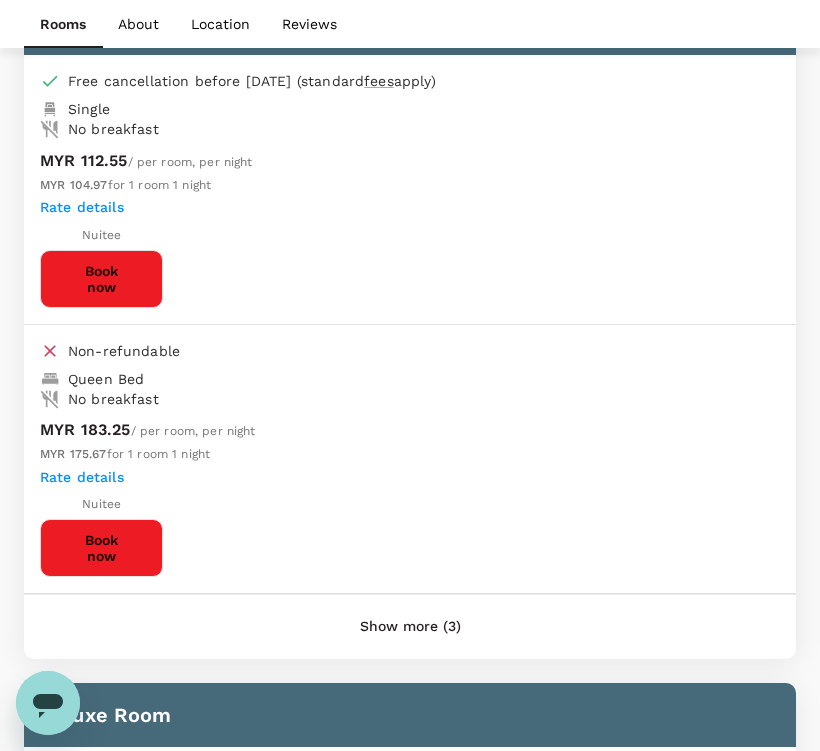 click on "Book now" at bounding box center [101, 279] 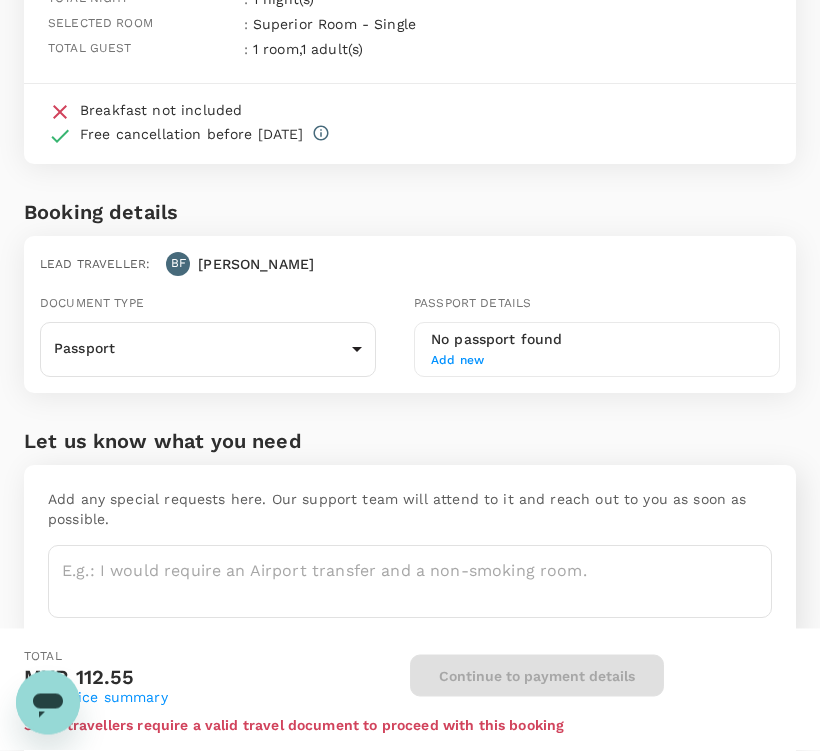 scroll, scrollTop: 197, scrollLeft: 0, axis: vertical 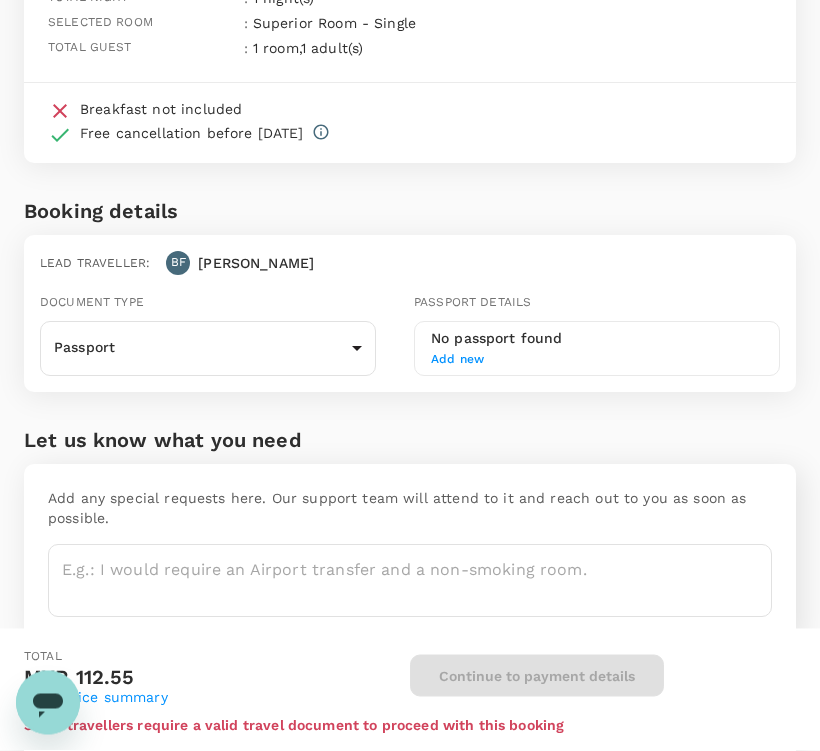 click on "Back to hotel details Review selection You've selected Arena [GEOGRAPHIC_DATA] Check-in : [DATE]  15:00 Check-out : [DATE]  12:00 Total night : 1   night(s) Selected room : Superior Room - Single Total guest : 1   room ,  1   adult(s) Breakfast not included Free cancellation before [DATE] Booking details Lead traveller : BF Beng Kuan Document type Passport Passport ​ Passport details No passport found Add new Let us know what you need Add any special requests here. Our support team will attend to it and reach out to you as soon as possible. x ​ Price Summary Total 1 night(s) x 1 room(s) MYR 104.97 Service fee MYR 7.58 Total MYR 112.55 Total MYR 112.55 View price summary Continue to payment details Some travellers require a valid travel document to proceed with this booking Version 3.46.2 Privacy Policy Terms of Use Help Centre Edit View details" at bounding box center (410, 412) 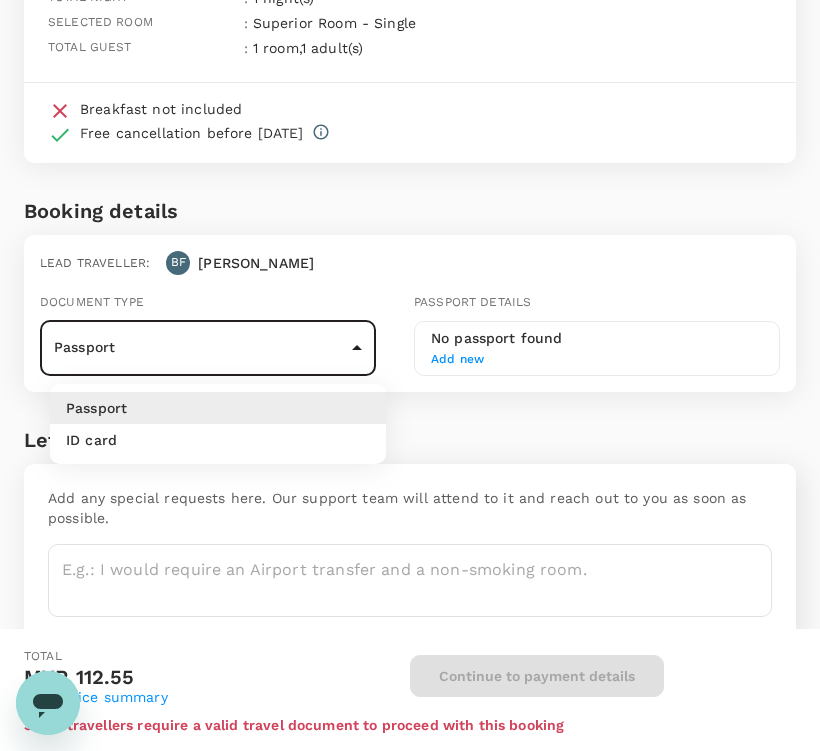 click on "ID card" at bounding box center (218, 440) 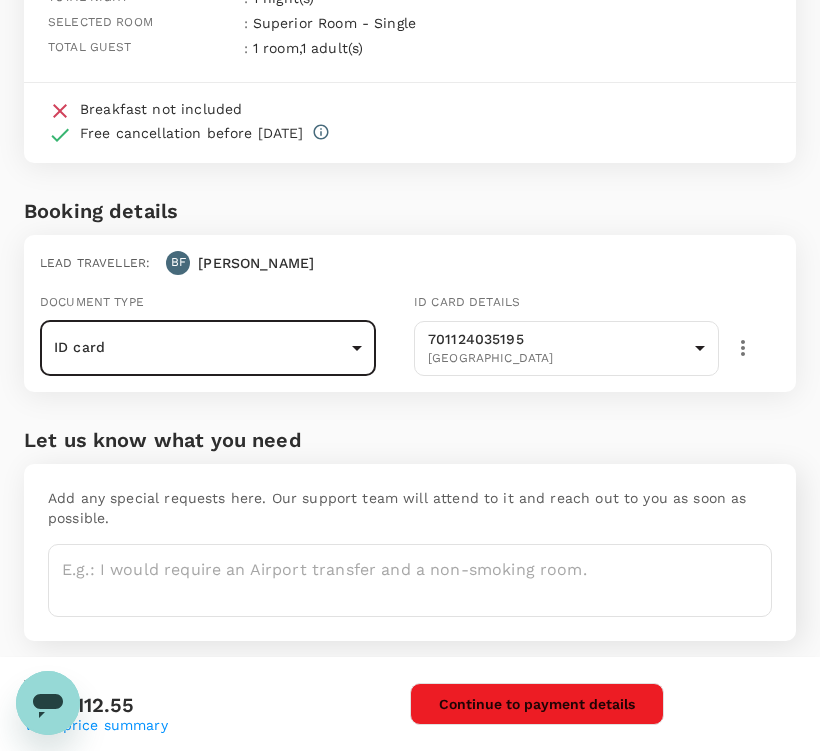 type on "Id card" 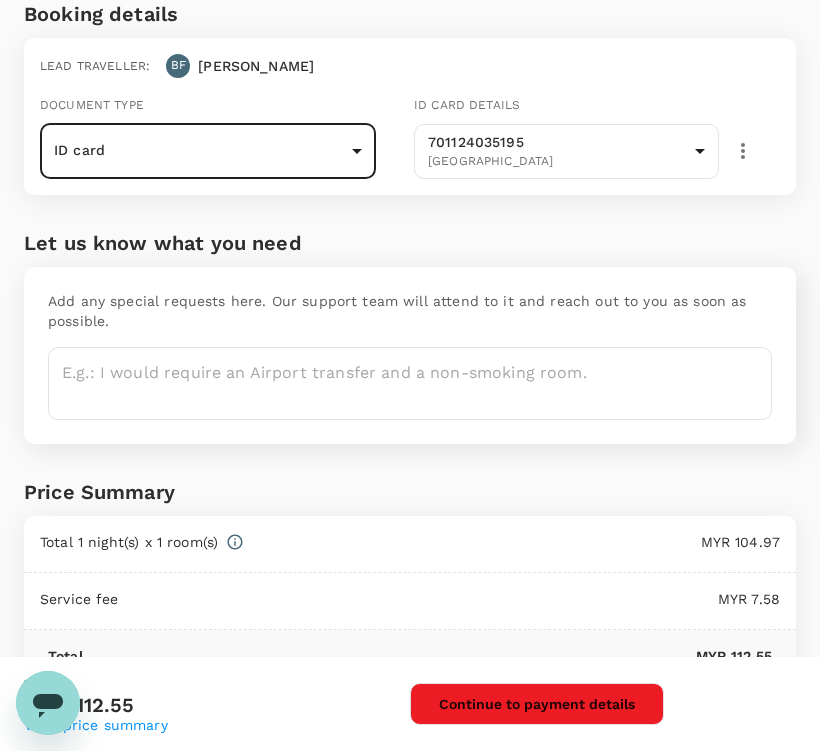scroll, scrollTop: 464, scrollLeft: 0, axis: vertical 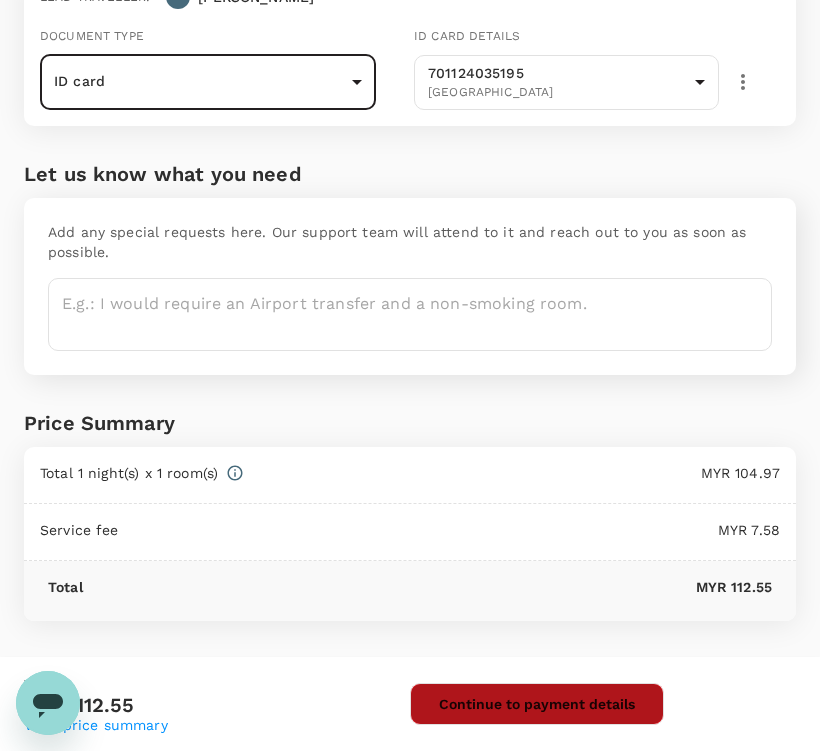 click on "Continue to payment details" at bounding box center [537, 704] 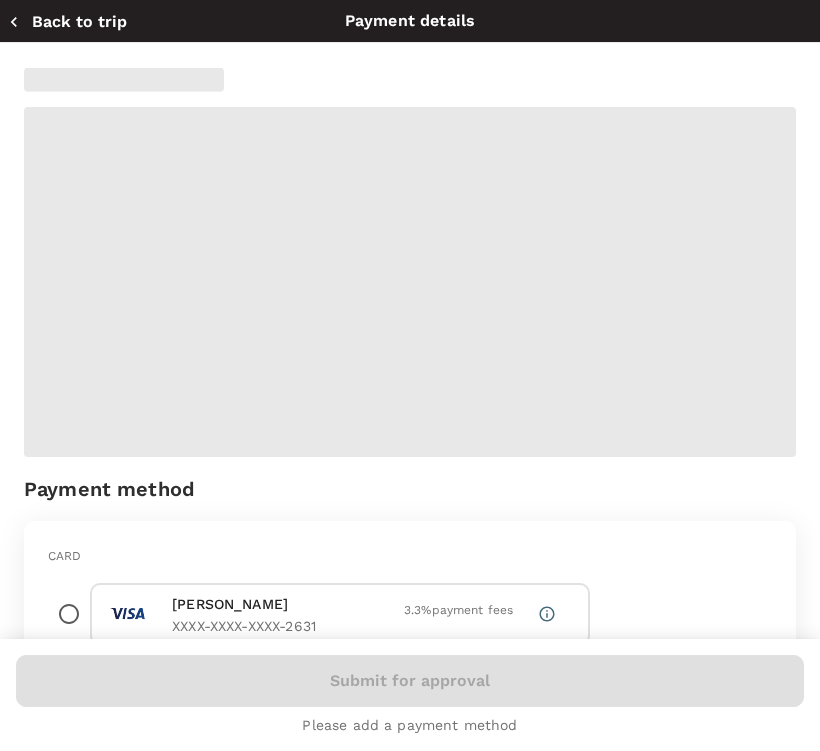 radio on "true" 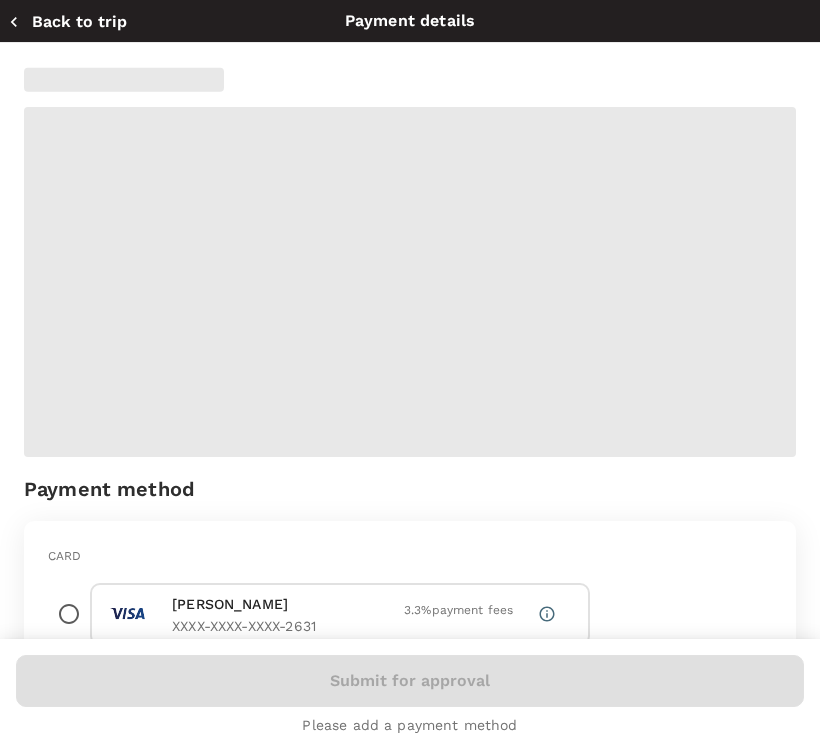 type on "60" 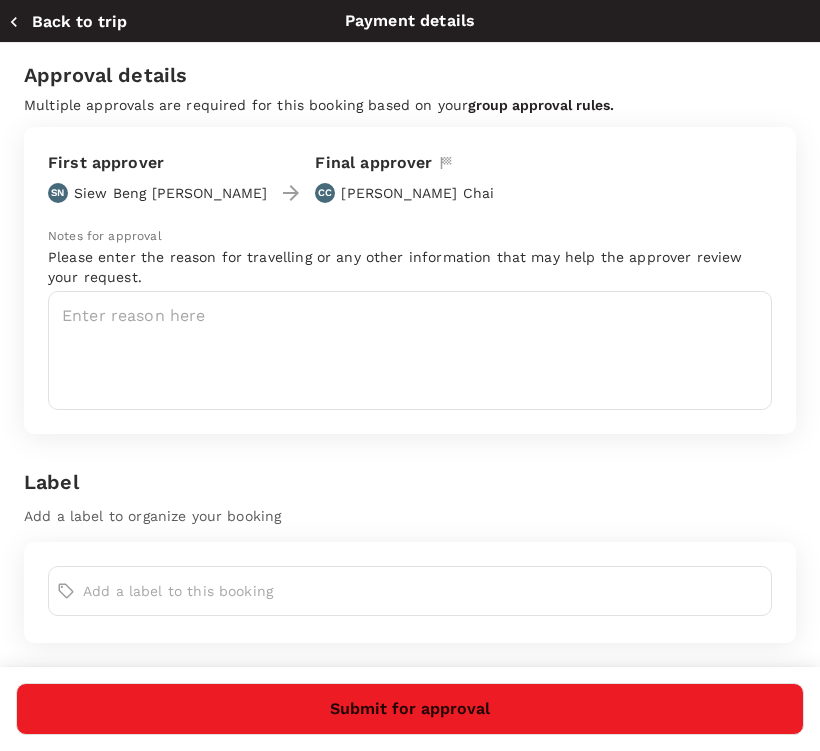 scroll, scrollTop: 0, scrollLeft: 0, axis: both 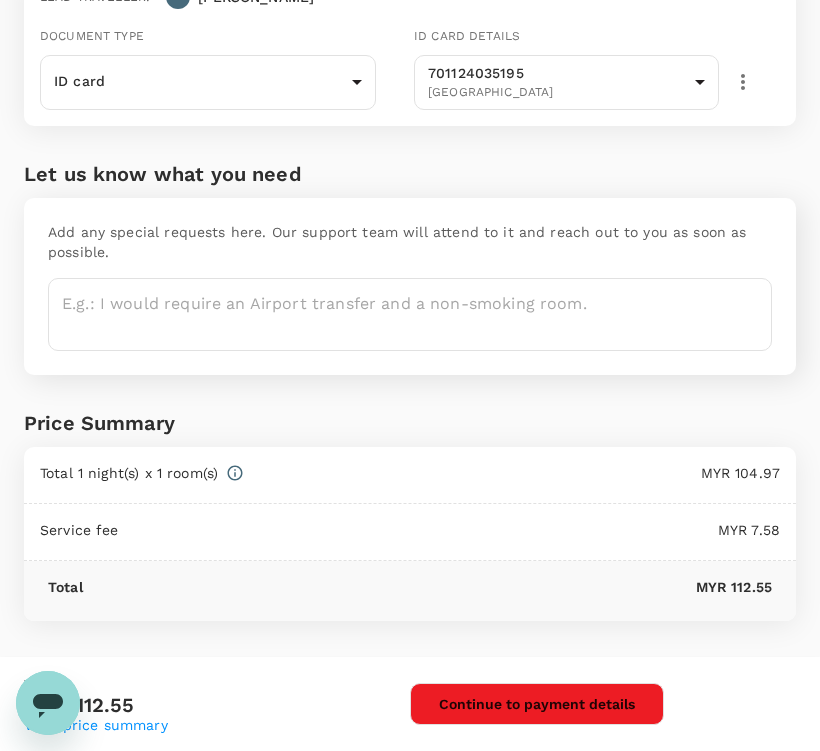 click on "Continue to payment details" at bounding box center (537, 704) 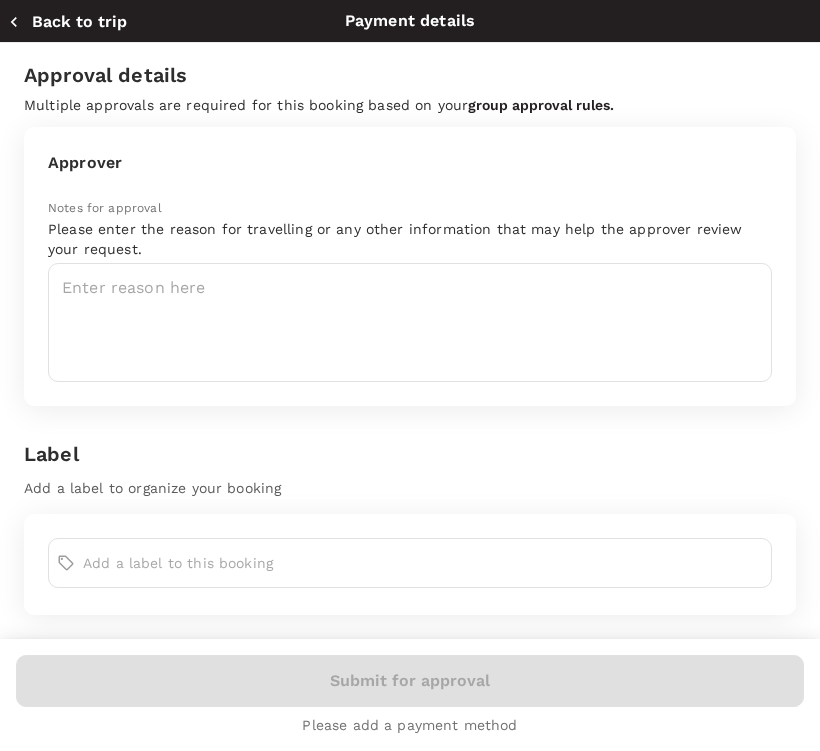 radio on "true" 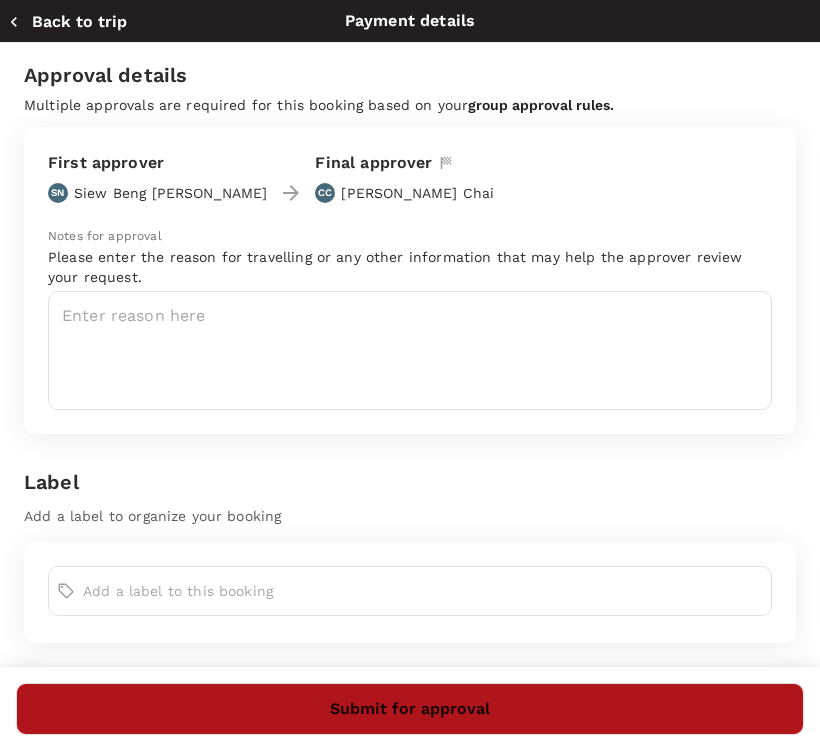 click on "Submit for approval" at bounding box center (410, 709) 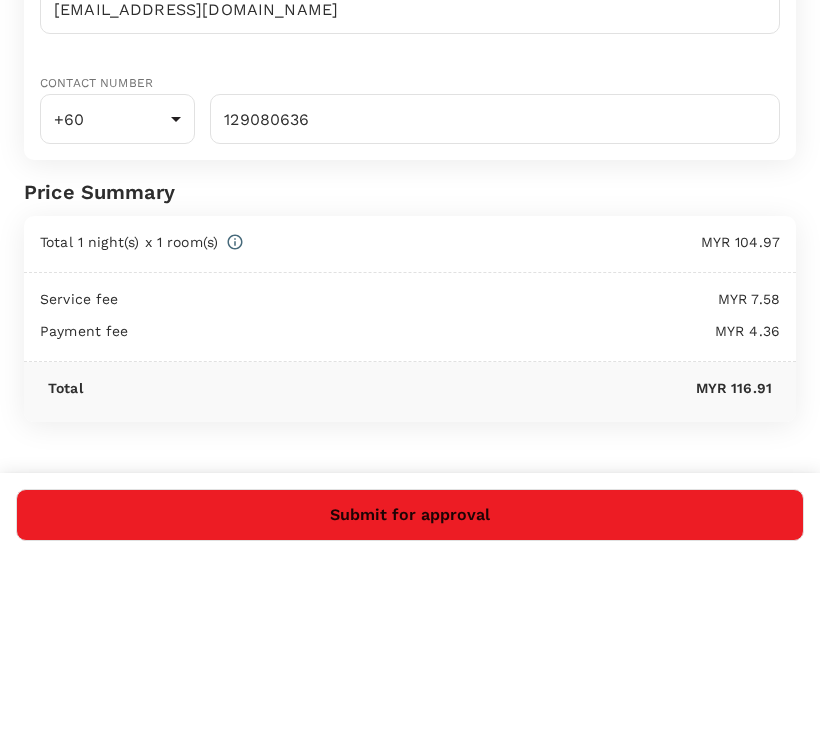 scroll, scrollTop: 908, scrollLeft: 0, axis: vertical 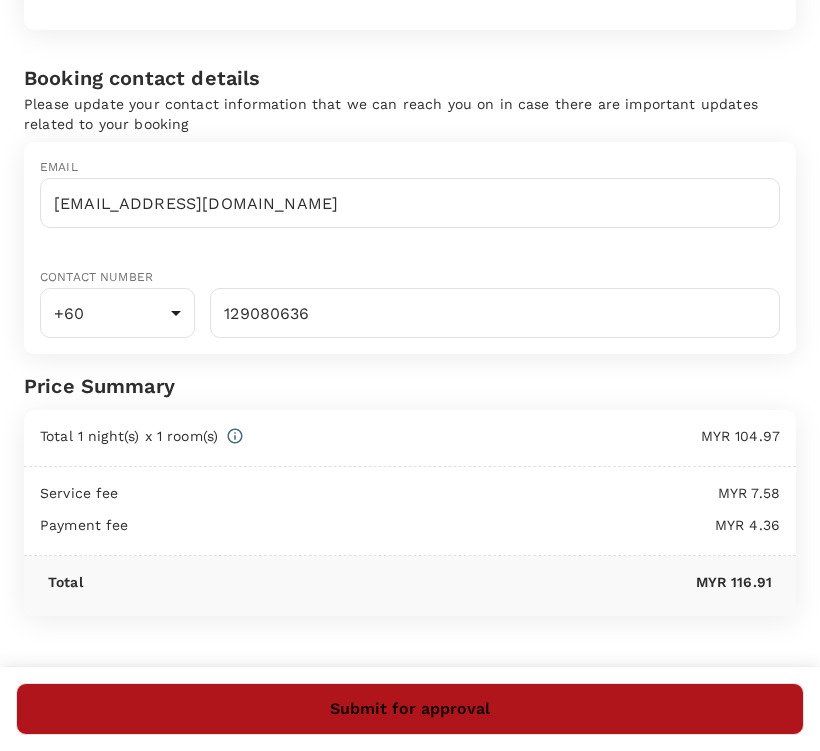 type on "Field work" 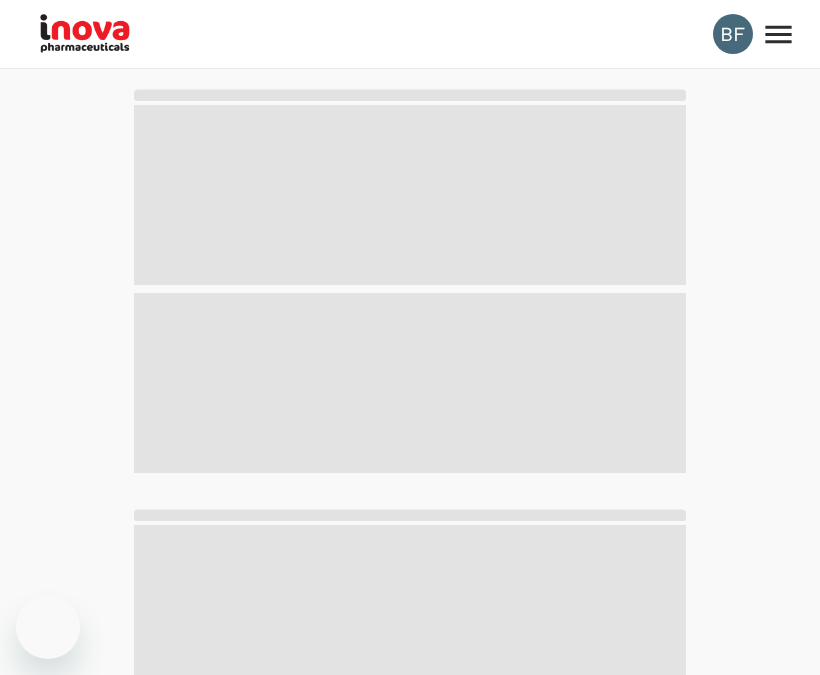scroll, scrollTop: 0, scrollLeft: 0, axis: both 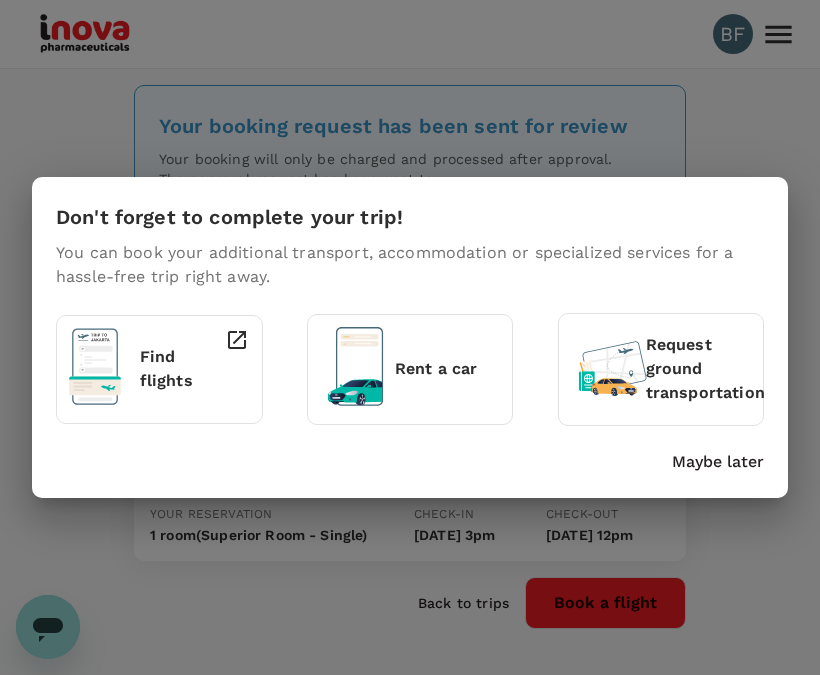 click on "Maybe later" at bounding box center [718, 462] 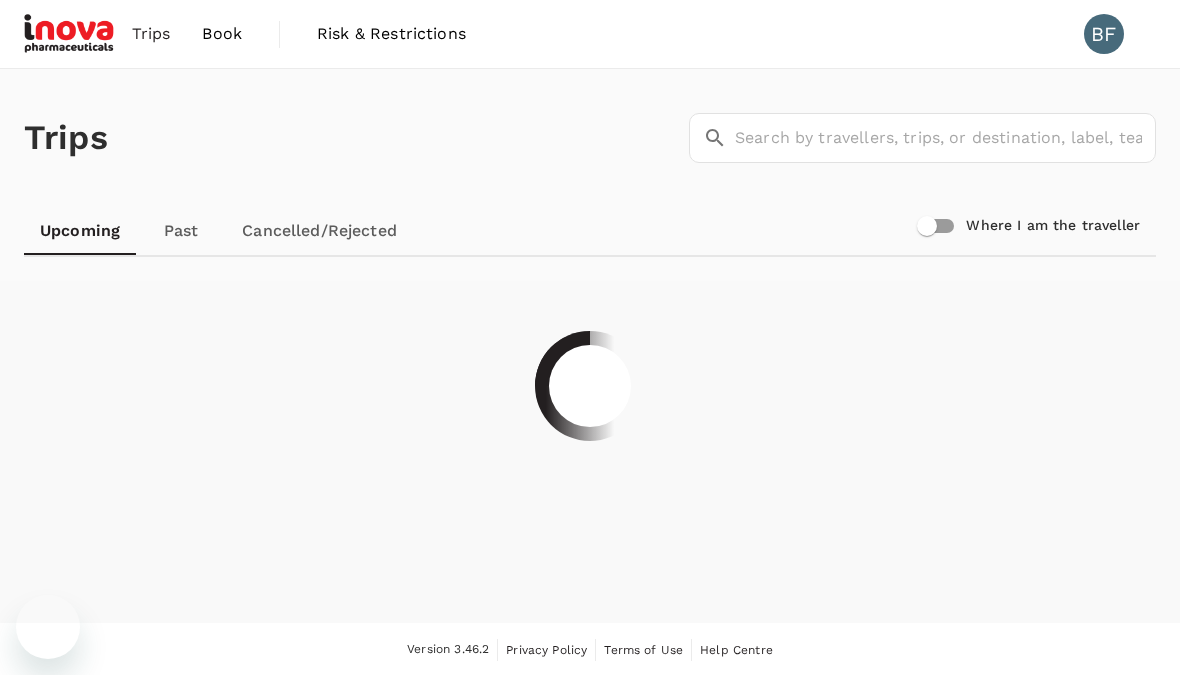 scroll, scrollTop: 0, scrollLeft: 0, axis: both 